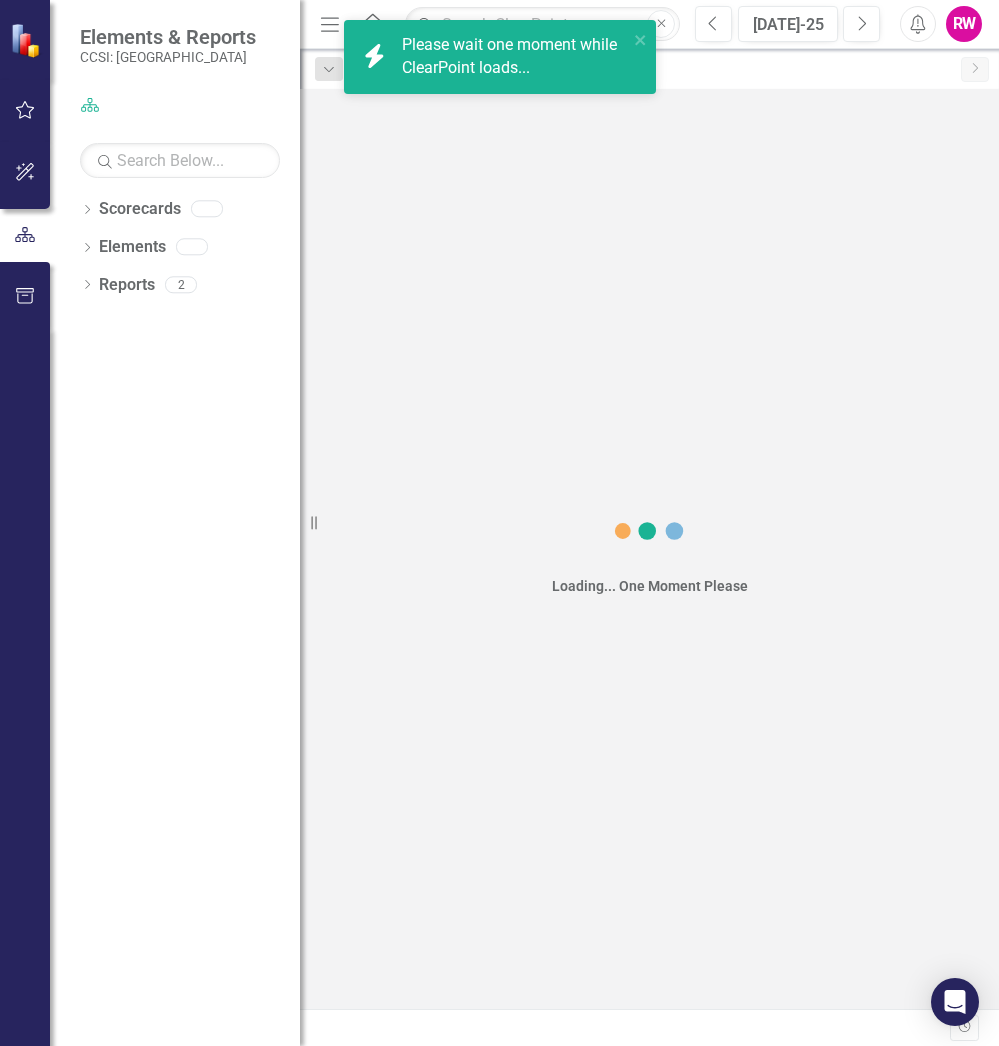 scroll, scrollTop: 0, scrollLeft: 0, axis: both 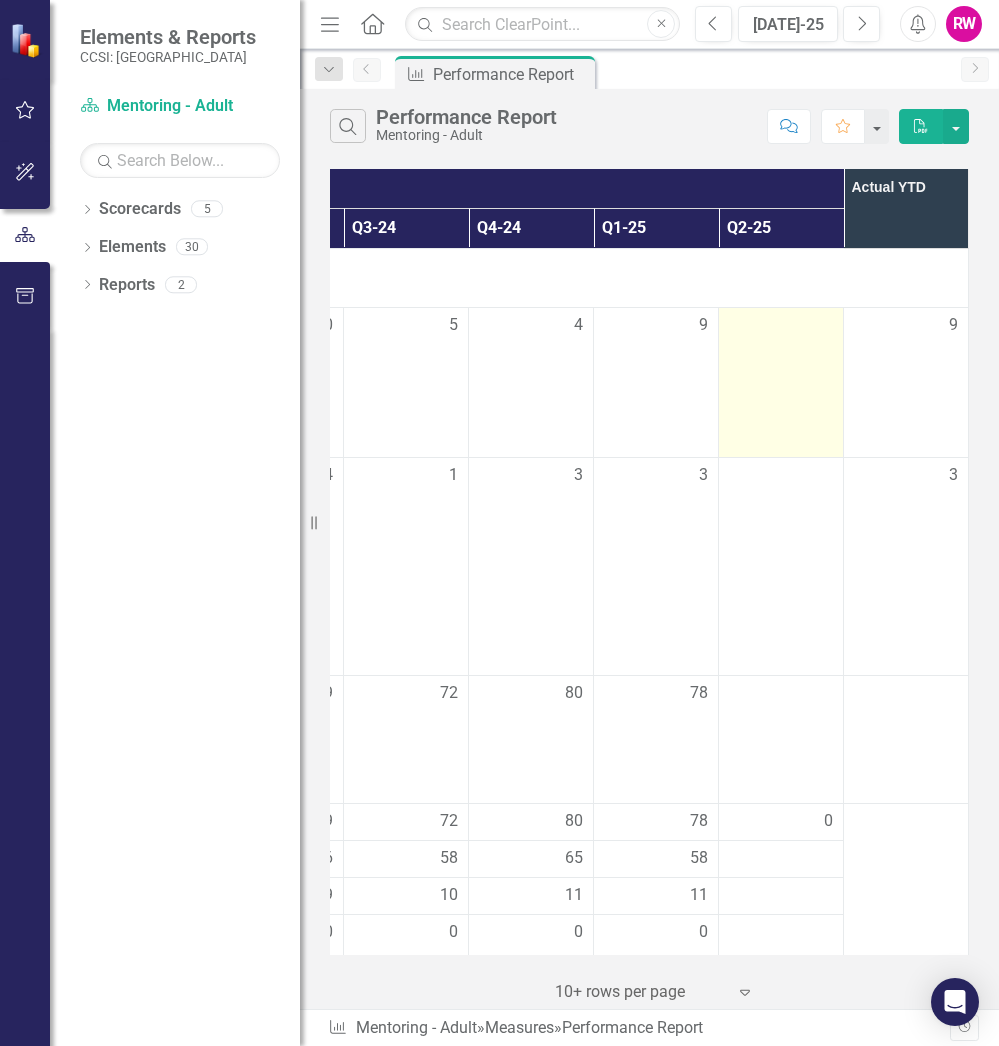 click at bounding box center [781, 326] 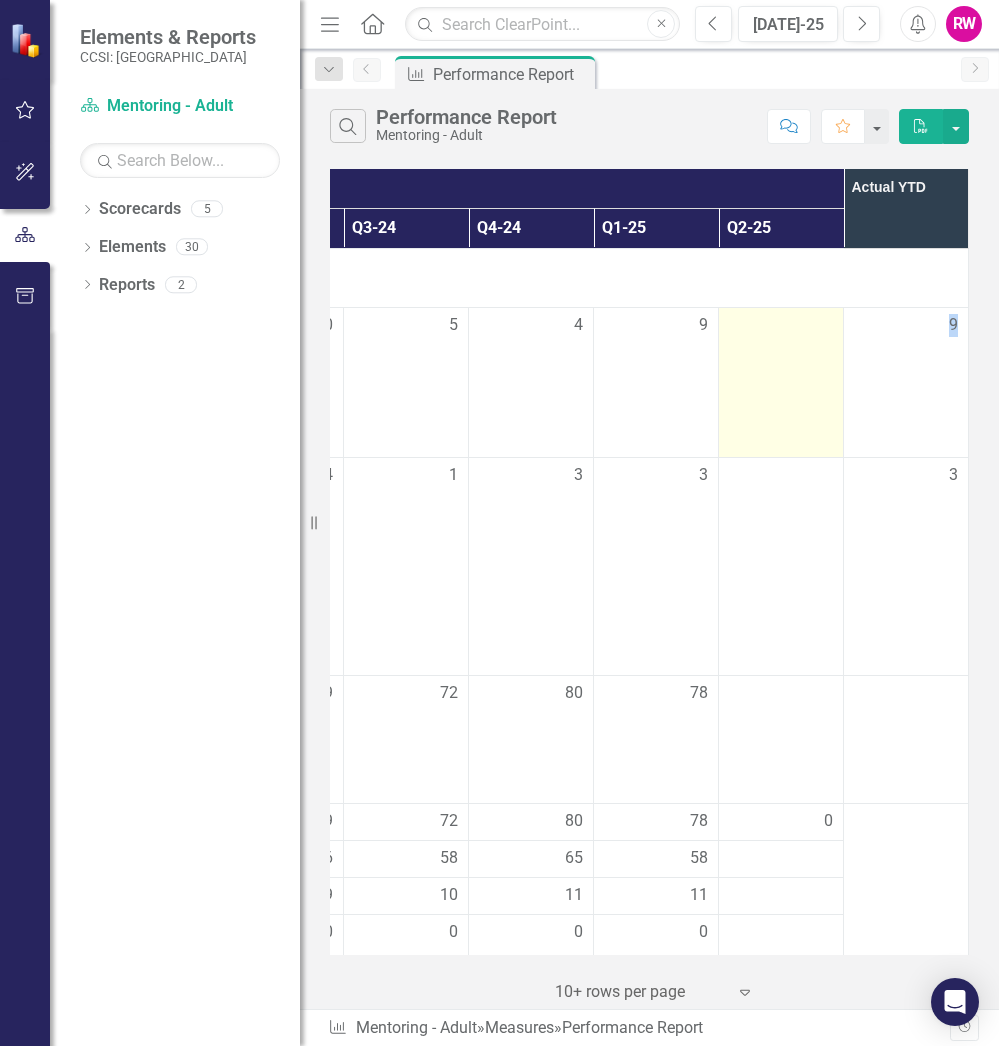 click at bounding box center [781, 326] 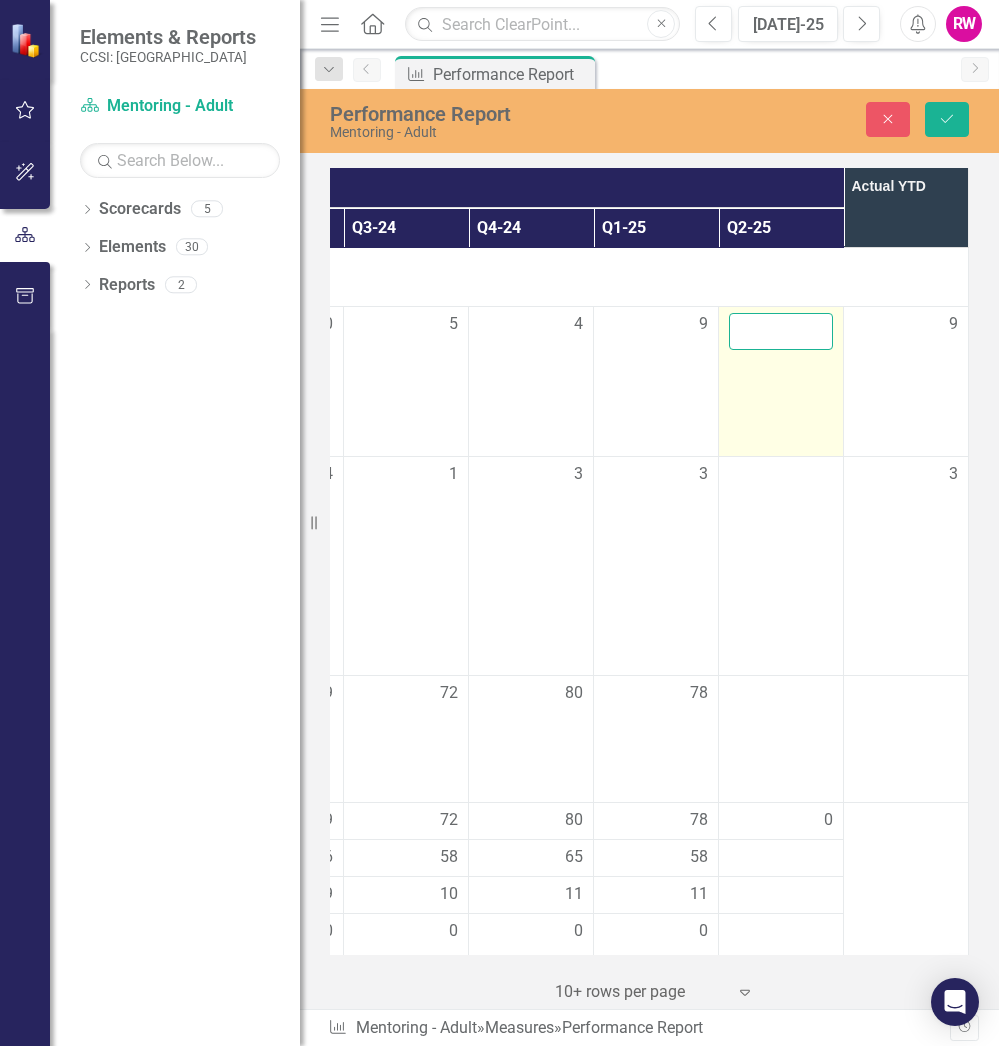 click at bounding box center (781, 331) 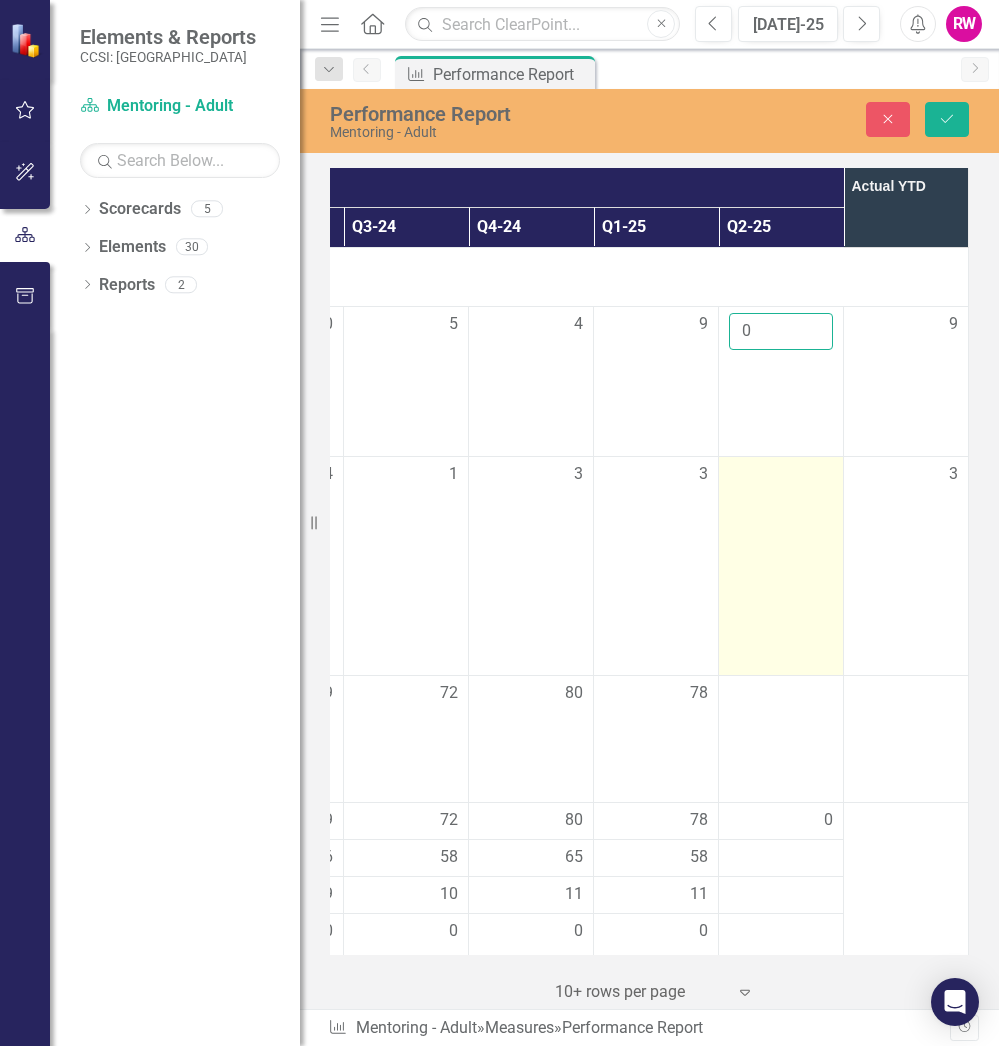type on "0" 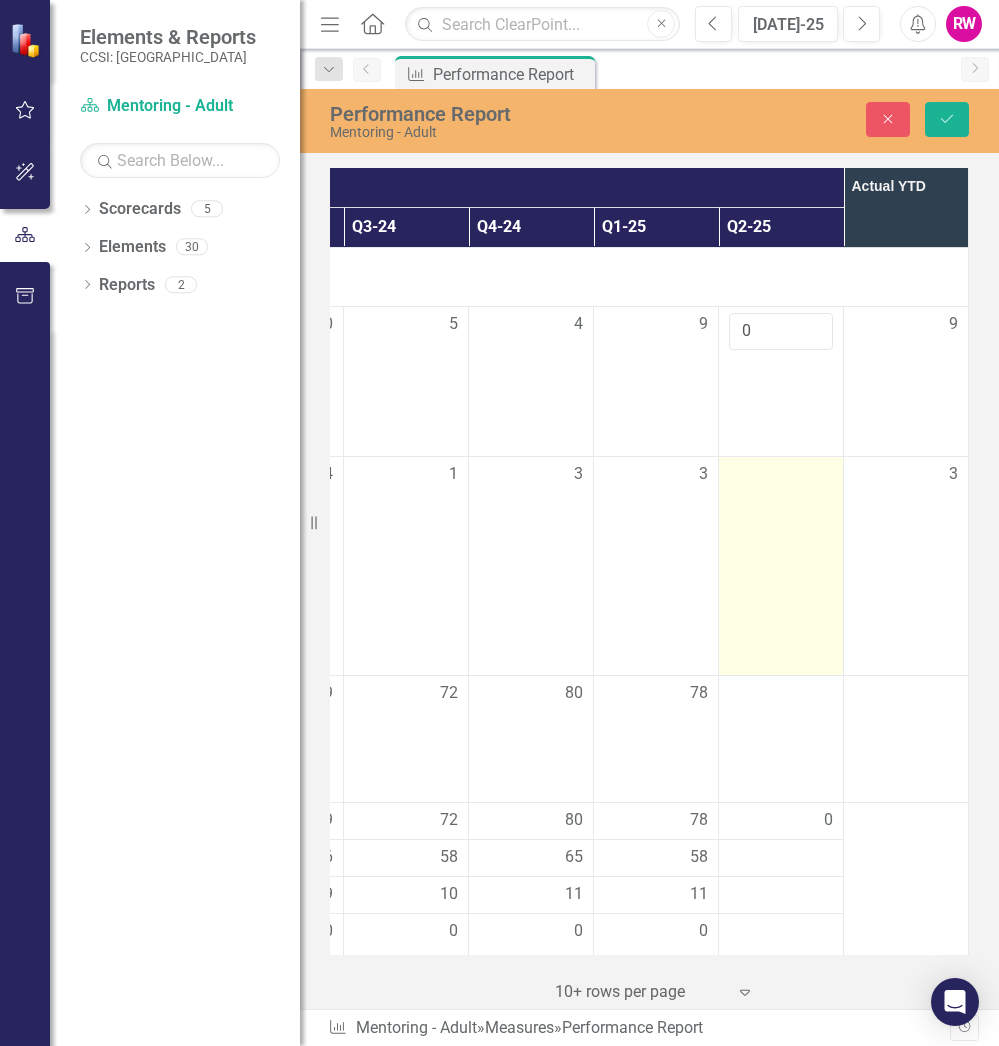 click at bounding box center (781, 566) 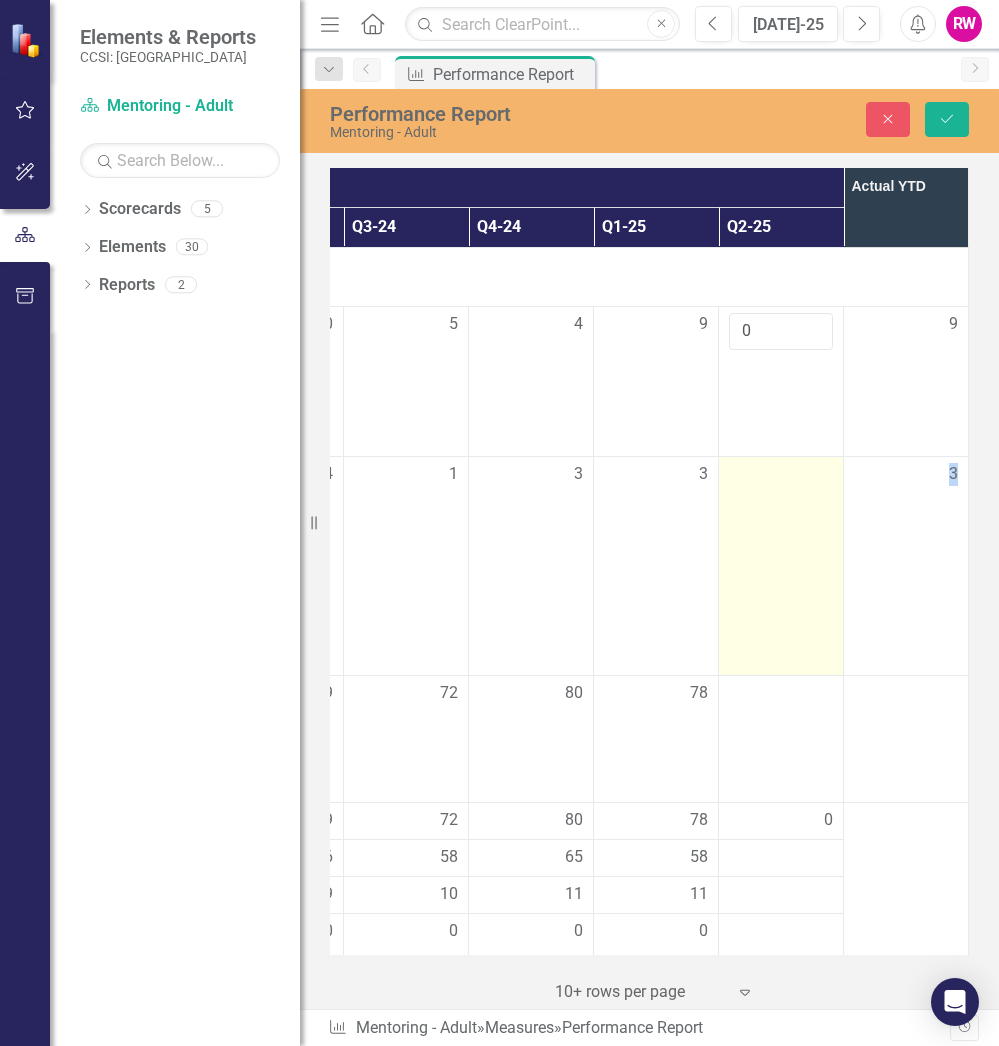 click at bounding box center (781, 475) 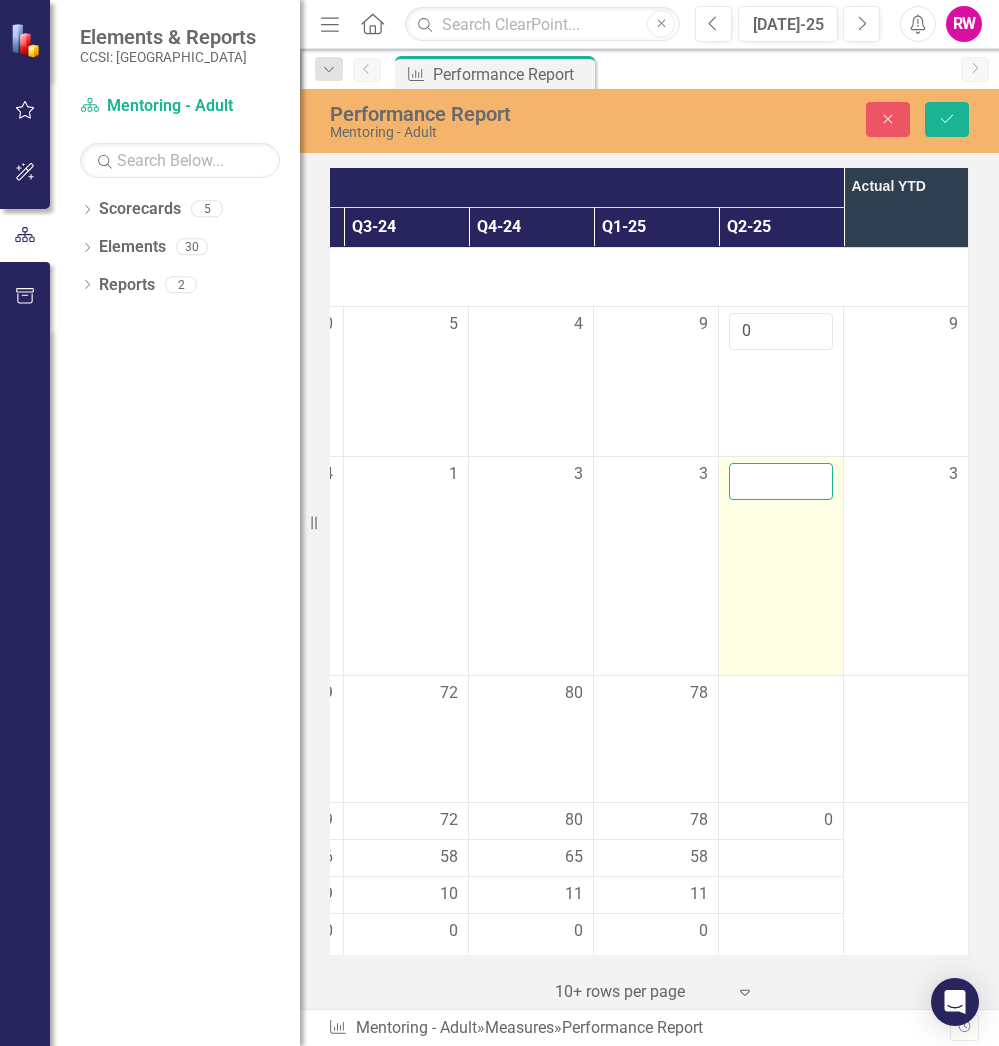 click at bounding box center (781, 481) 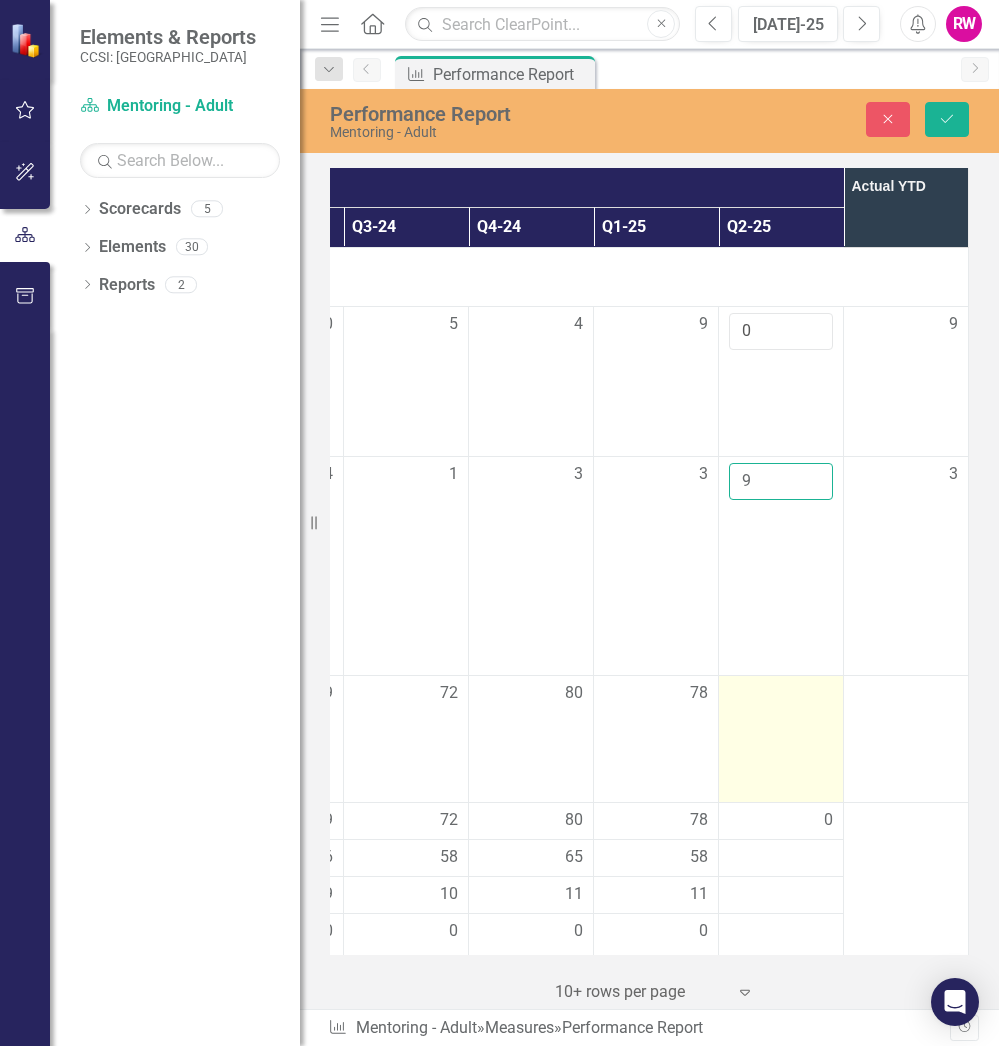 type on "9" 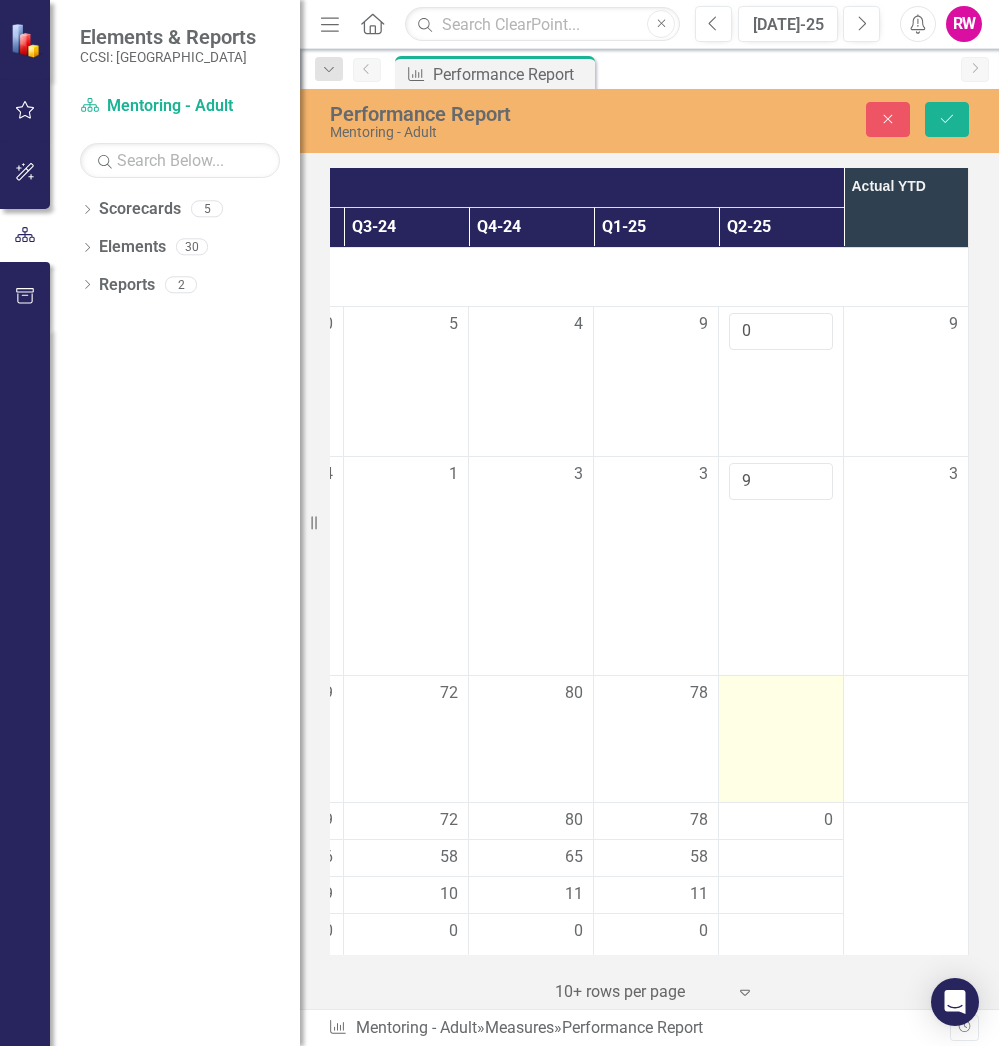 click at bounding box center [781, 694] 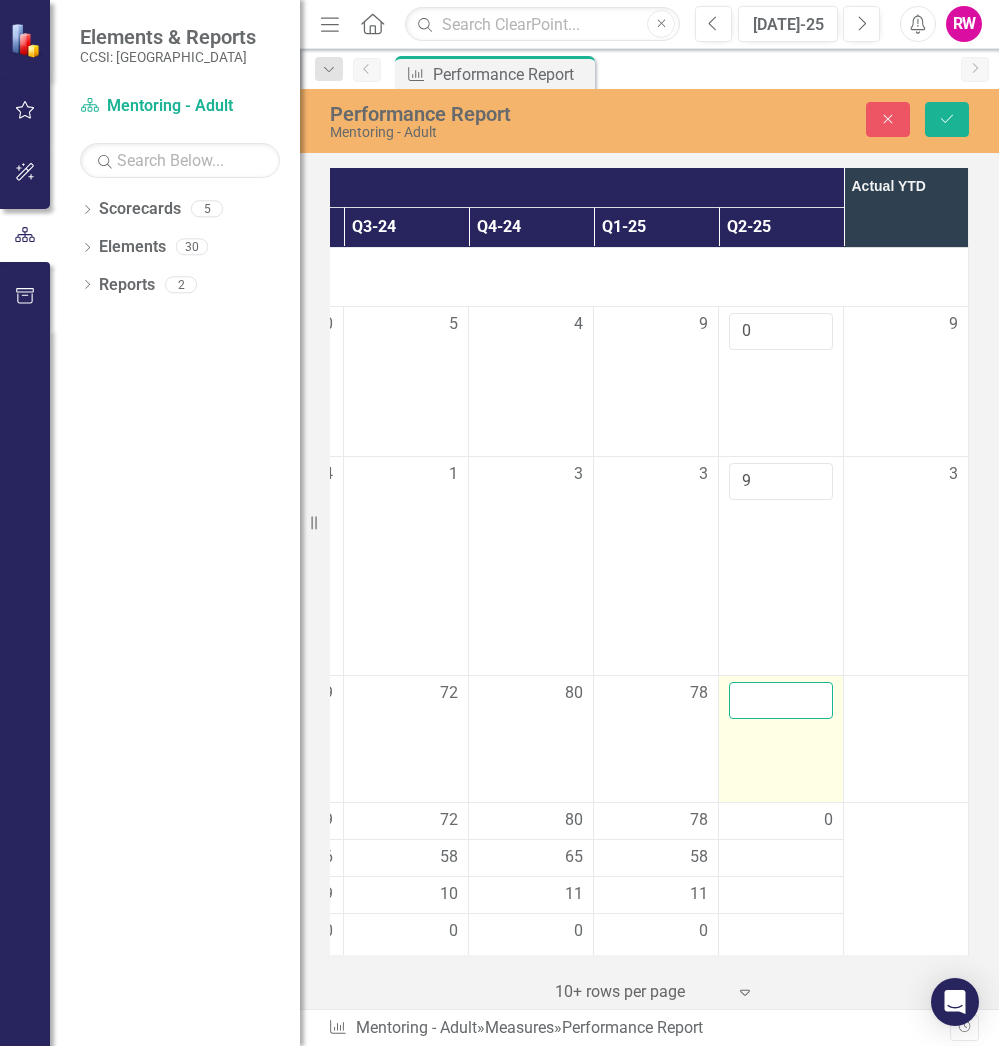 click at bounding box center [781, 700] 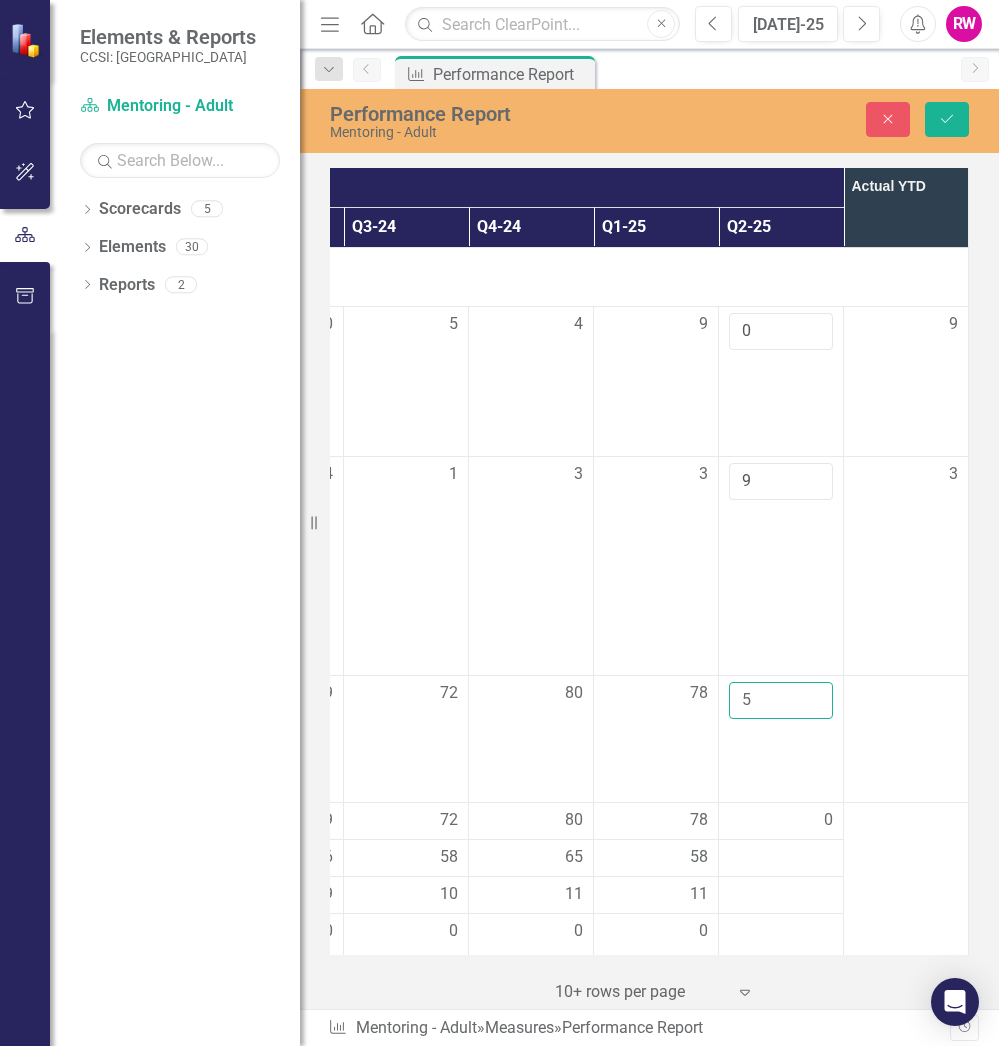 type on "5" 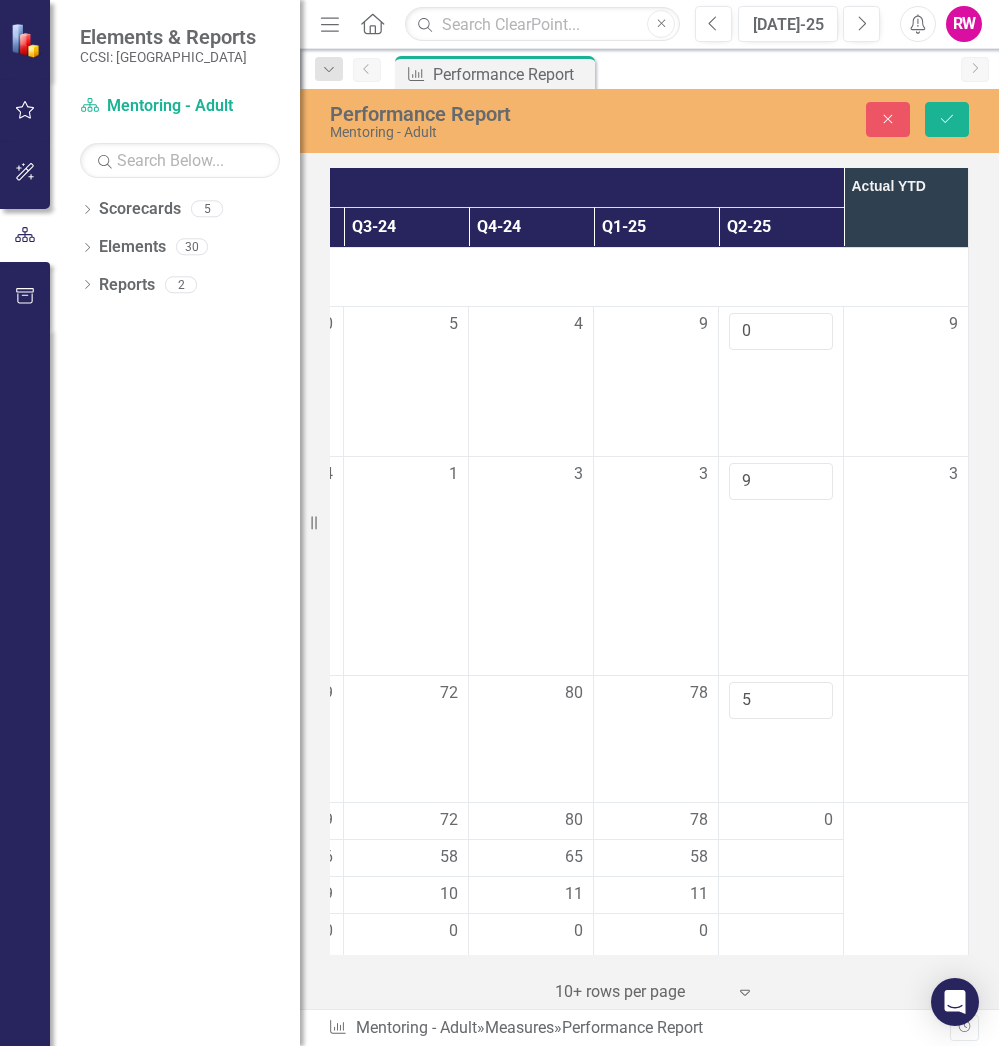 click at bounding box center [906, 1028] 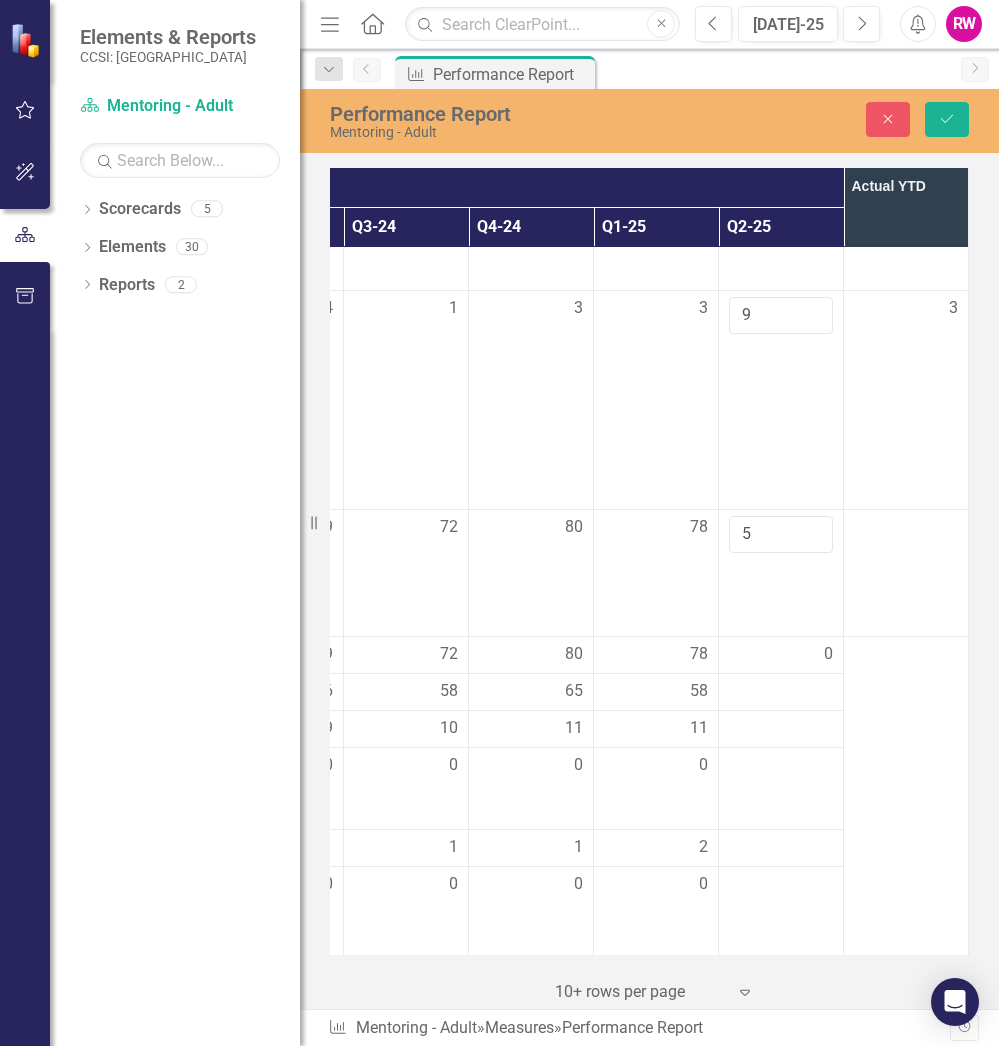 scroll, scrollTop: 167, scrollLeft: 627, axis: both 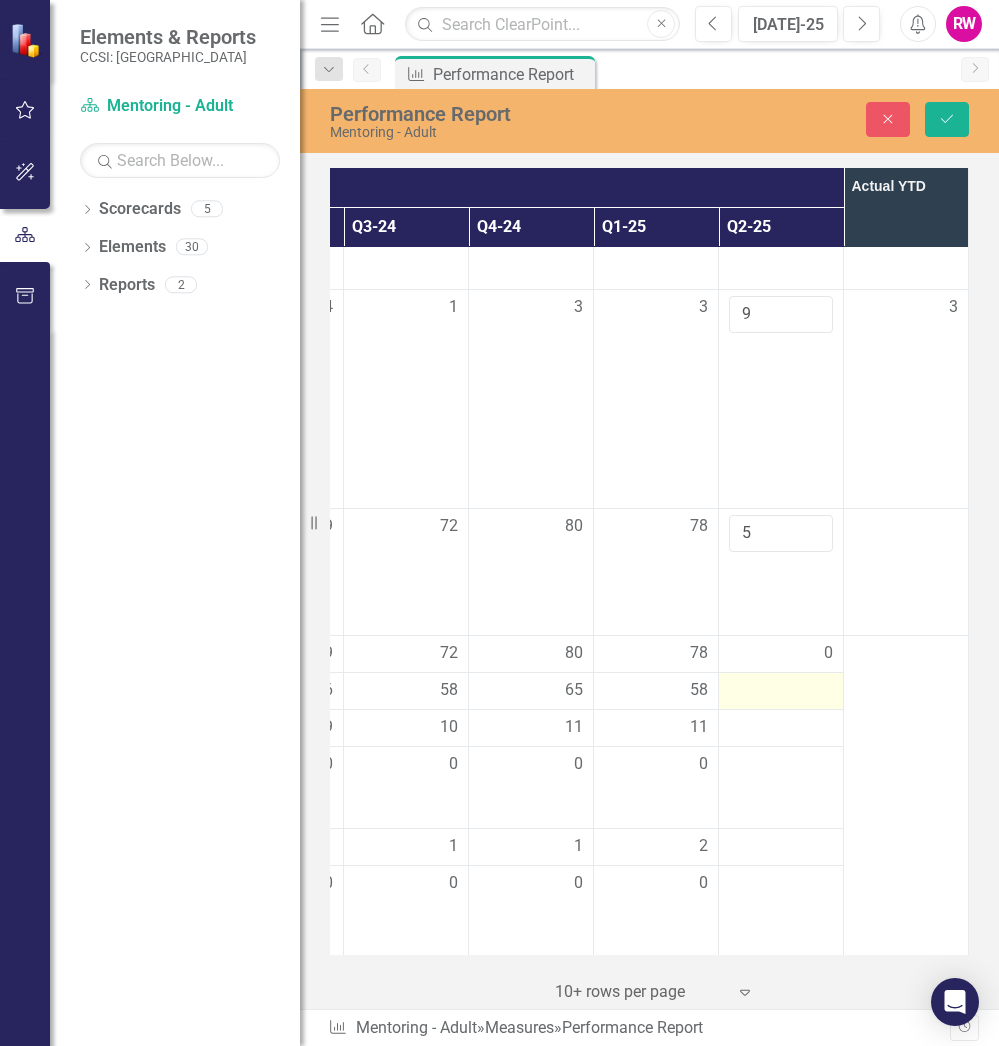 click at bounding box center (781, 691) 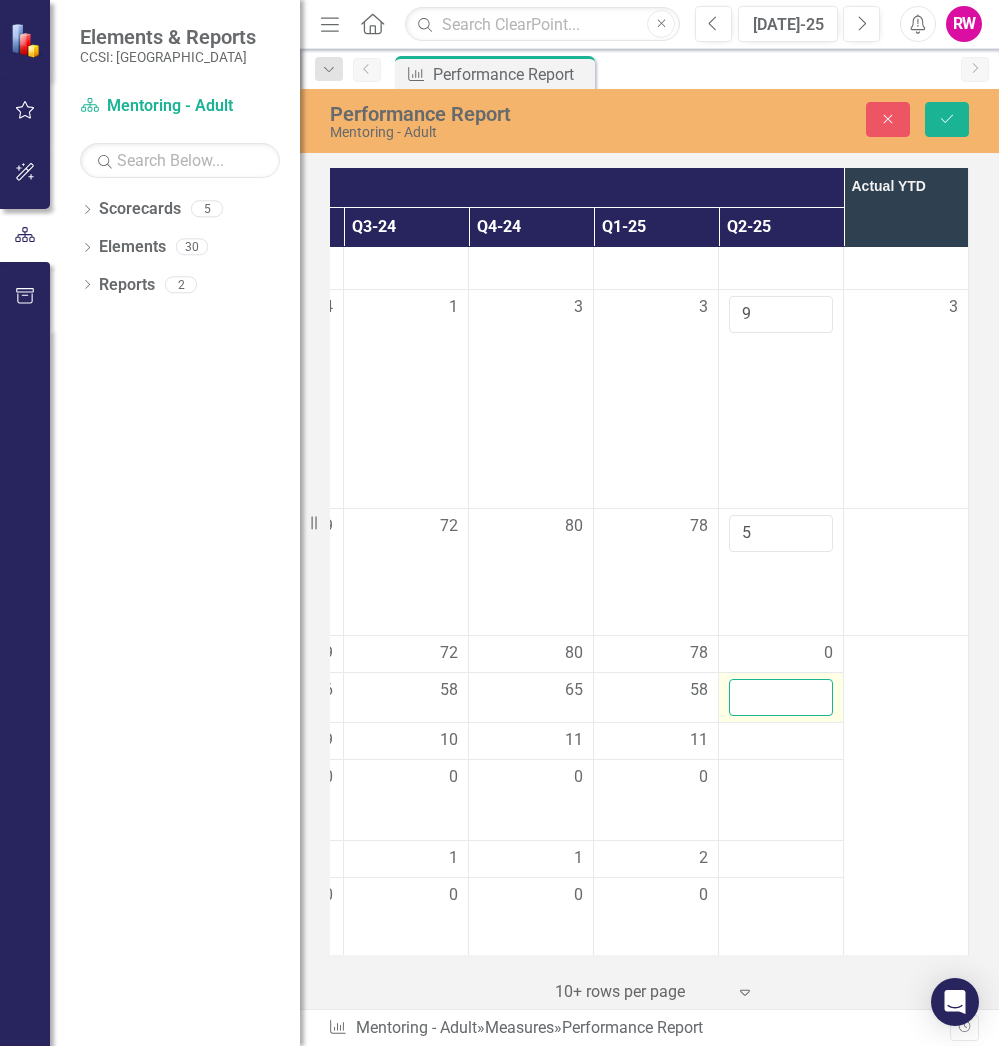 click at bounding box center (781, 697) 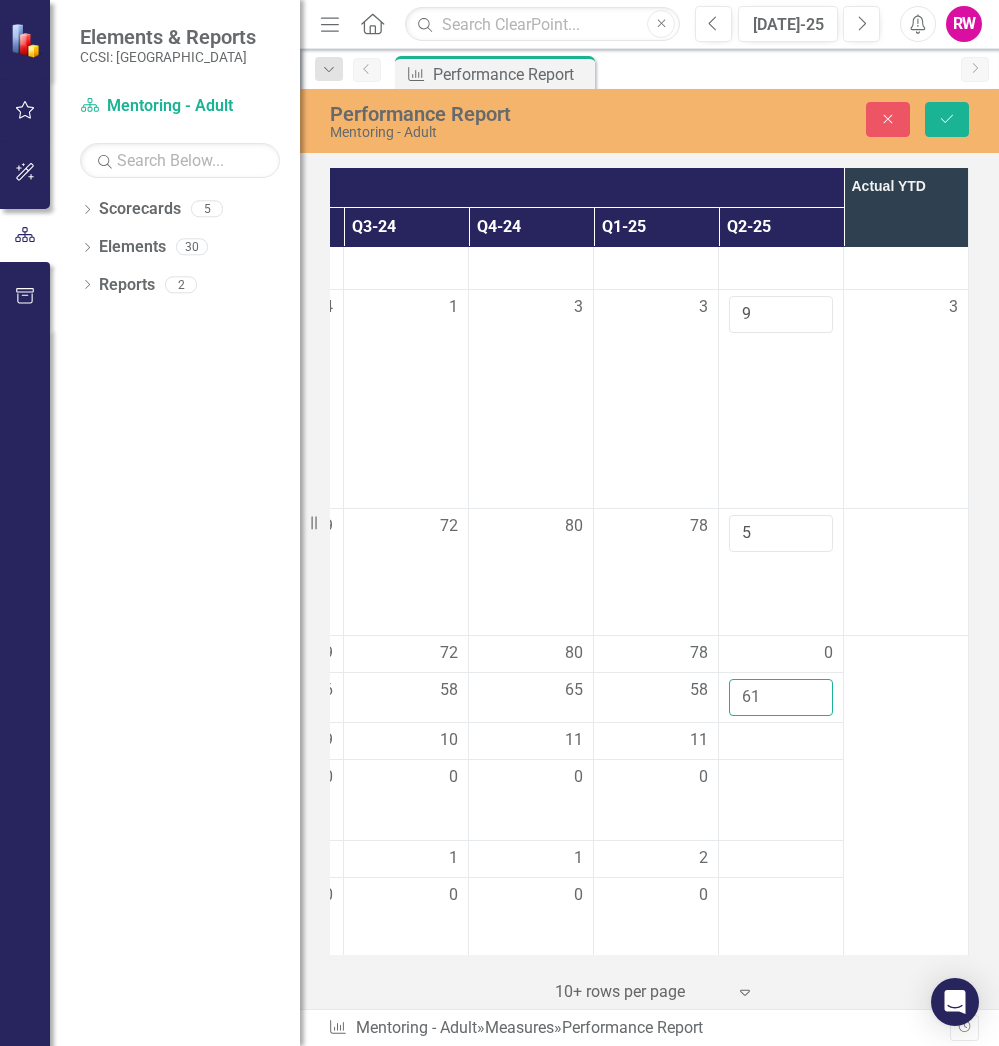 type on "61" 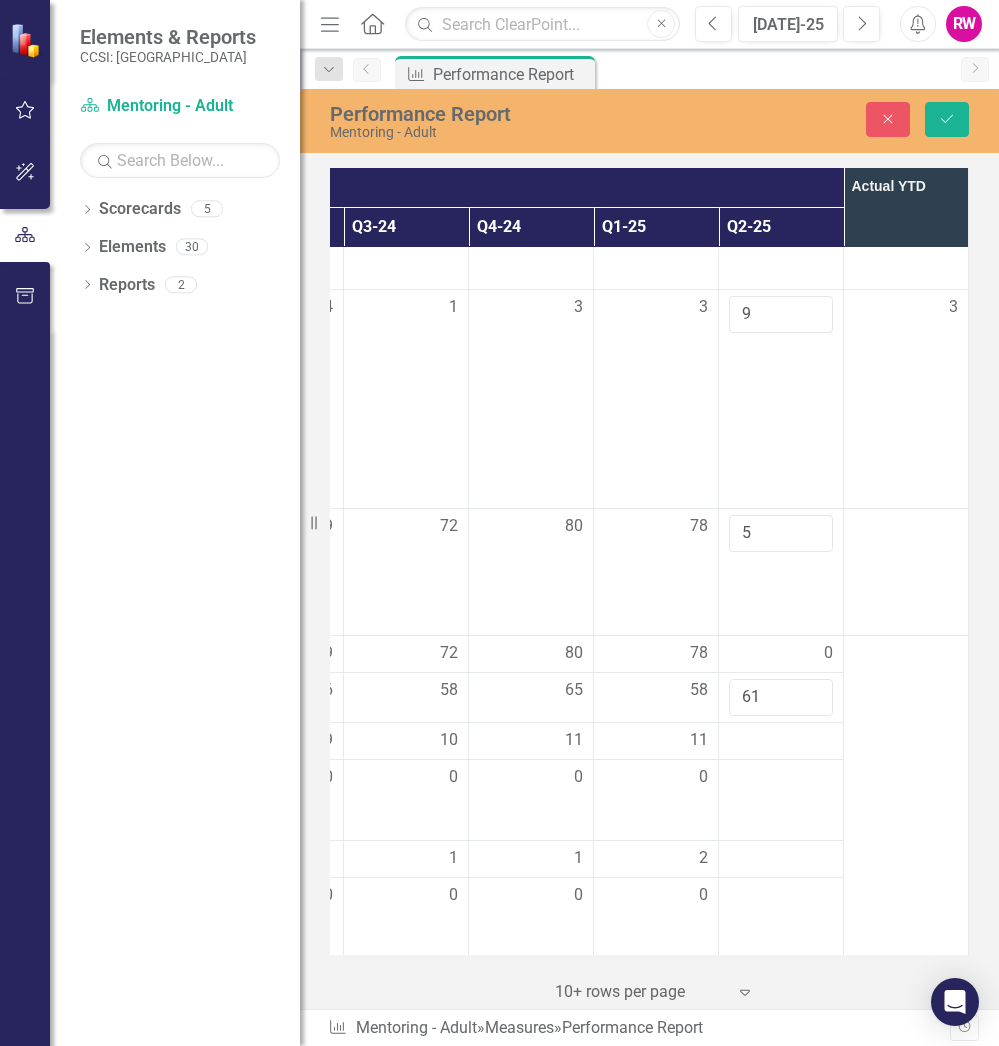 click at bounding box center (906, 868) 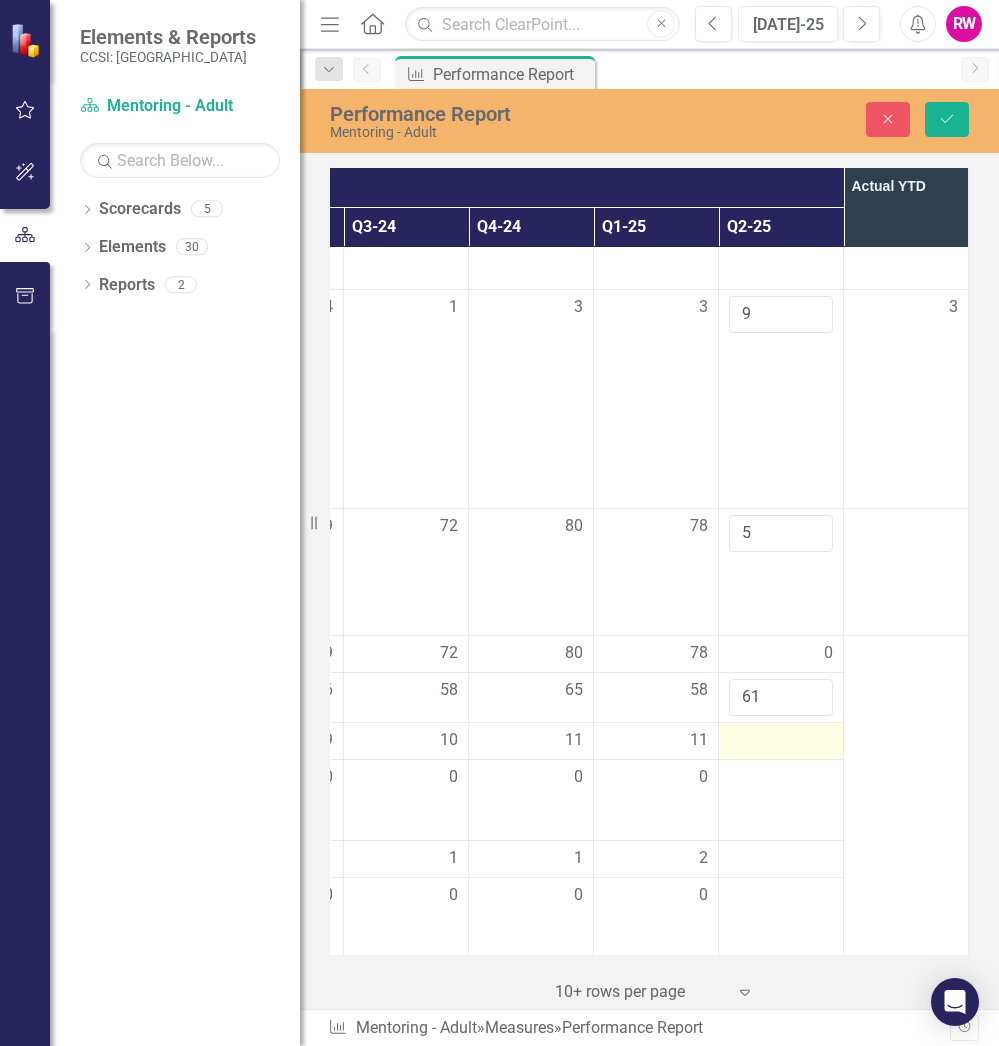 click at bounding box center [781, 741] 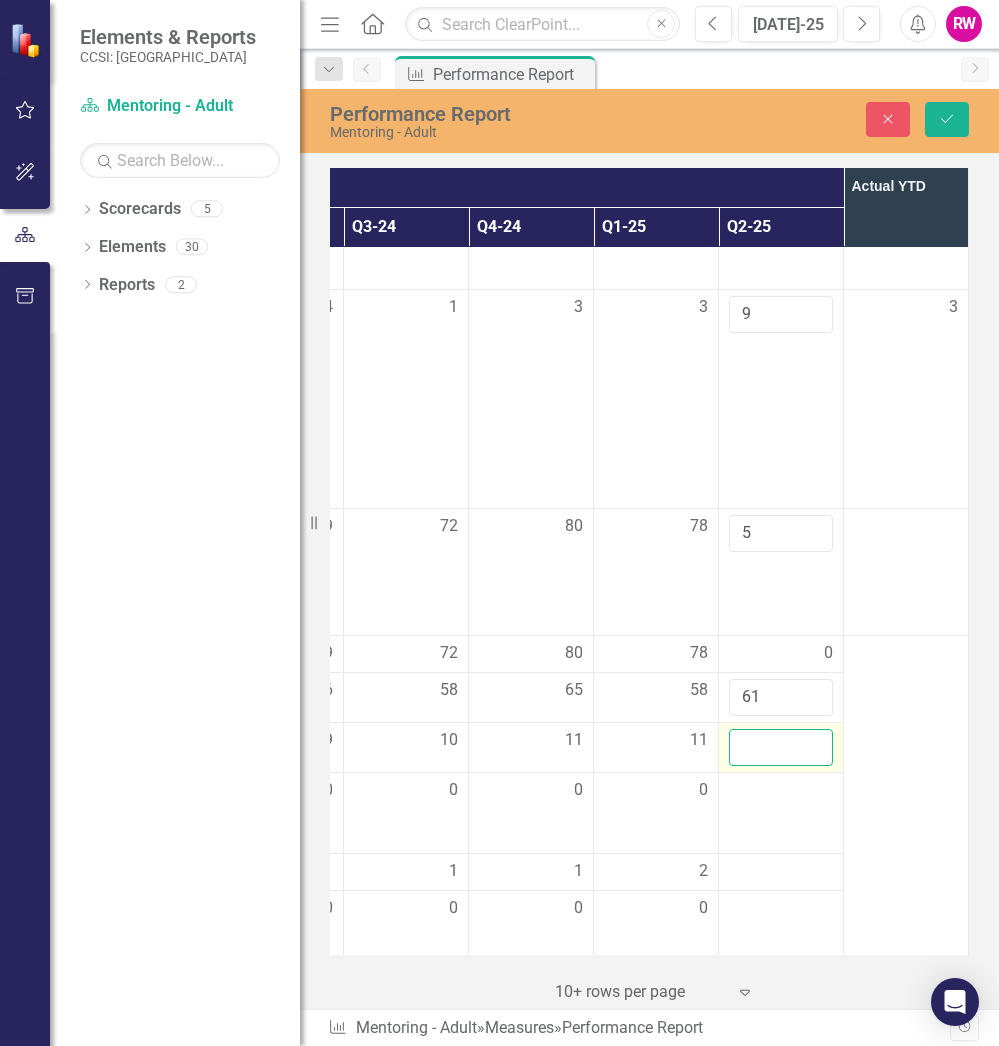 click at bounding box center [781, 747] 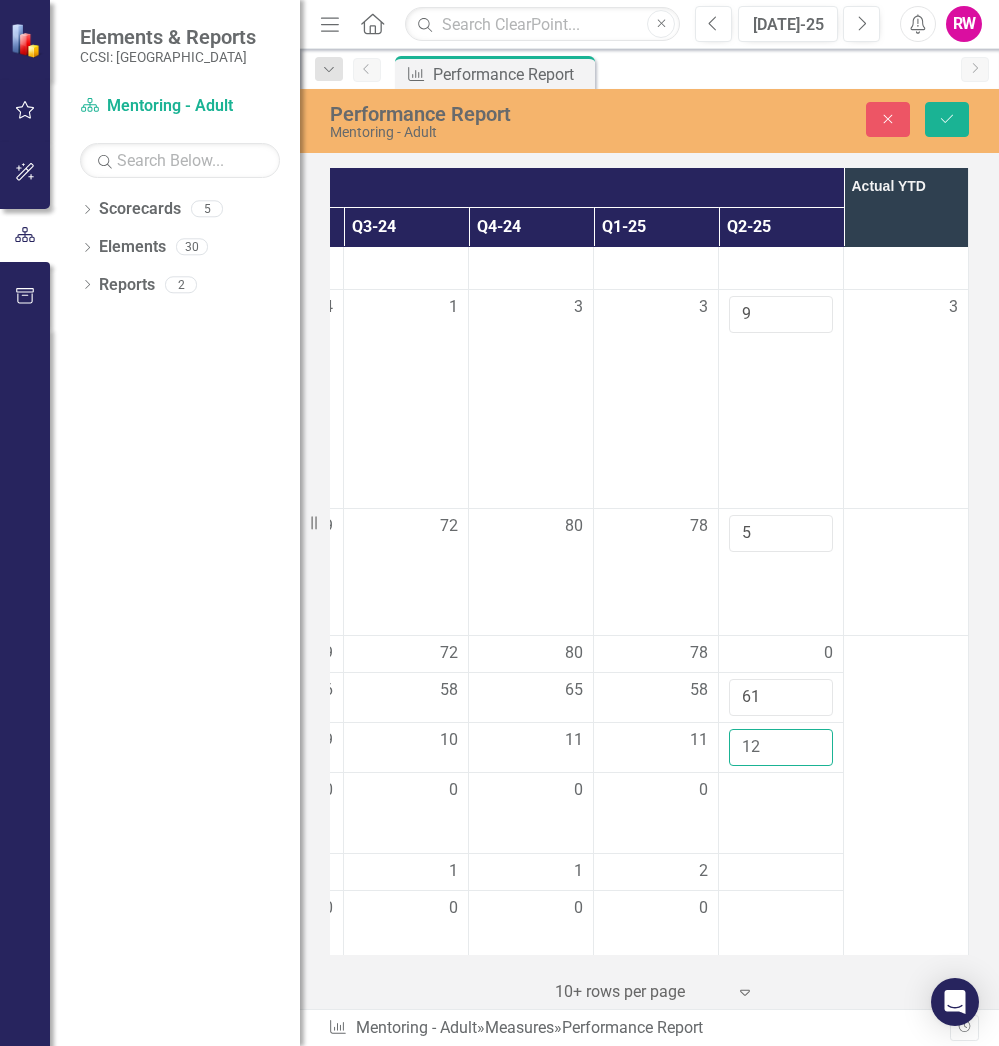 type on "12" 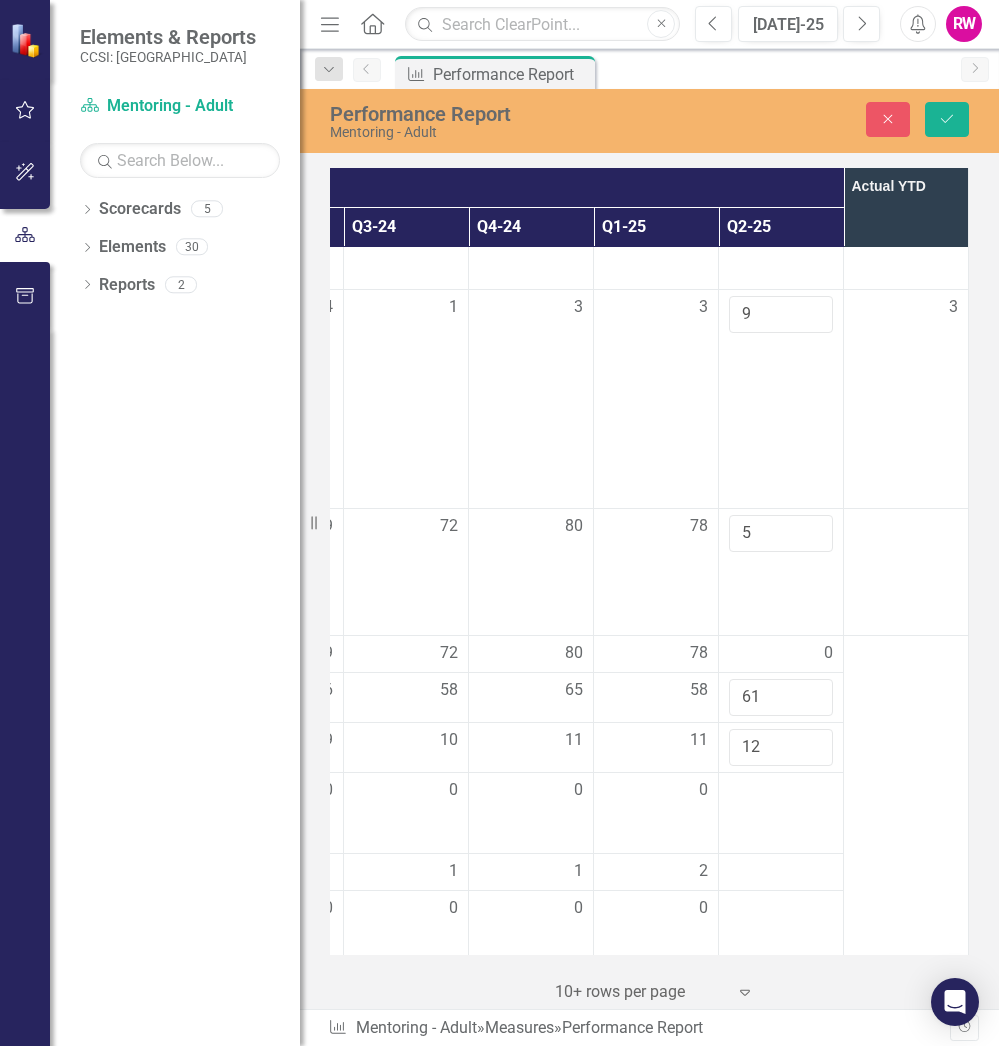 click at bounding box center (906, 874) 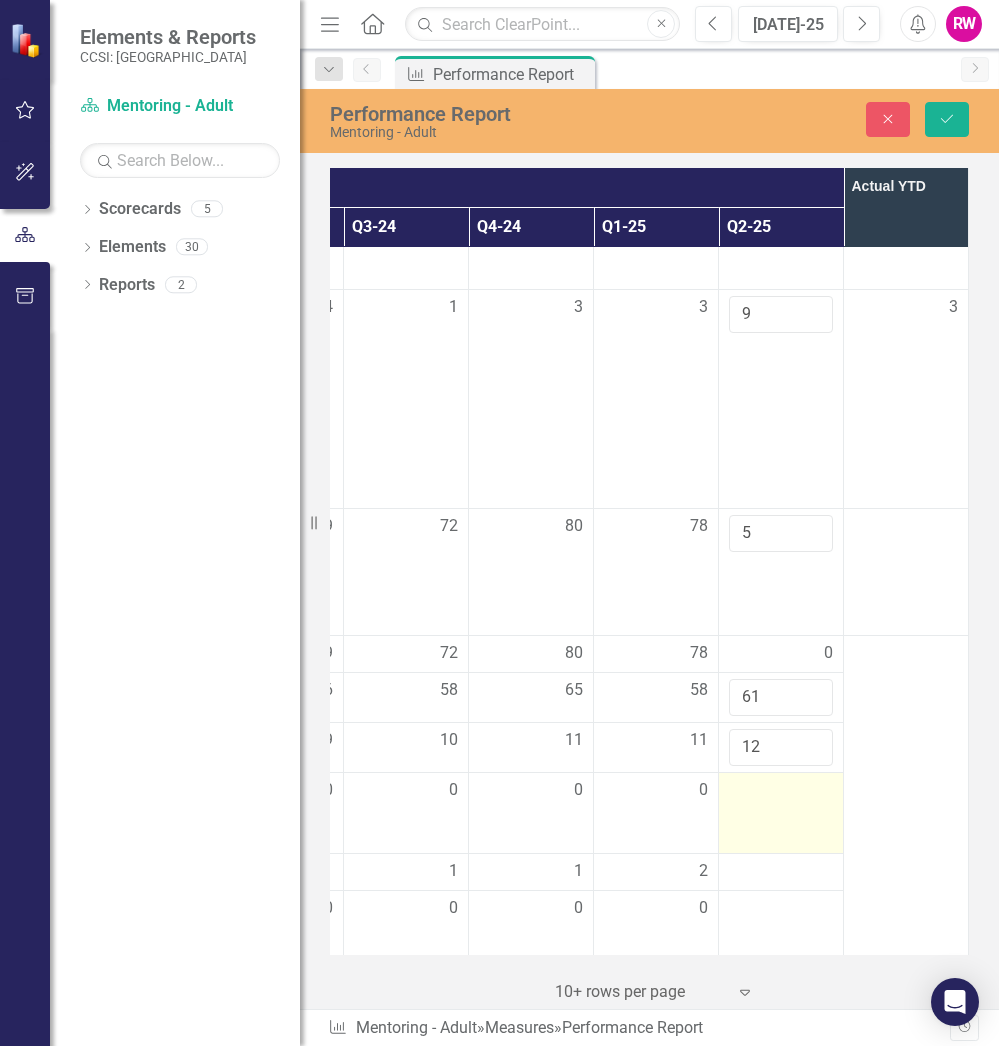 click at bounding box center (781, 791) 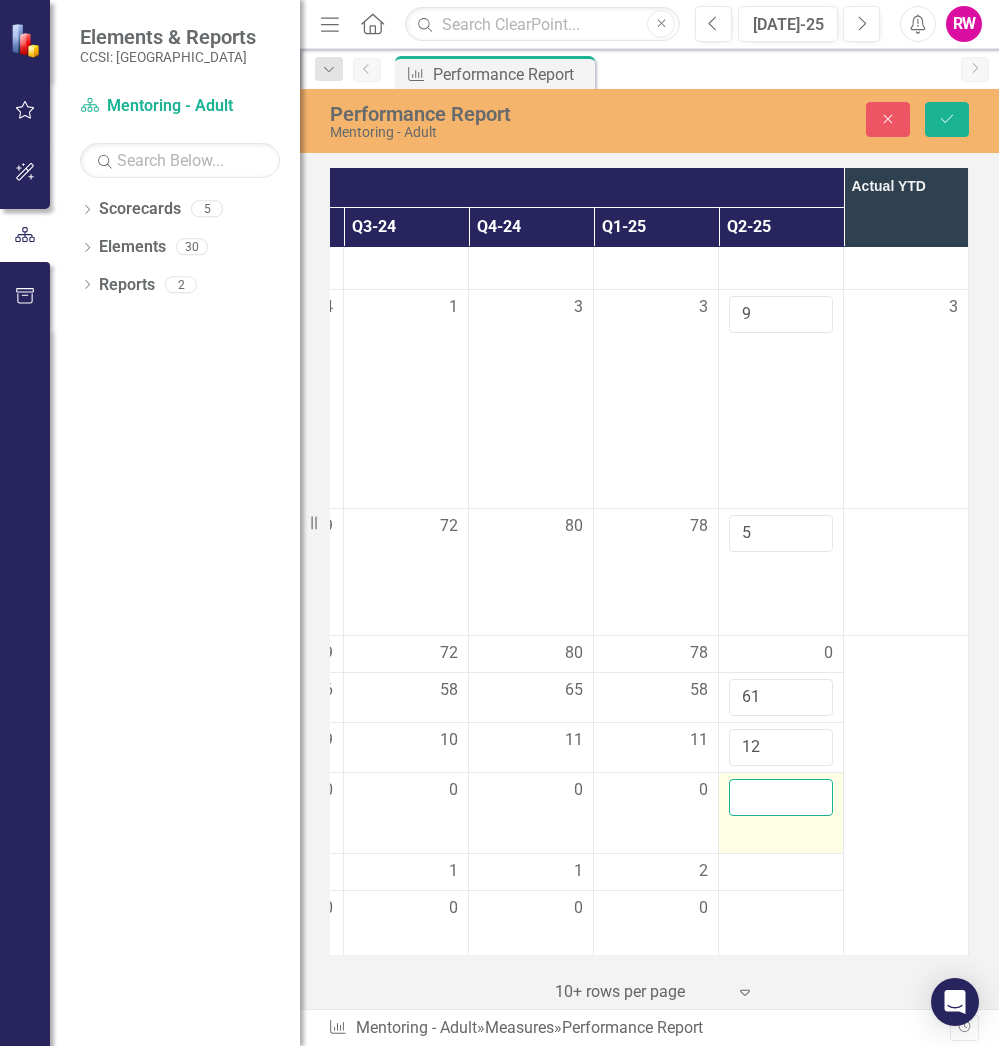click at bounding box center (781, 797) 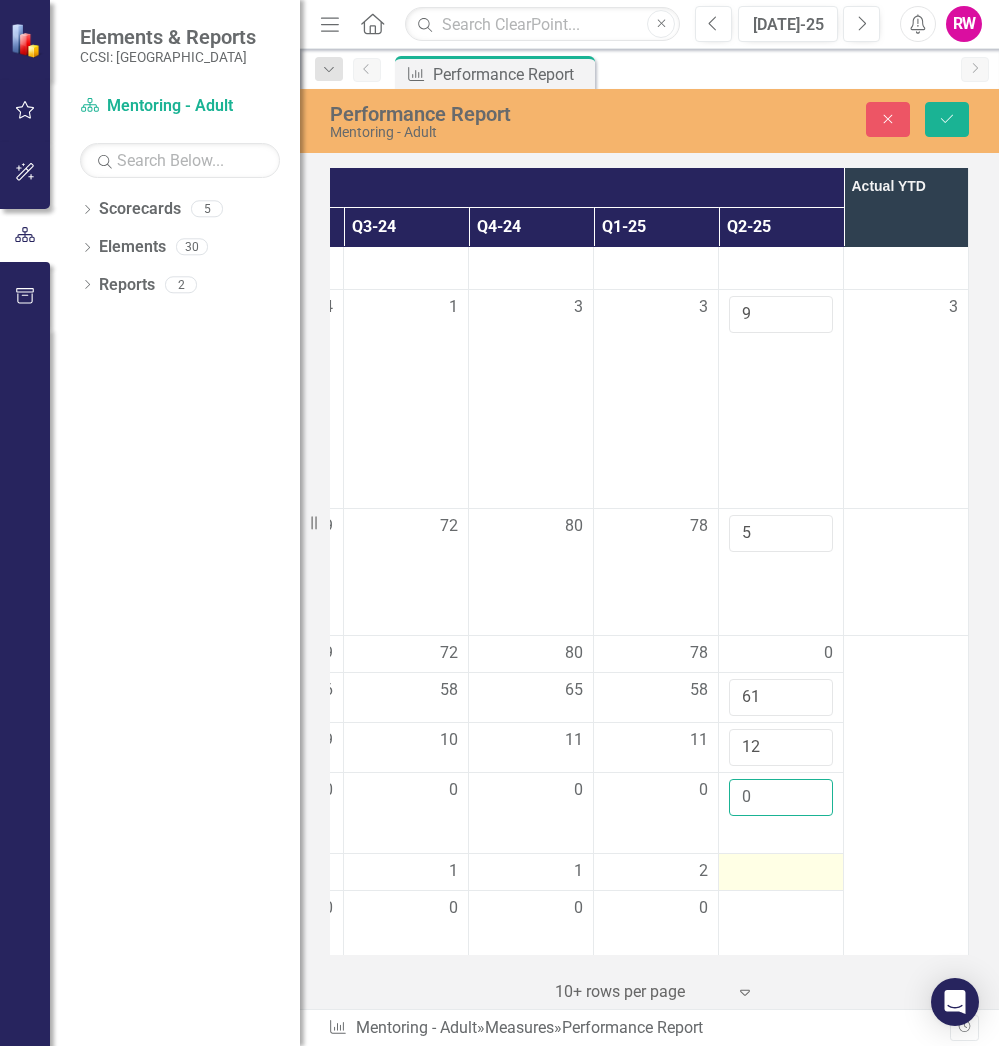 type on "0" 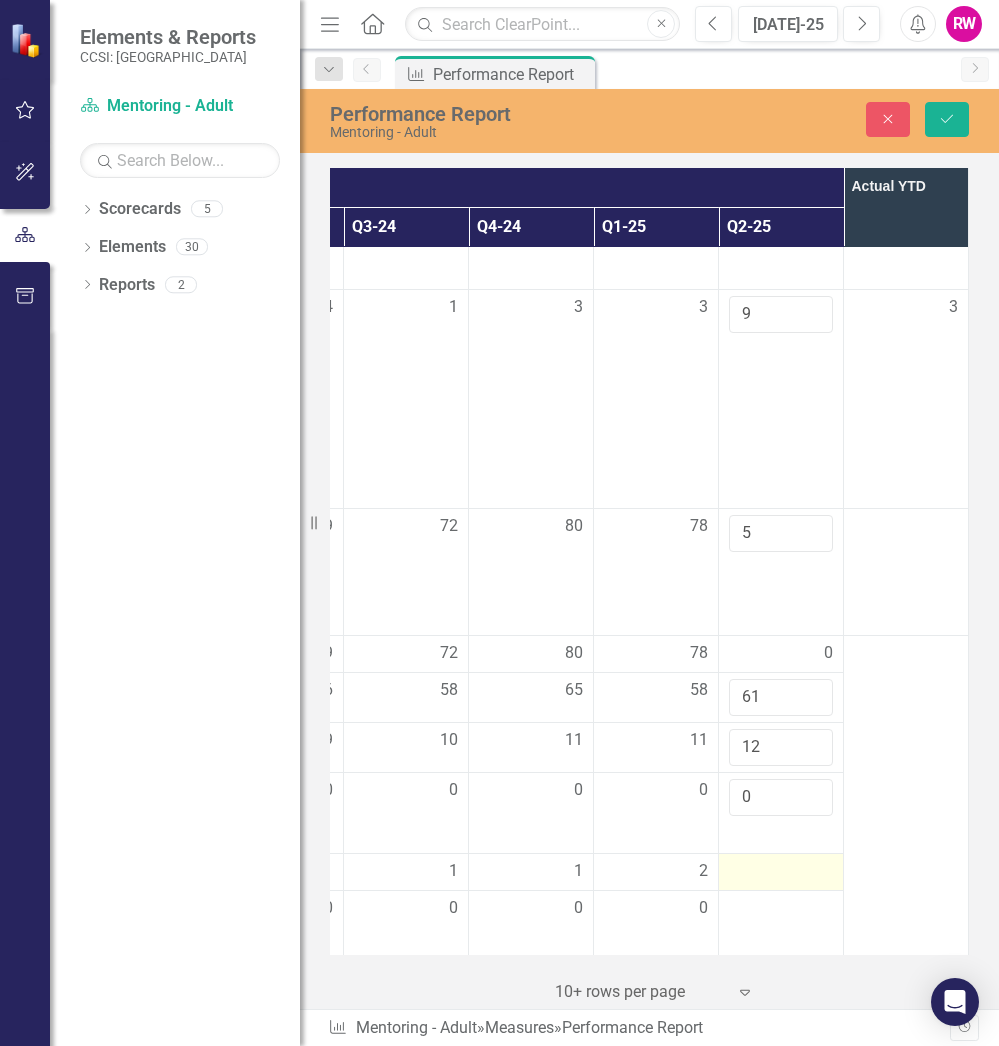 click at bounding box center (781, 872) 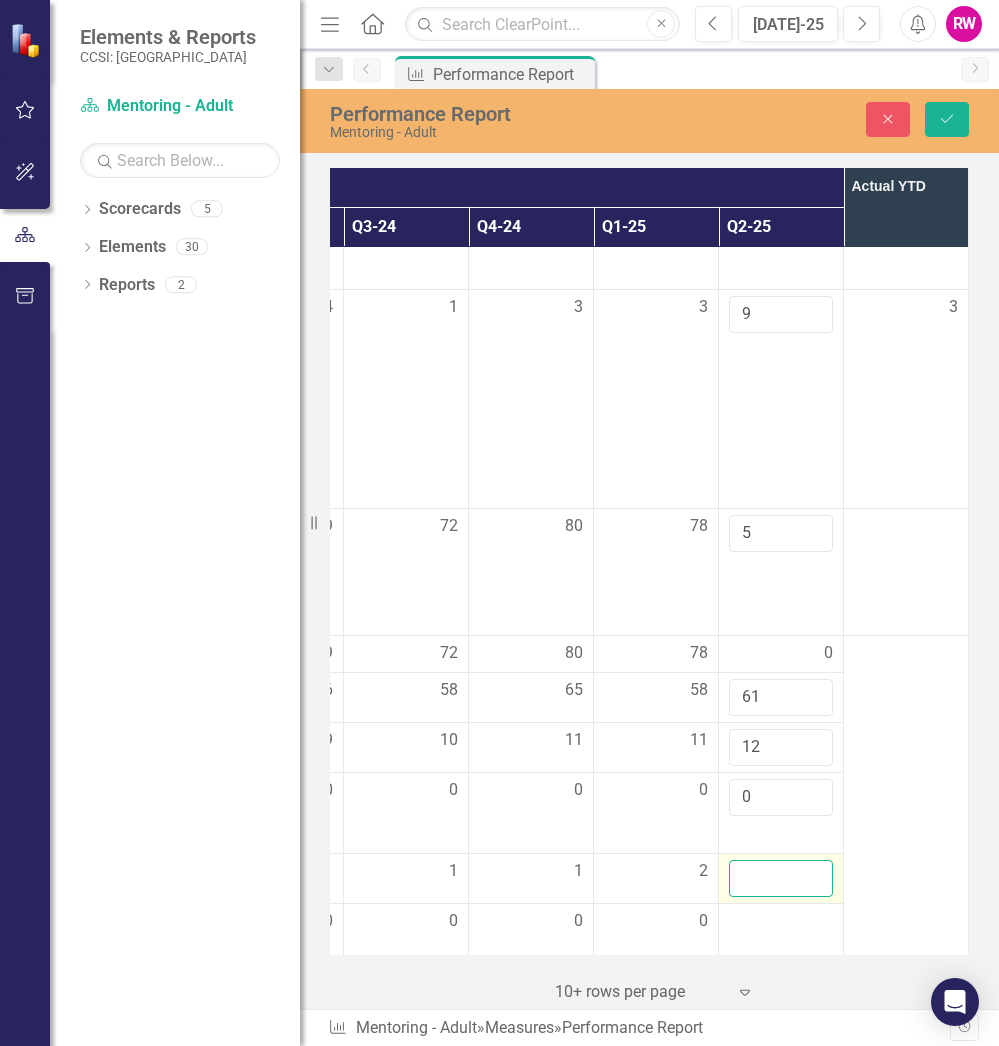 click at bounding box center [781, 878] 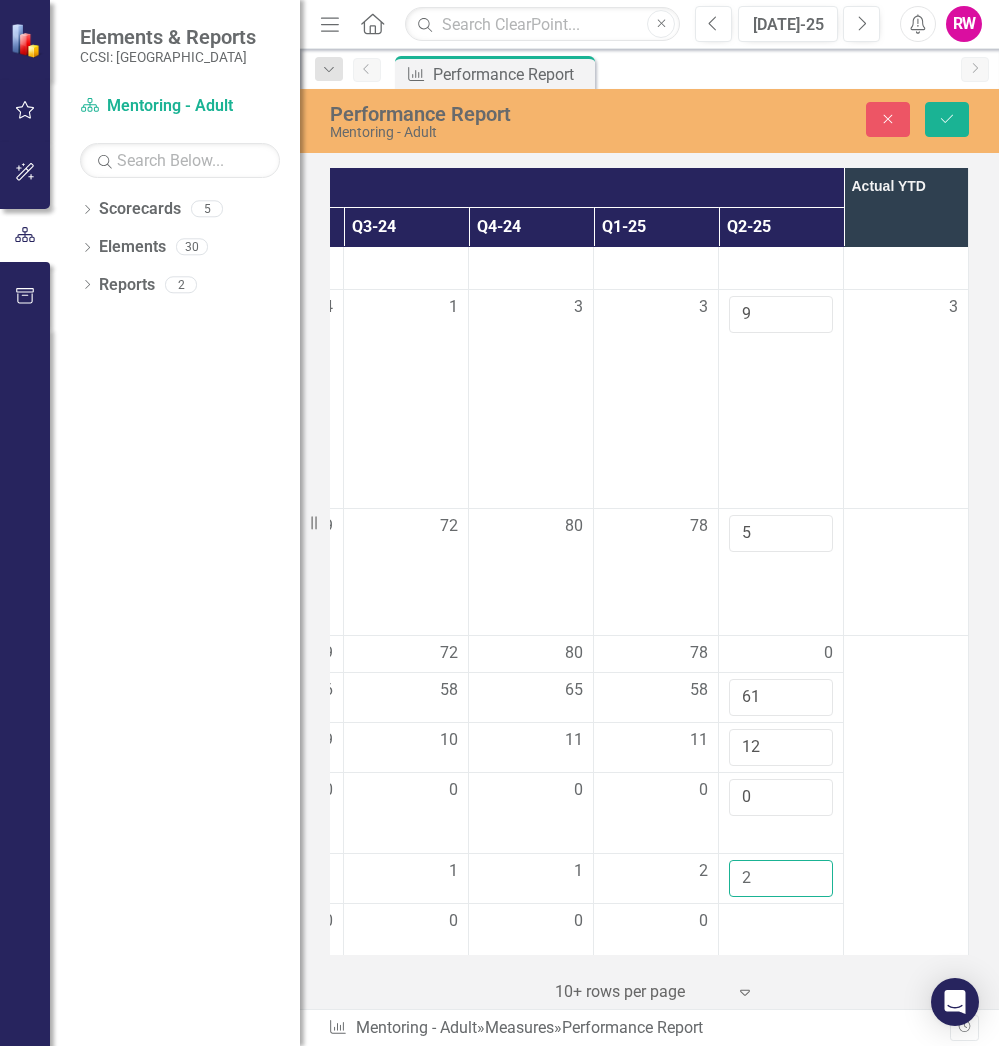 type on "2" 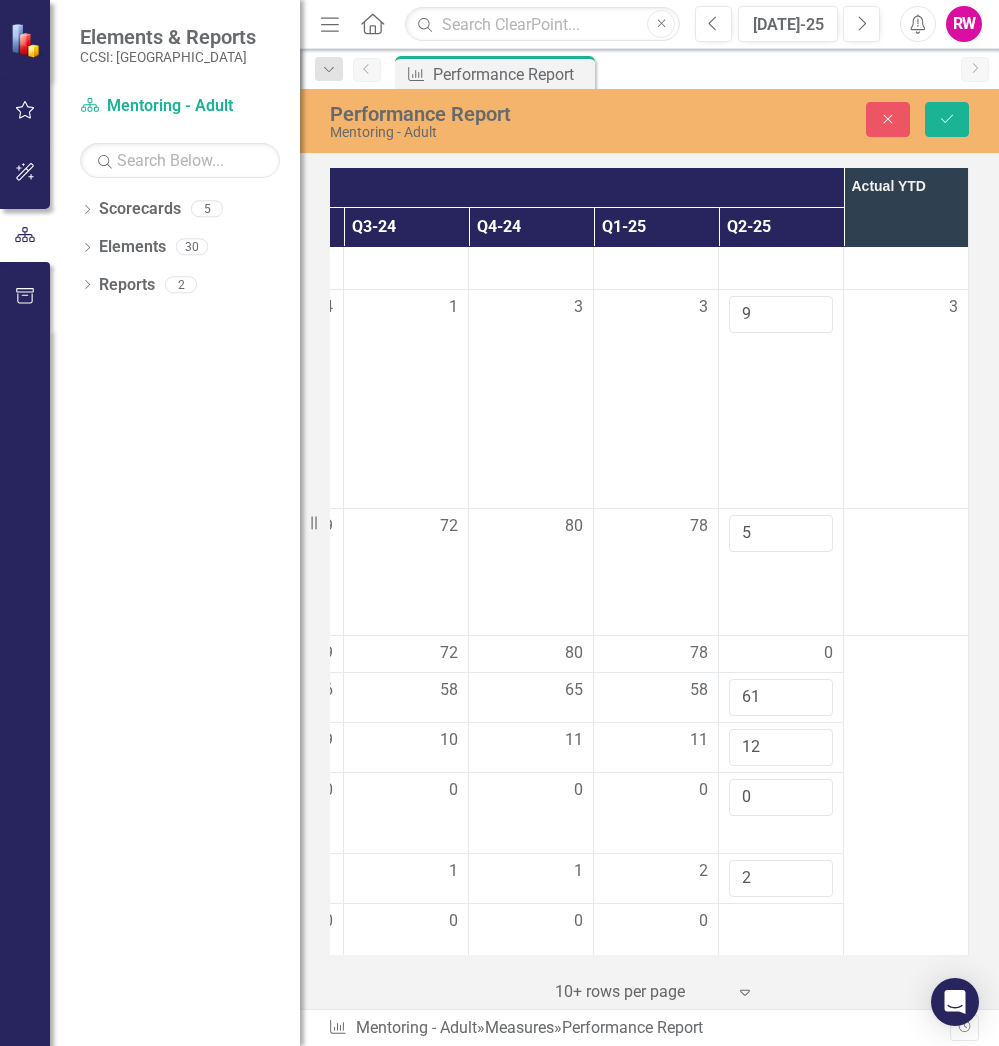 click at bounding box center (906, 881) 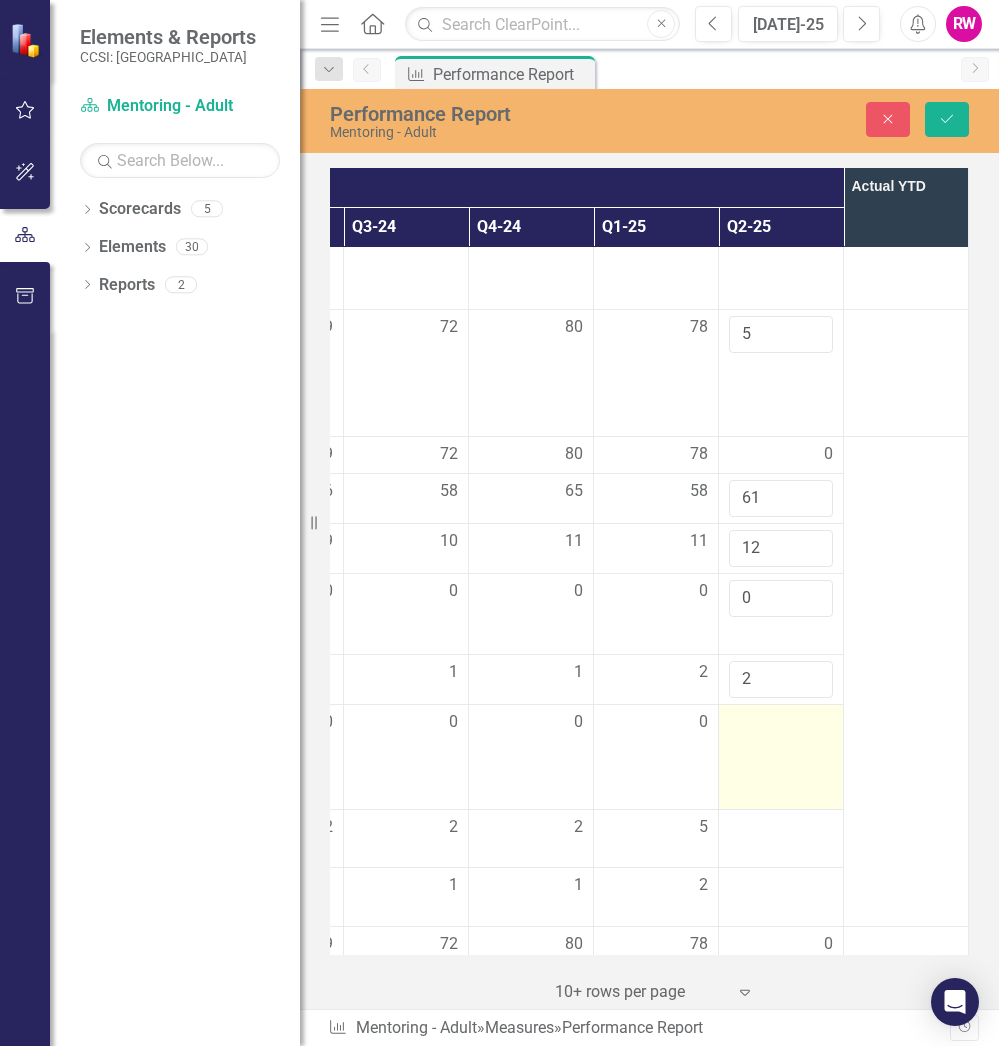 scroll, scrollTop: 371, scrollLeft: 627, axis: both 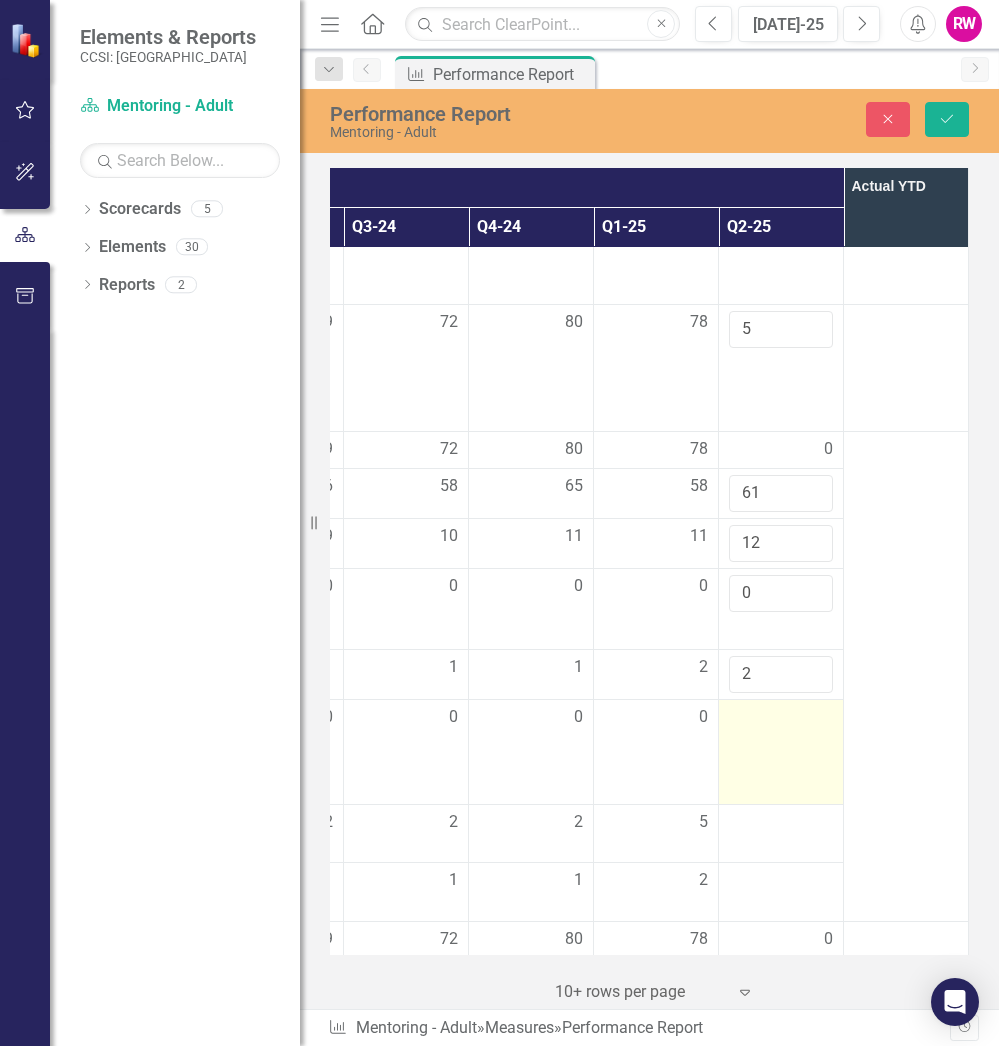 click at bounding box center (781, 752) 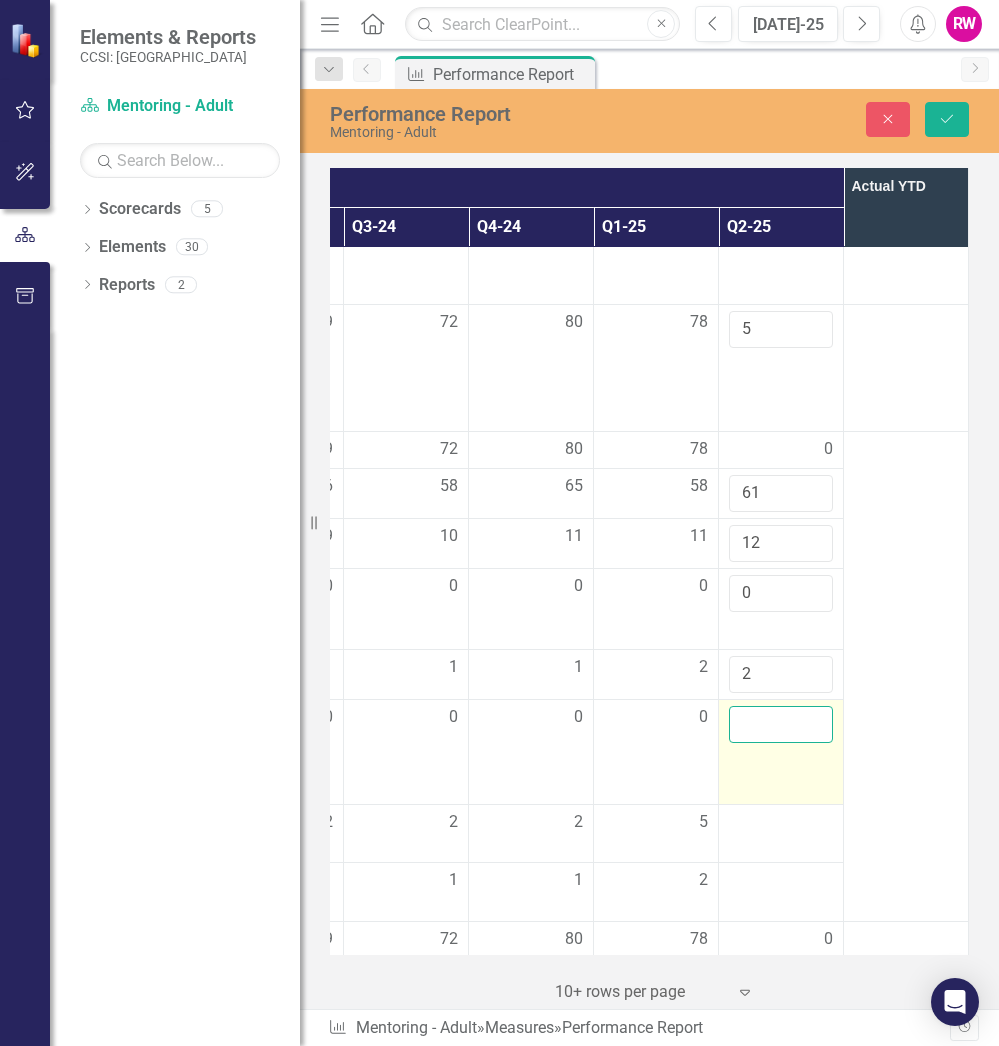 click at bounding box center [781, 724] 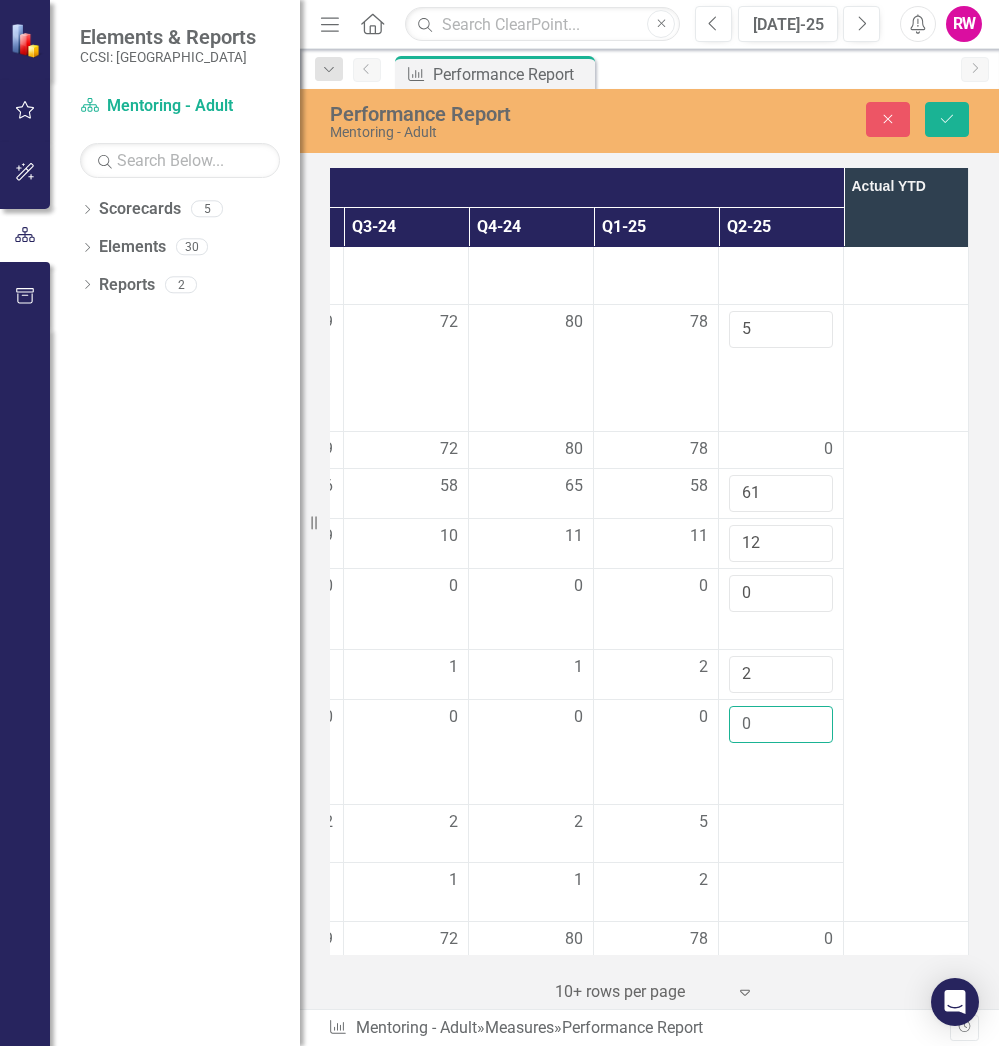 type on "0" 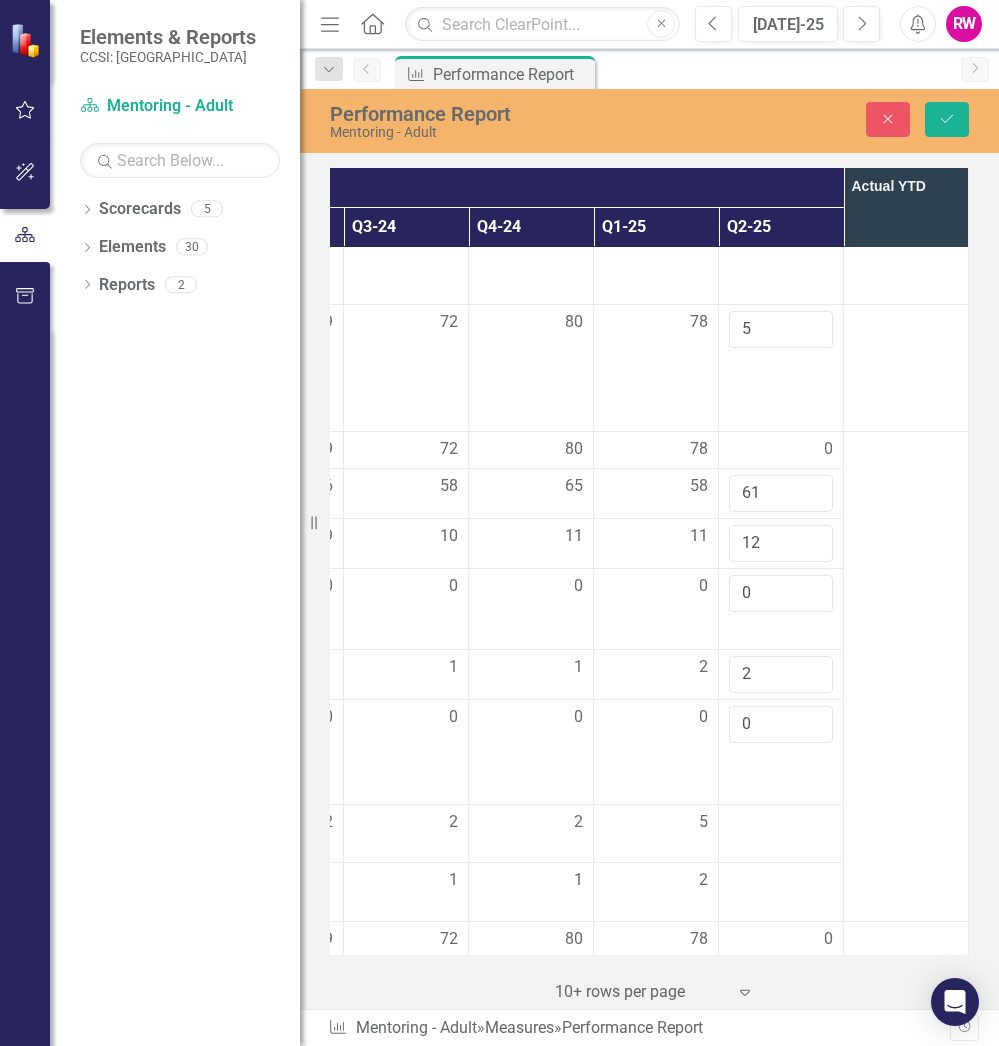 click at bounding box center [906, 677] 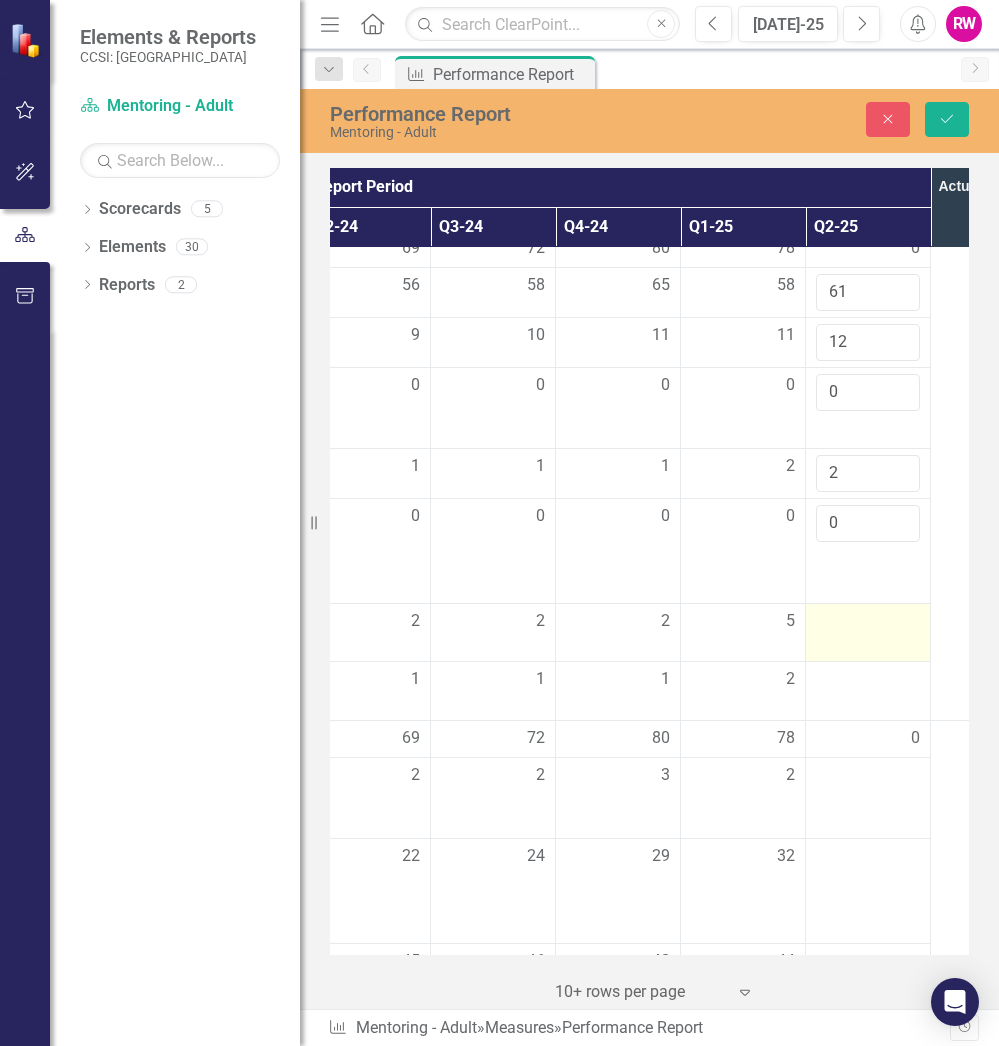 scroll, scrollTop: 572, scrollLeft: 541, axis: both 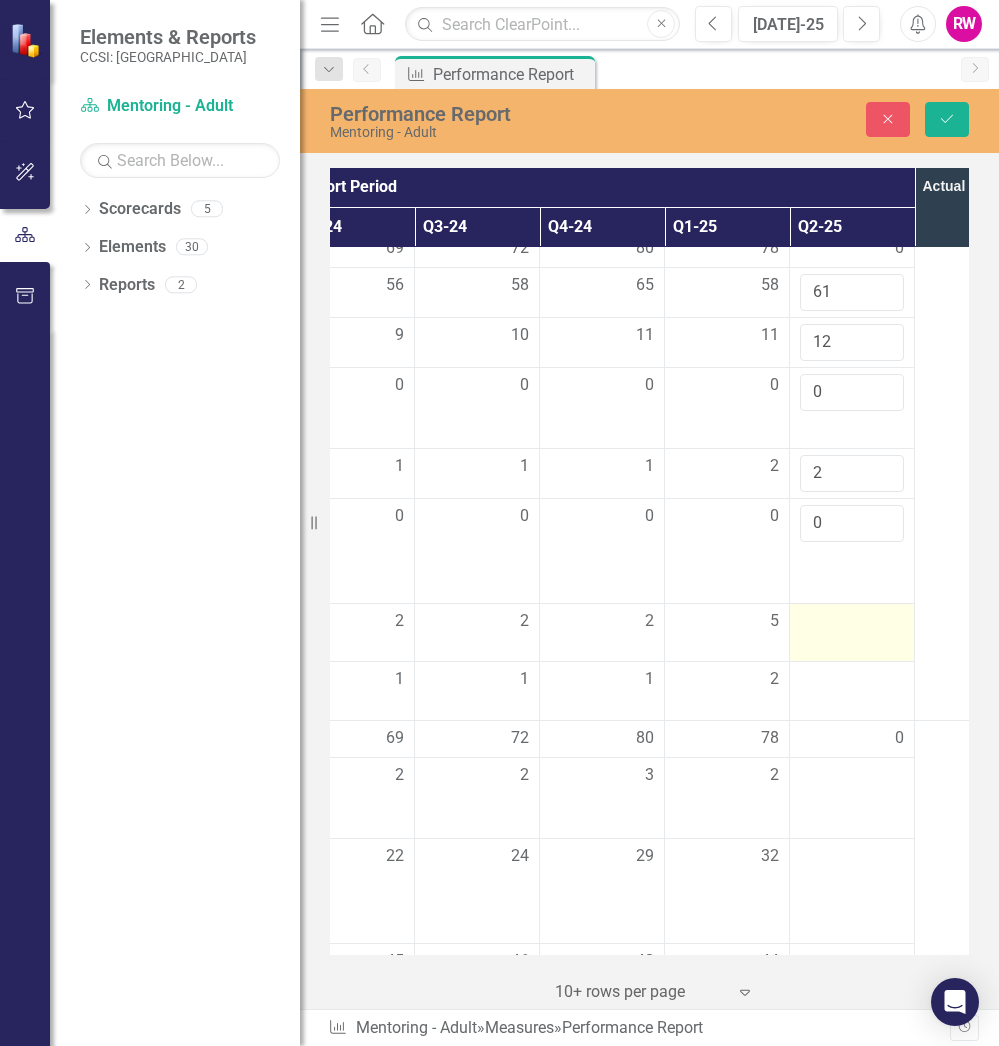 click at bounding box center (852, 622) 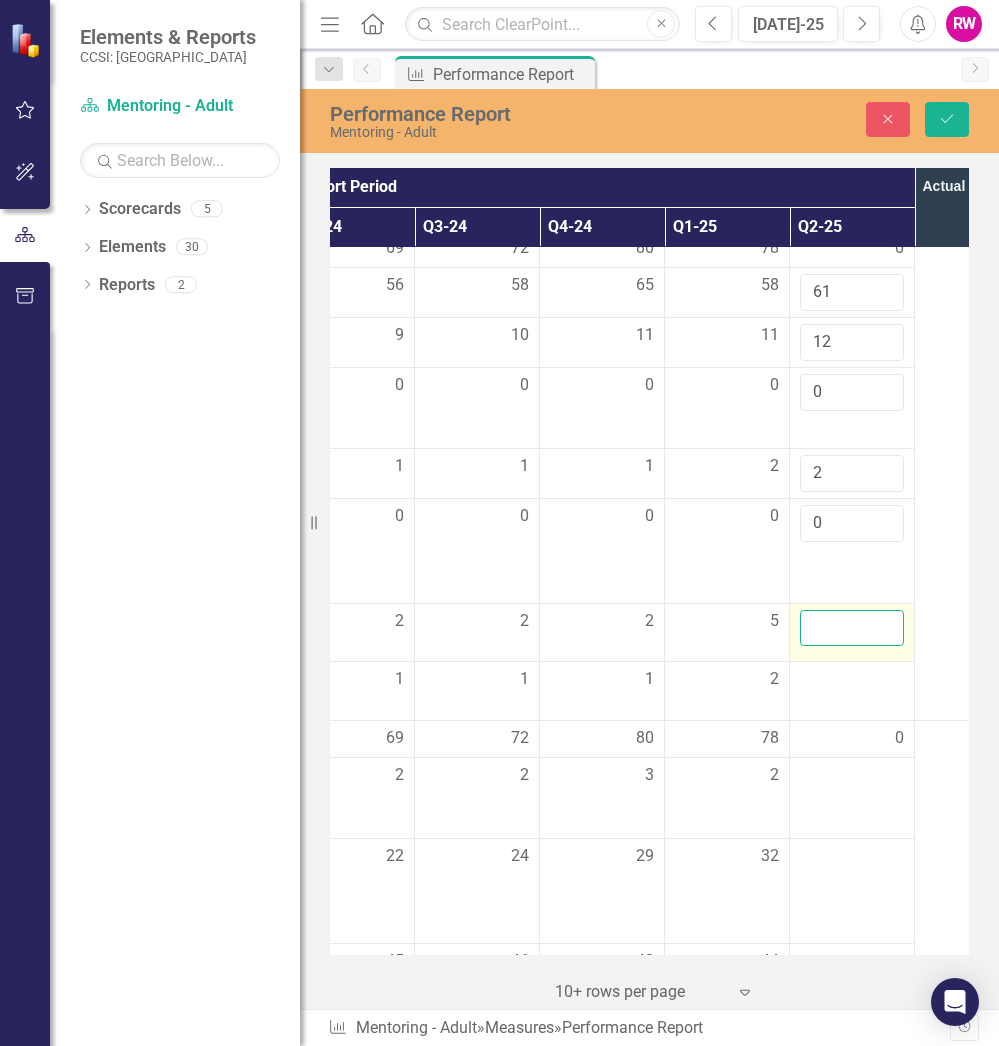 click at bounding box center [852, 628] 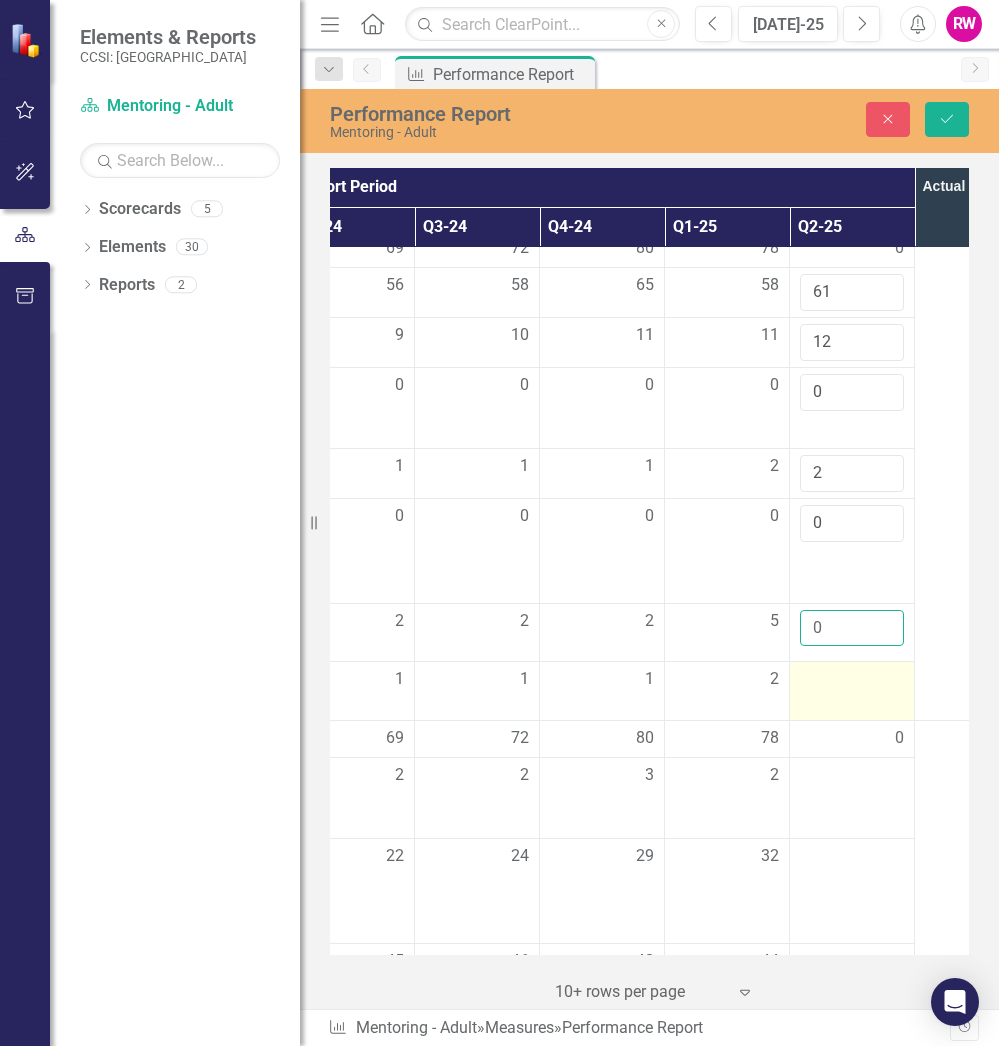 type on "0" 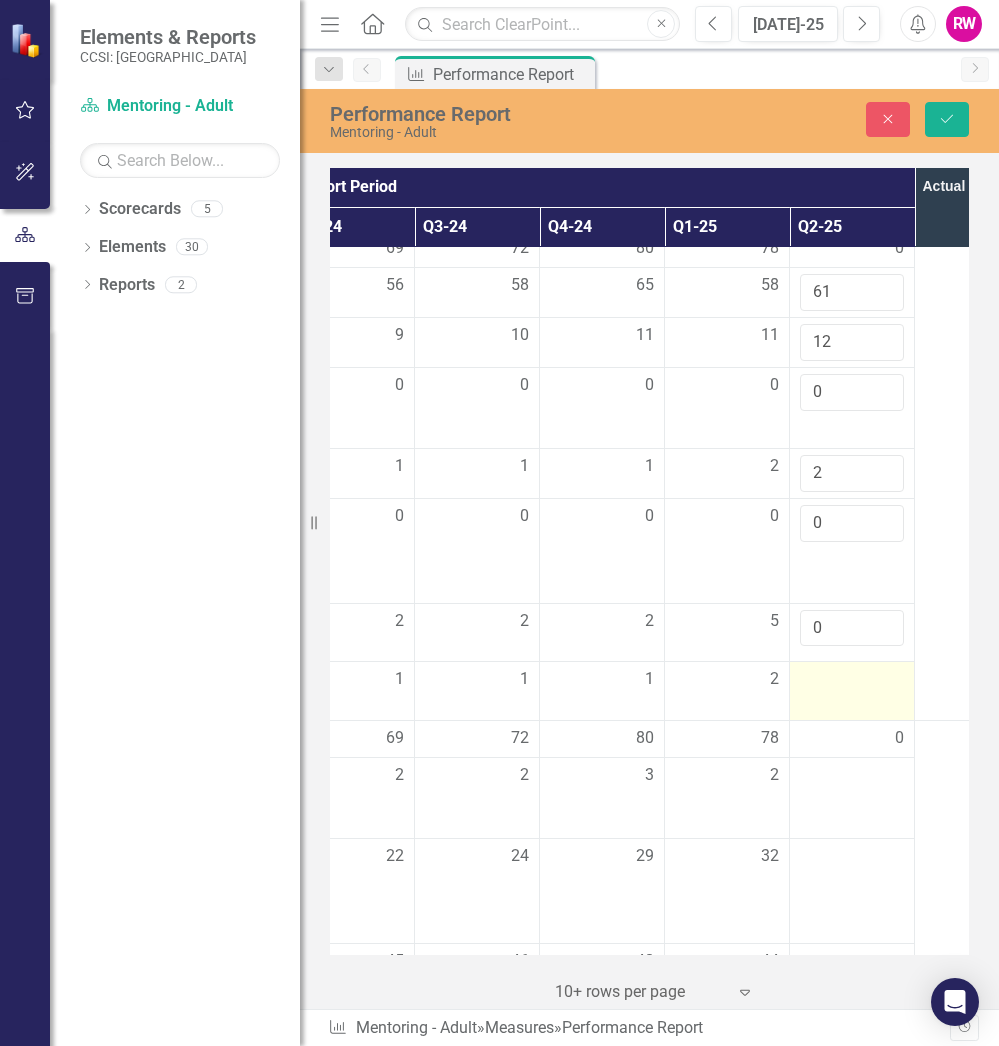 click at bounding box center (852, 680) 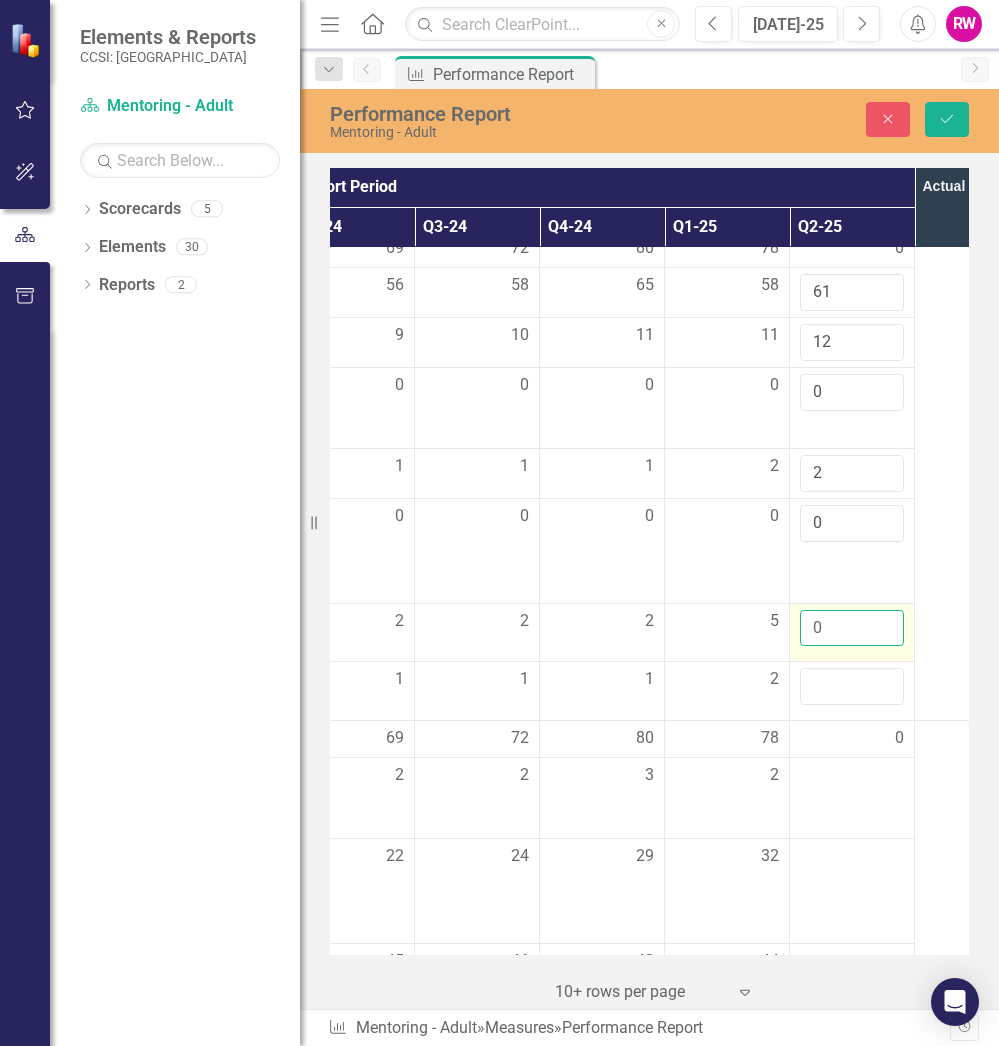 click on "0" at bounding box center [852, 628] 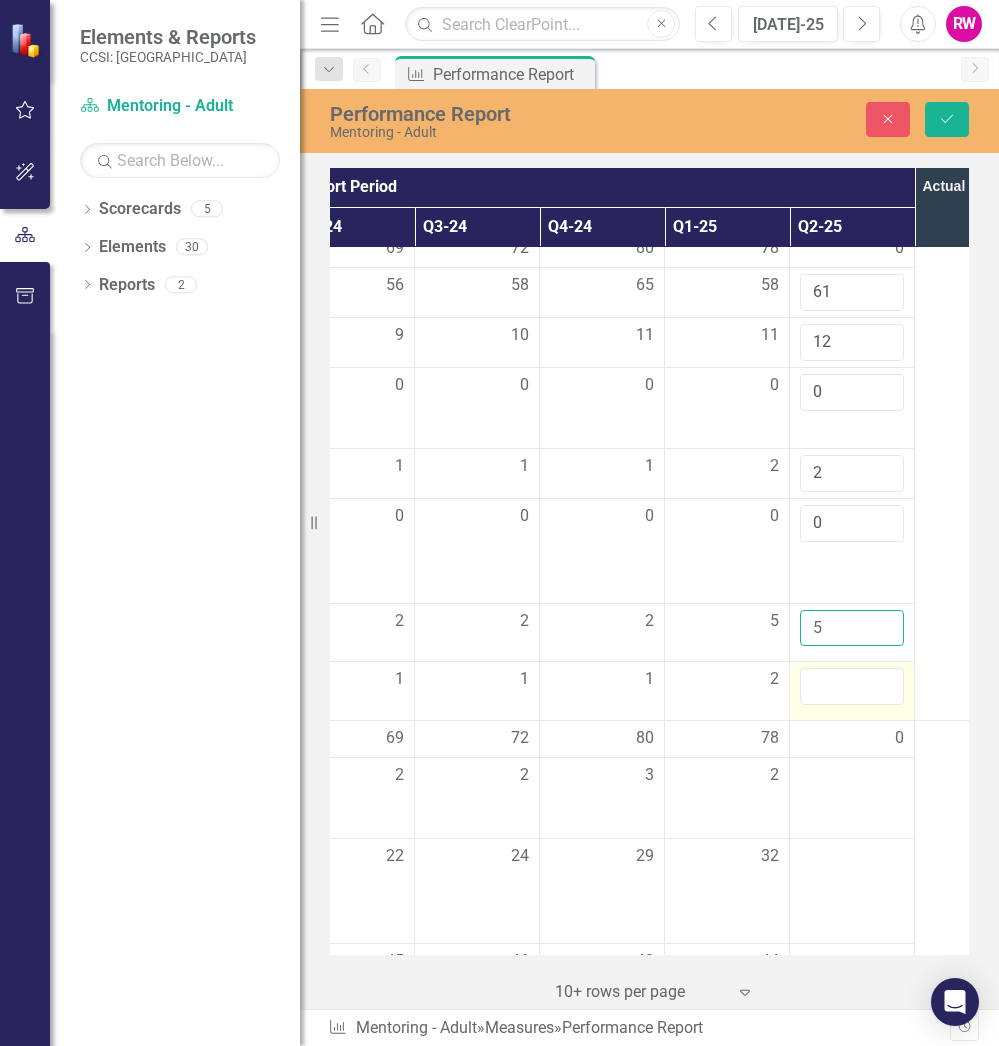type on "5" 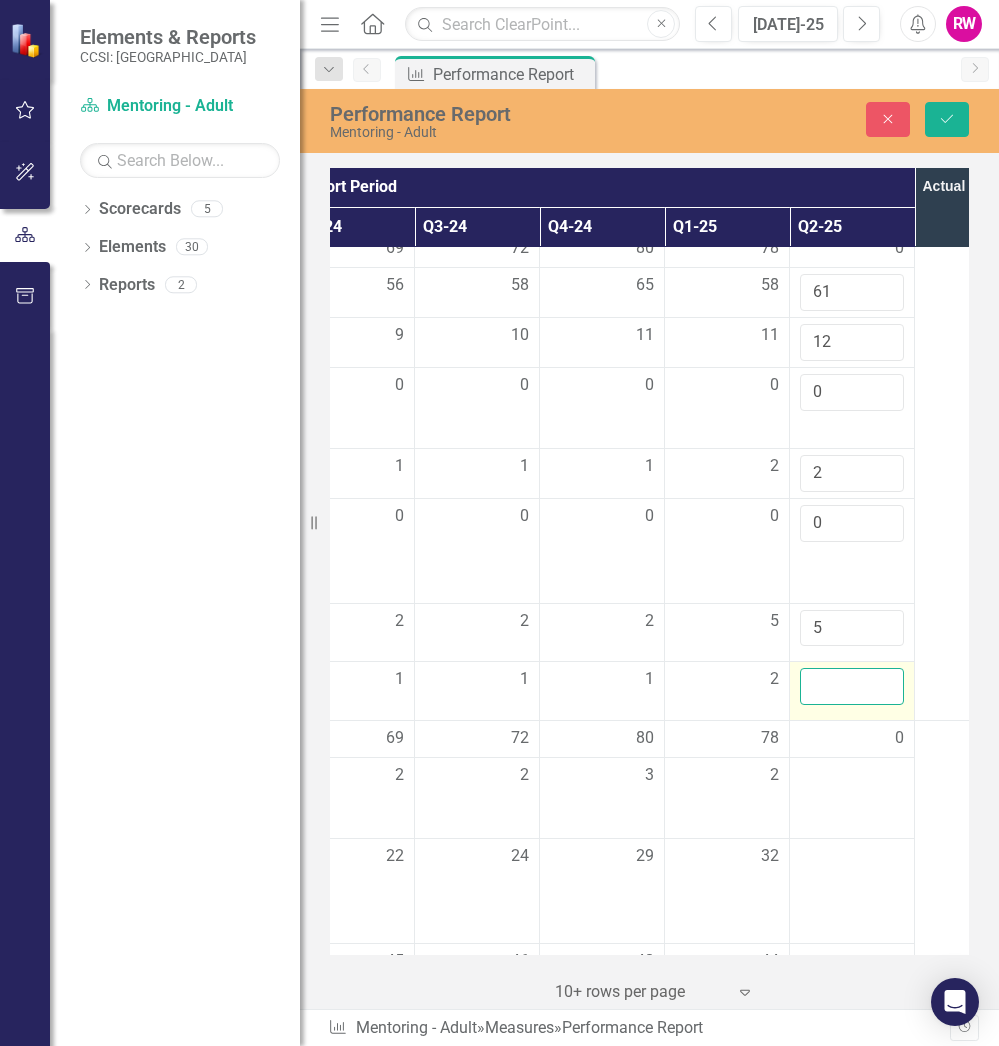 click at bounding box center [852, 686] 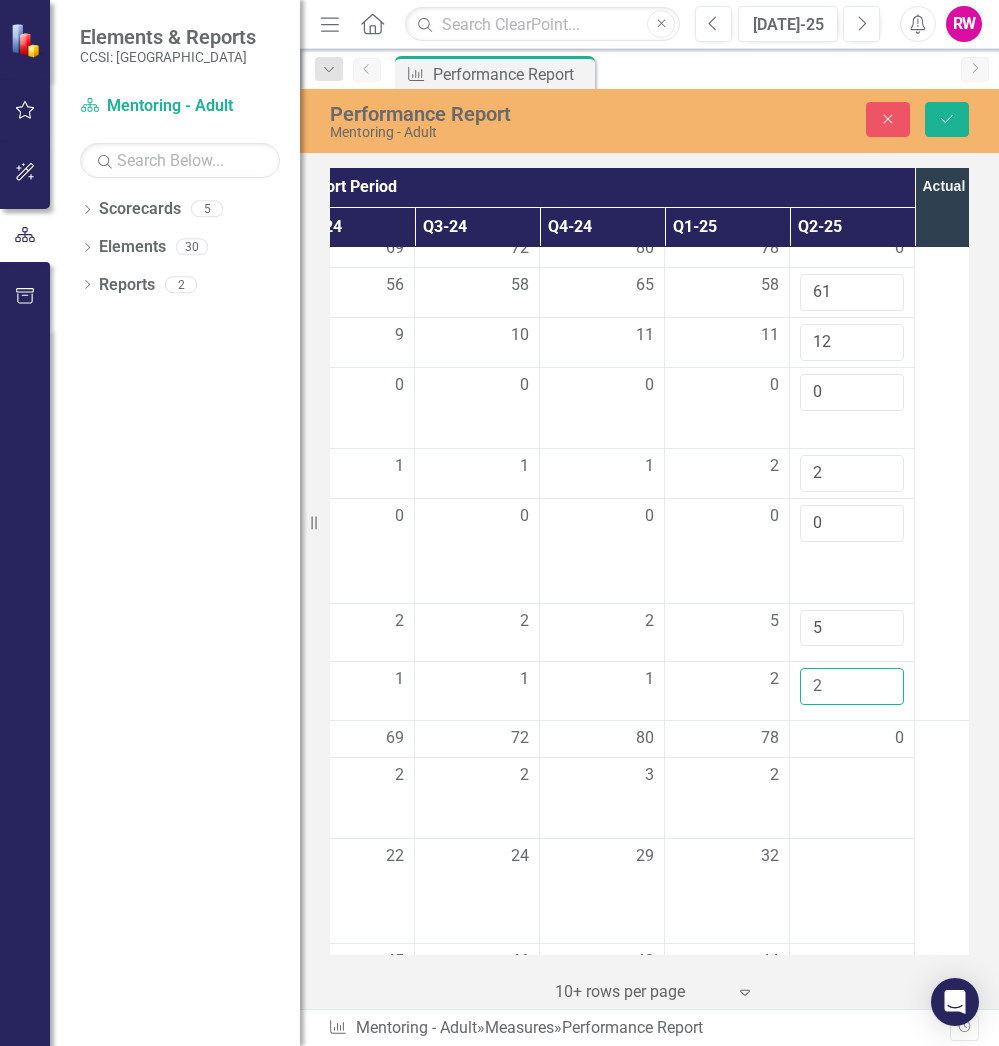 type on "2" 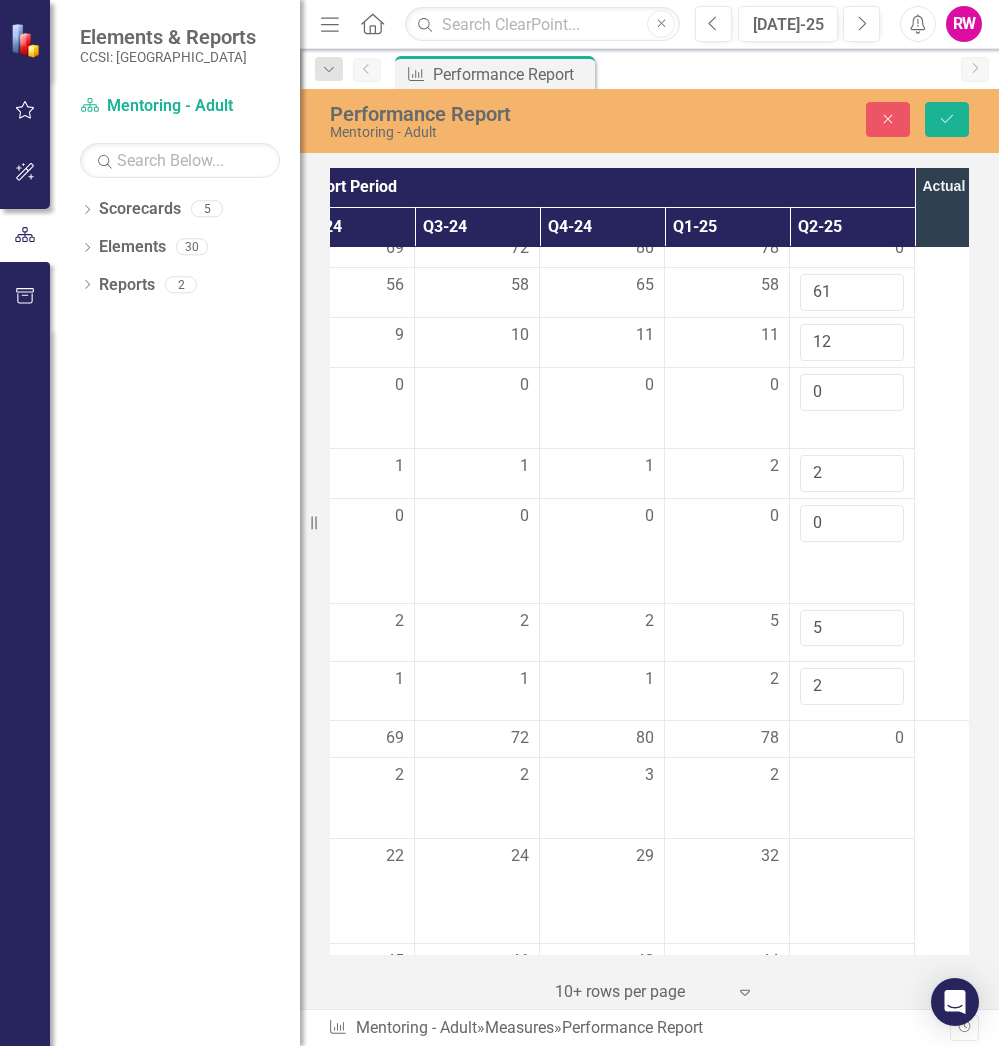 click at bounding box center (977, 476) 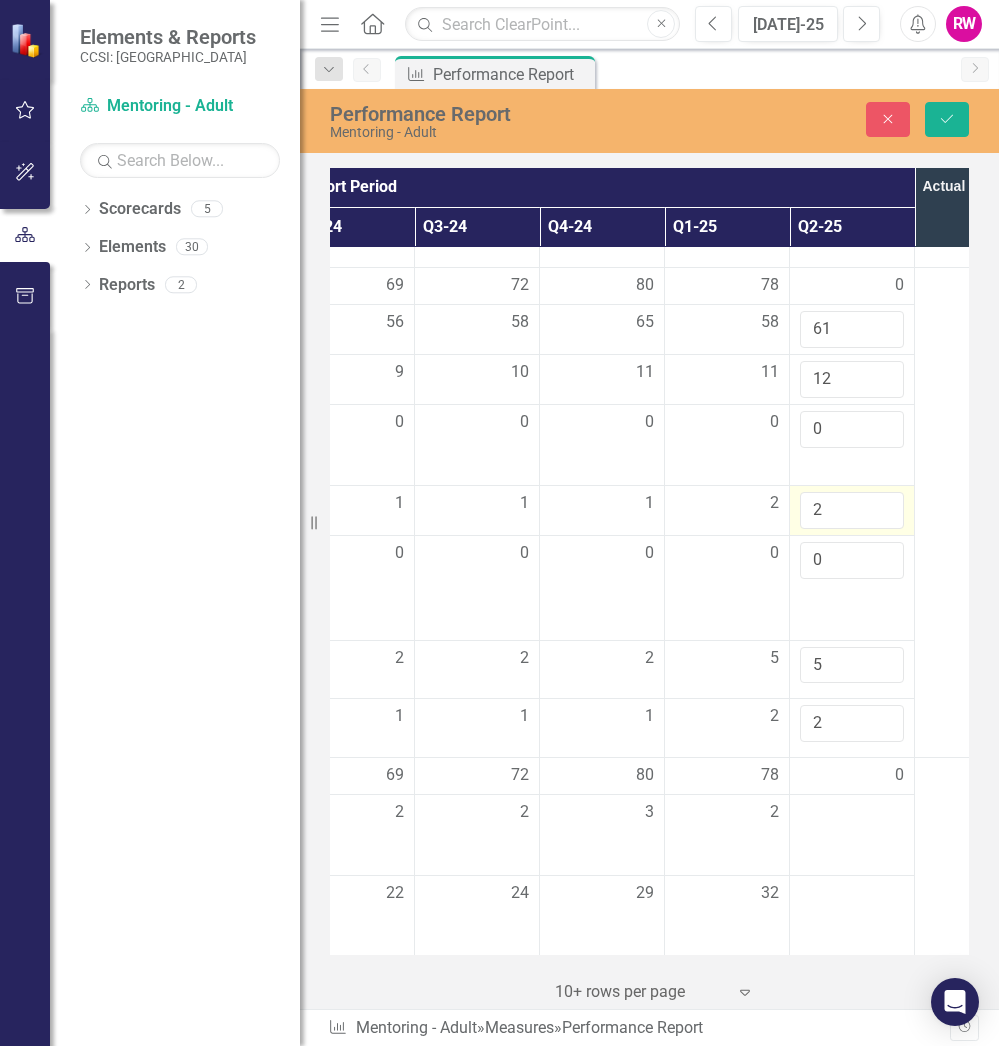 scroll, scrollTop: 515, scrollLeft: 541, axis: both 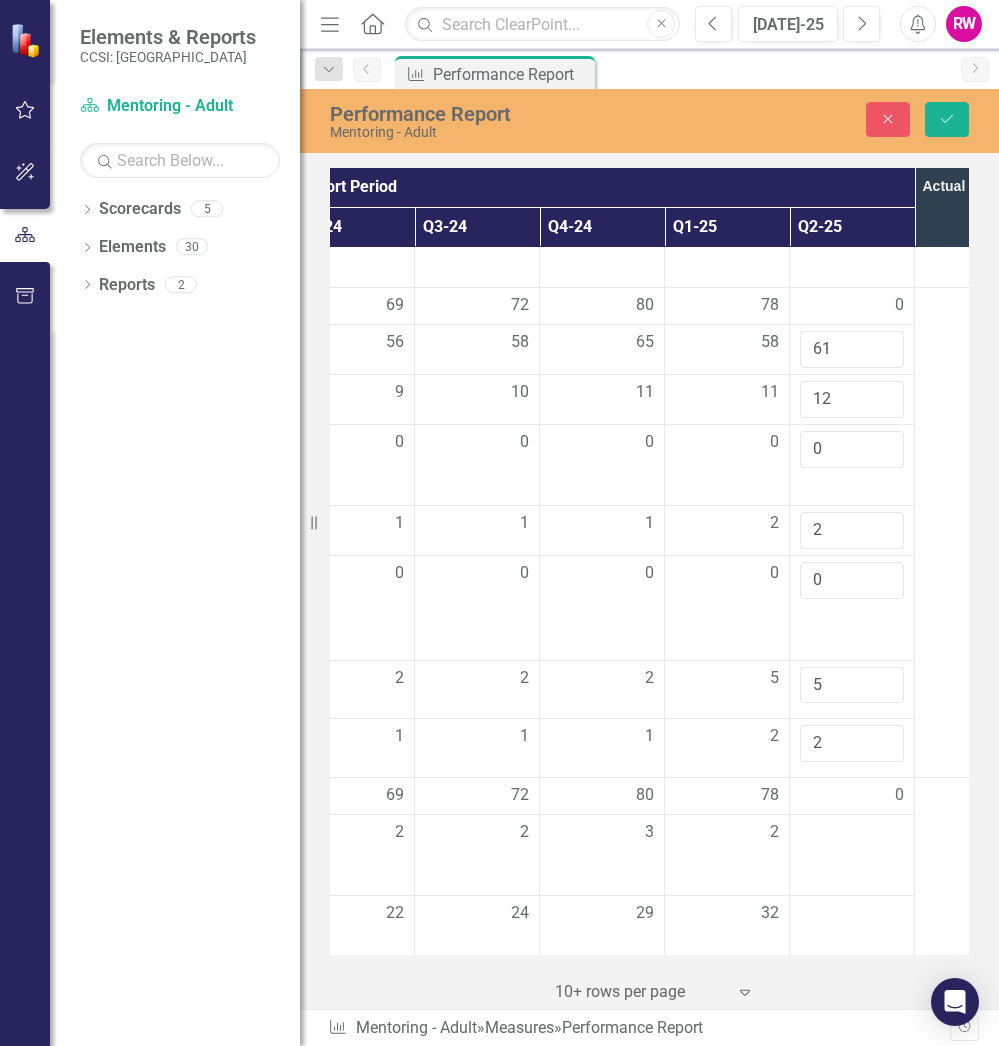 click at bounding box center [977, 533] 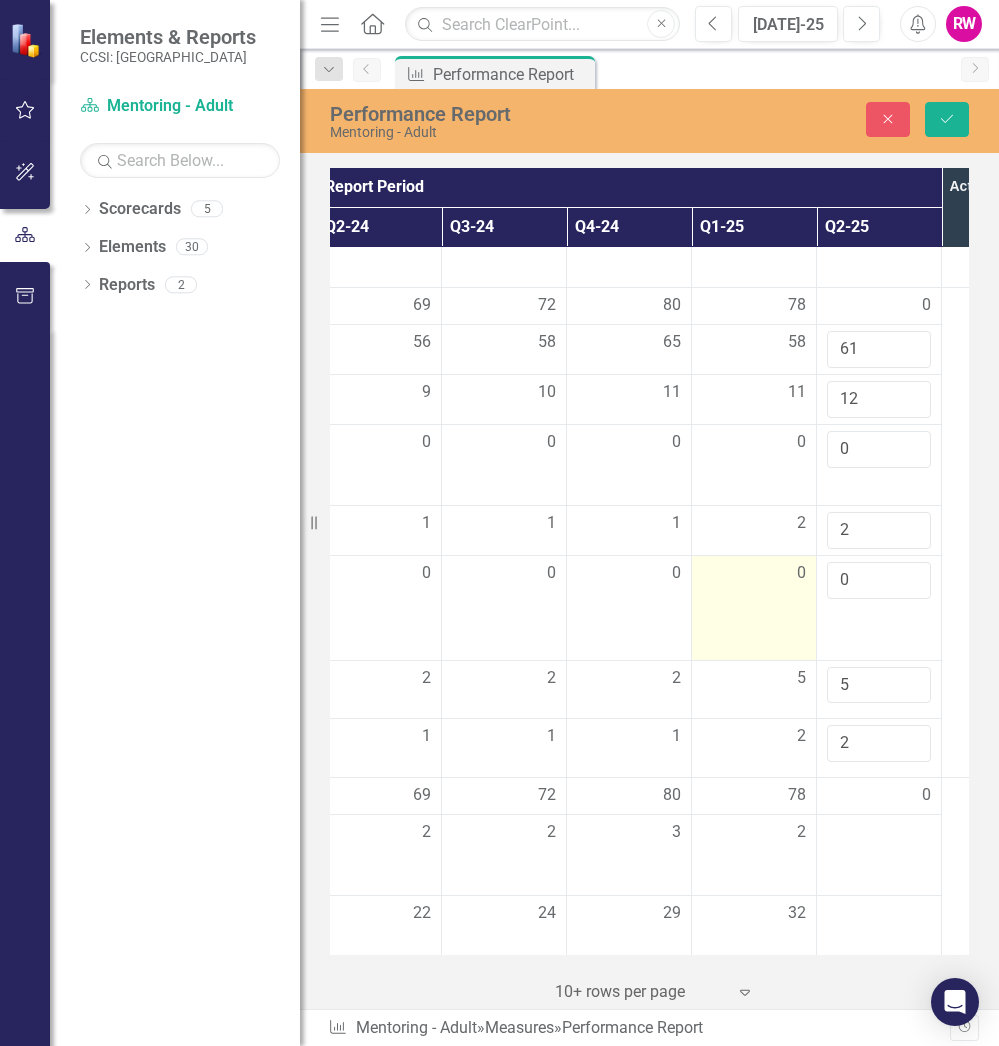 scroll, scrollTop: 515, scrollLeft: 562, axis: both 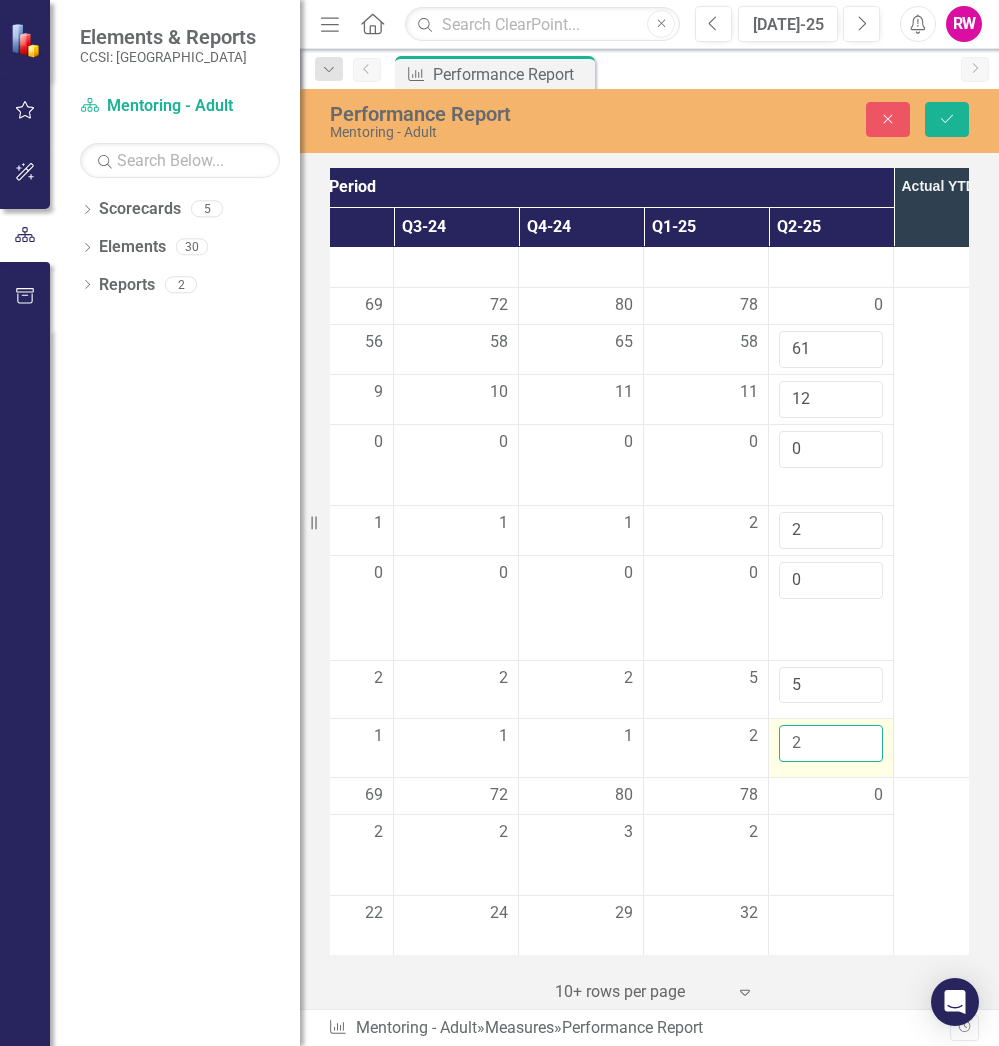 click on "2" at bounding box center [831, 743] 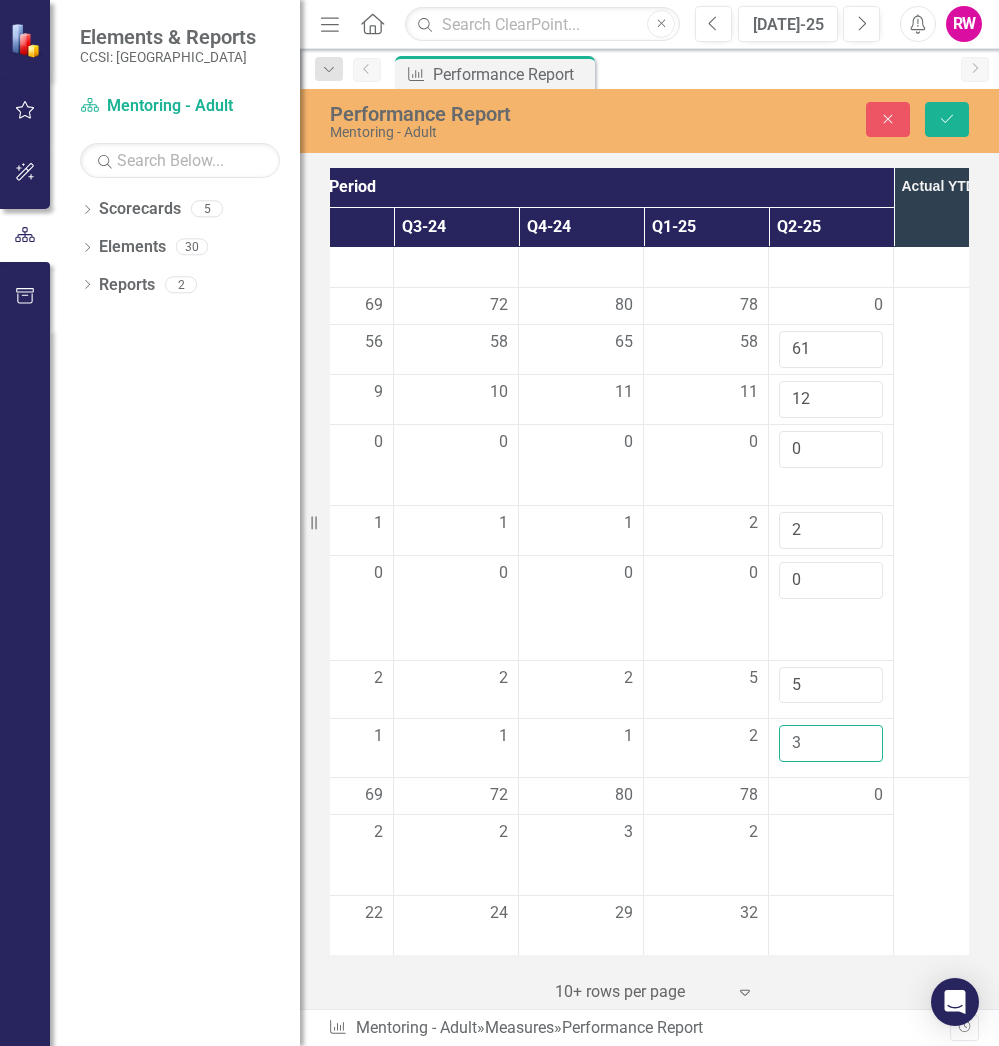 type on "3" 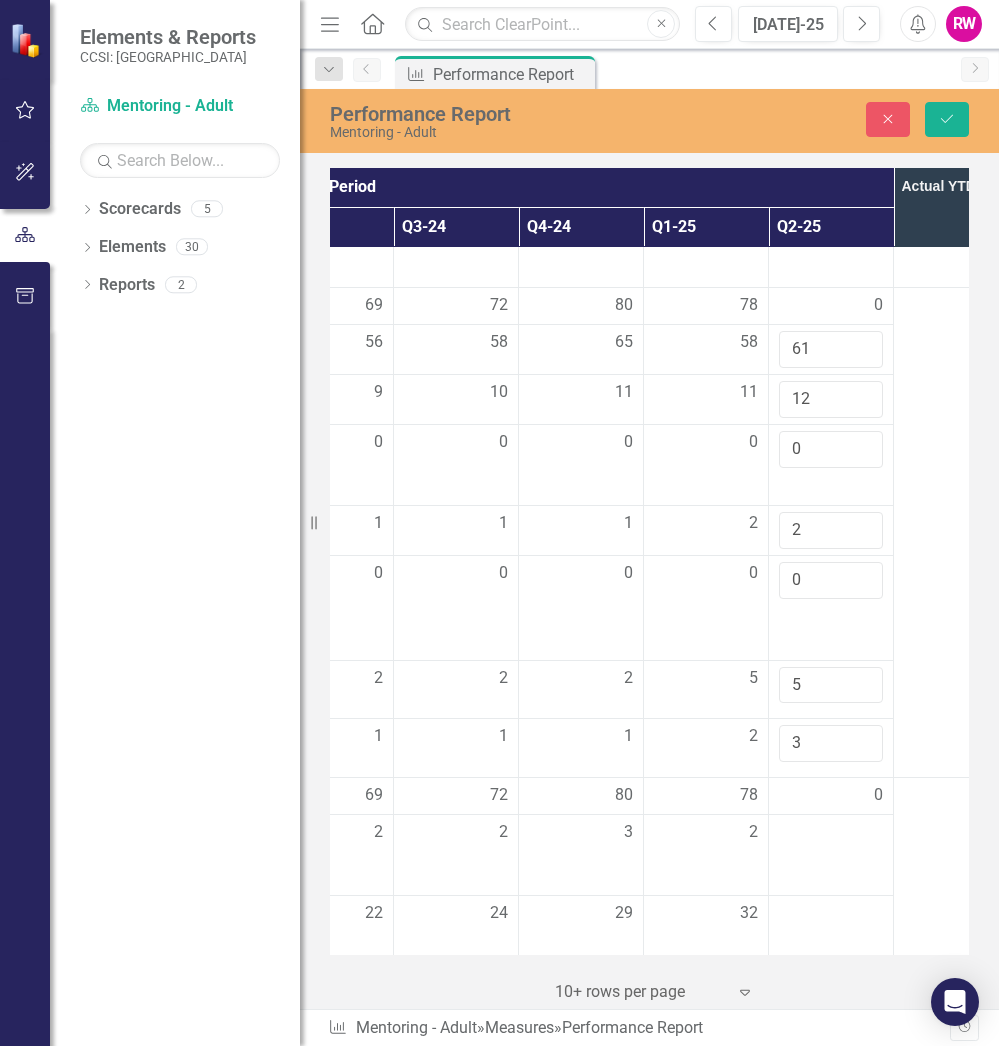click at bounding box center (956, 533) 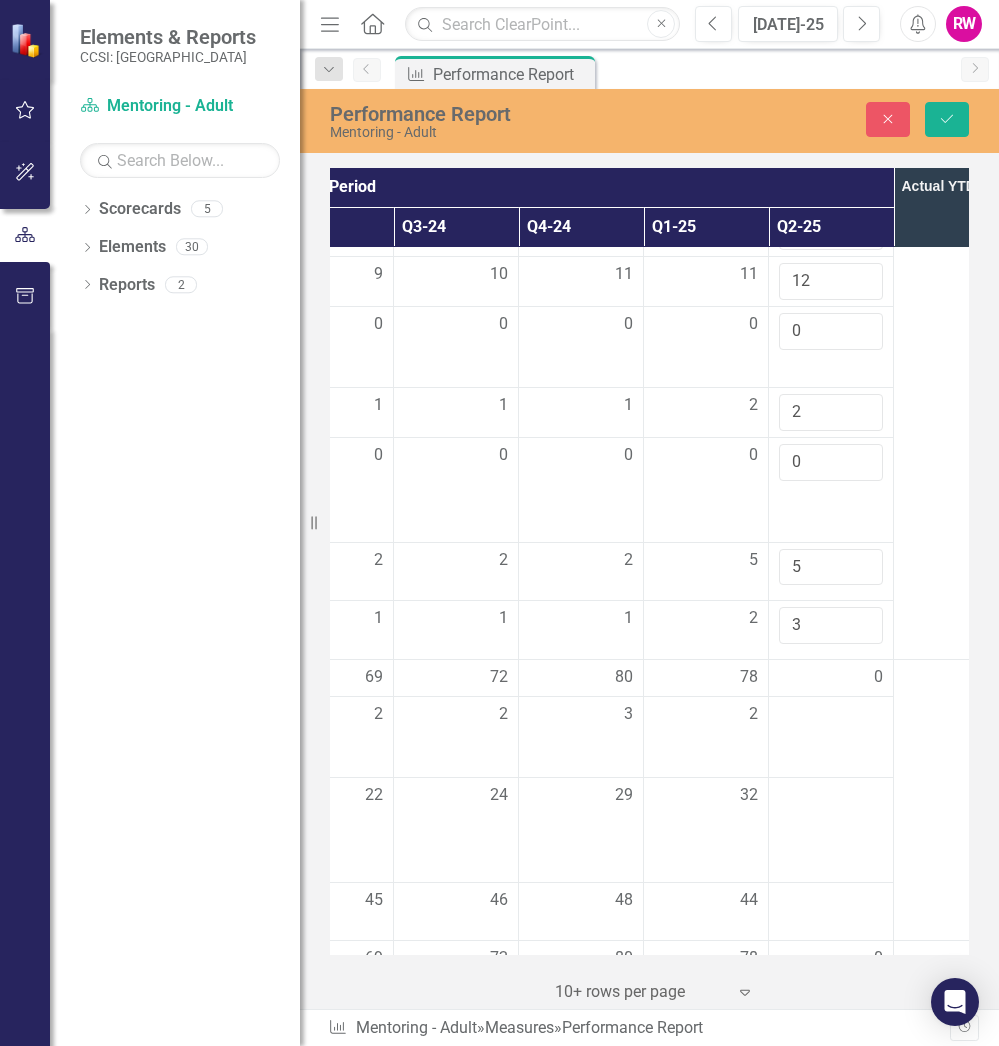 scroll, scrollTop: 637, scrollLeft: 562, axis: both 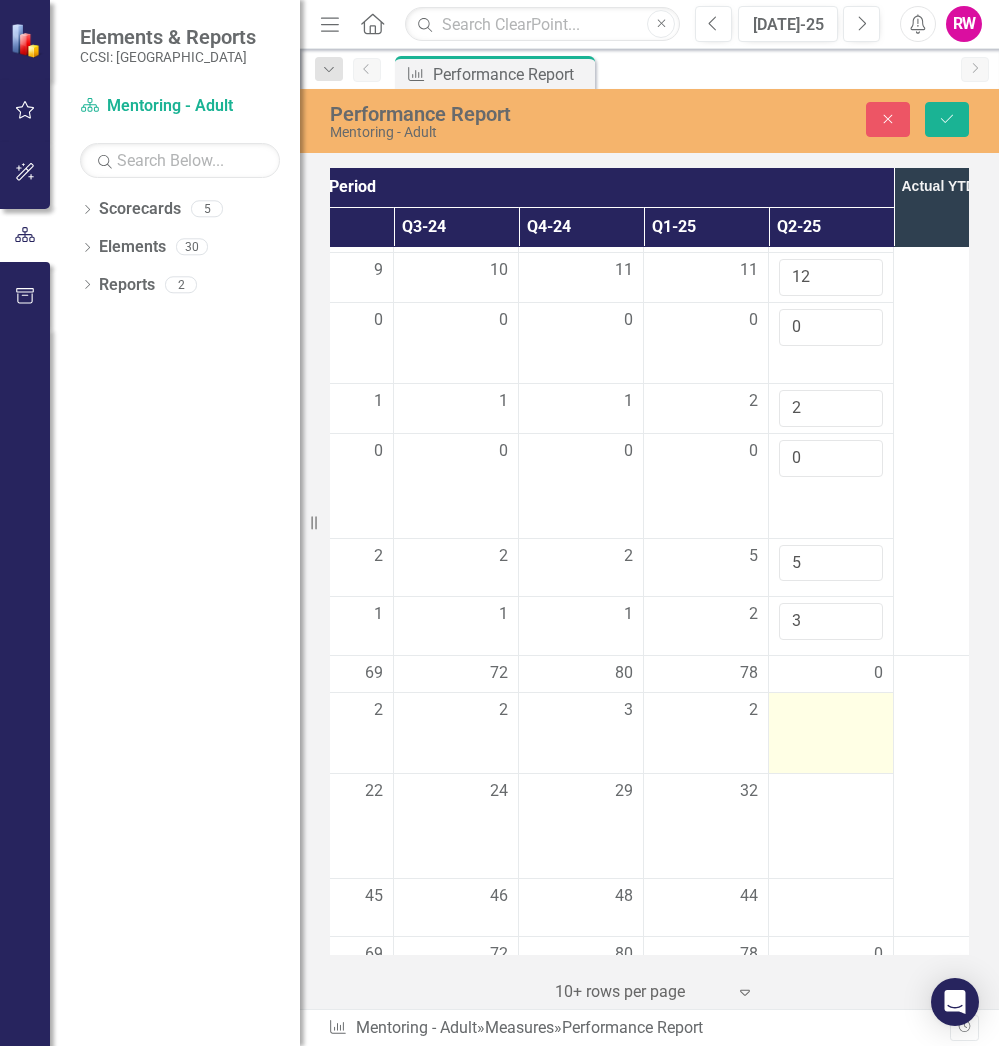 click at bounding box center (831, 711) 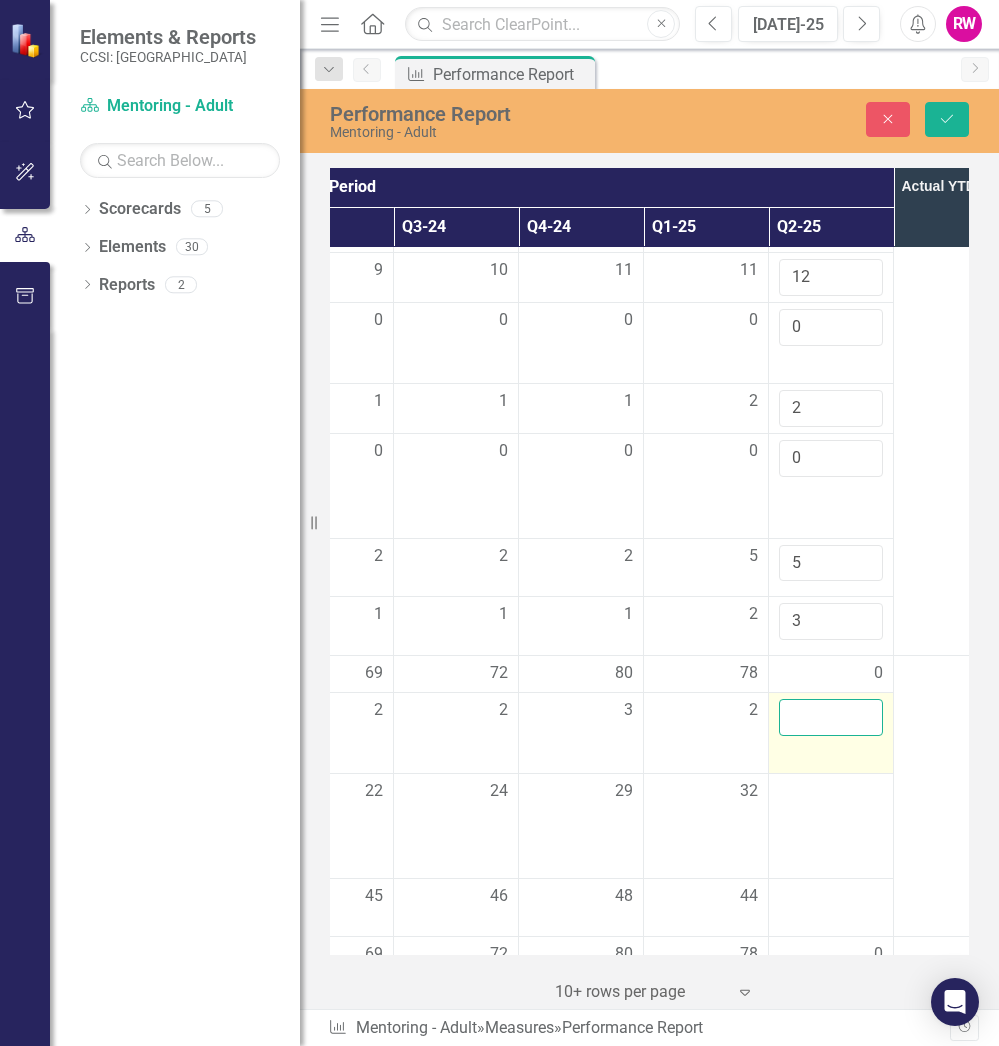 click at bounding box center (831, 717) 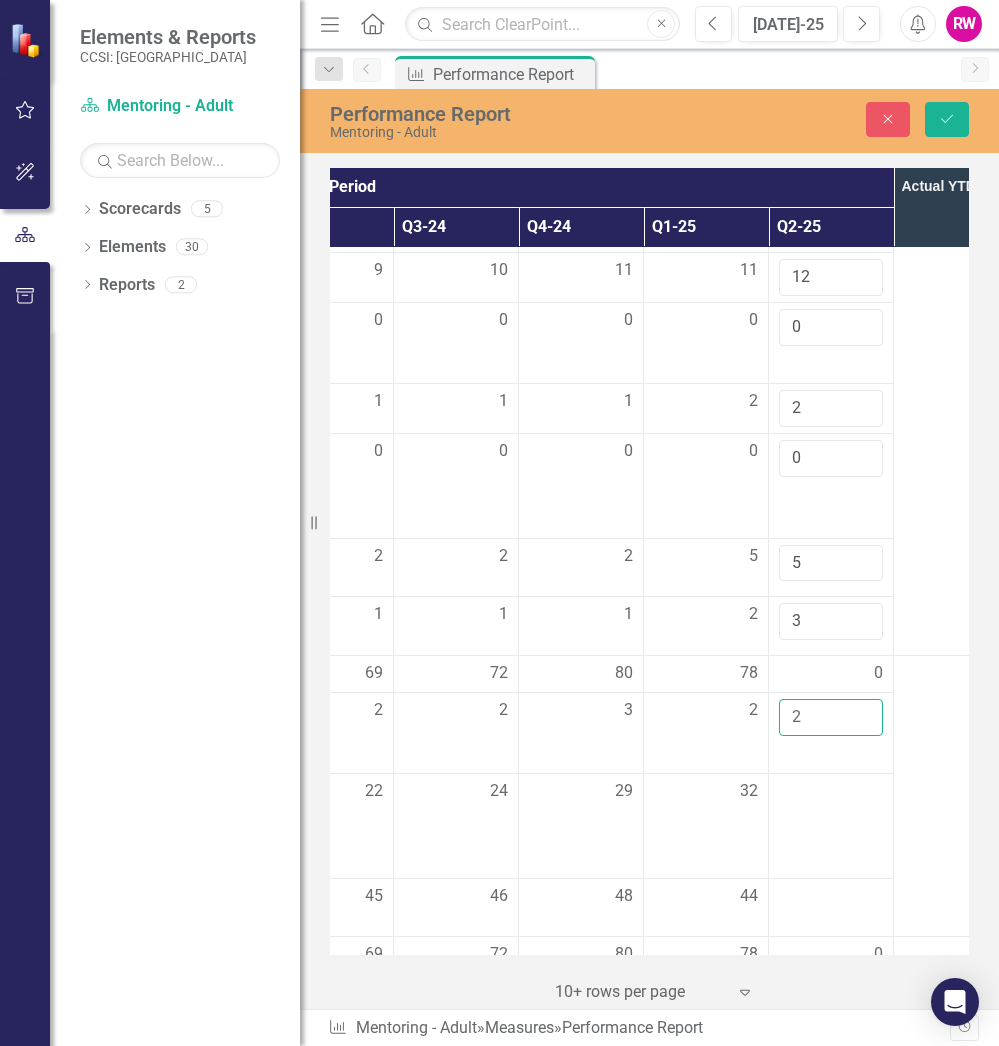 type on "2" 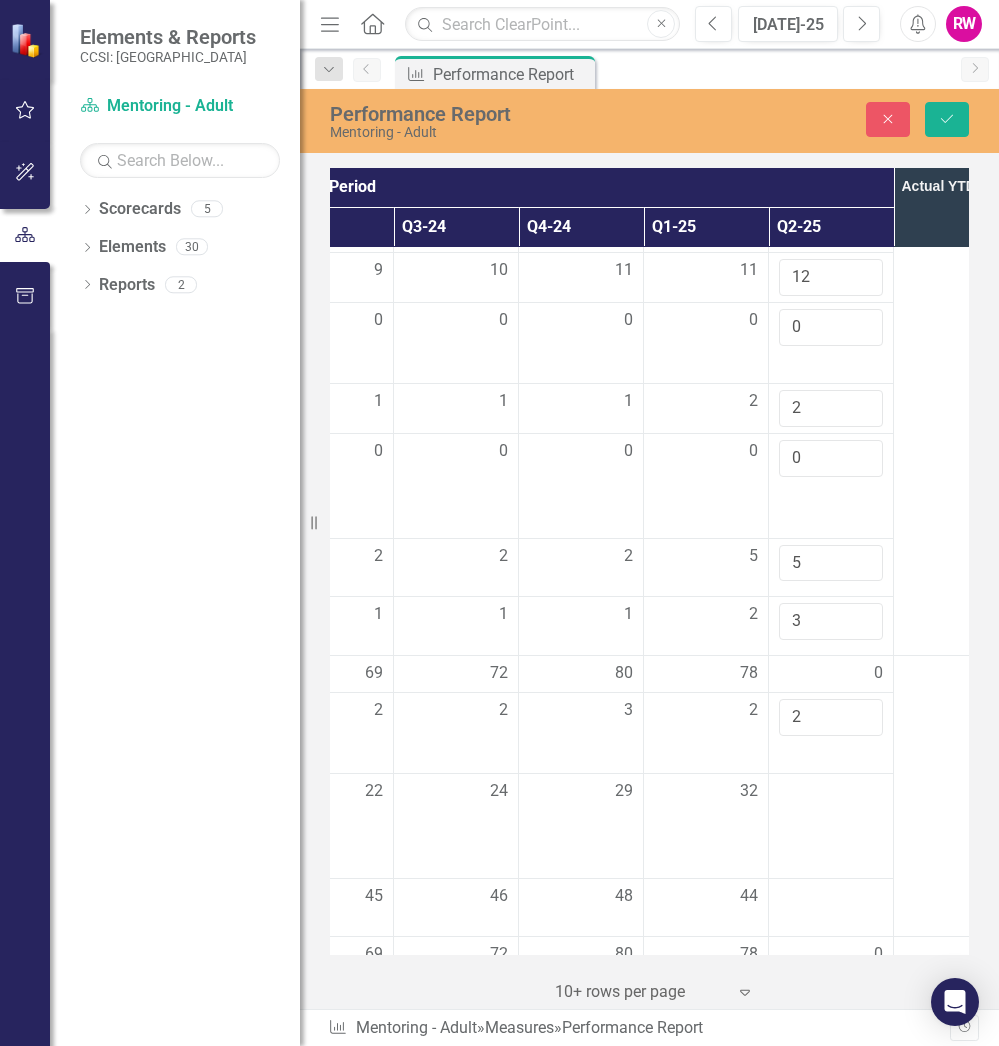 click at bounding box center (956, 796) 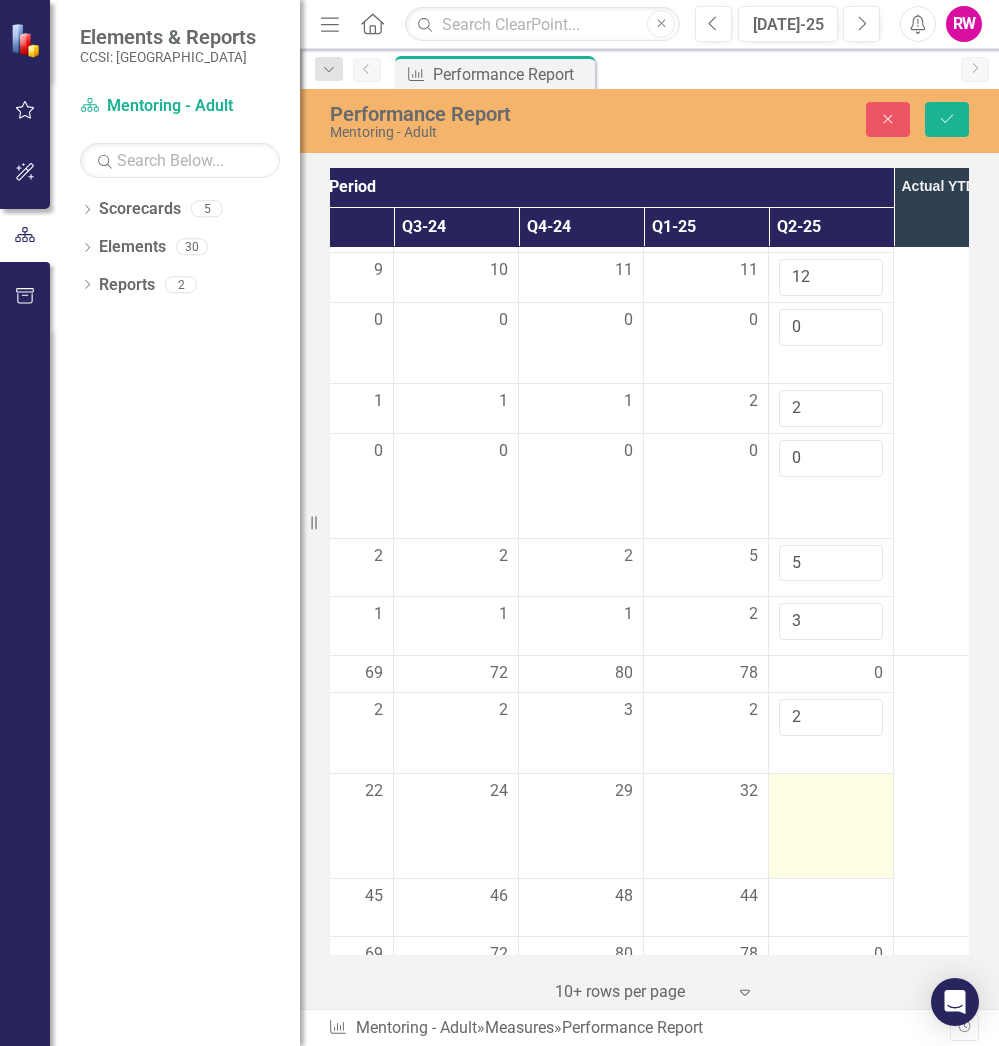 click at bounding box center [831, 792] 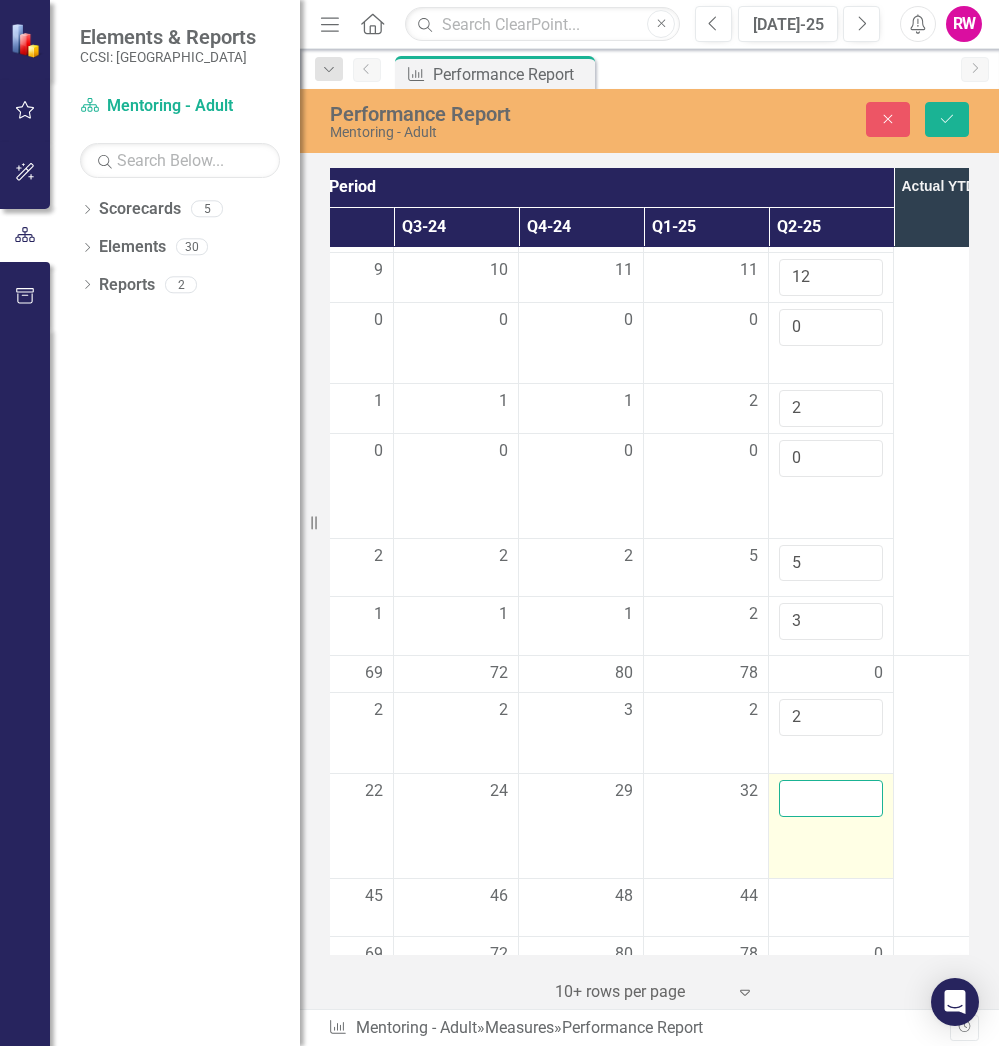 click at bounding box center (831, 798) 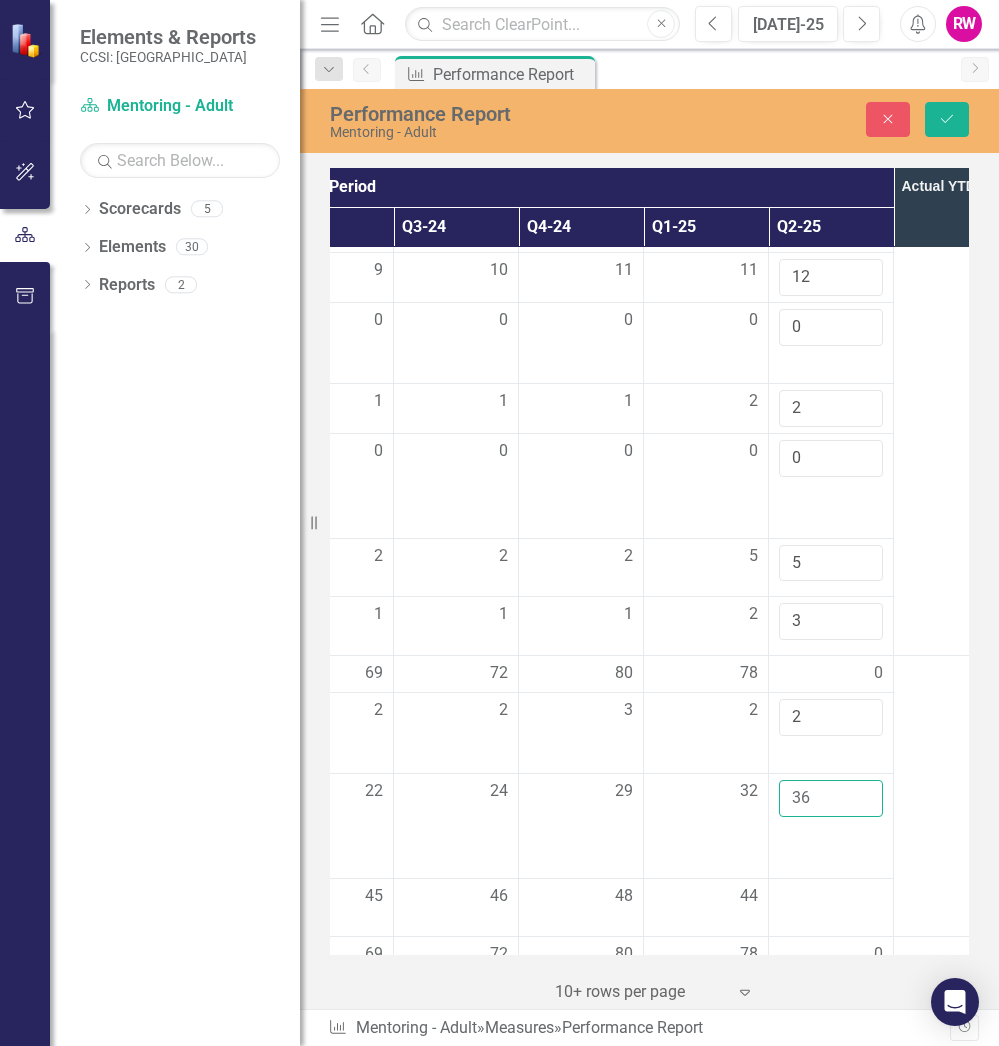 type on "36" 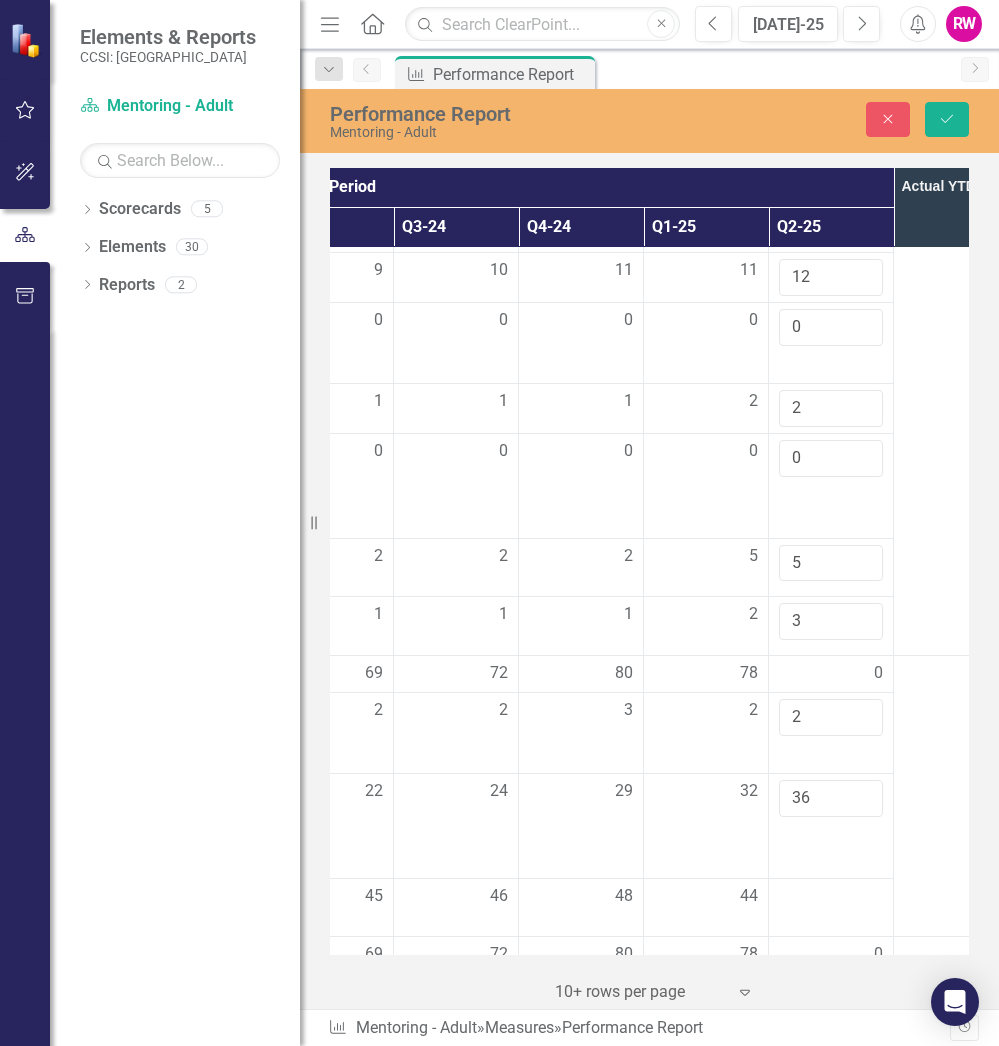 click at bounding box center (956, 796) 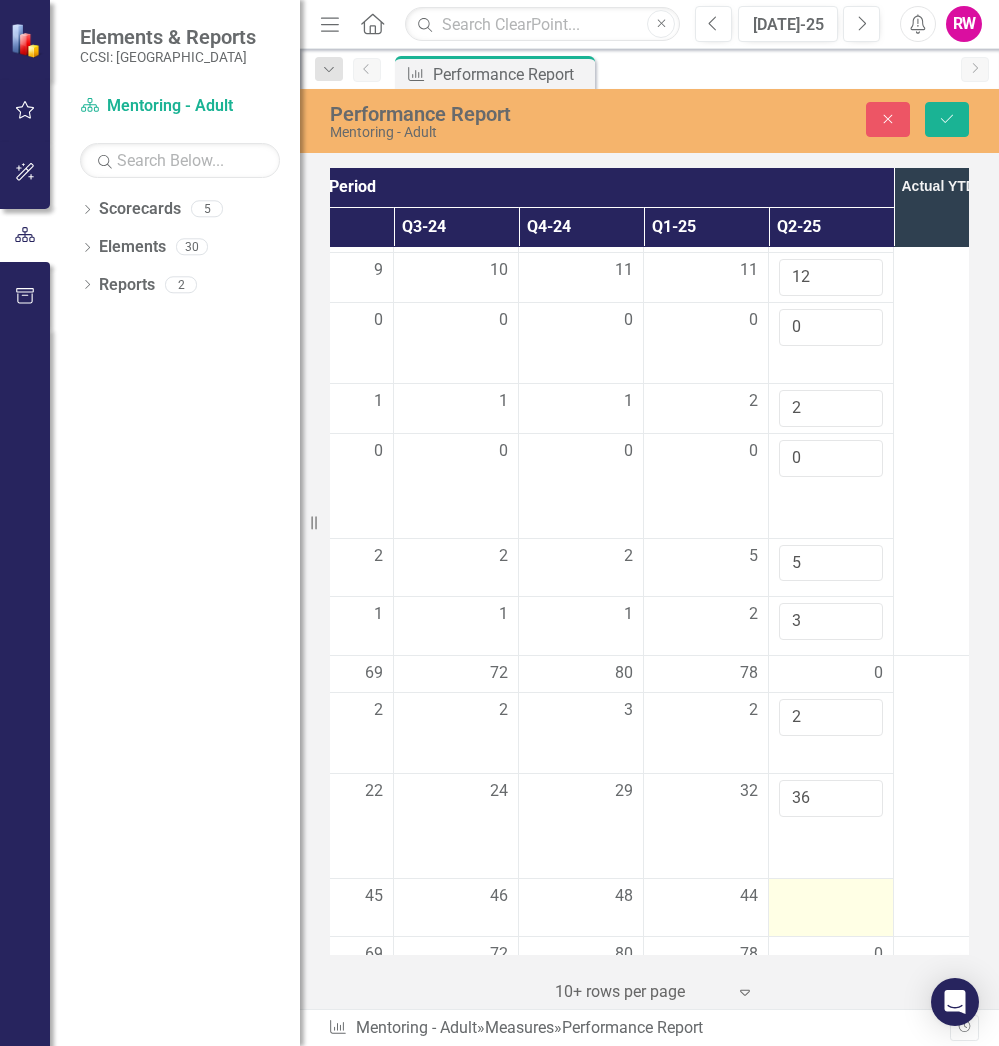 click at bounding box center [831, 897] 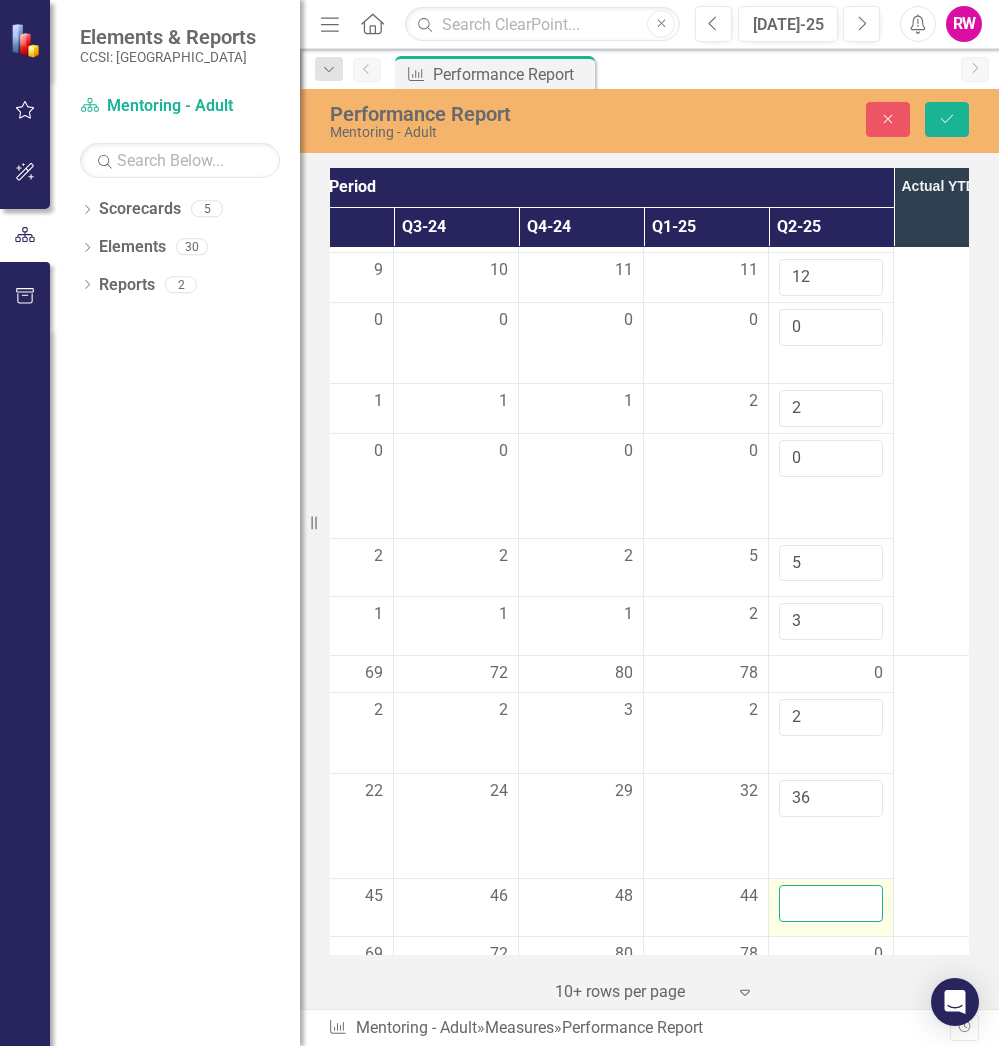 click at bounding box center (831, 903) 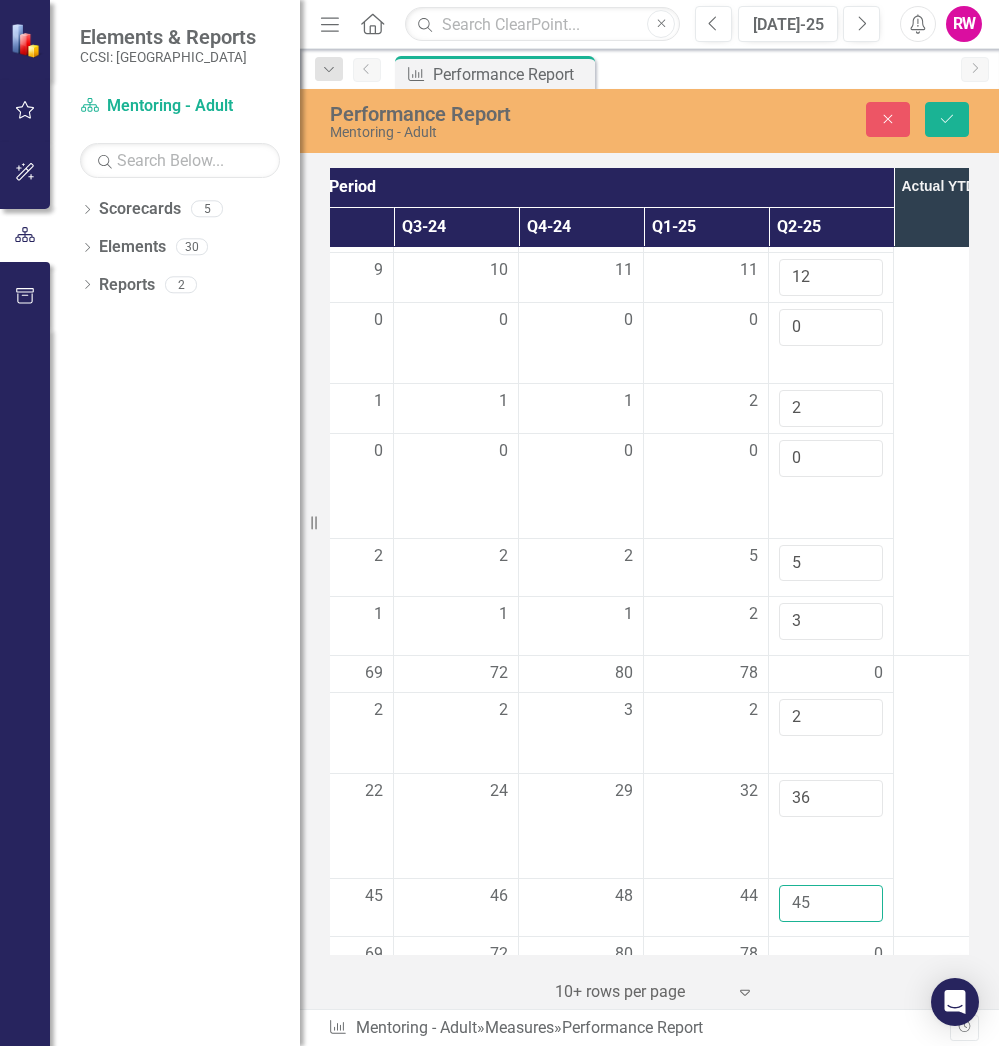 type on "45" 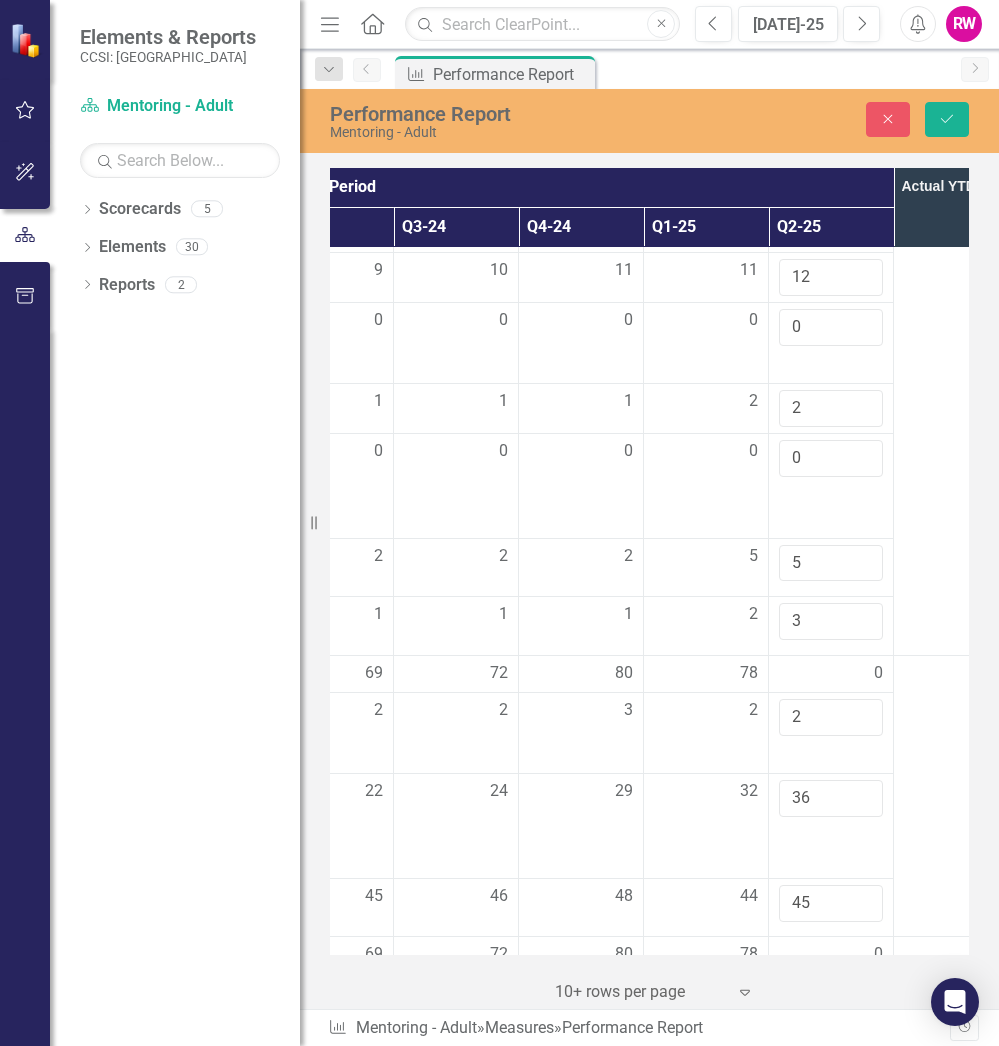 click at bounding box center [956, 796] 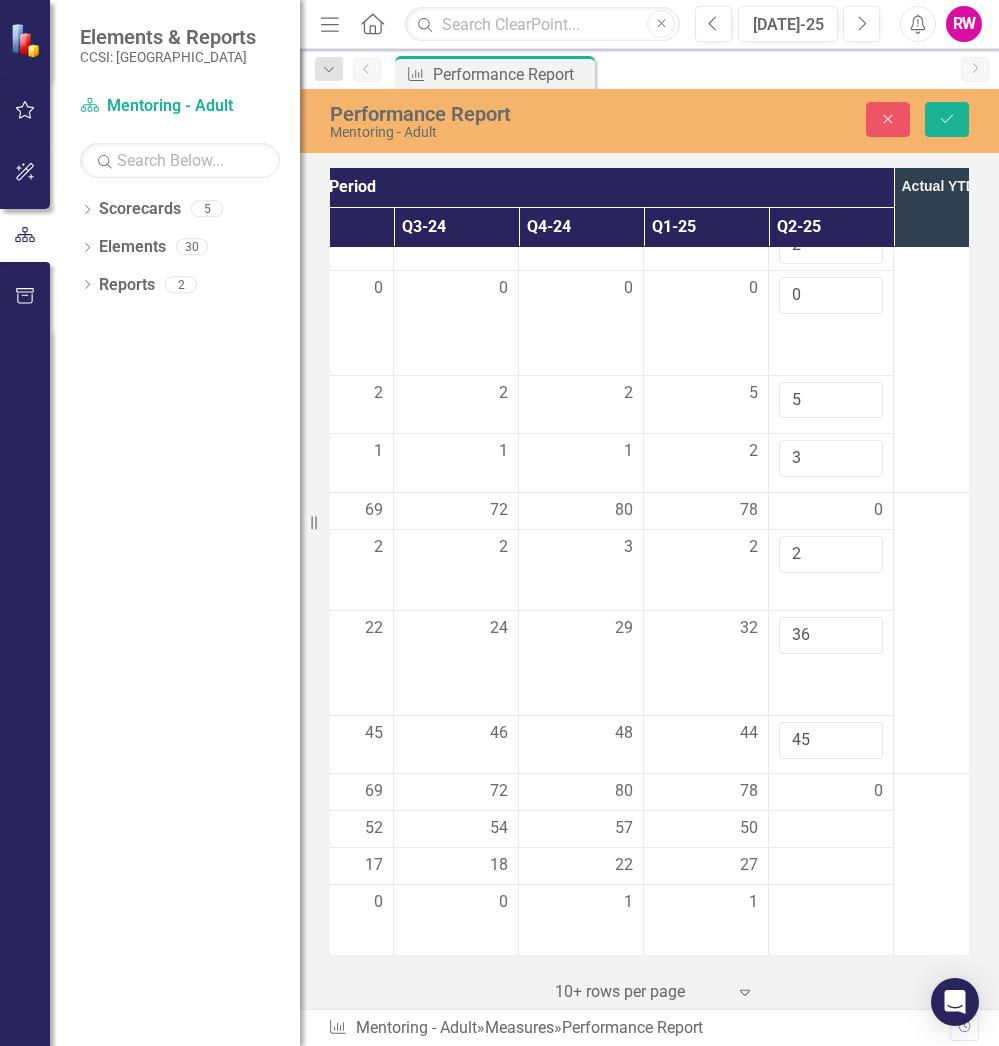 scroll, scrollTop: 822, scrollLeft: 562, axis: both 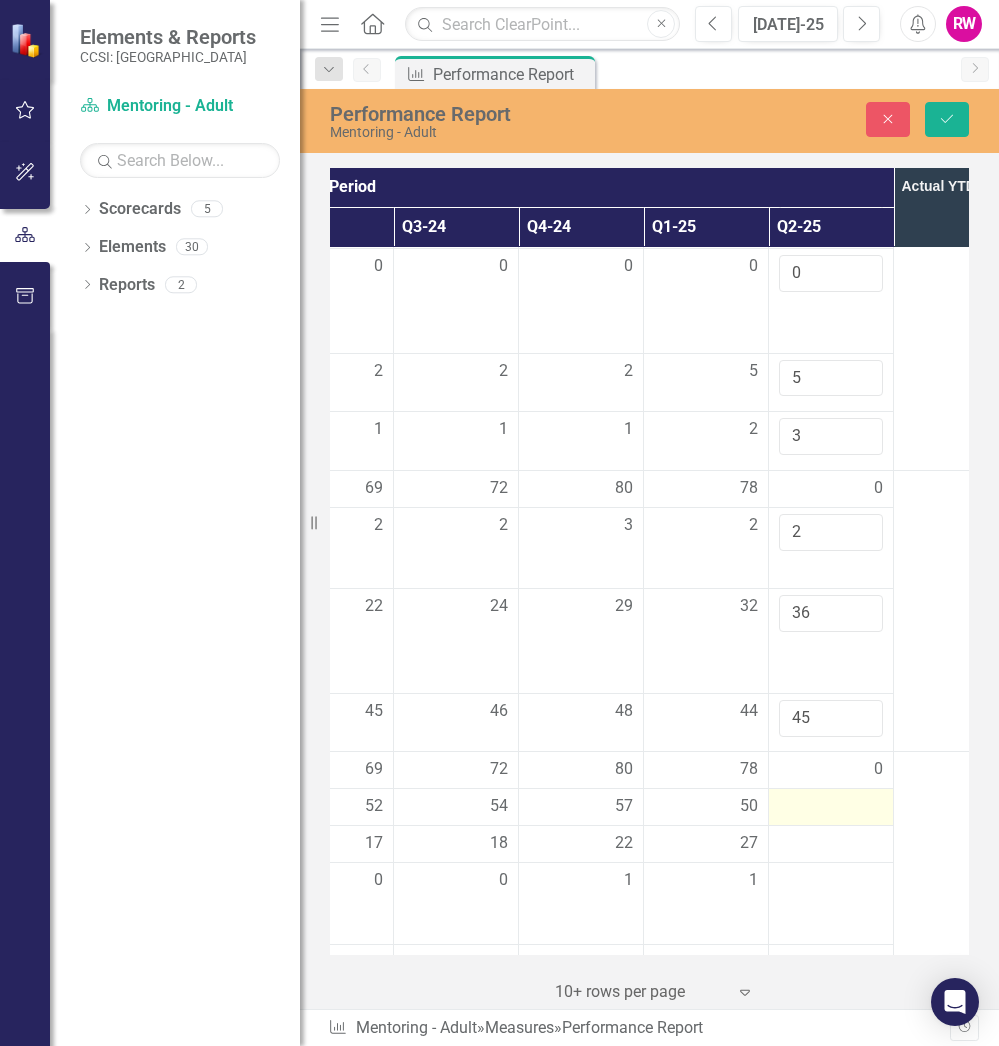 click at bounding box center (831, 807) 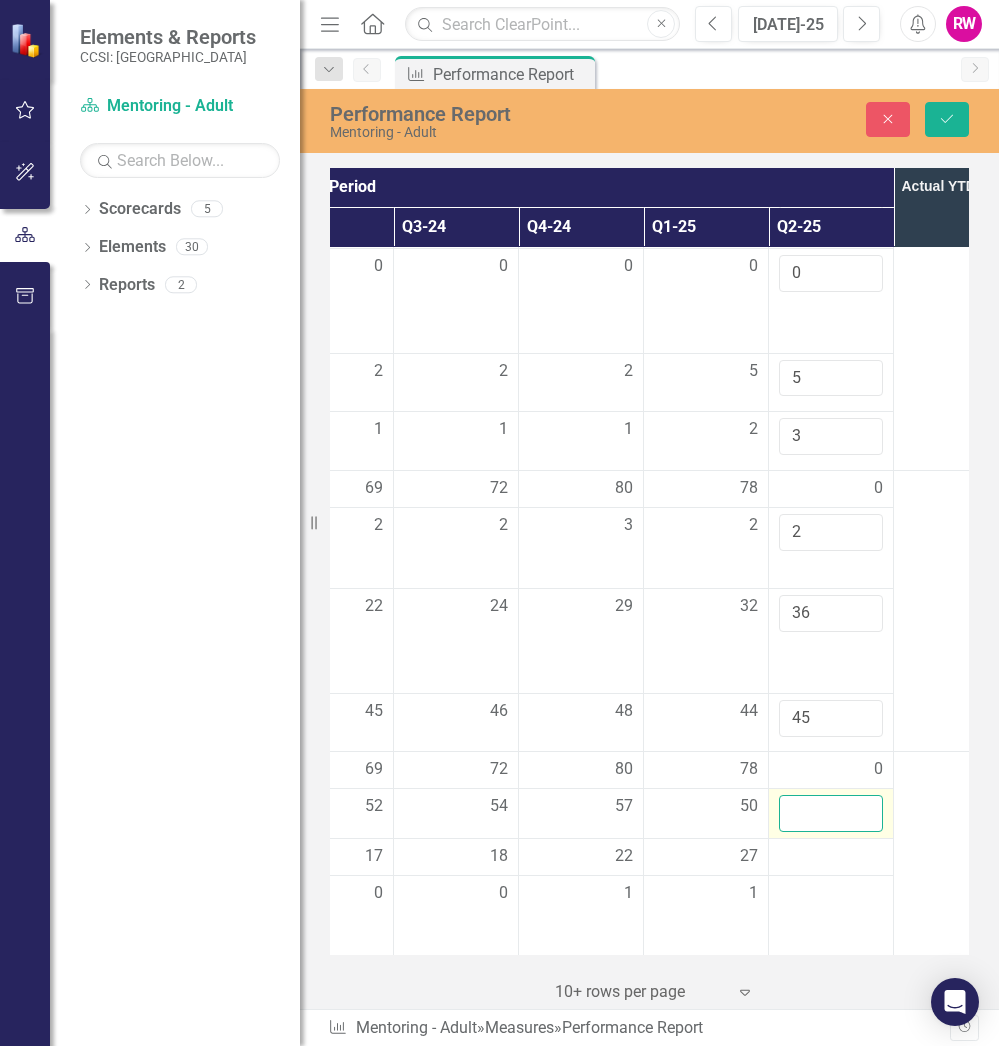 click at bounding box center (831, 813) 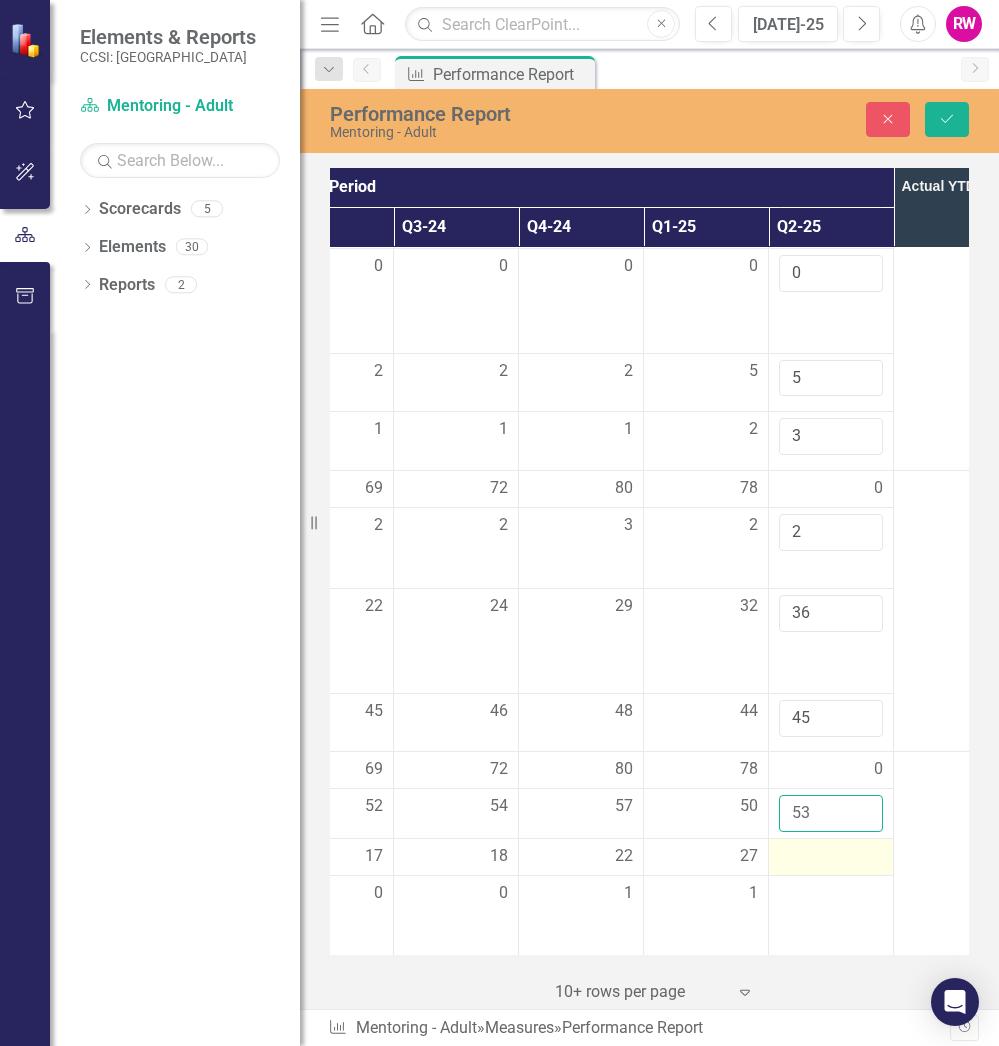 type on "53" 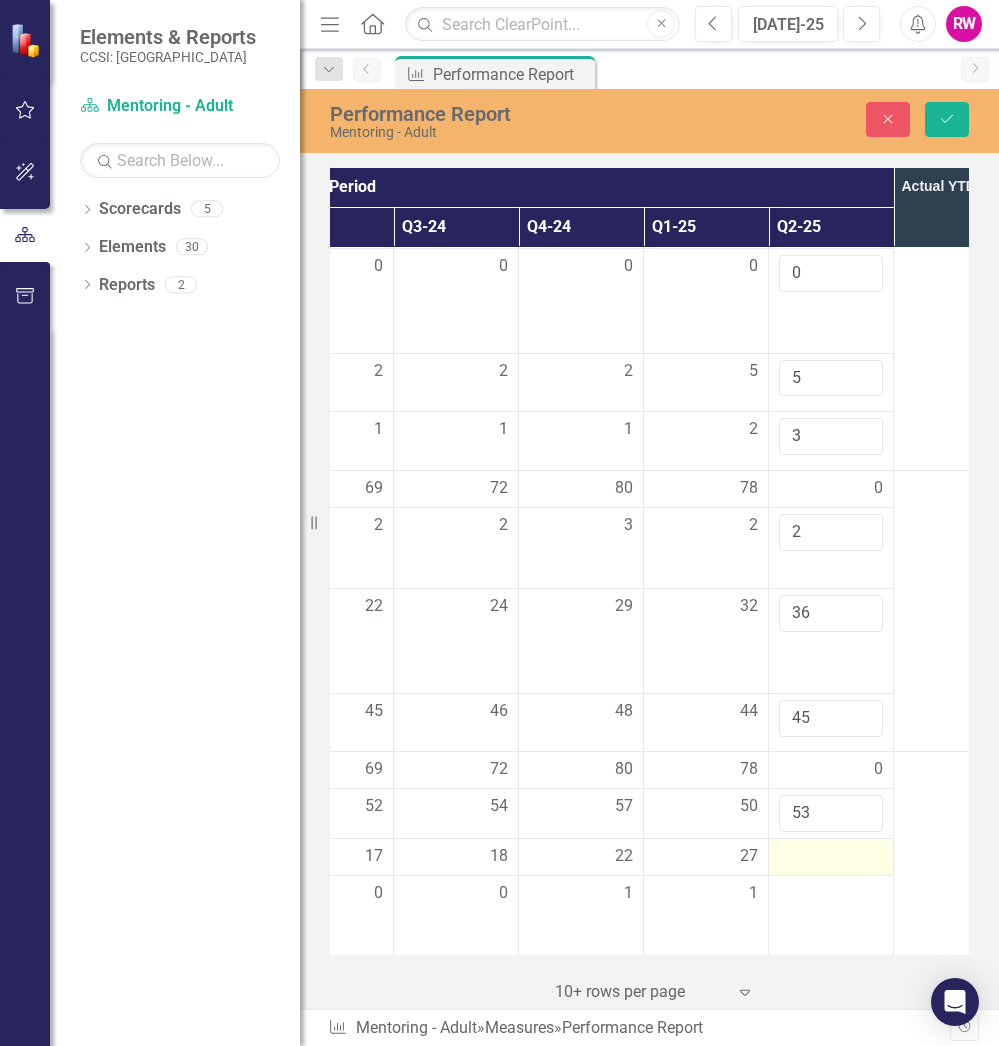 click at bounding box center (831, 857) 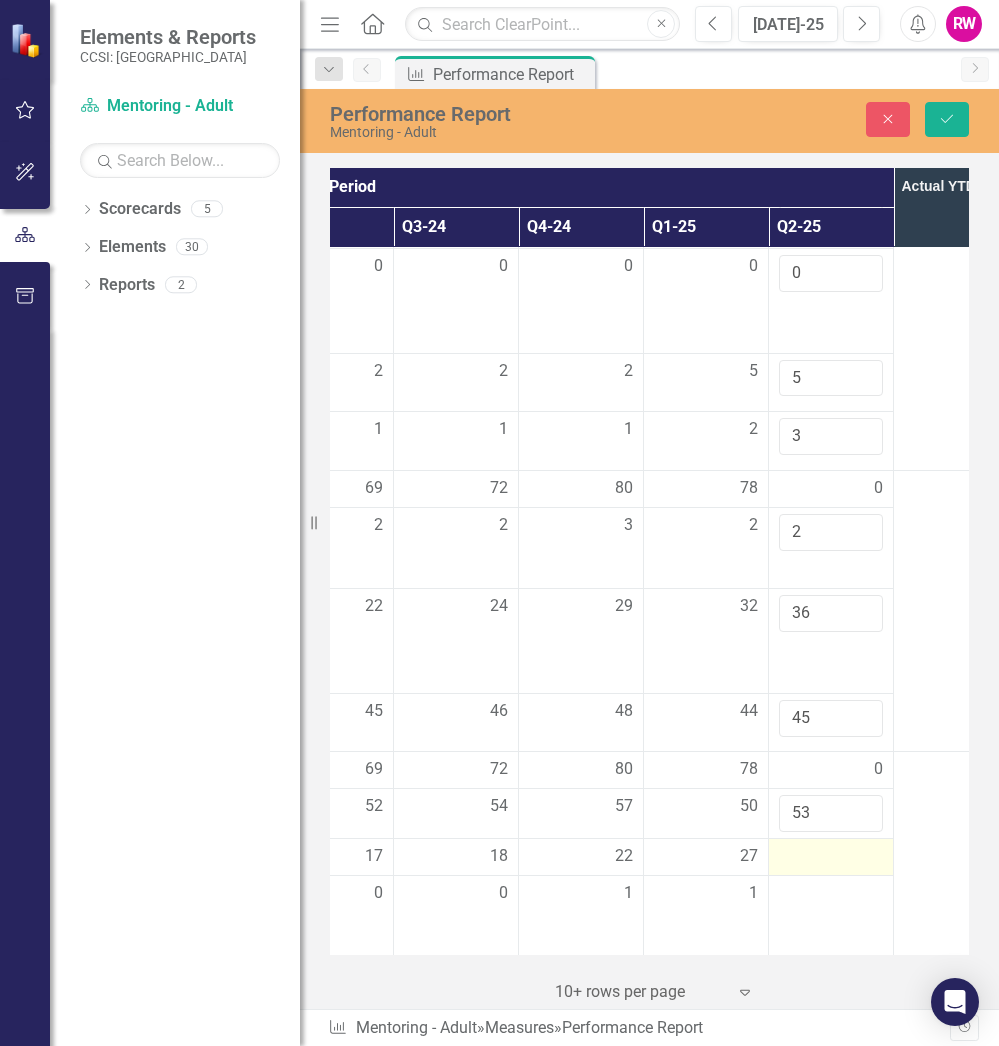 click at bounding box center [831, 857] 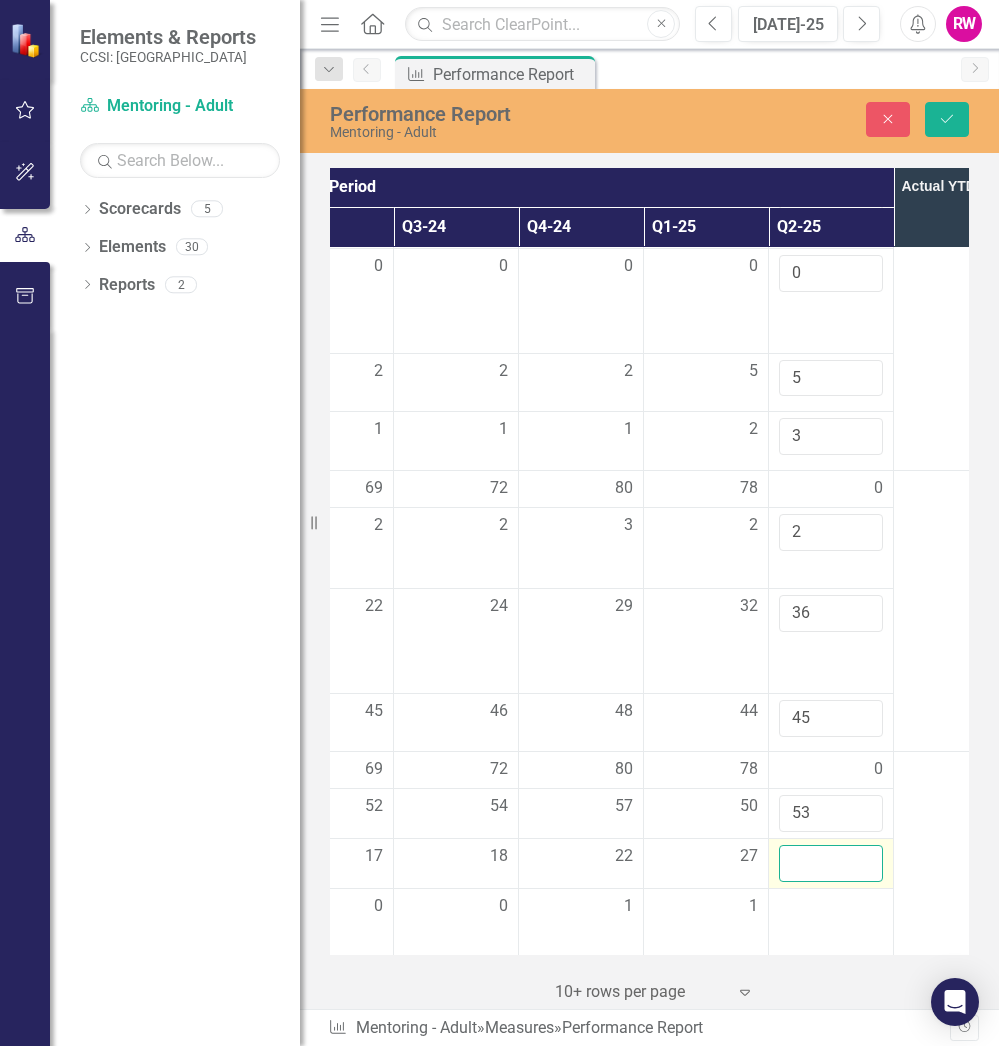 click at bounding box center [831, 863] 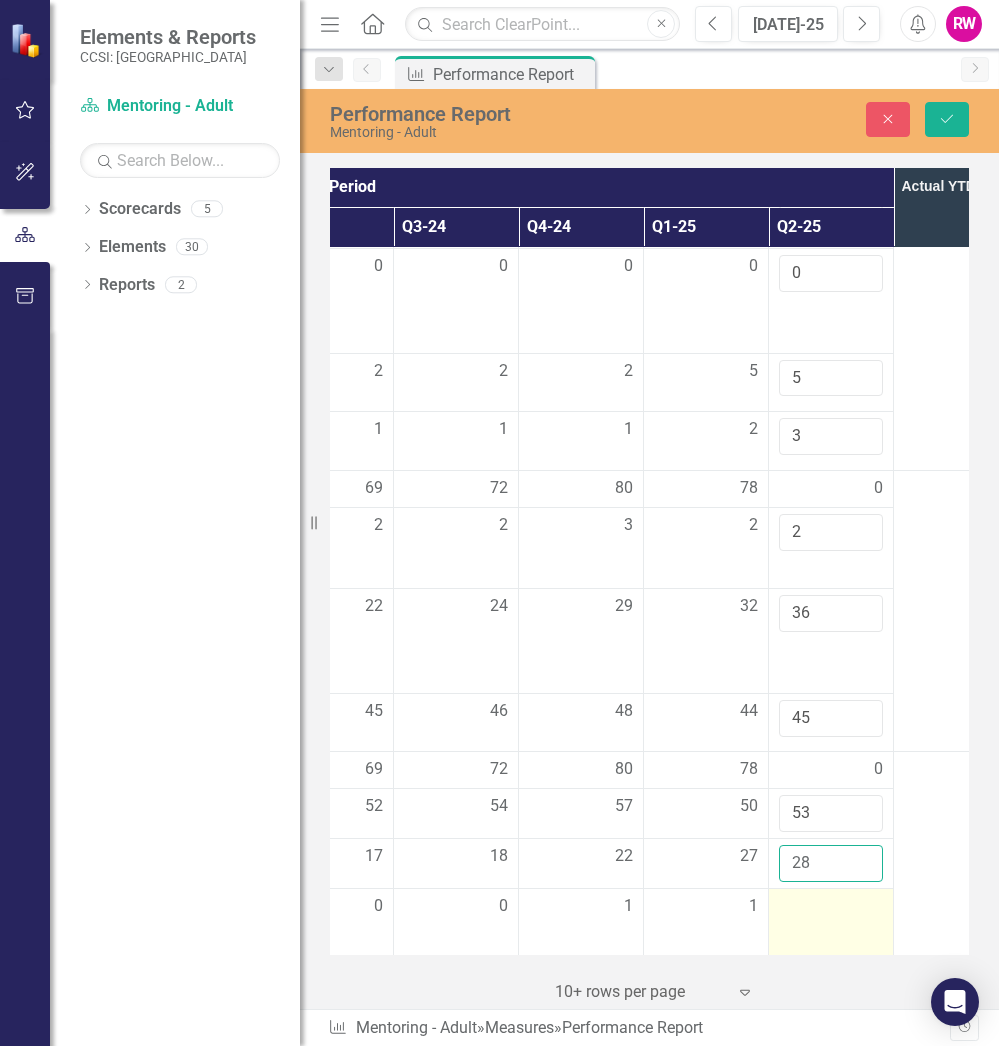 type on "28" 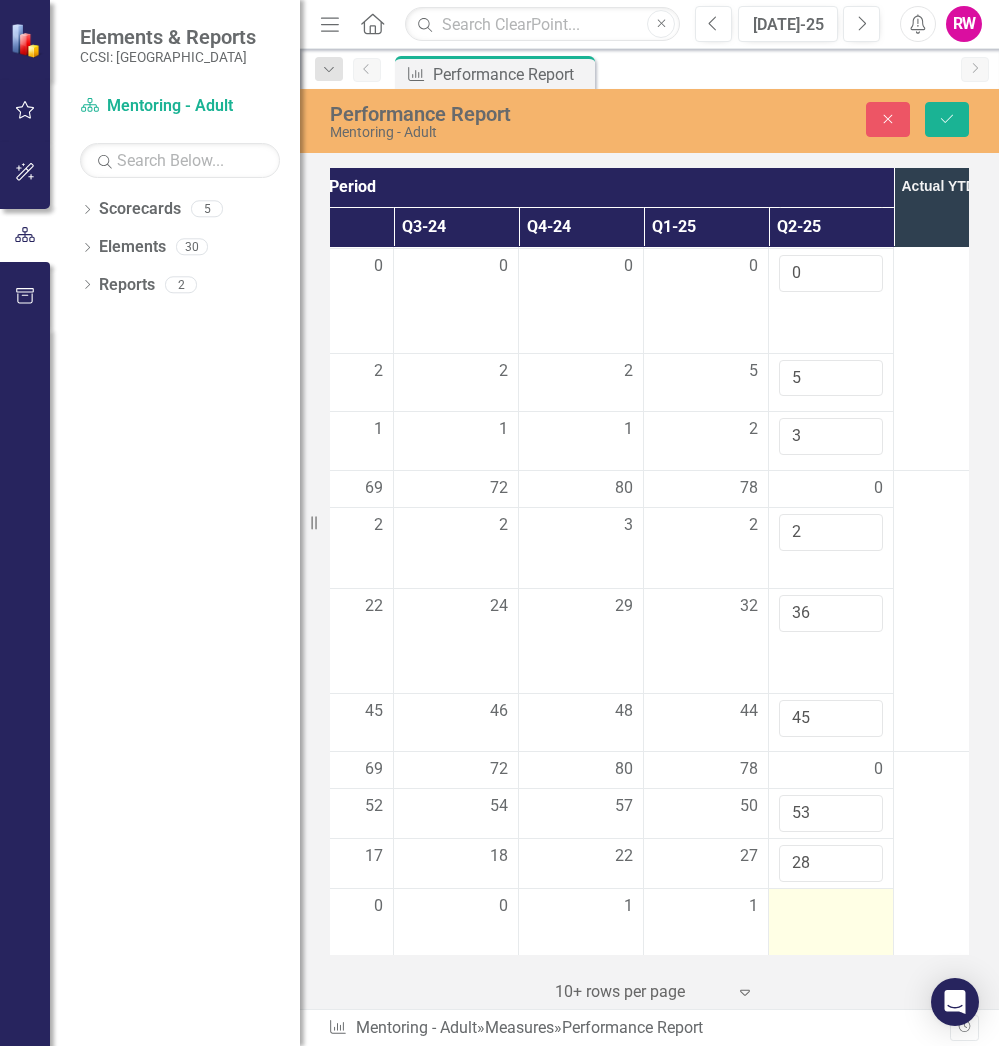 click at bounding box center [831, 907] 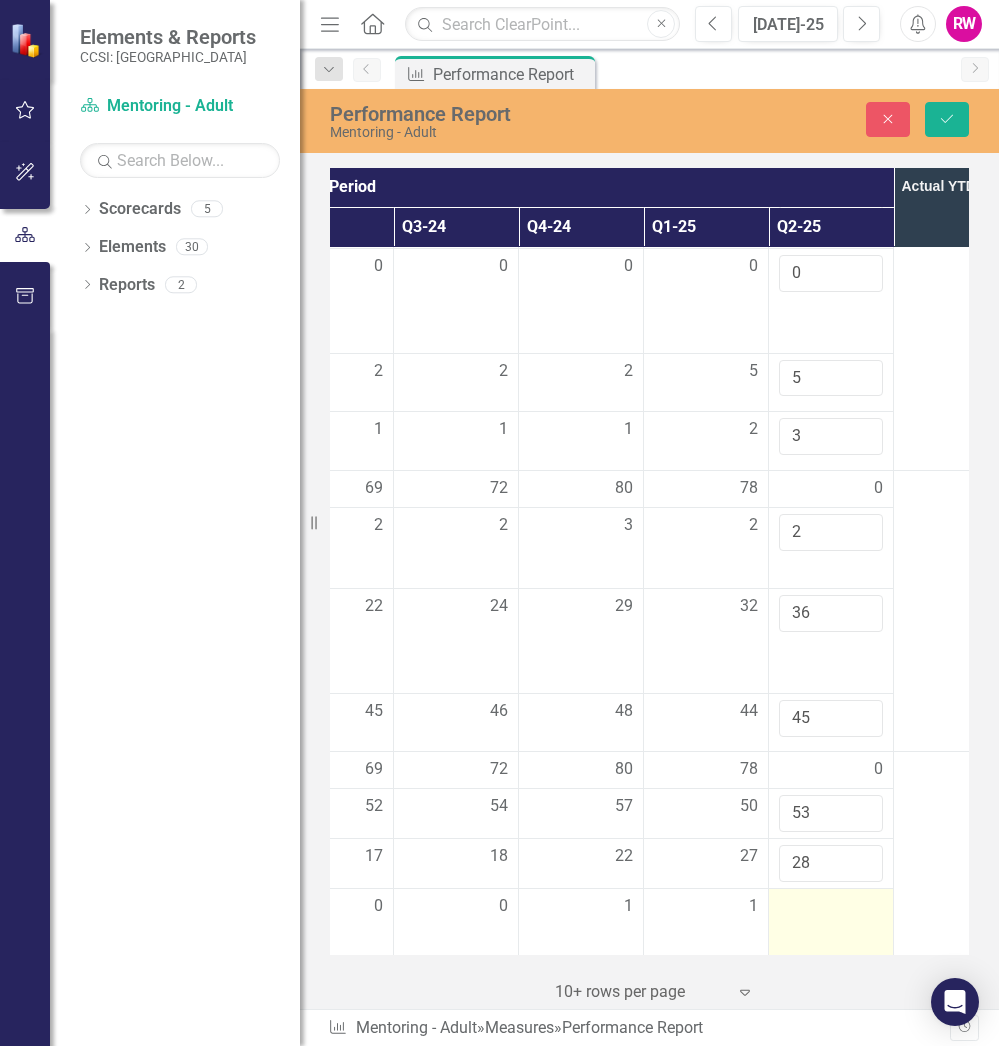 click at bounding box center (831, 907) 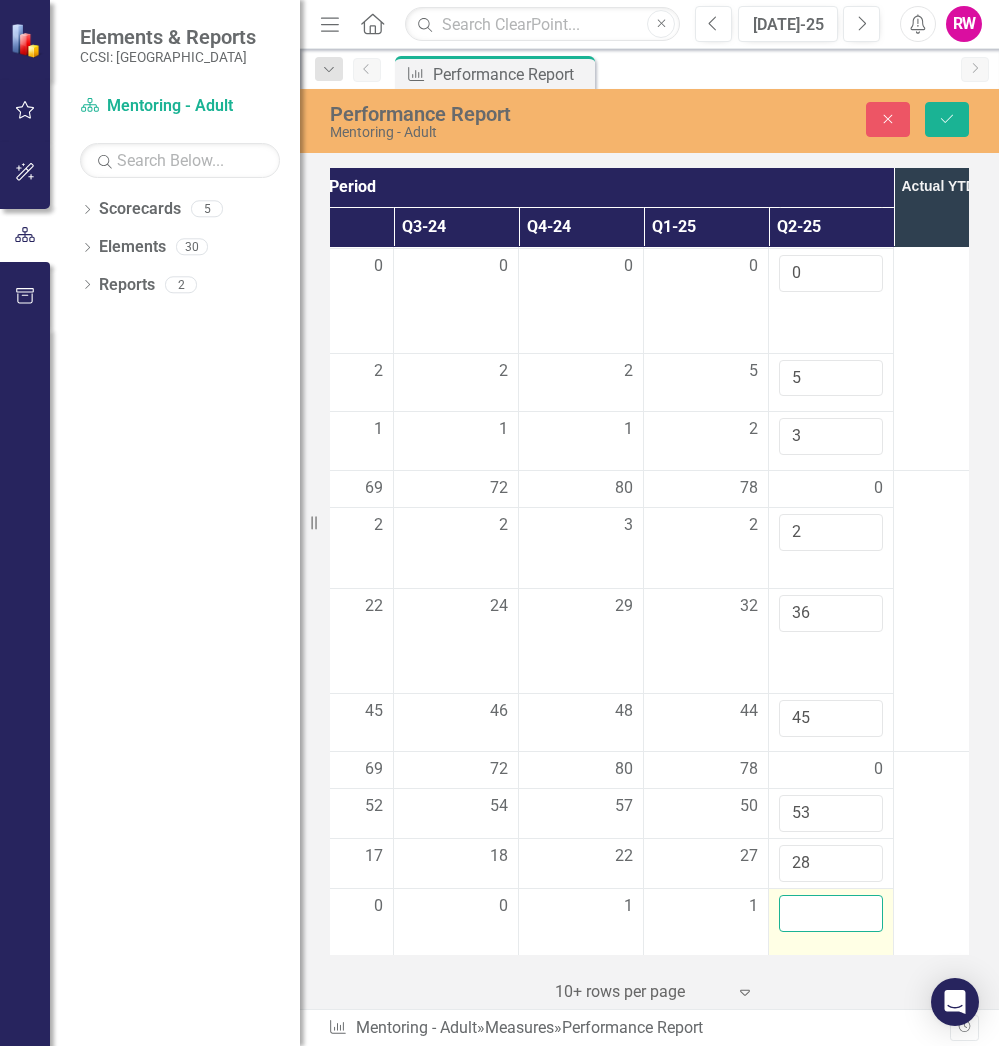 click at bounding box center (831, 913) 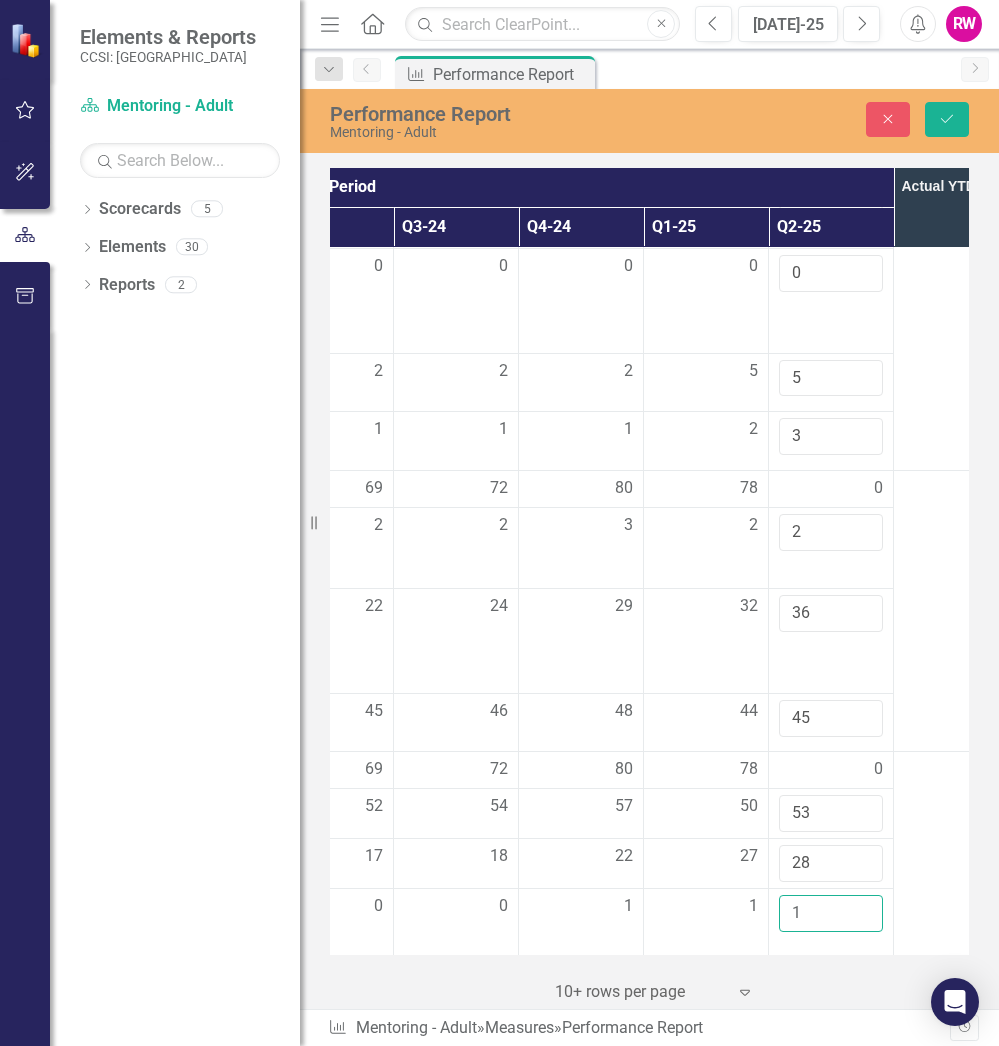 type on "1" 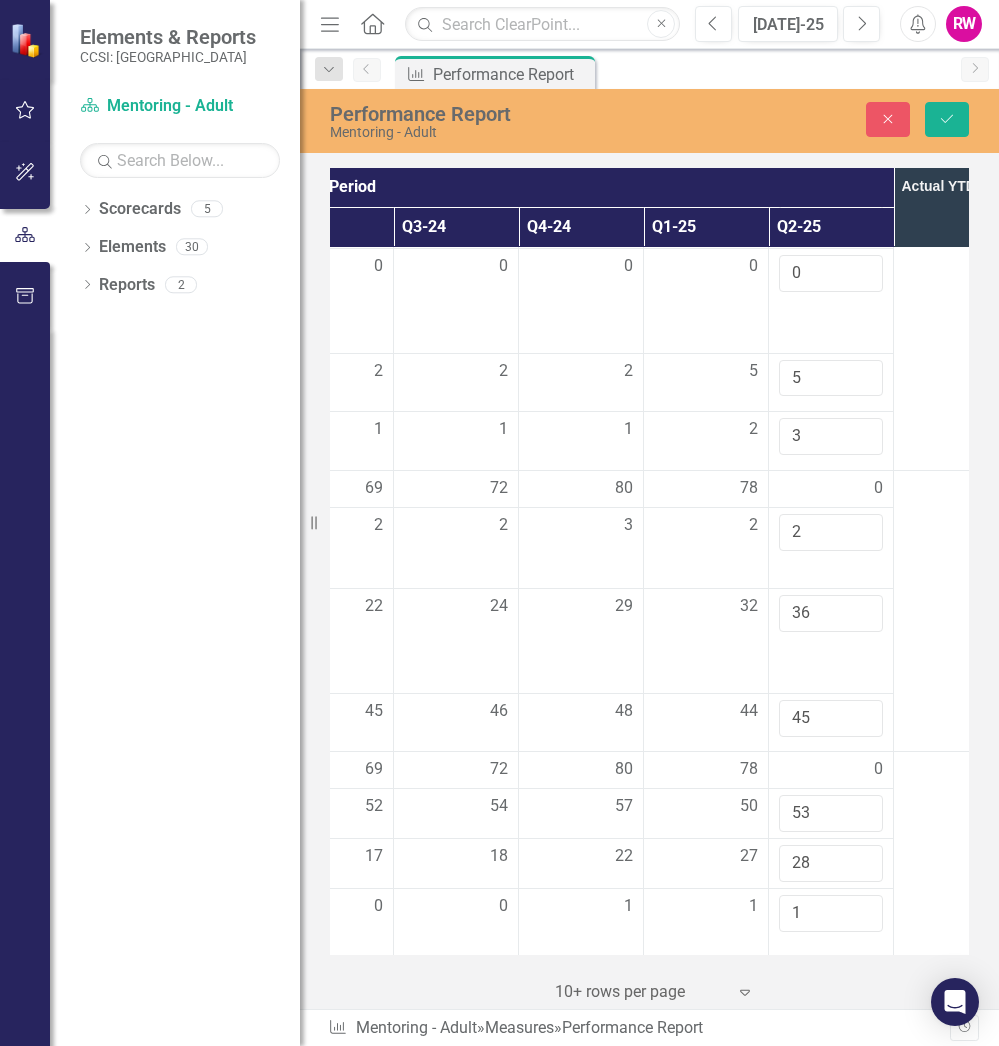 click at bounding box center [956, 890] 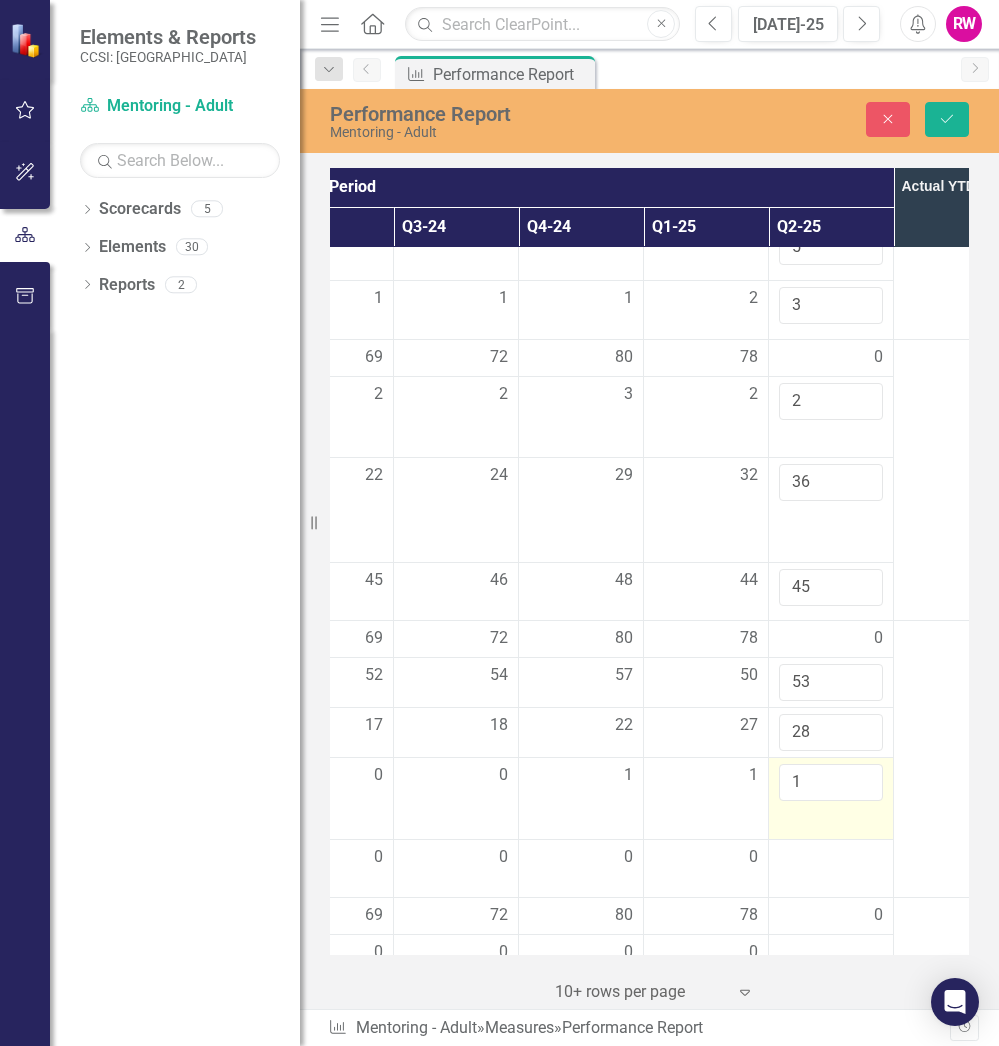scroll, scrollTop: 969, scrollLeft: 562, axis: both 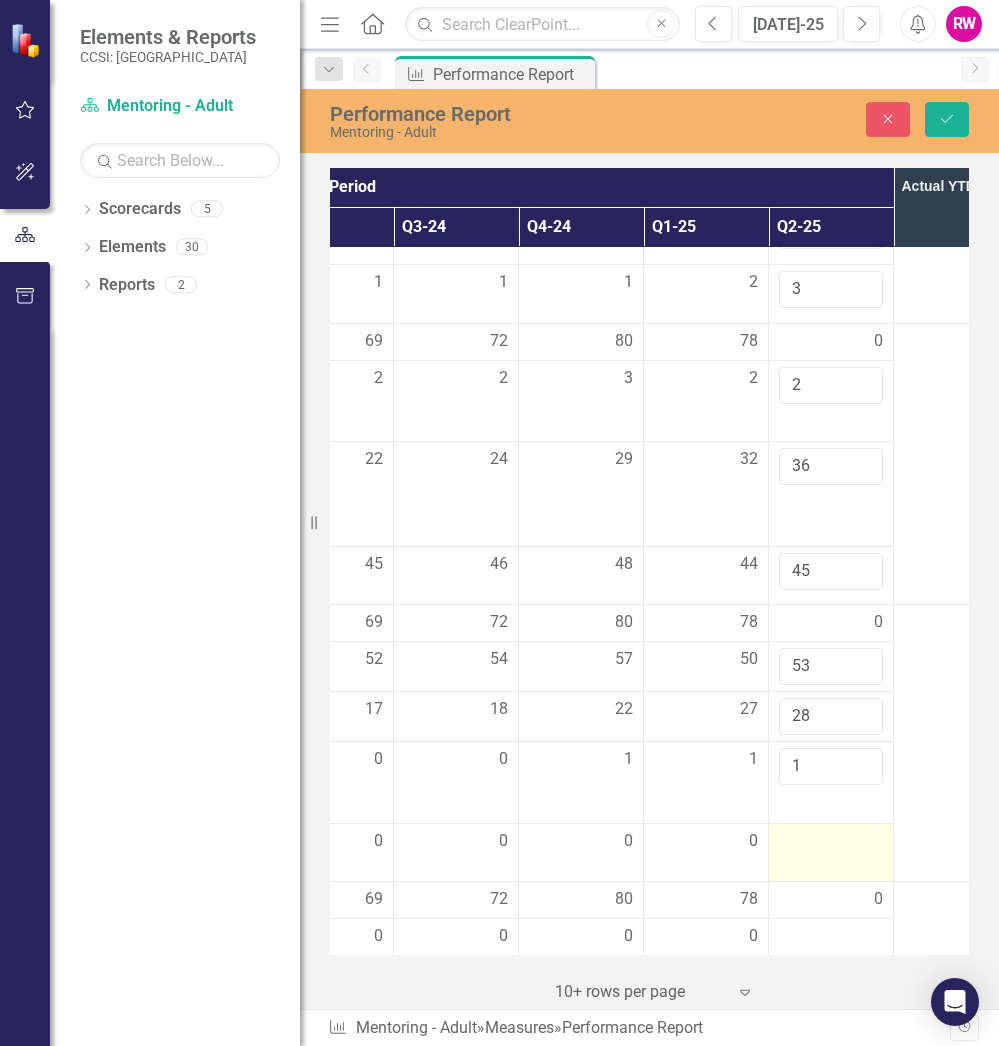 click at bounding box center (831, 852) 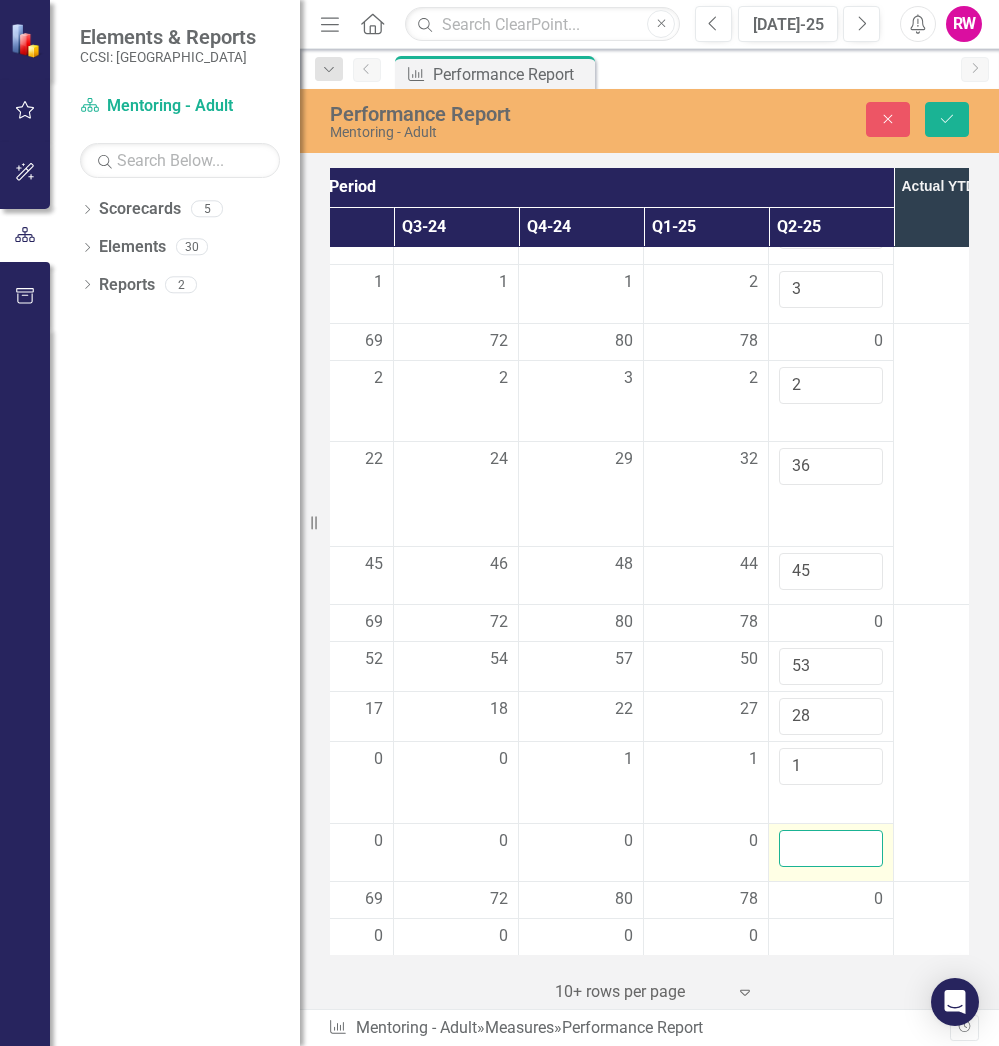 click at bounding box center [831, 848] 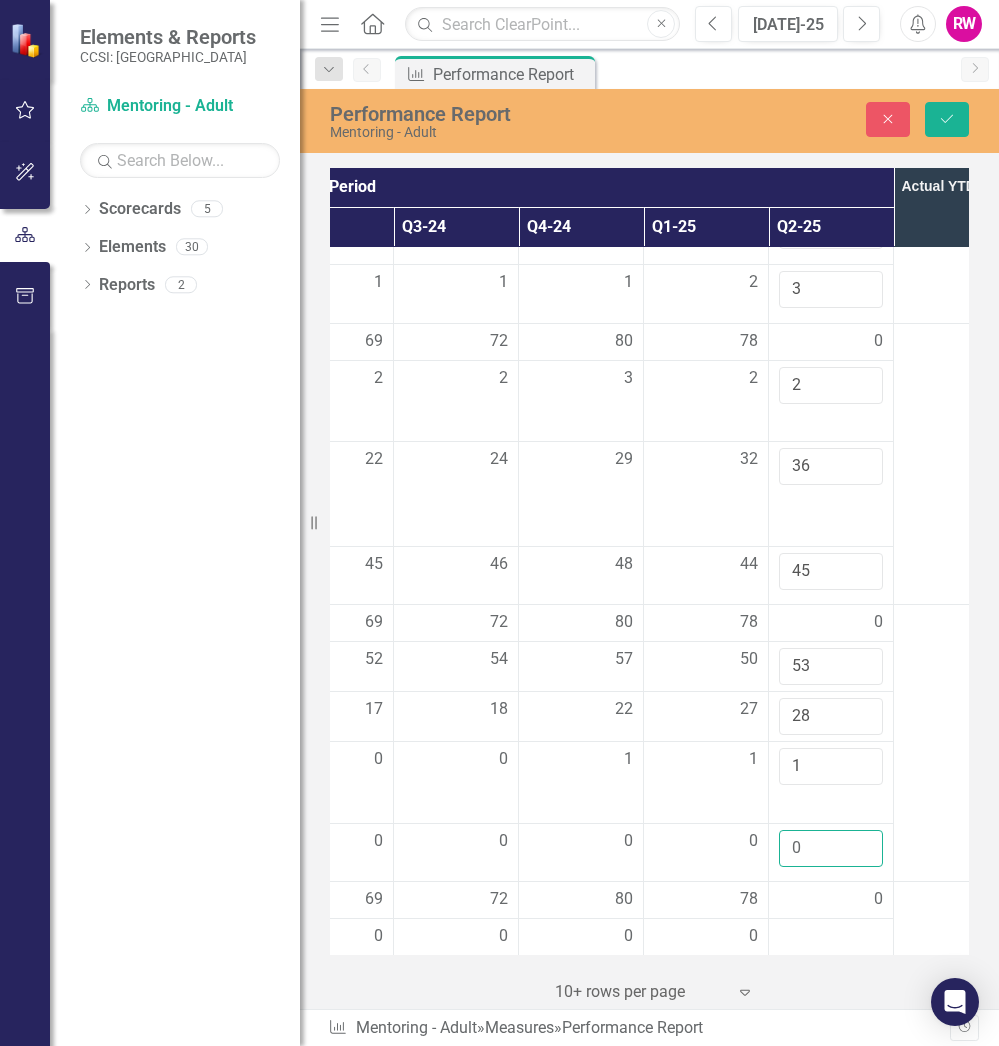 type on "0" 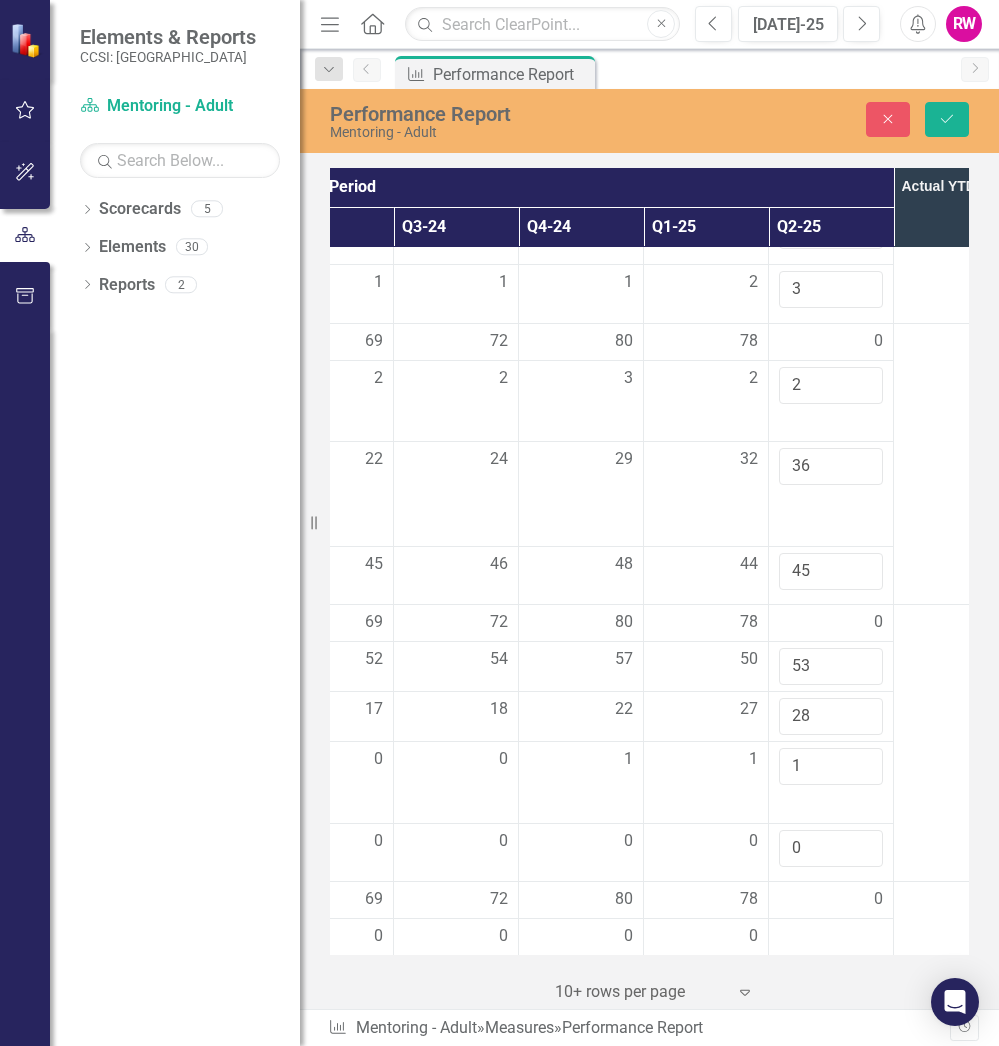 click at bounding box center [956, 743] 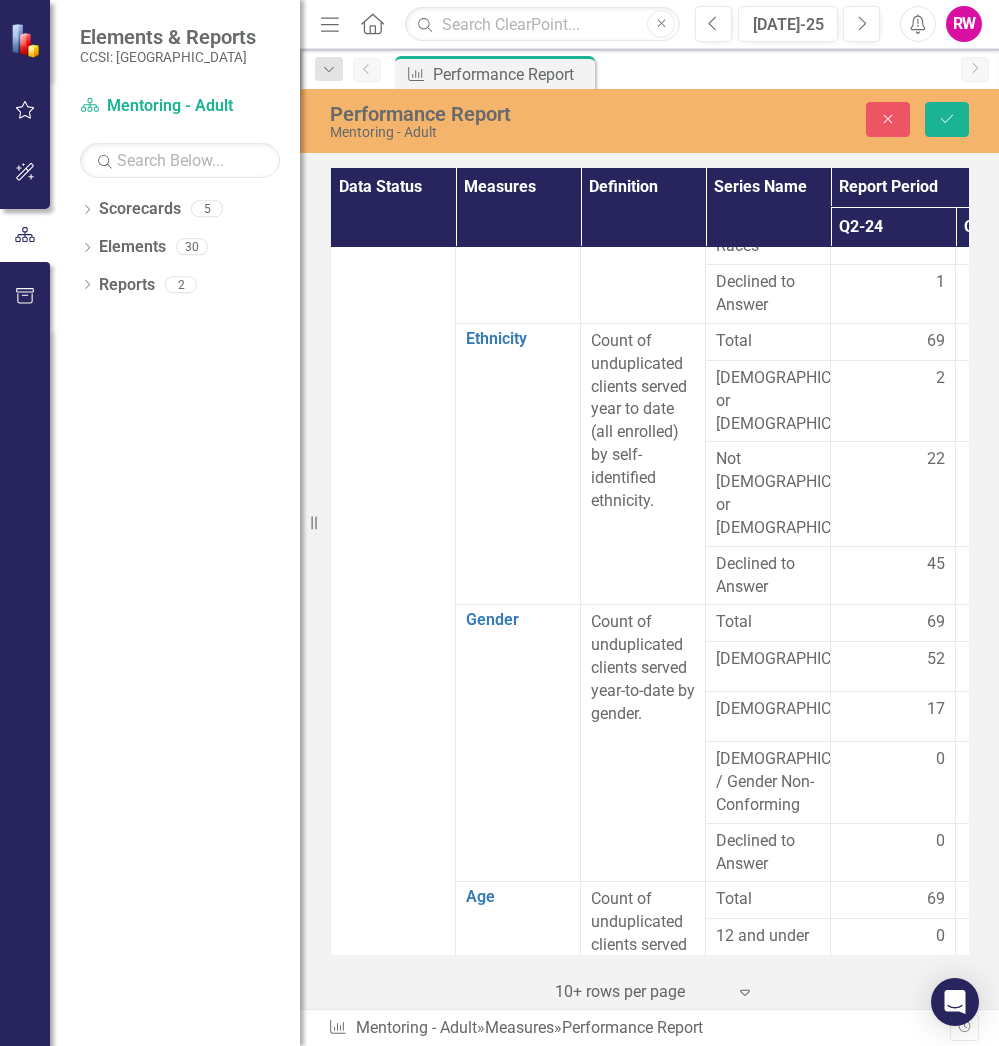scroll, scrollTop: 969, scrollLeft: 627, axis: both 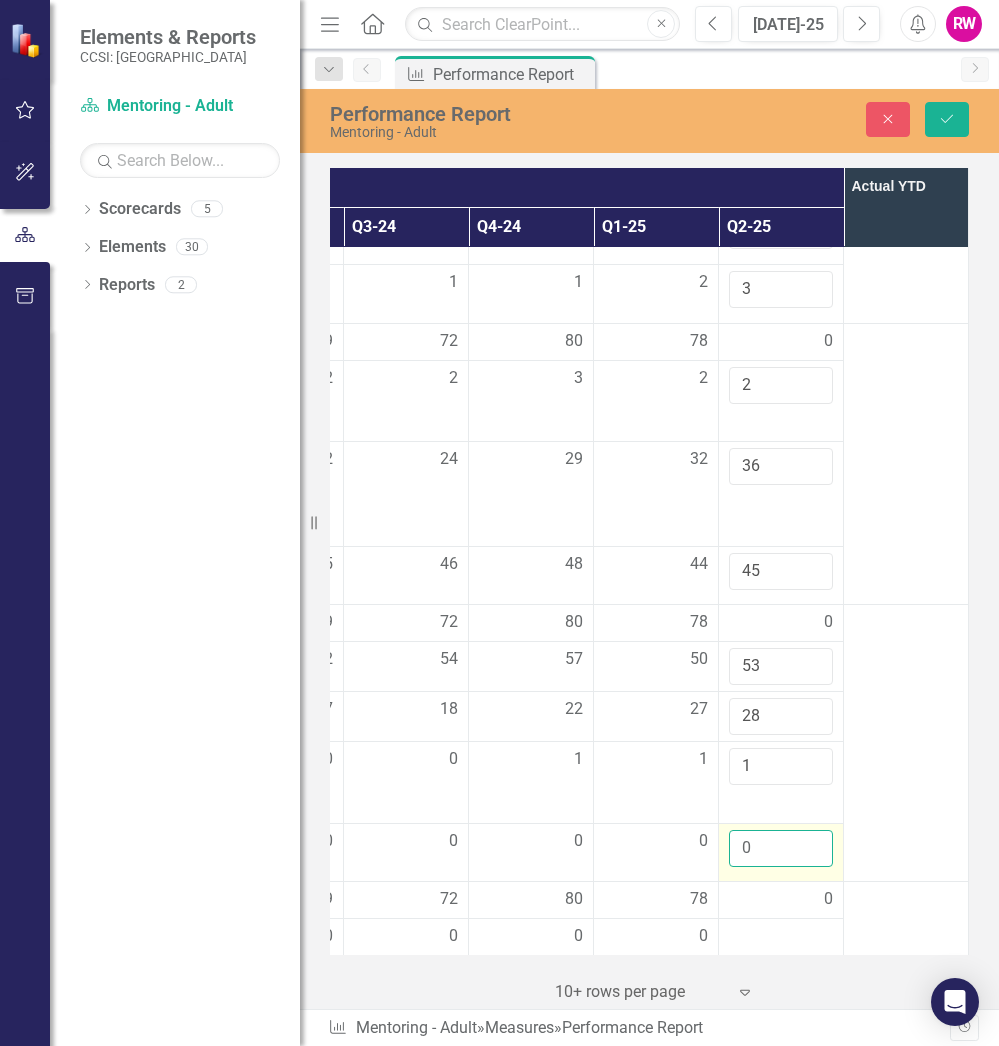 click on "0" at bounding box center [781, 848] 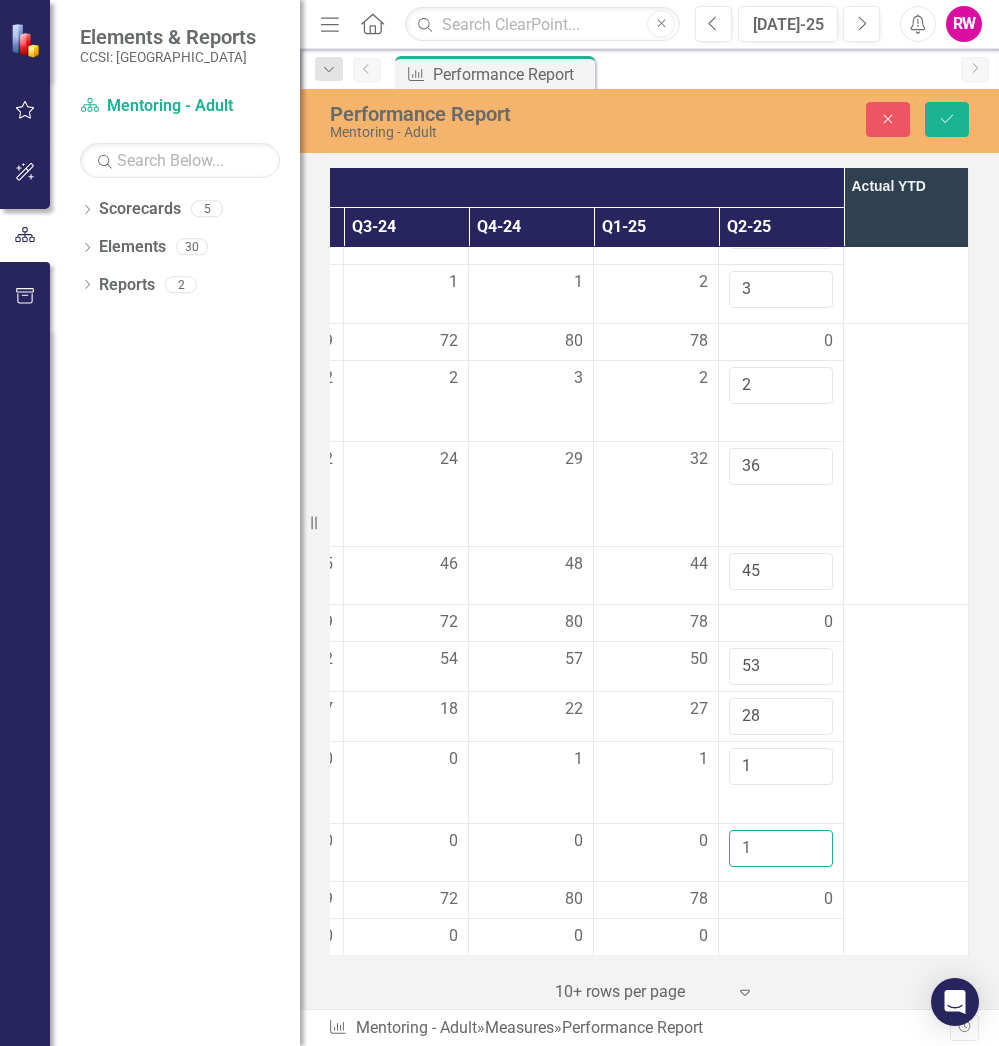 type on "1" 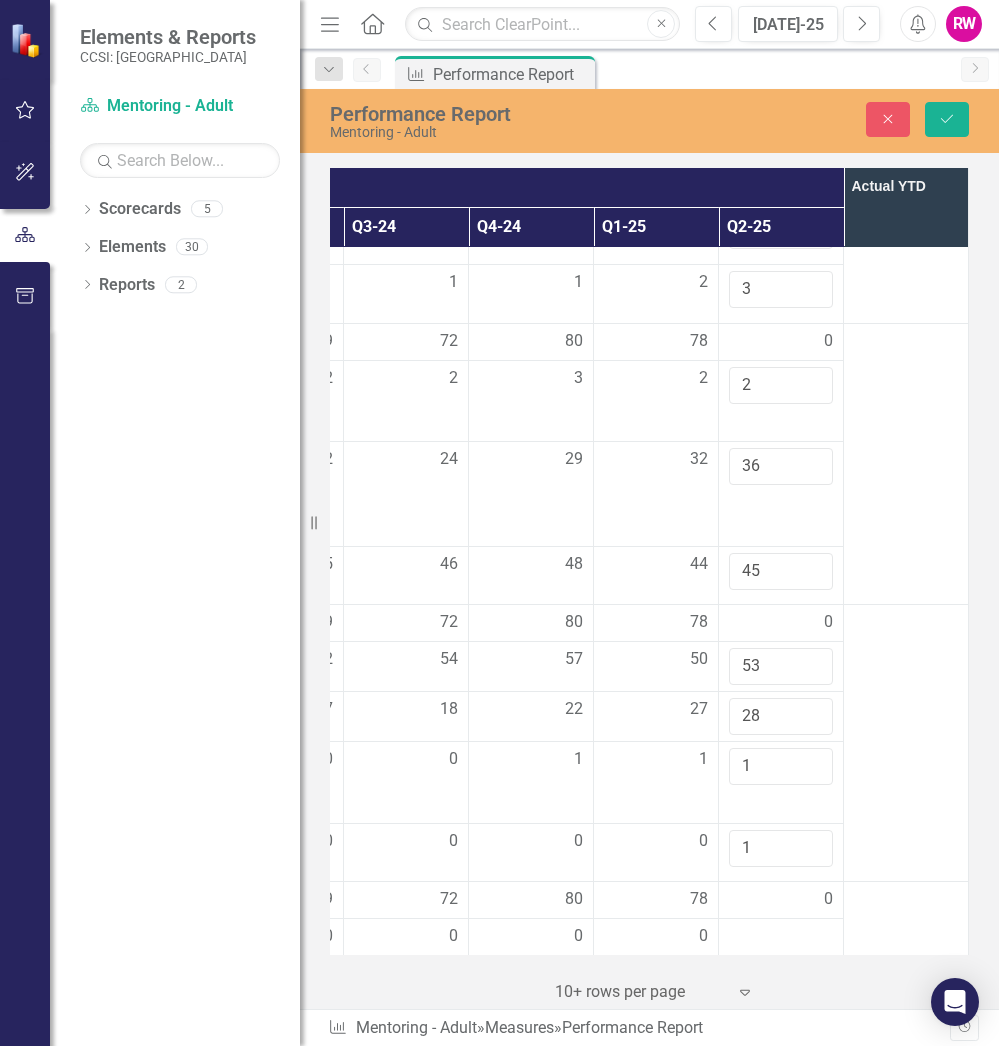 click at bounding box center [906, 743] 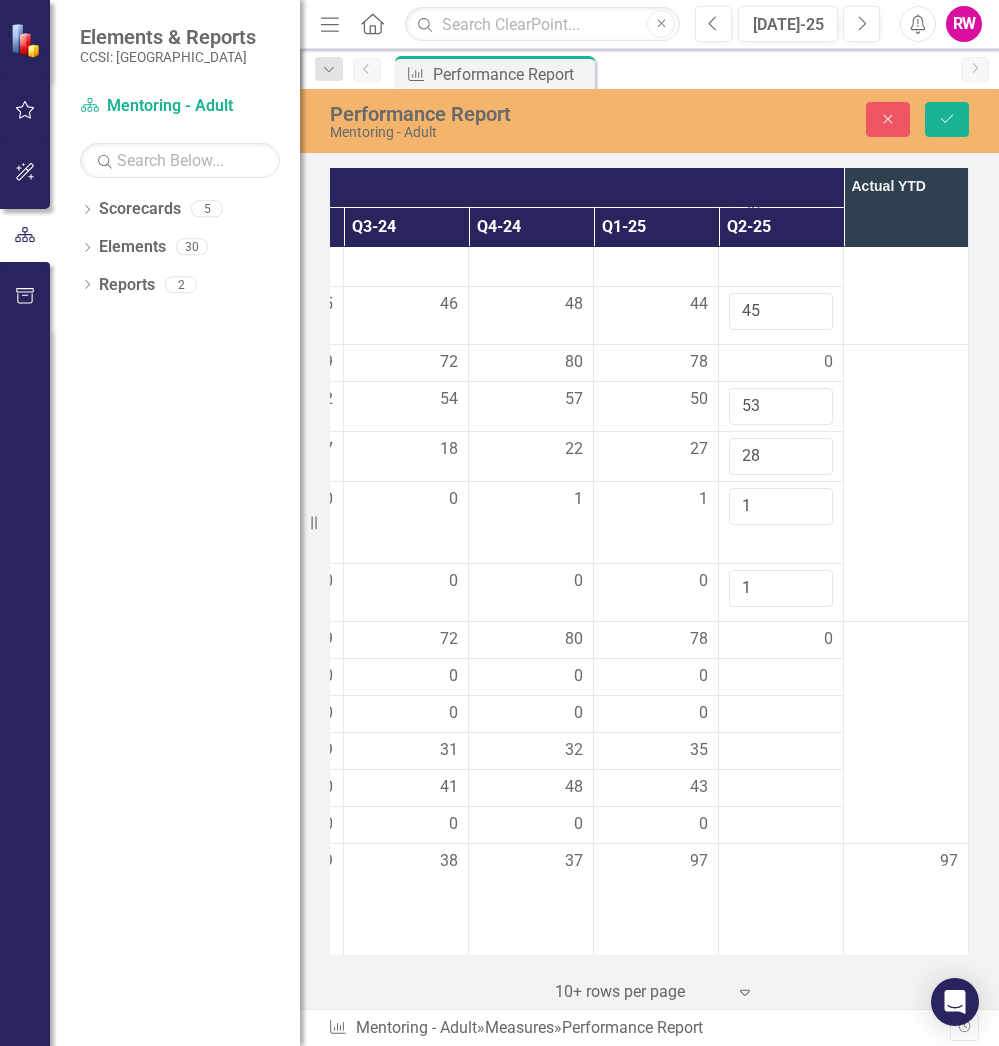 scroll, scrollTop: 1248, scrollLeft: 627, axis: both 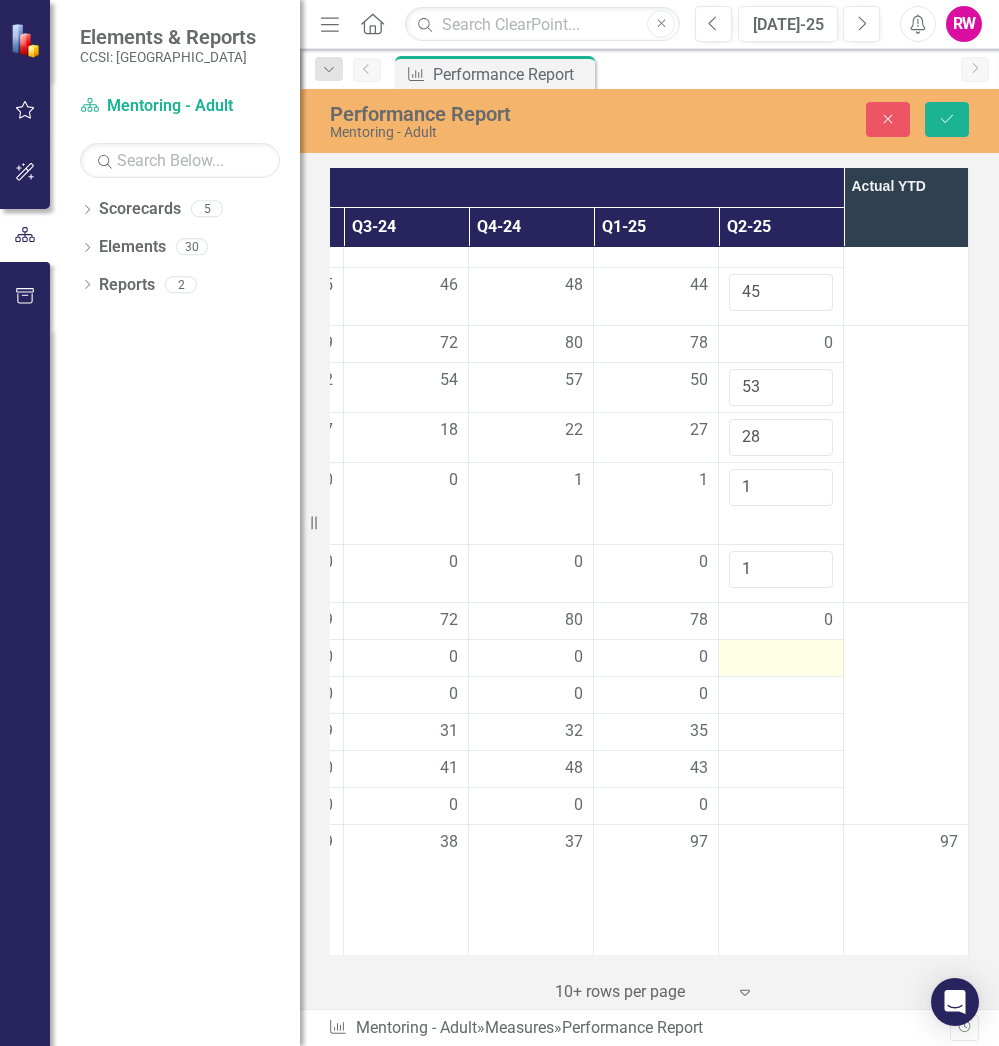 click at bounding box center (781, 658) 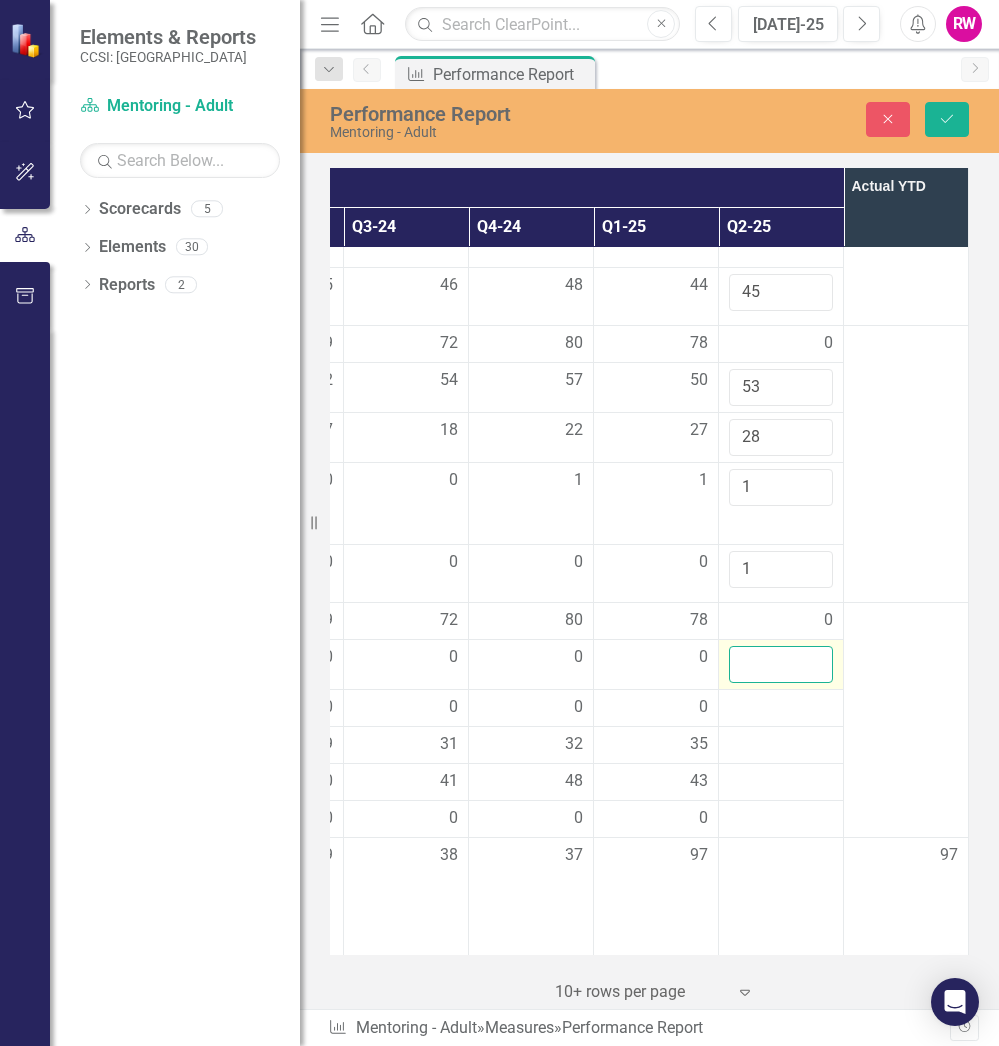 click at bounding box center (781, 664) 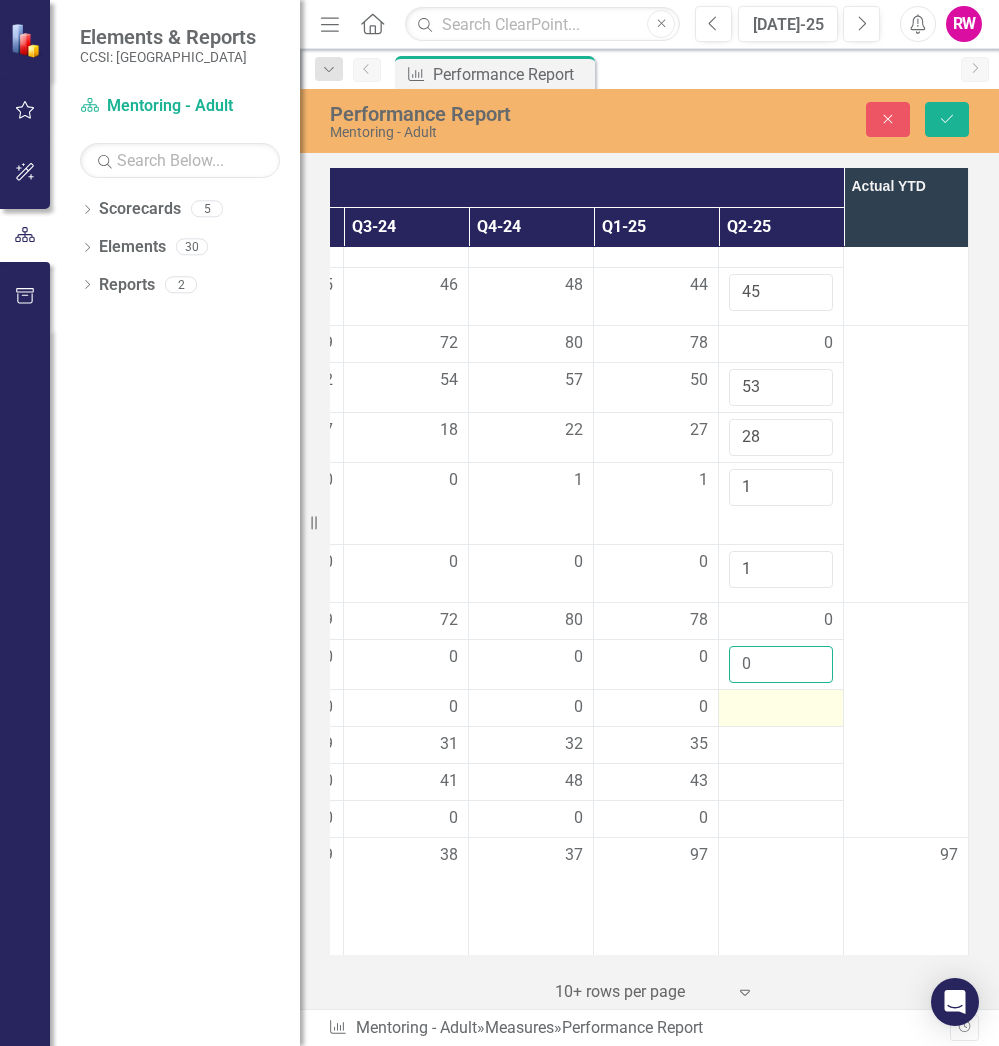 type on "0" 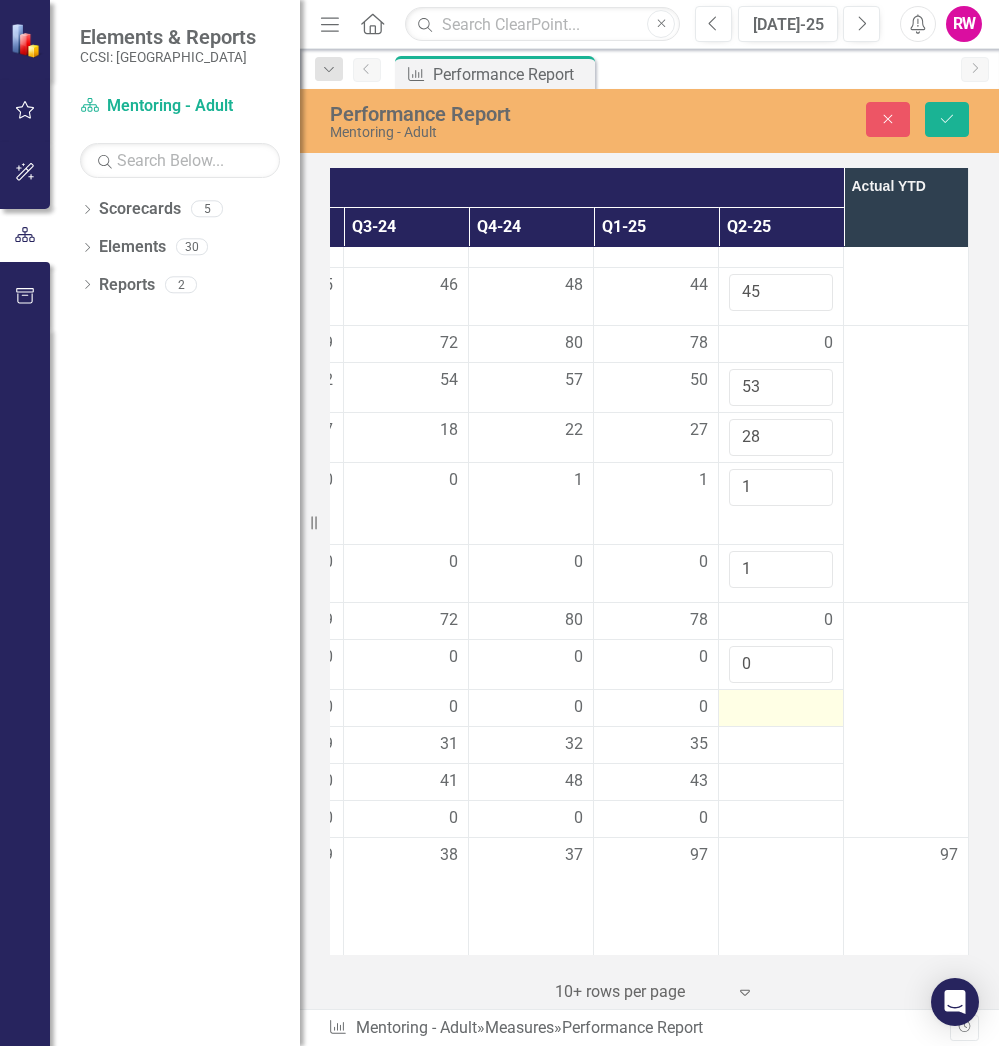 click at bounding box center (781, 708) 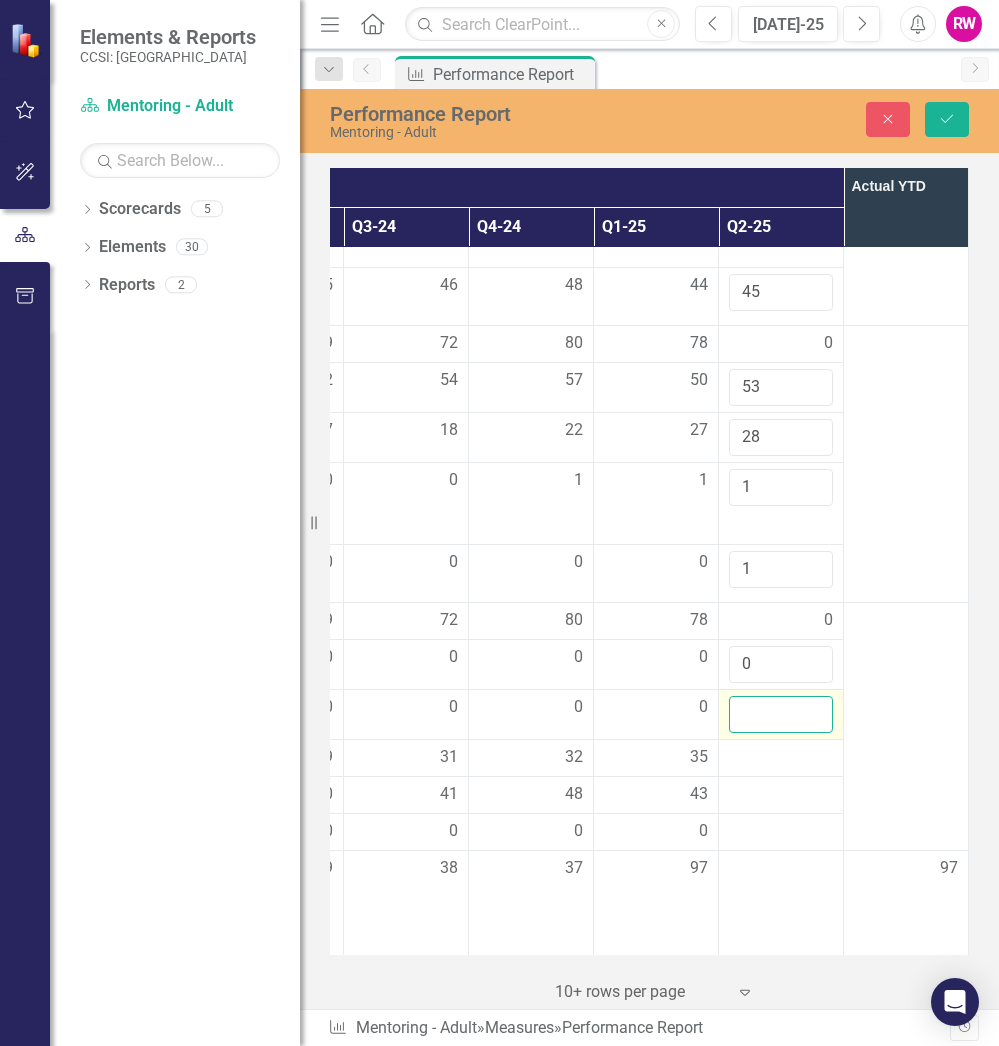 click at bounding box center [781, 714] 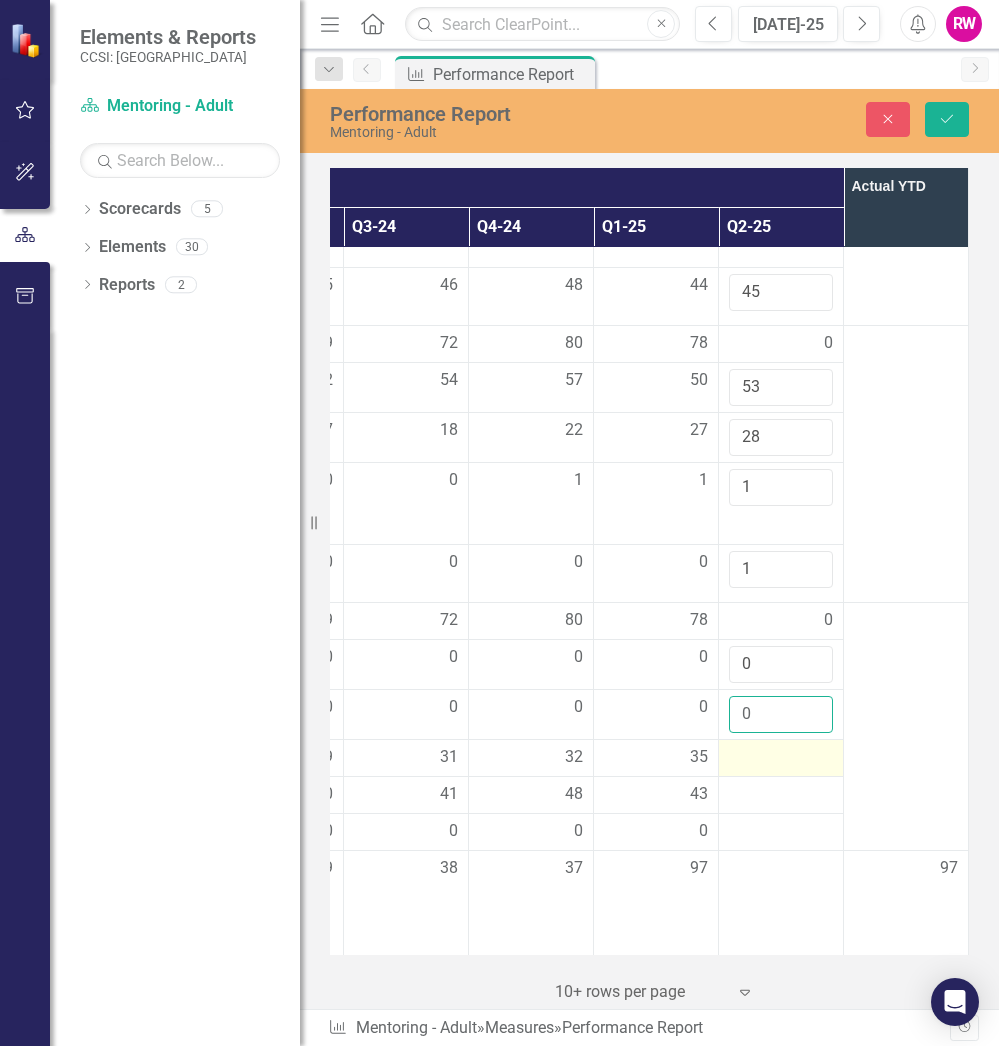 type on "0" 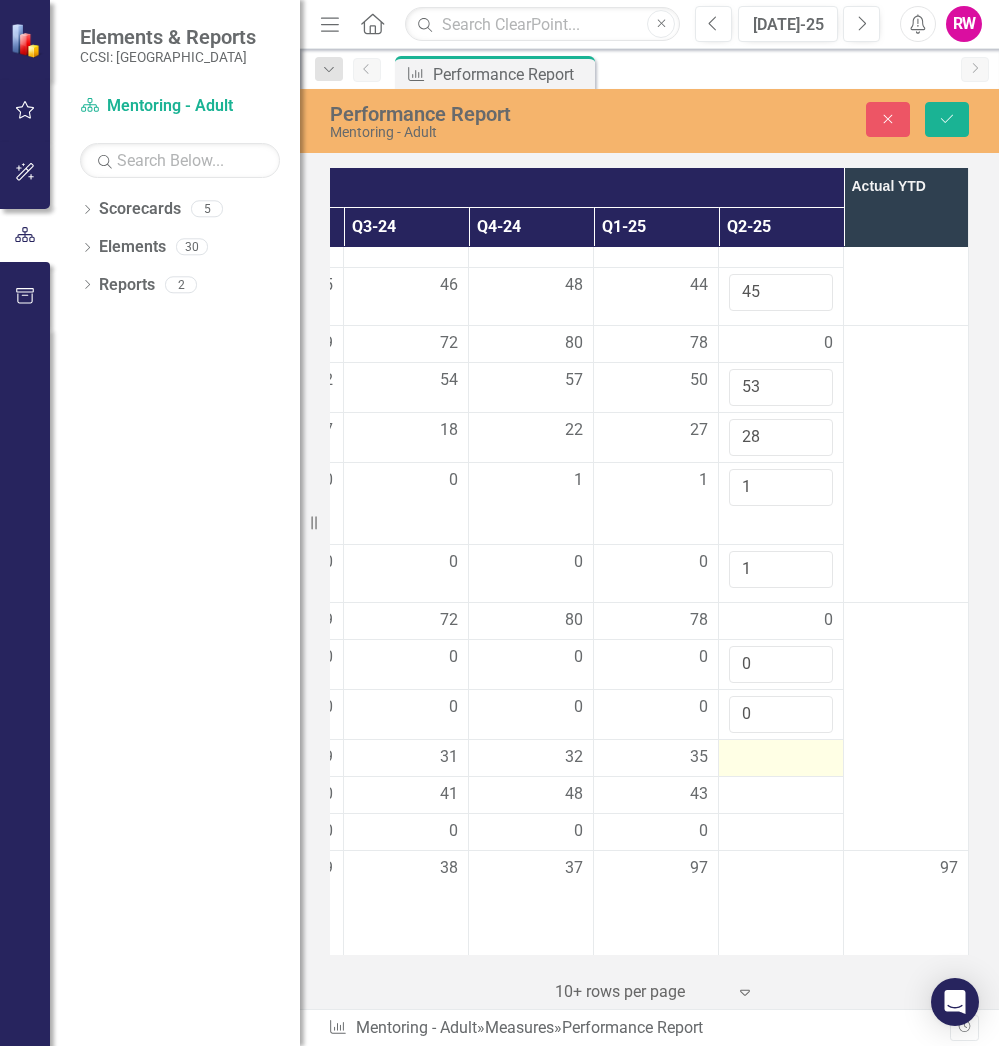 click at bounding box center [781, 758] 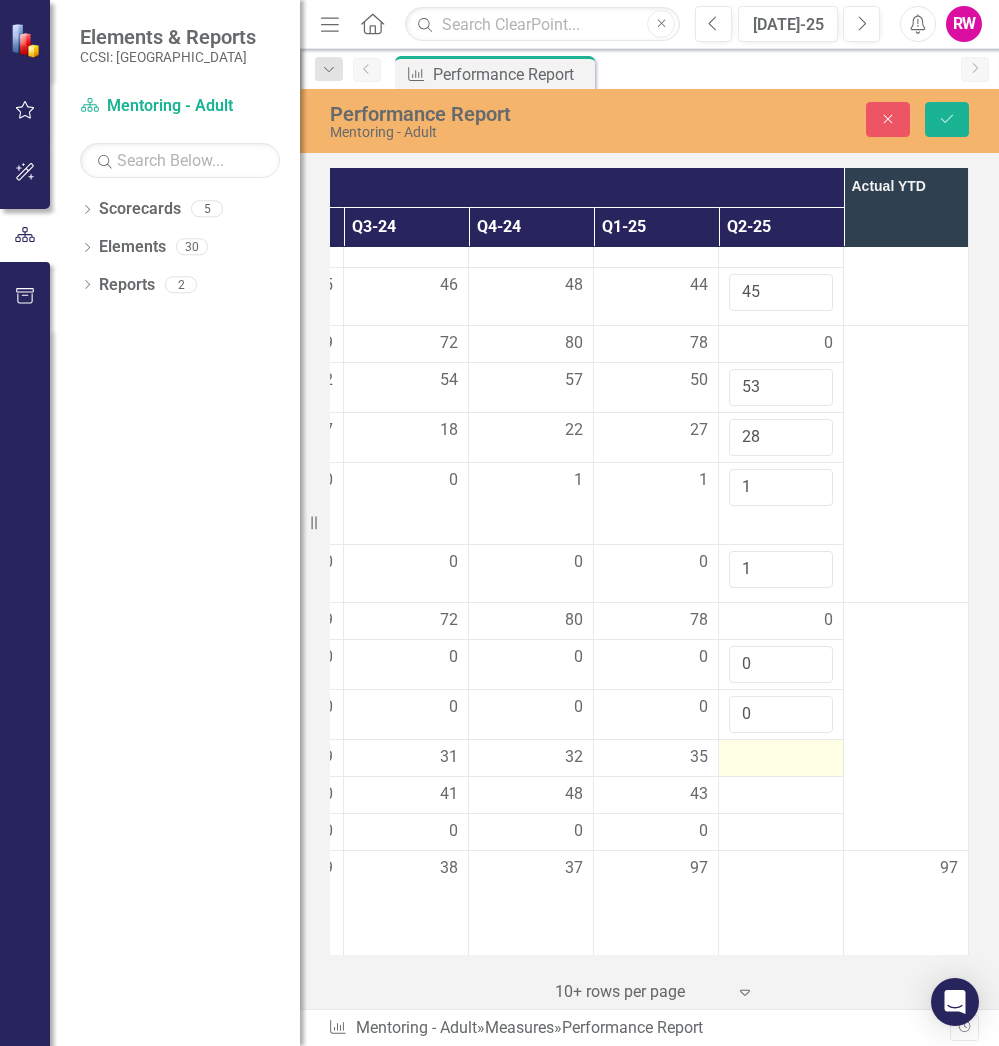 click at bounding box center (781, 758) 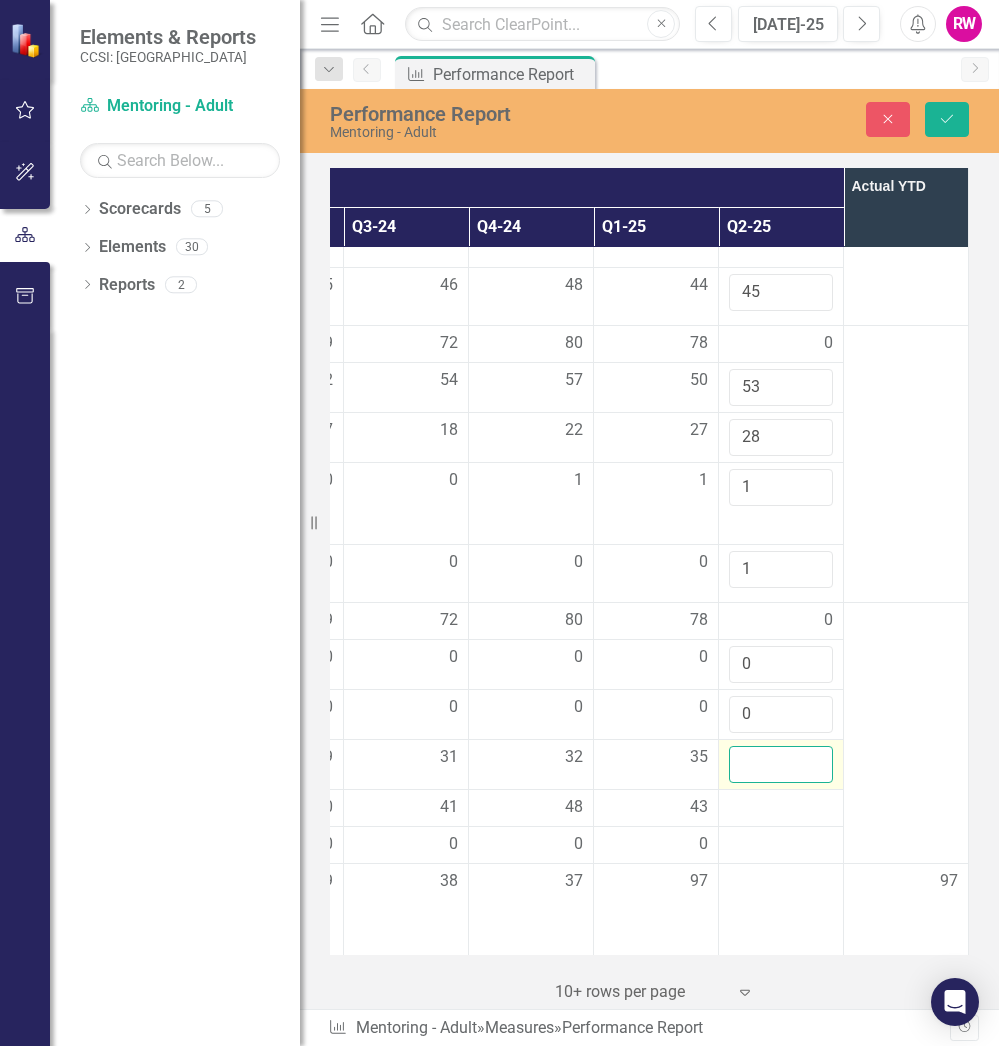 click at bounding box center (781, 764) 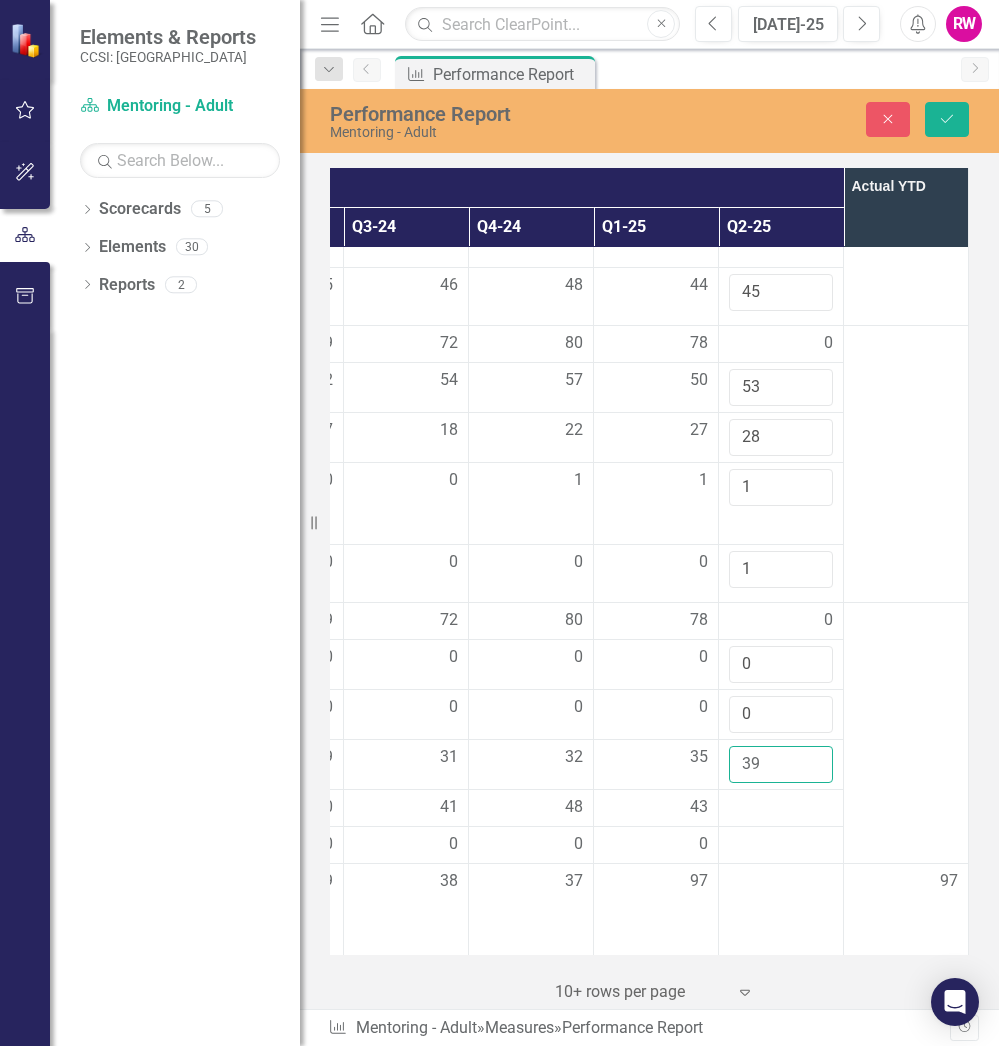 type on "39" 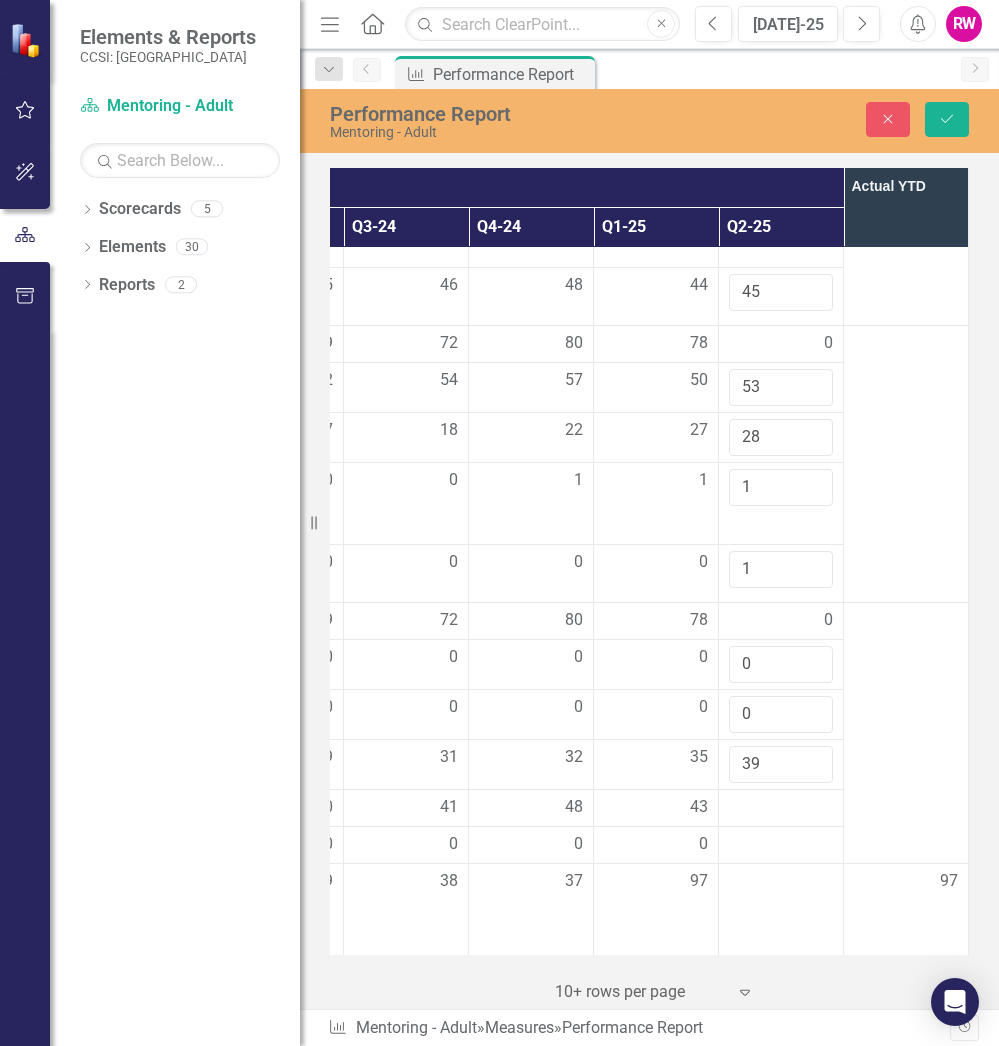 click at bounding box center [906, 733] 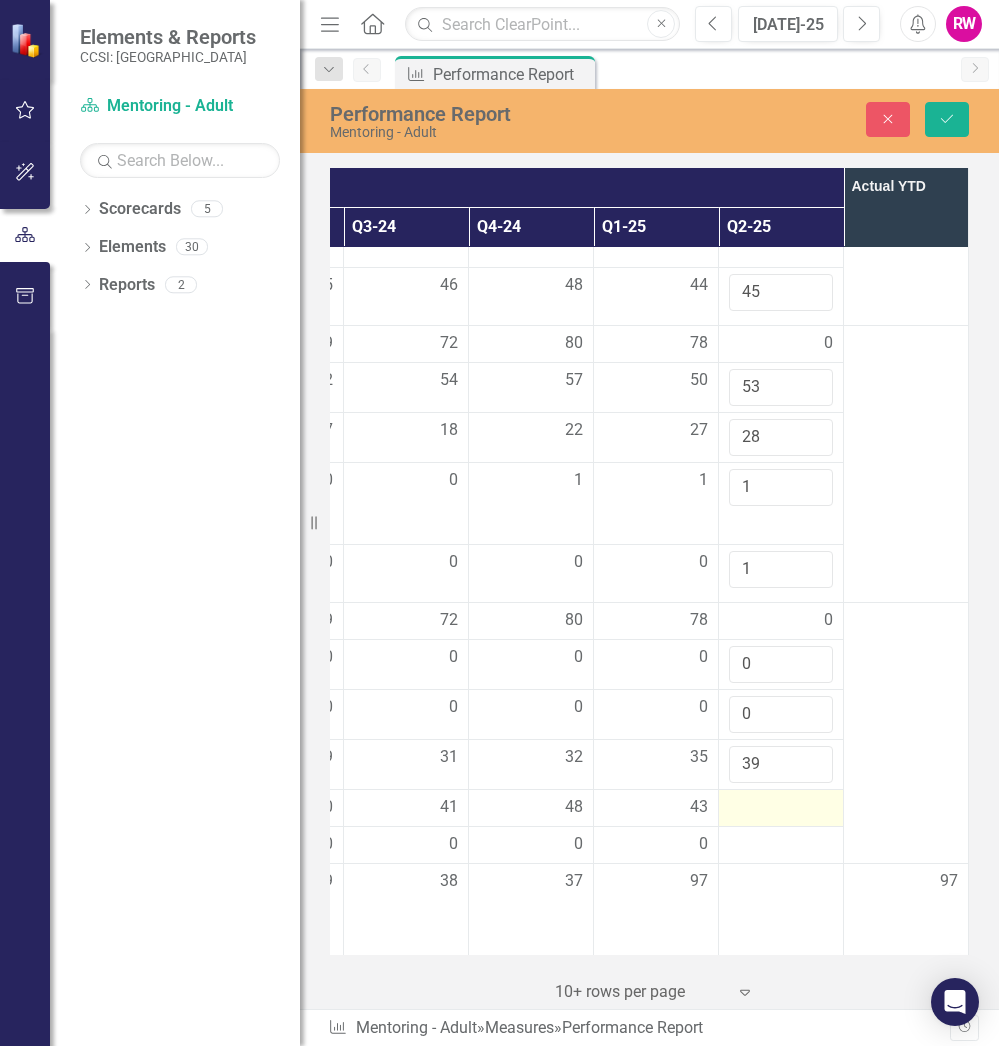 click at bounding box center [781, 808] 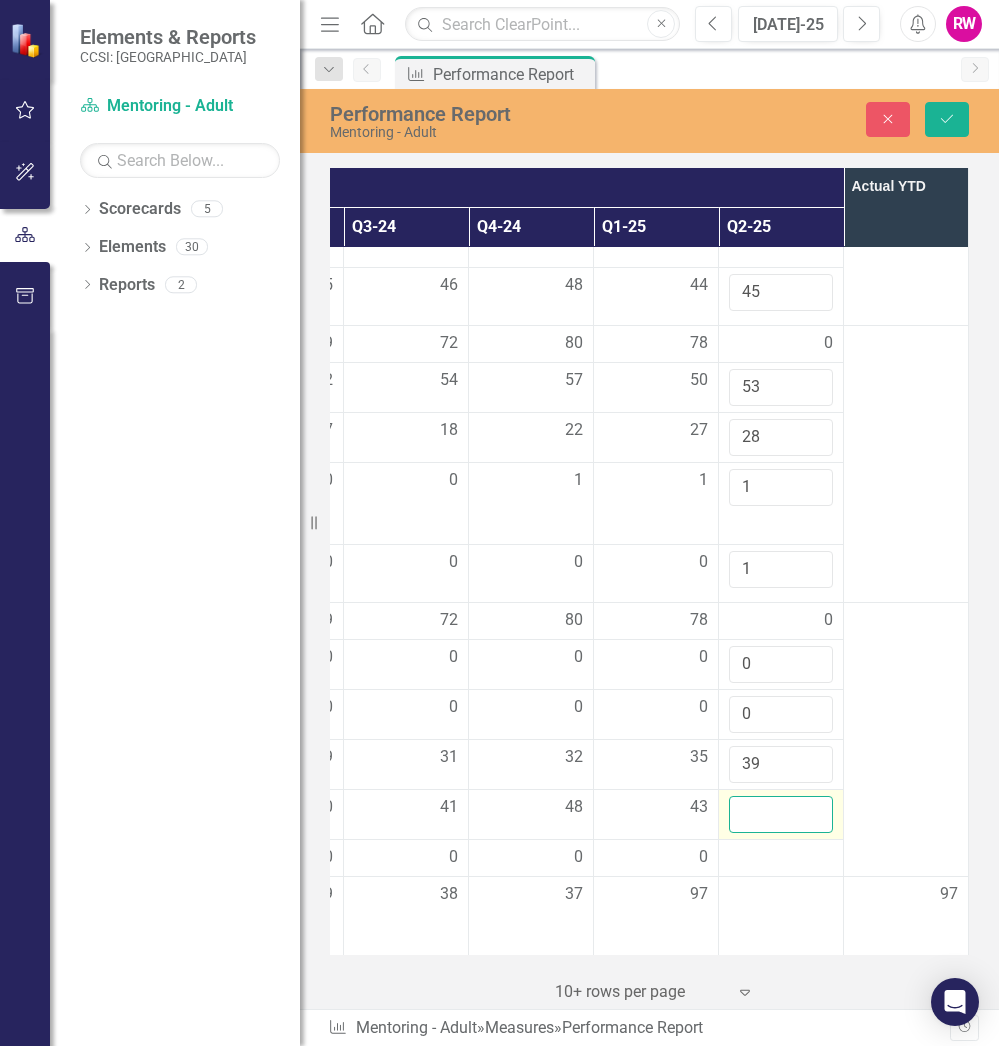 click at bounding box center [781, 814] 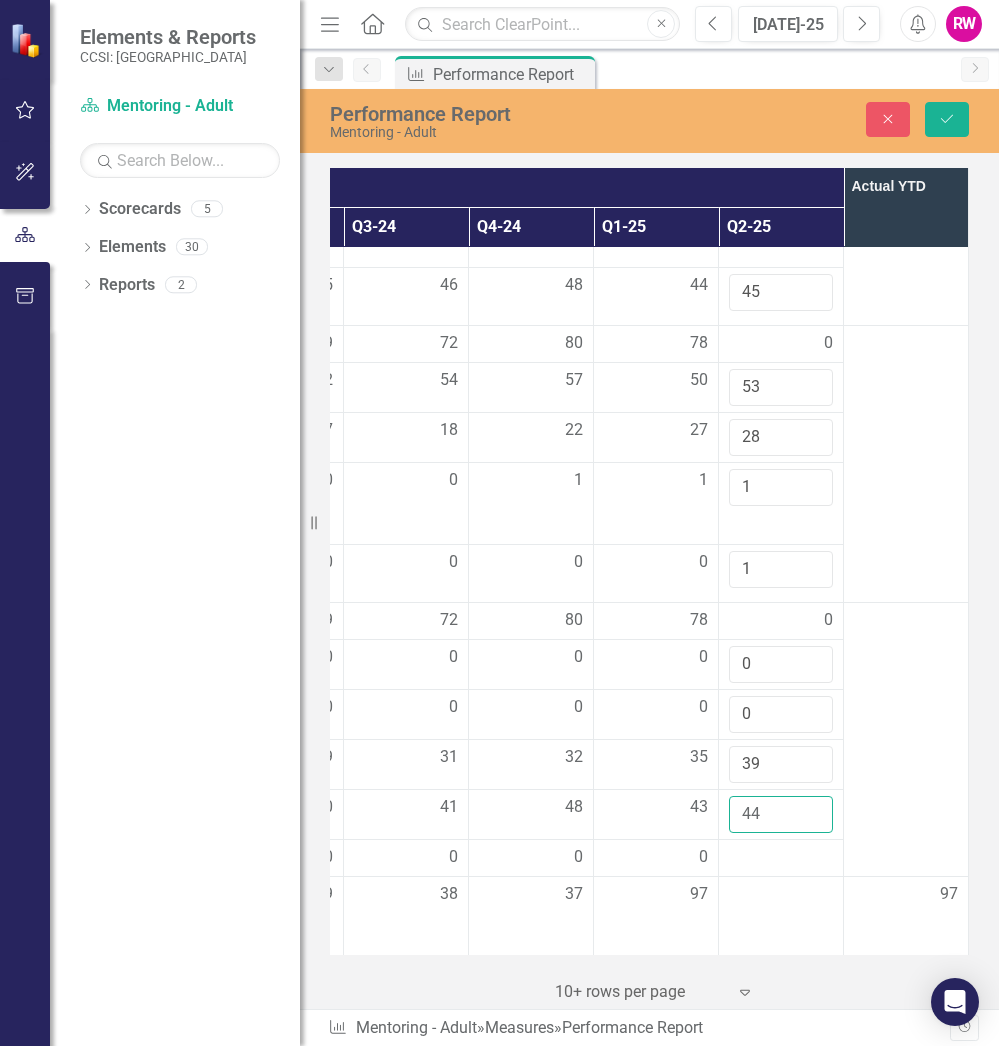type on "44" 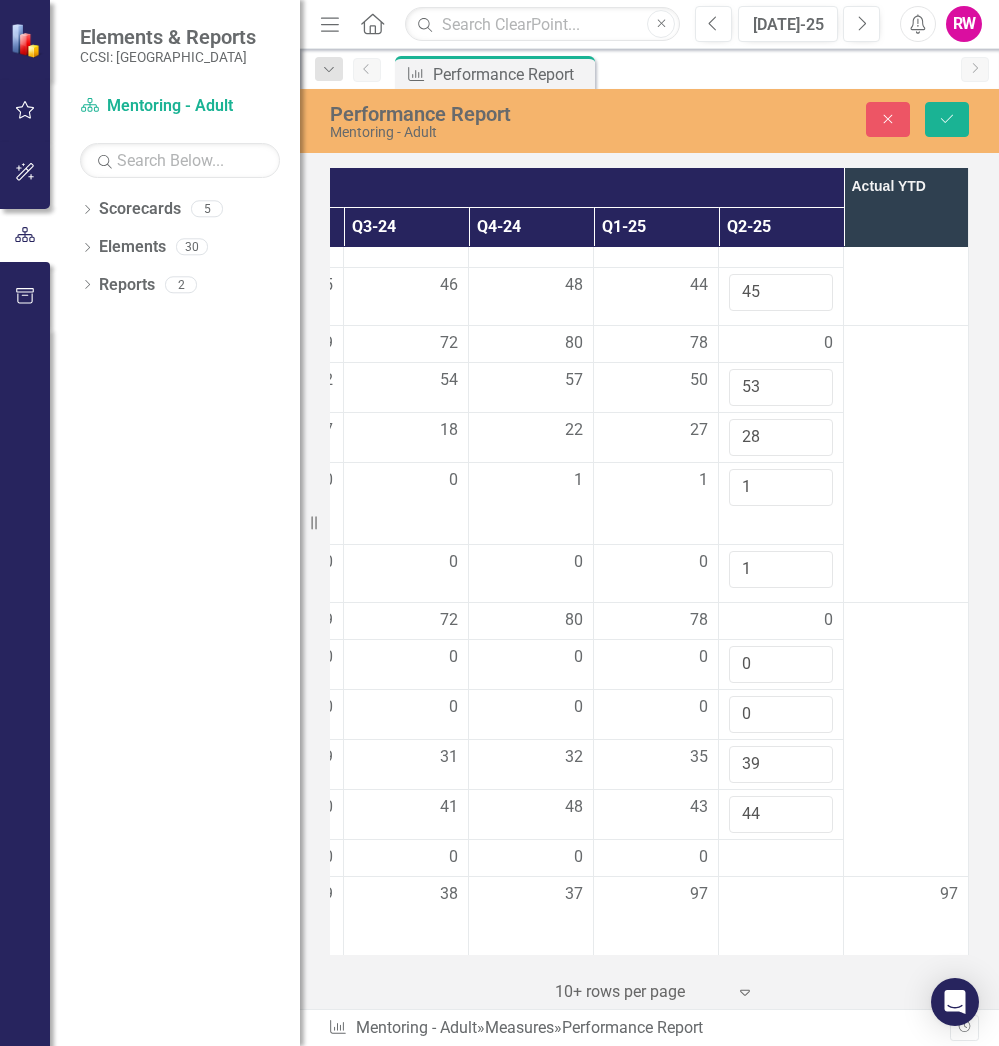 click at bounding box center [906, 739] 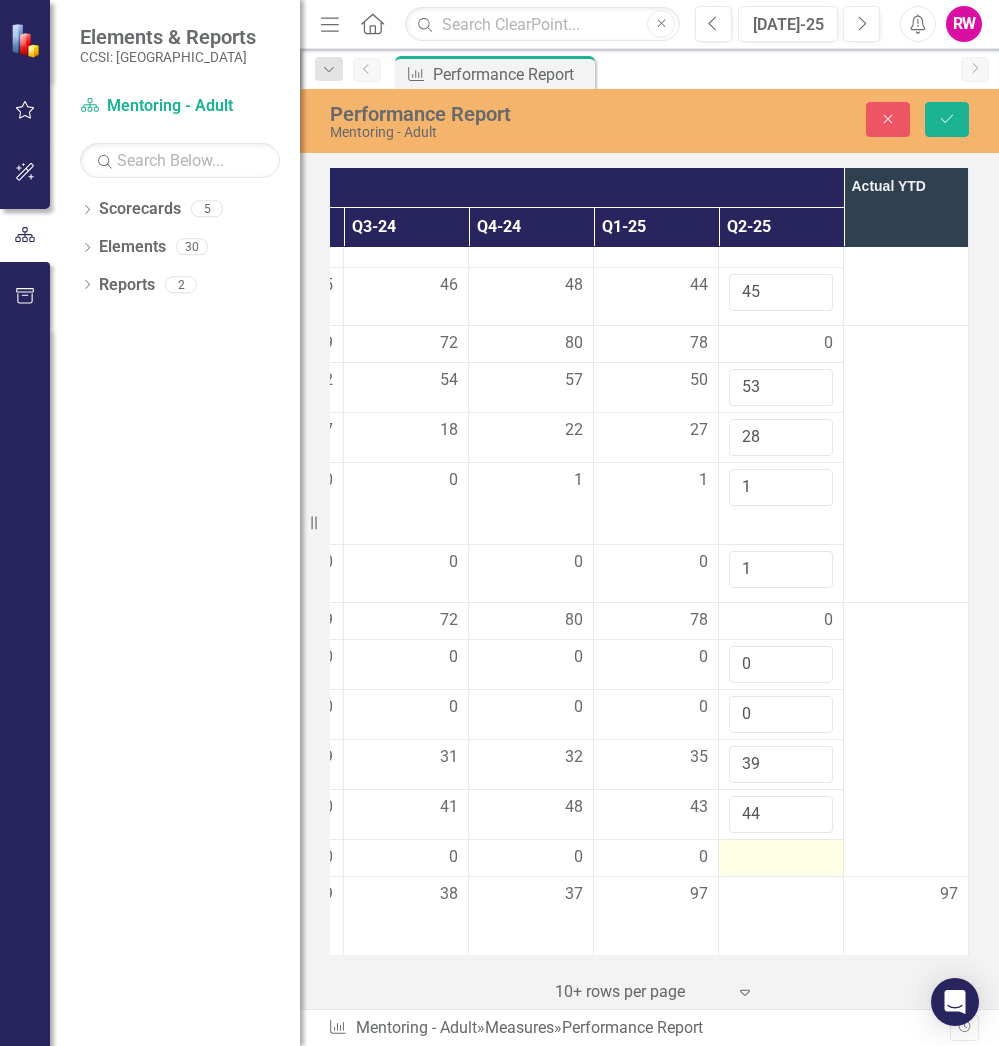 click at bounding box center (781, 858) 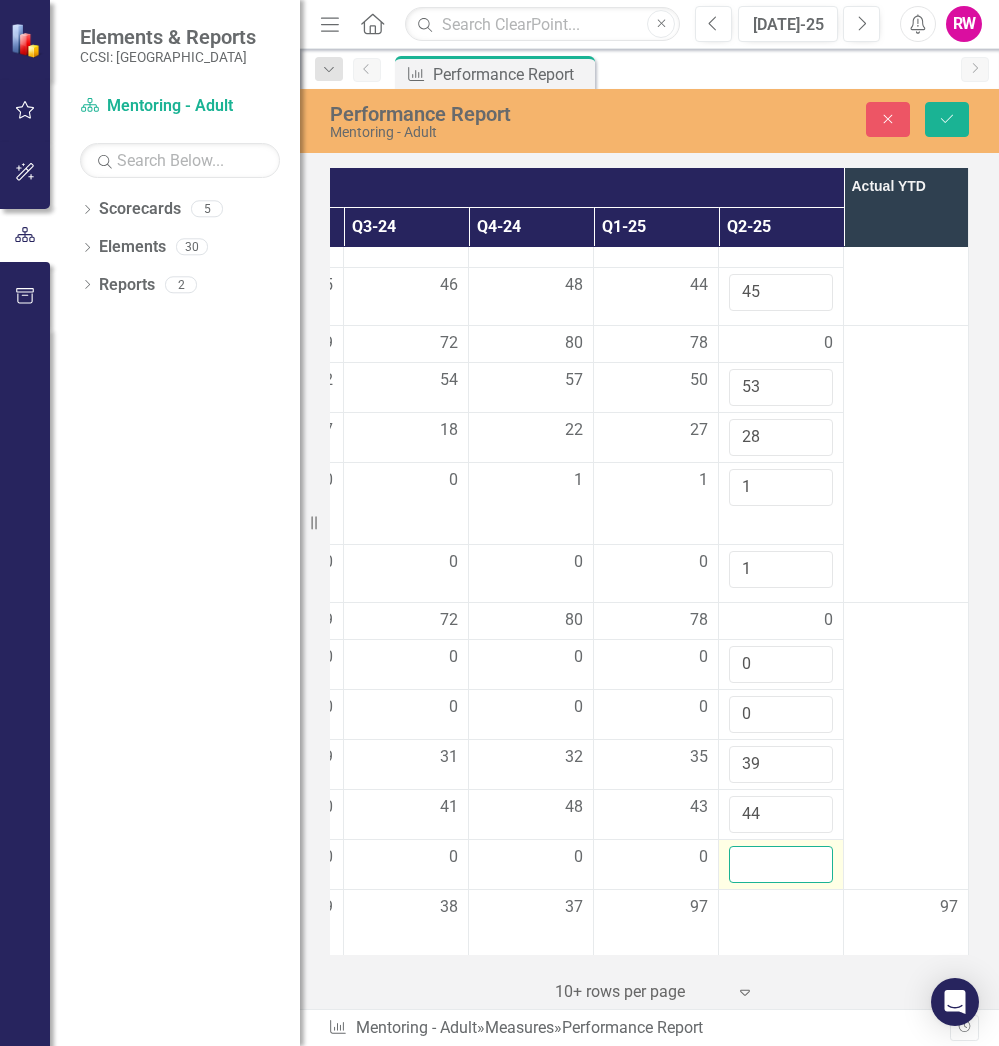 click at bounding box center [781, 864] 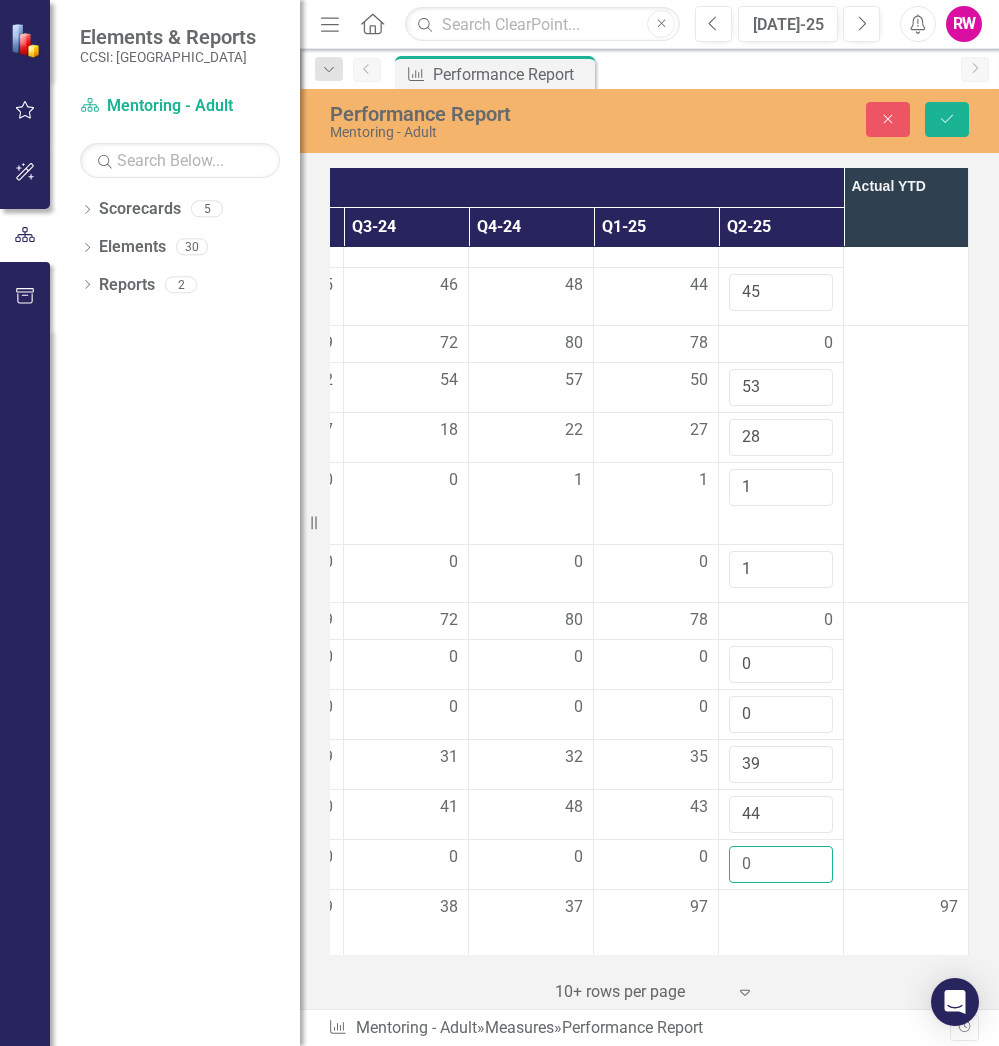 type on "0" 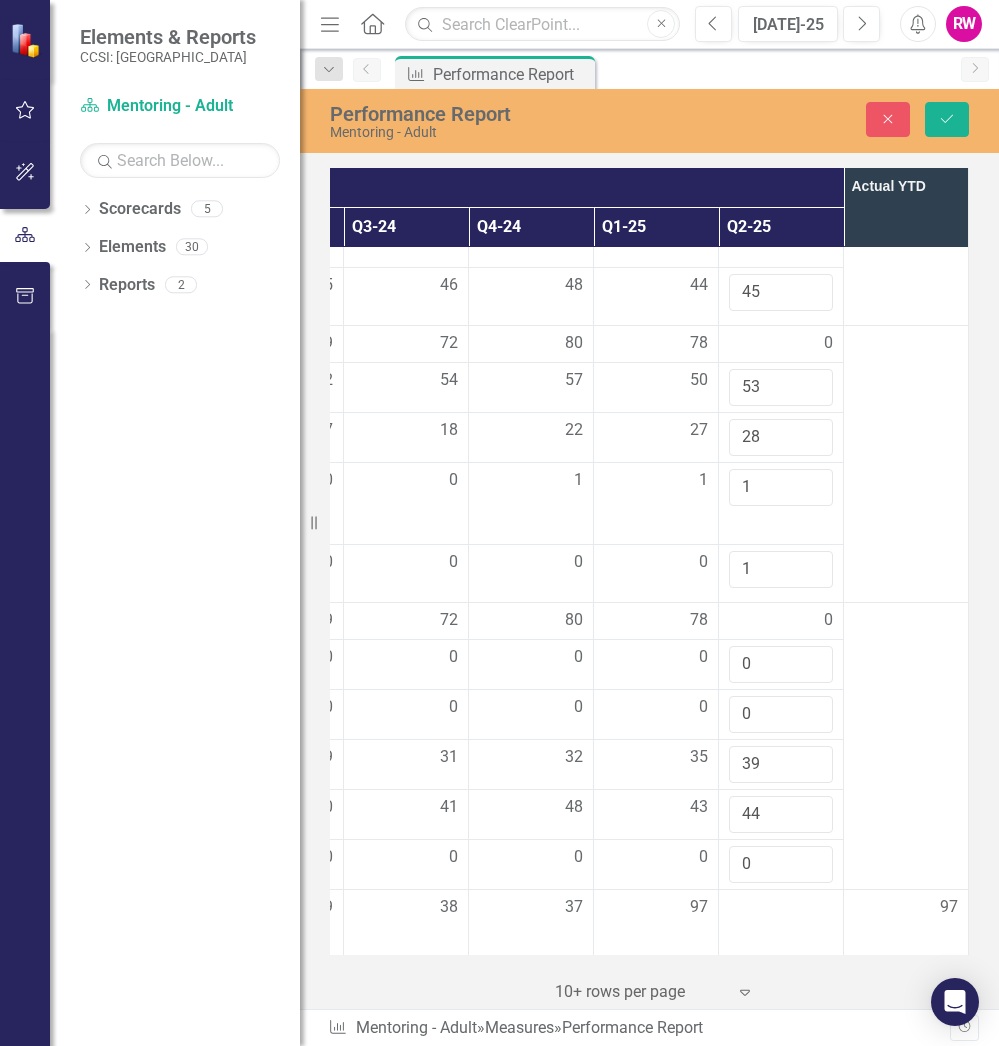 click at bounding box center [906, 746] 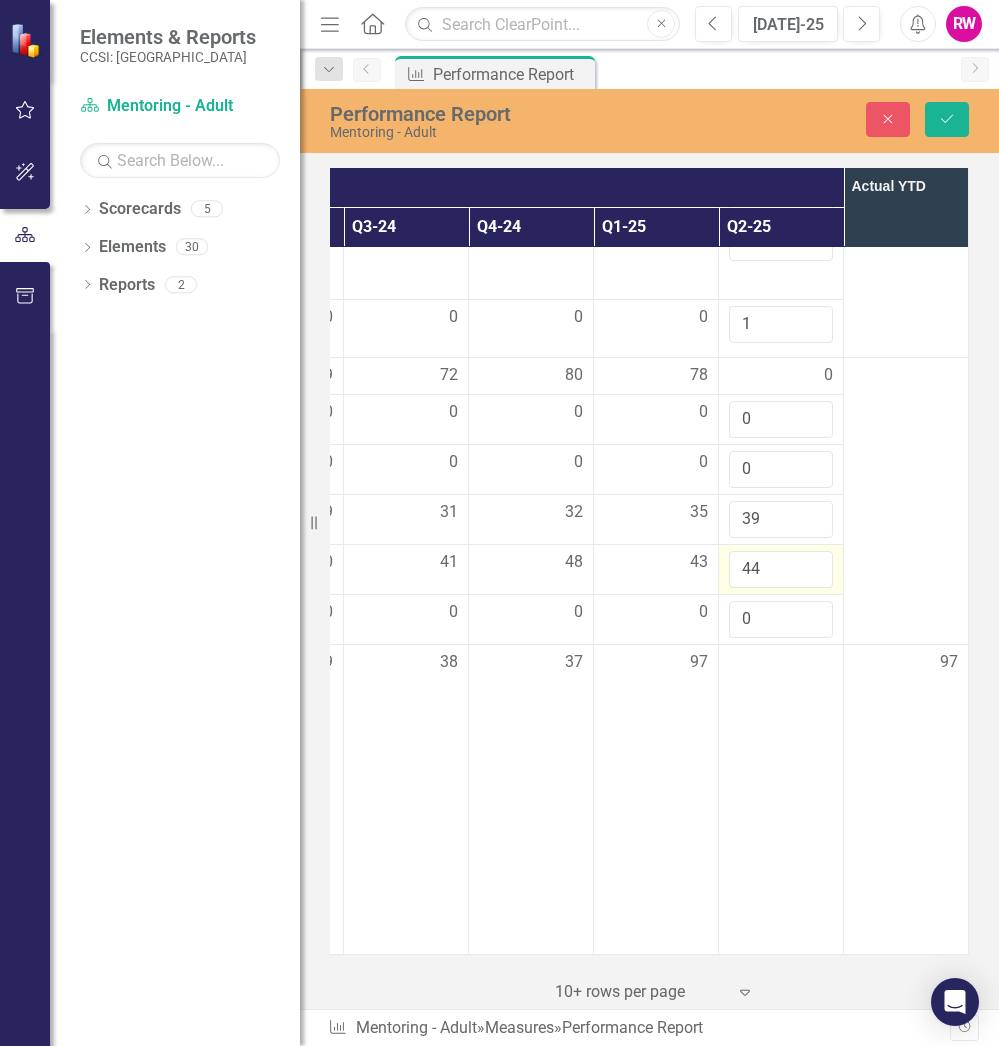scroll, scrollTop: 1503, scrollLeft: 627, axis: both 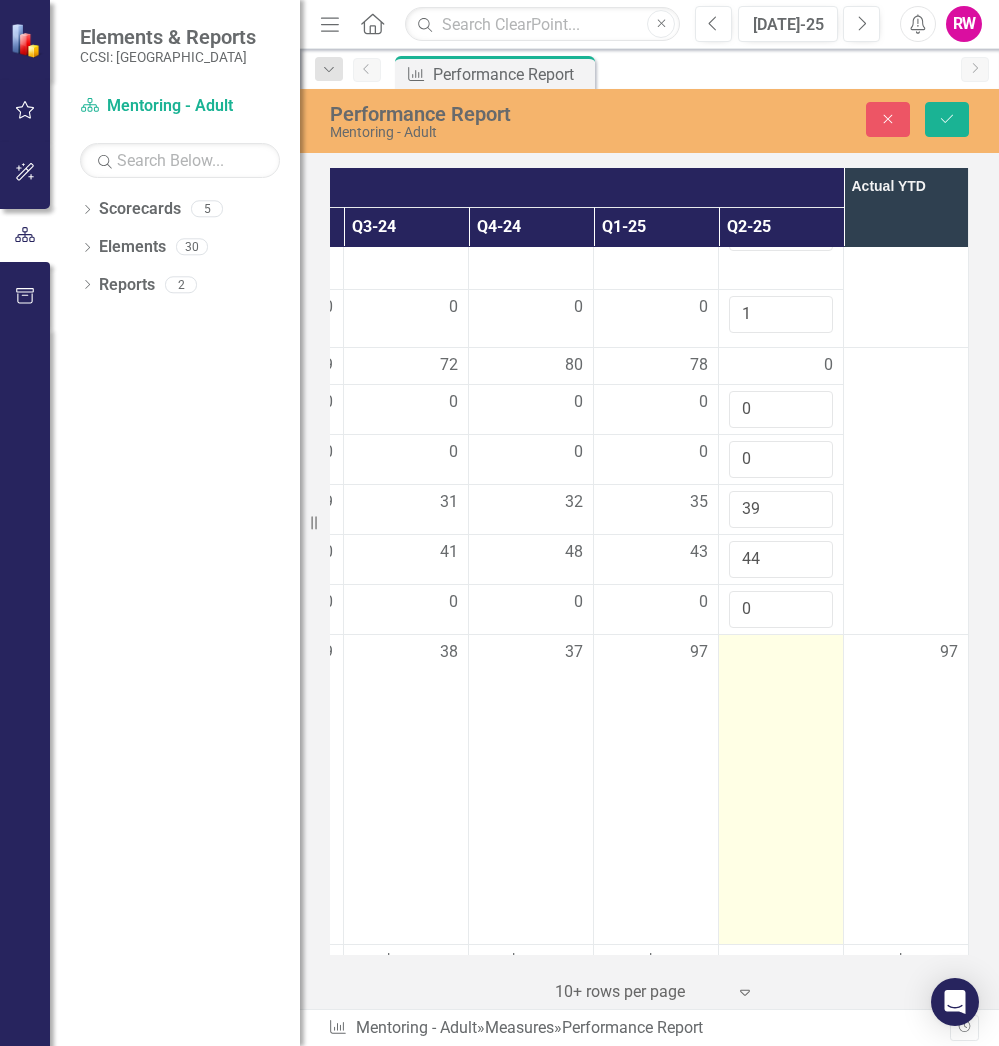 click at bounding box center [781, 789] 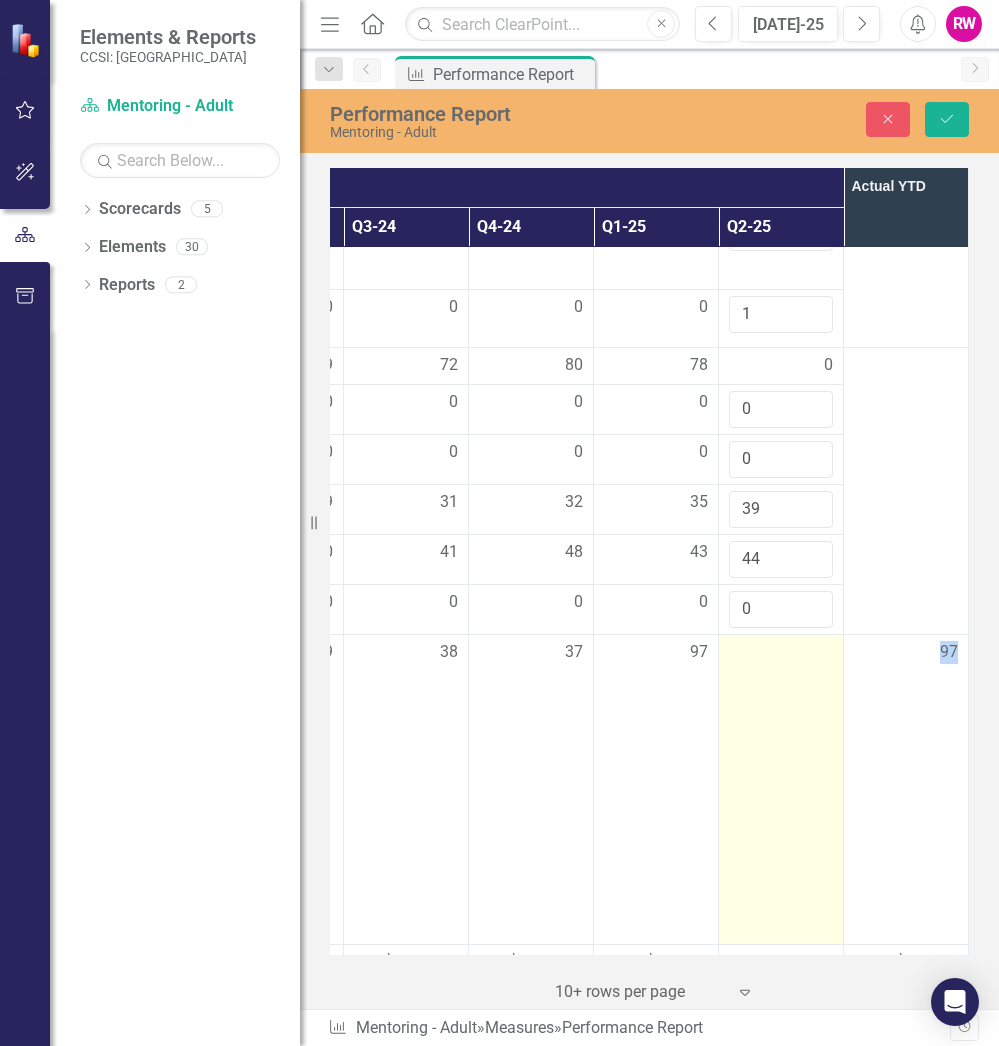 click at bounding box center (781, 789) 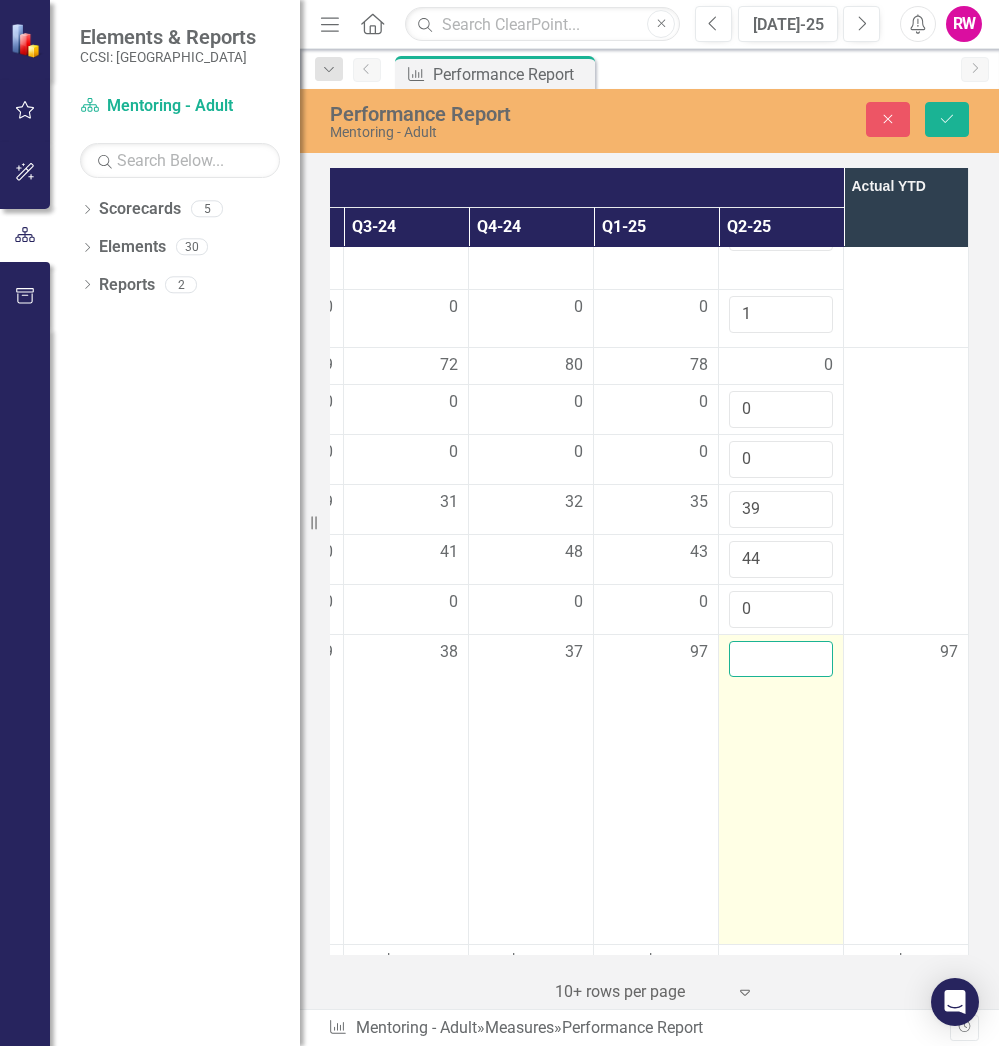 click at bounding box center [781, 659] 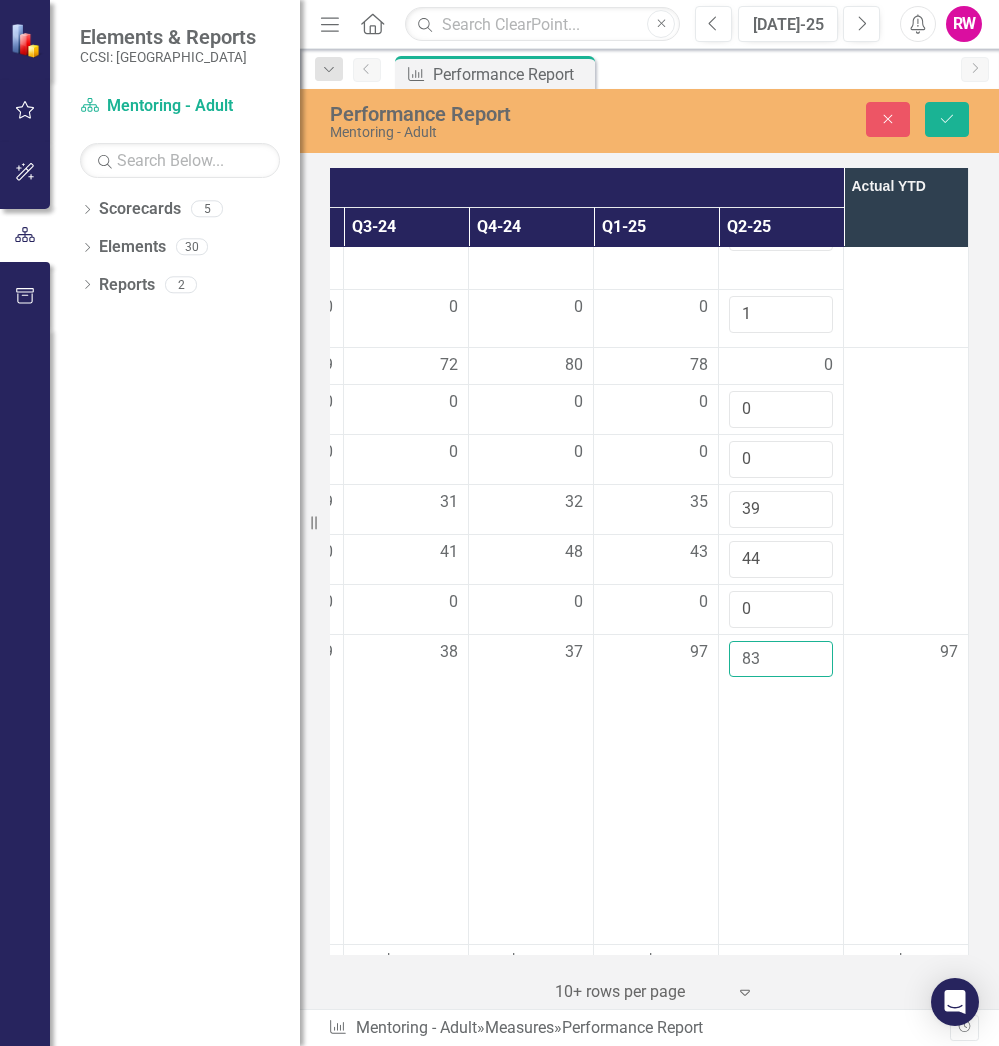 type on "83" 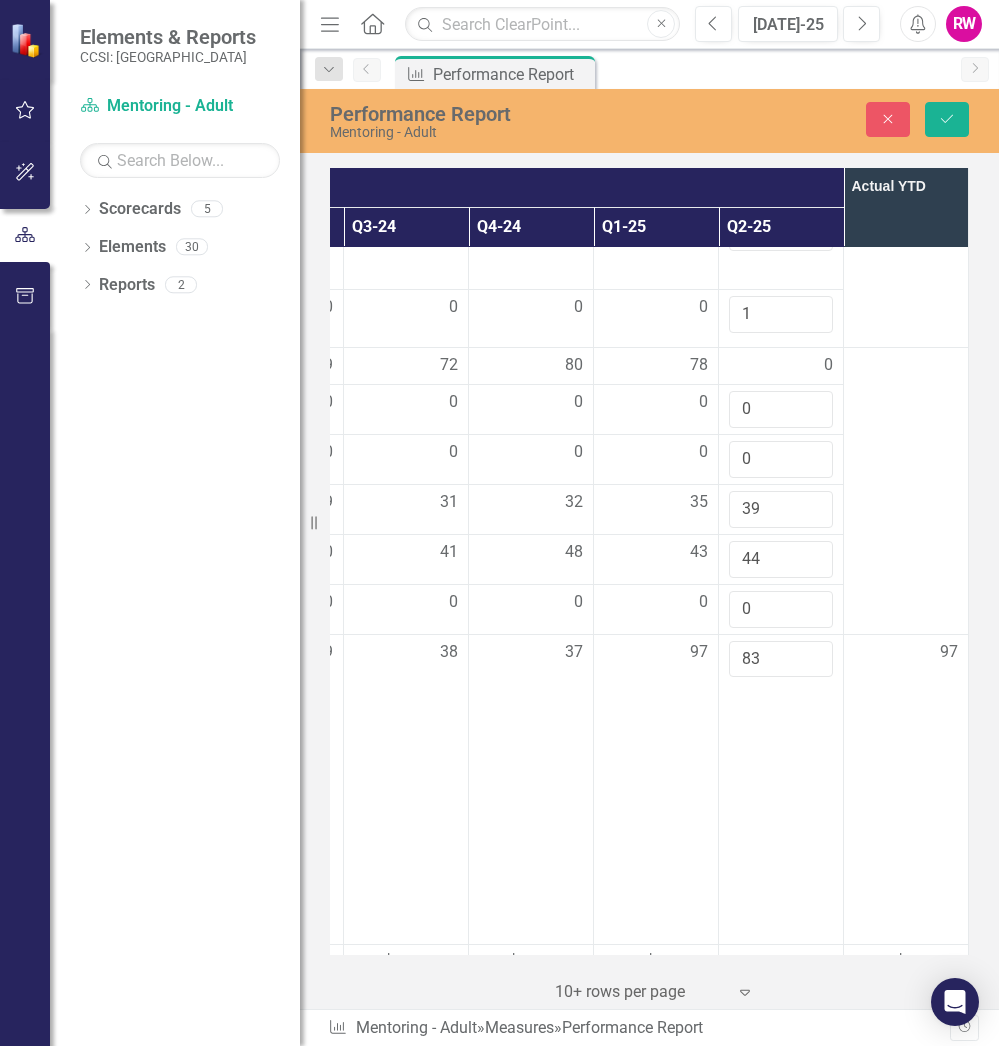 click on "97" at bounding box center (906, 789) 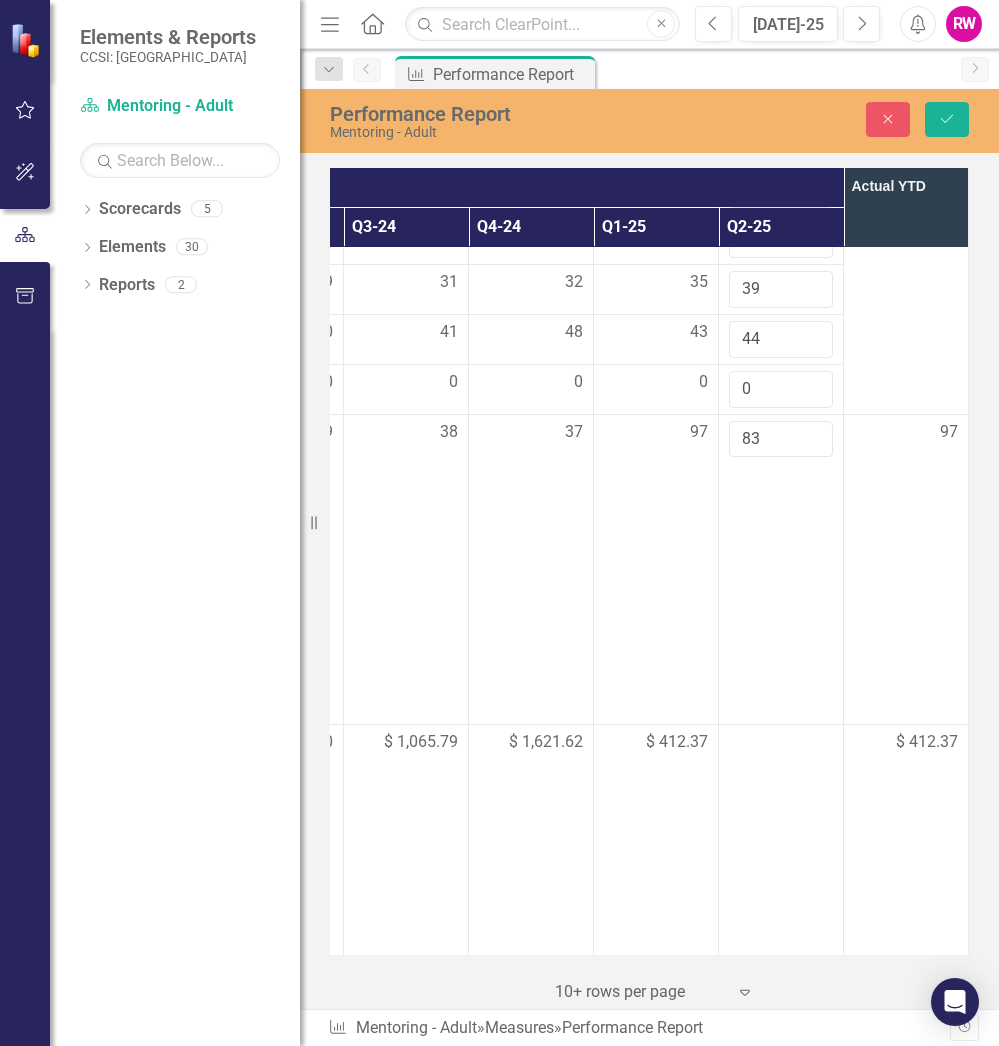scroll, scrollTop: 1729, scrollLeft: 627, axis: both 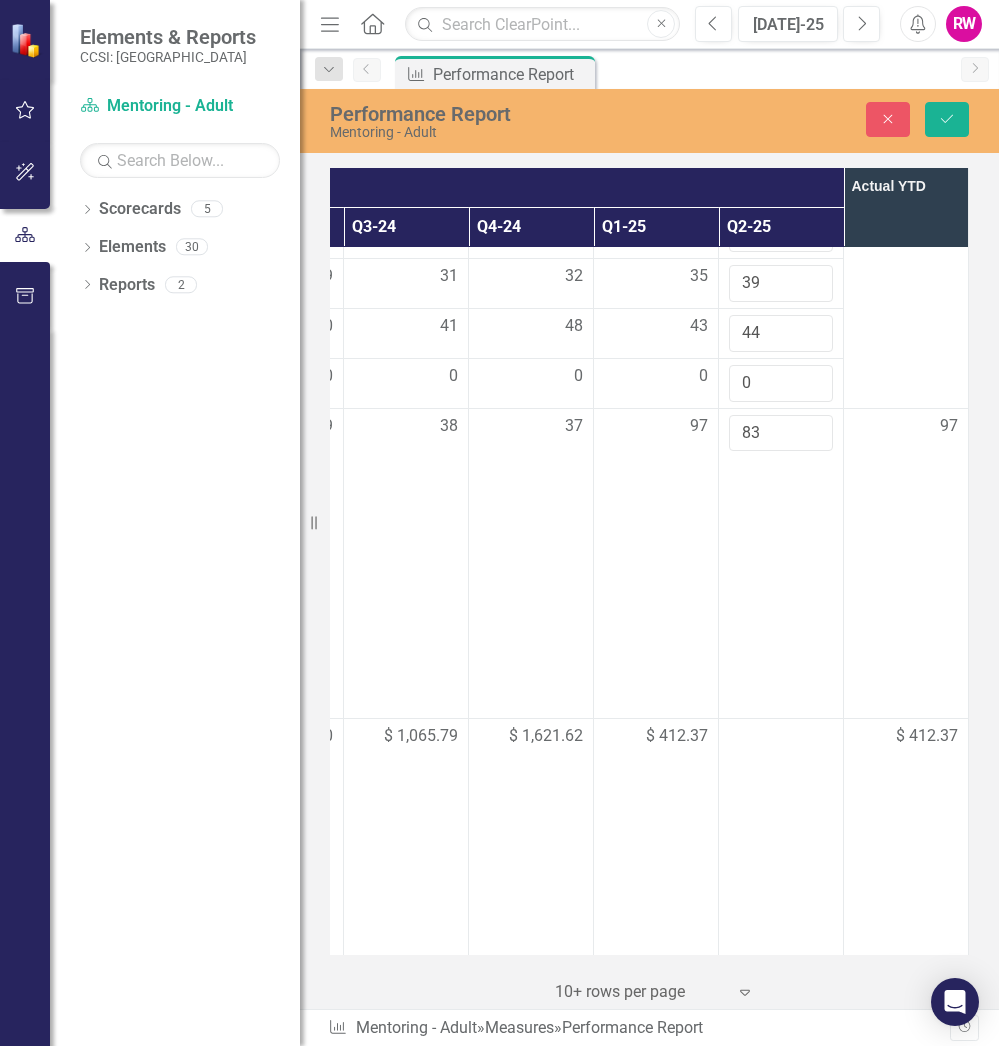 click at bounding box center (781, 838) 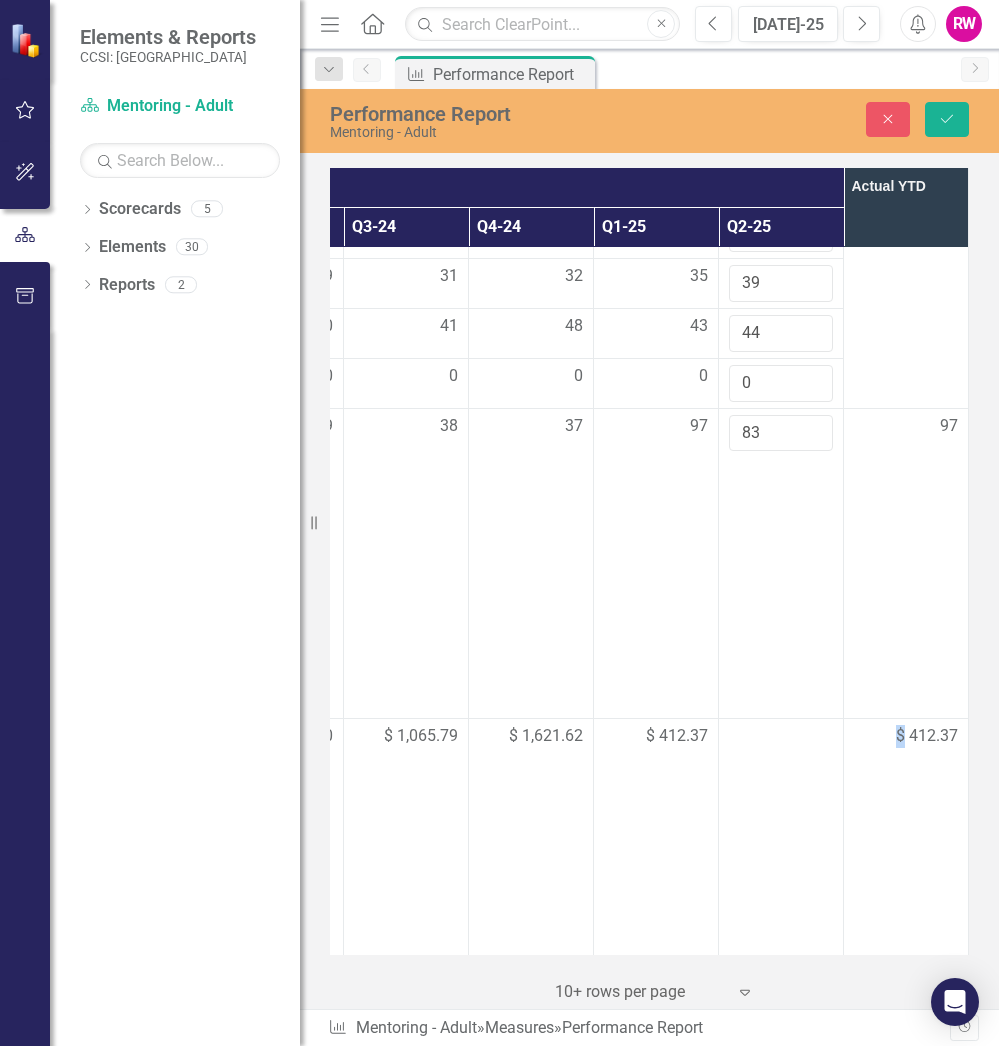click at bounding box center [781, 838] 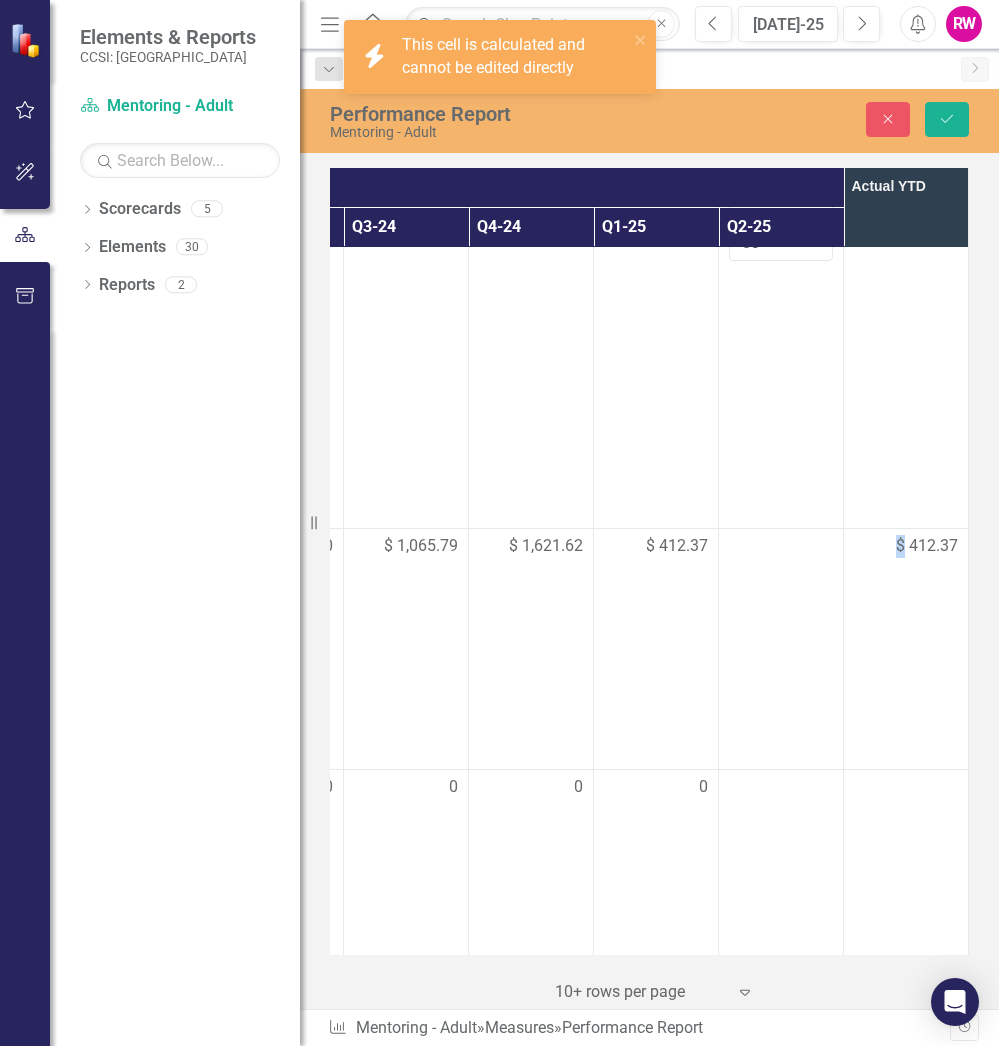 scroll, scrollTop: 2026, scrollLeft: 627, axis: both 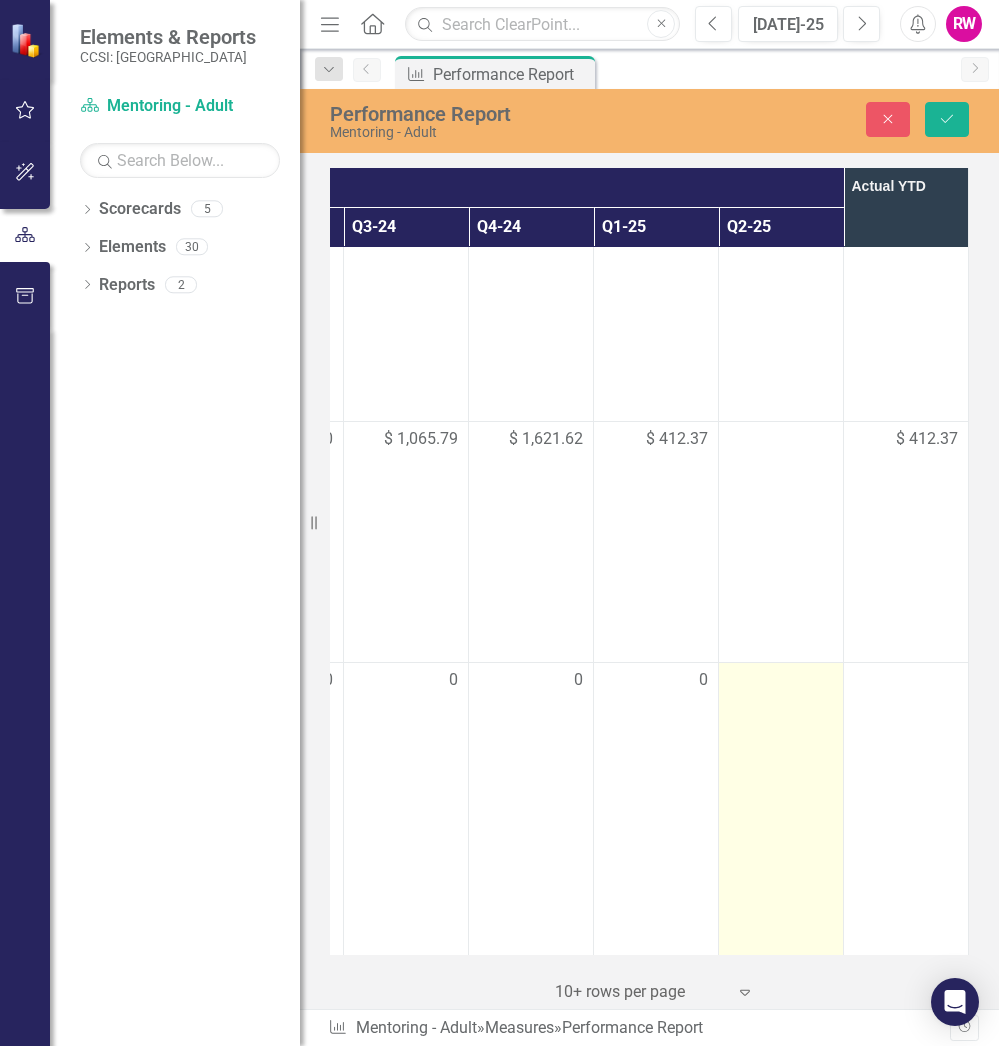 click at bounding box center [781, 875] 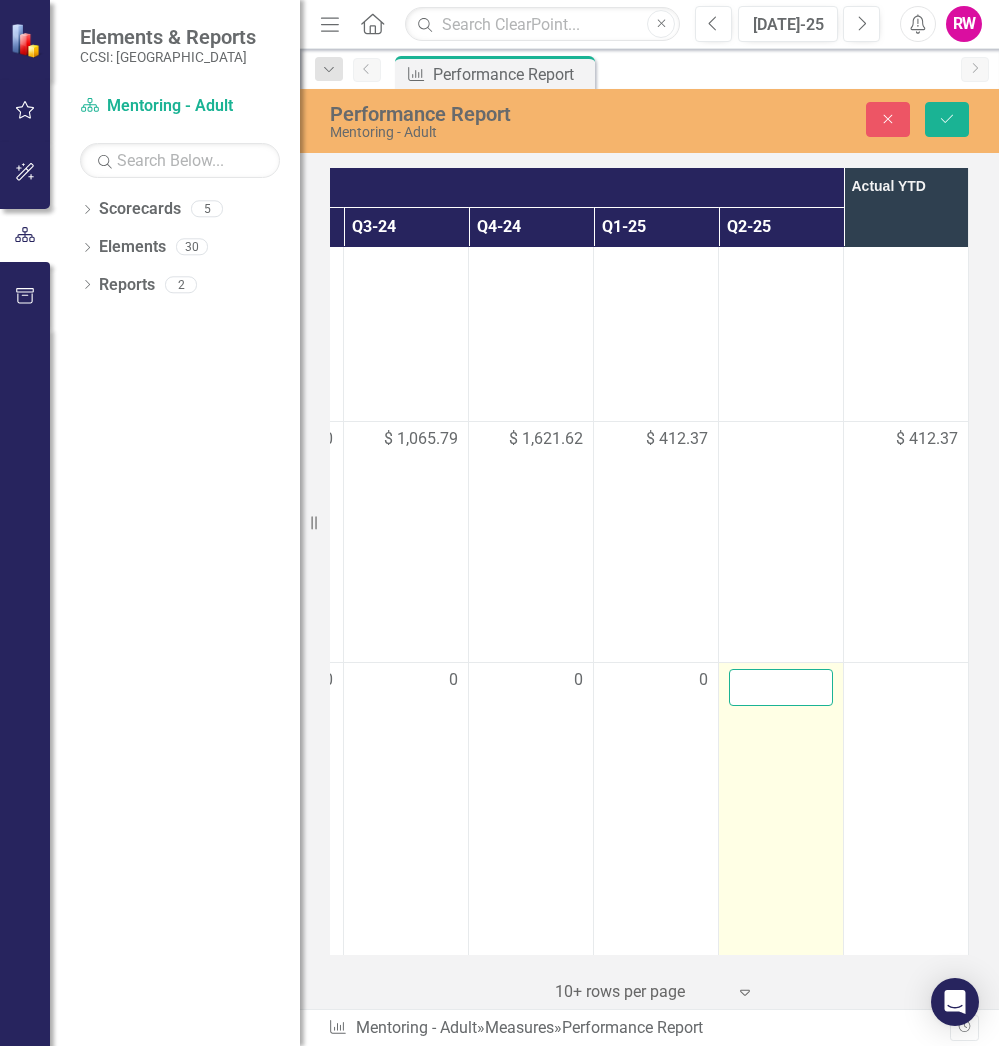 click at bounding box center (781, 687) 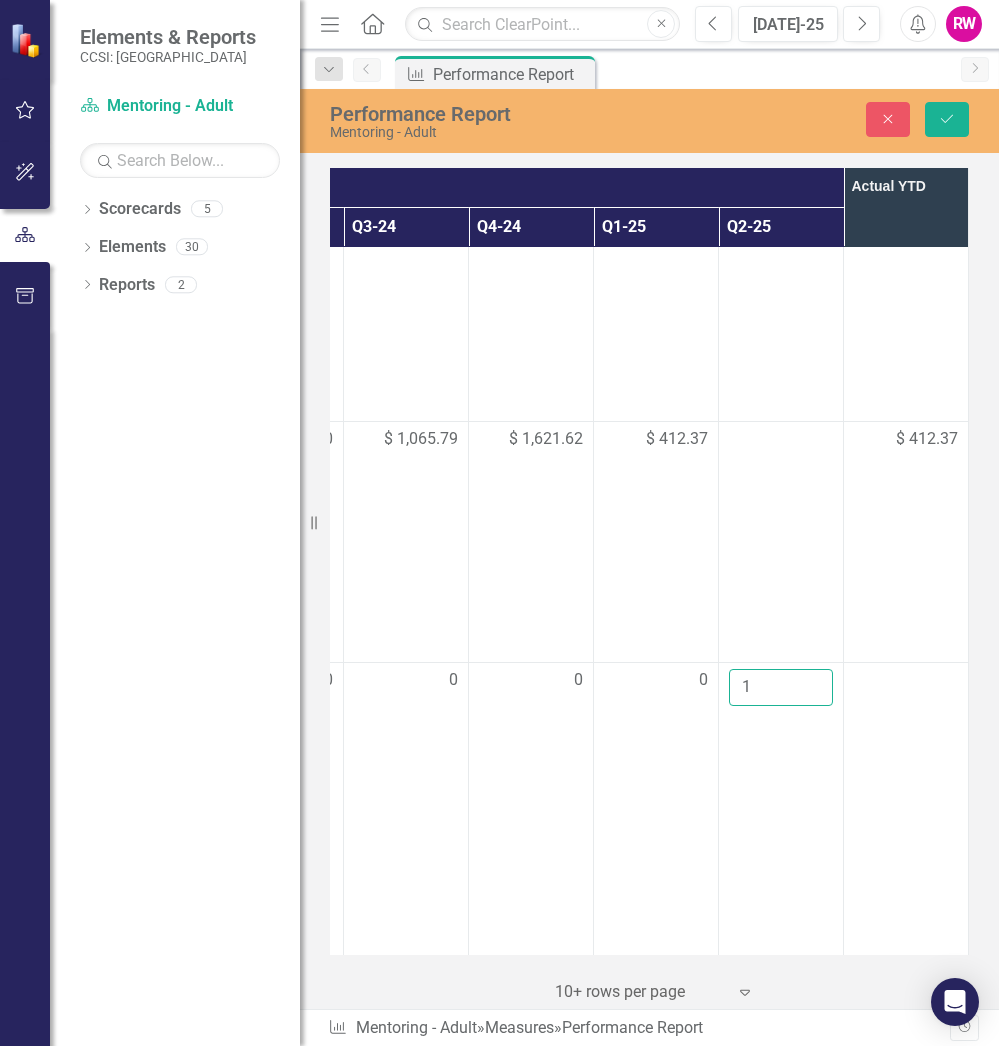 type on "1" 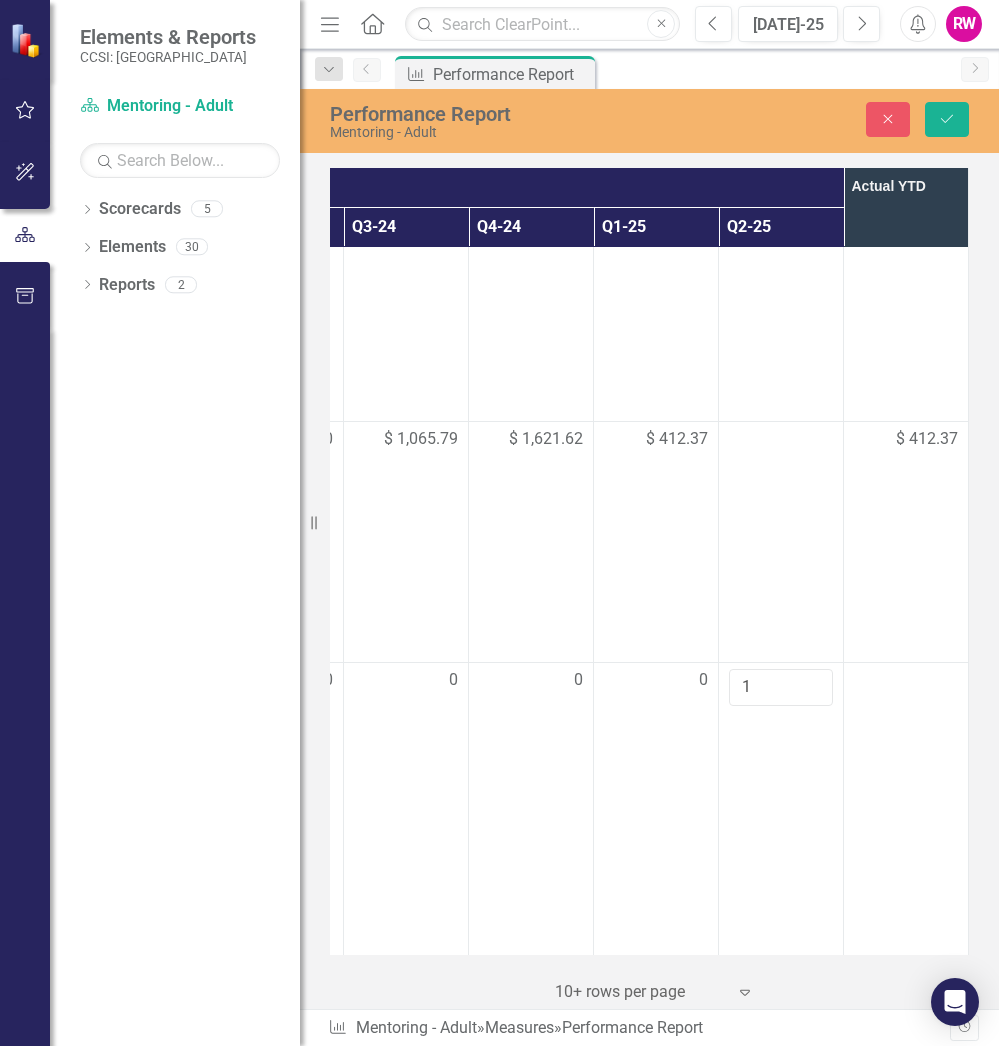 click at bounding box center [906, 875] 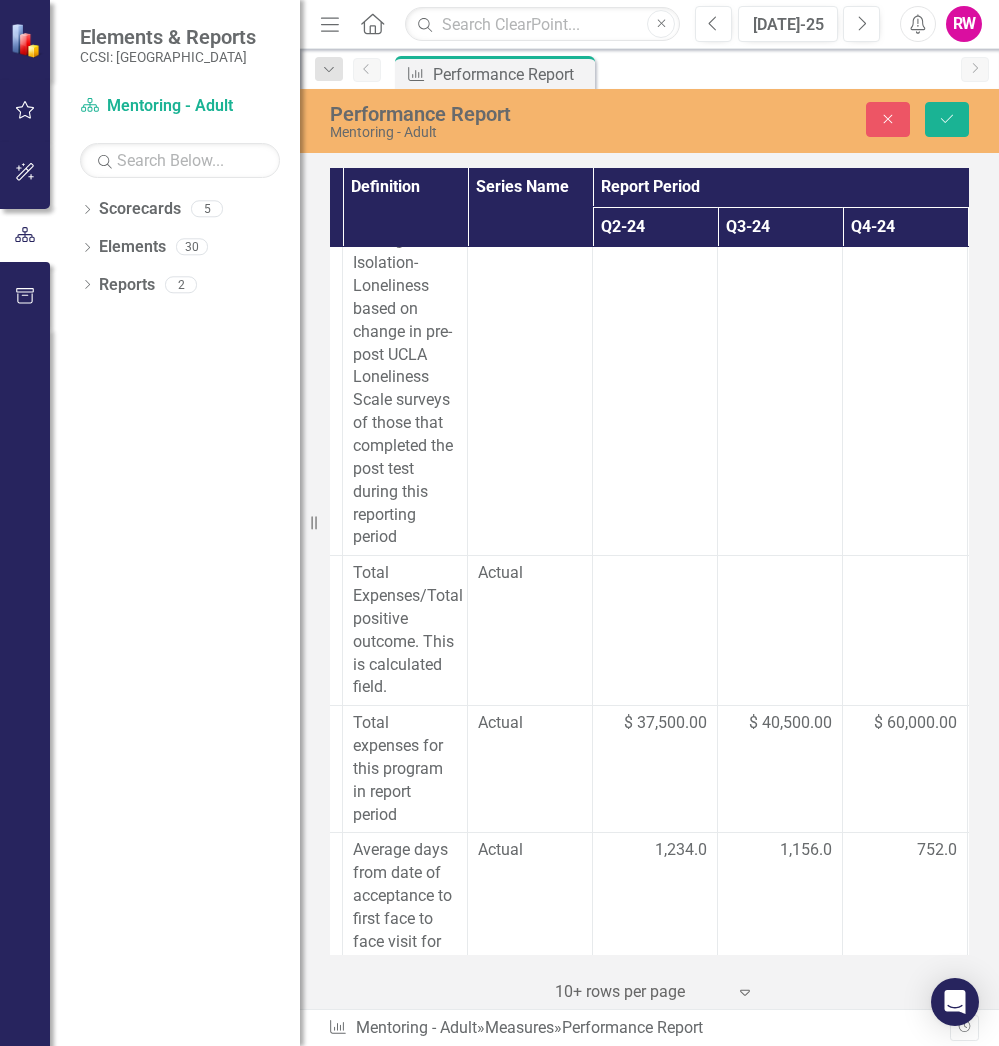 scroll, scrollTop: 2557, scrollLeft: 627, axis: both 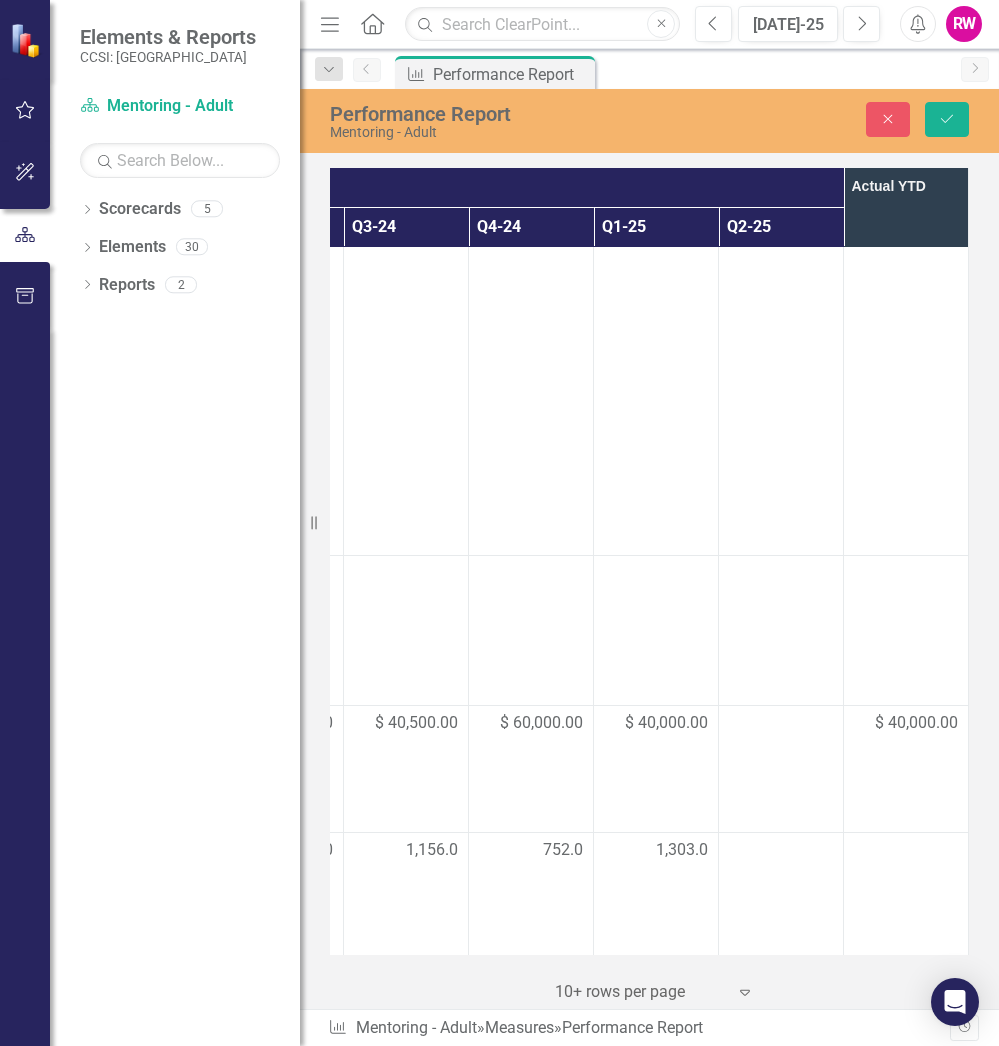 click at bounding box center (781, 631) 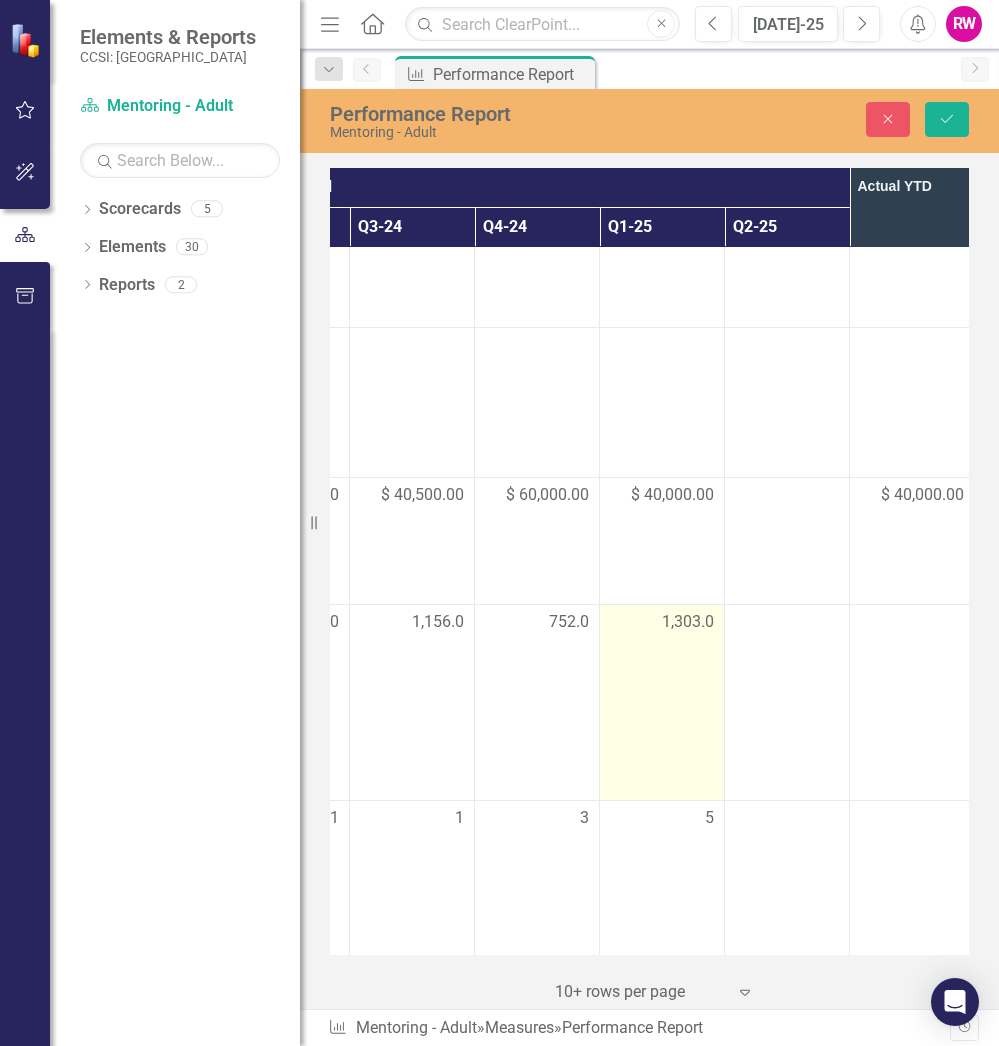 scroll, scrollTop: 2785, scrollLeft: 627, axis: both 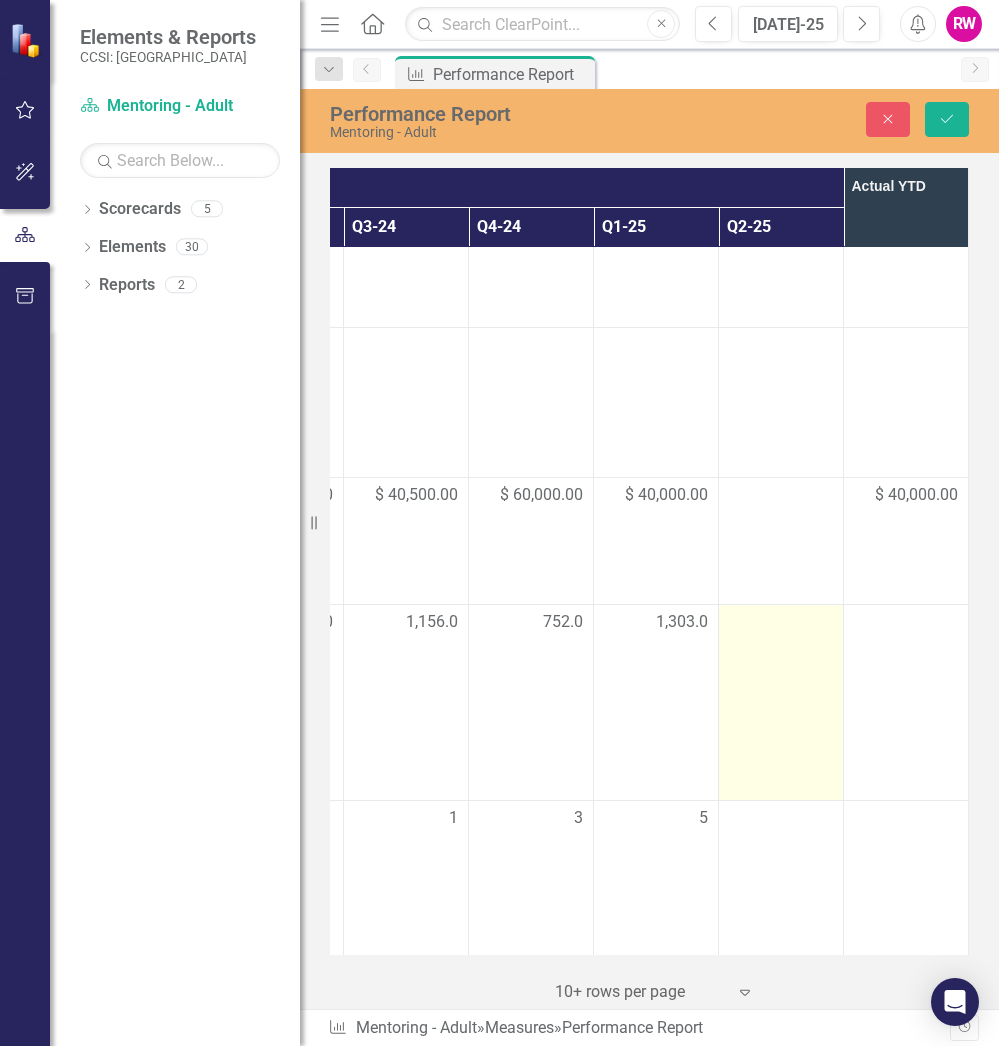 click at bounding box center [781, 703] 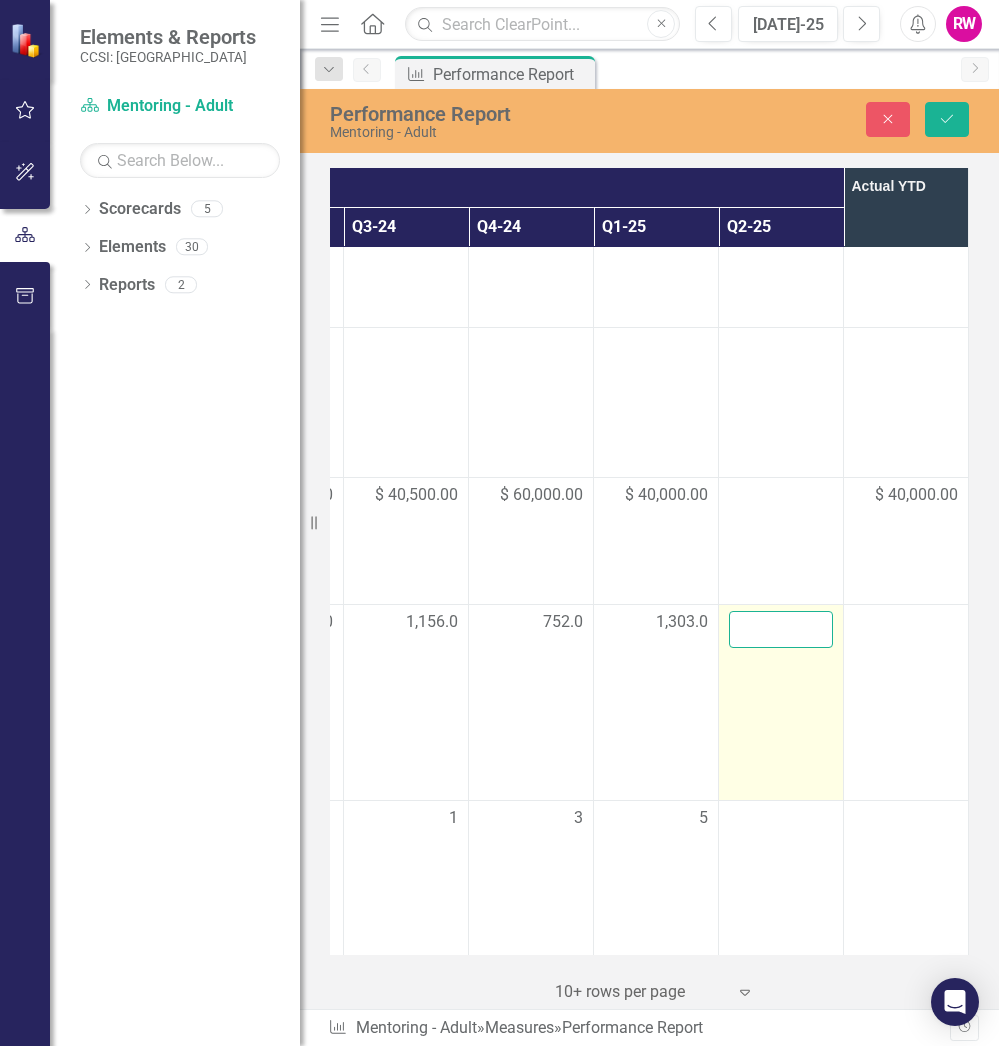 click at bounding box center [781, 629] 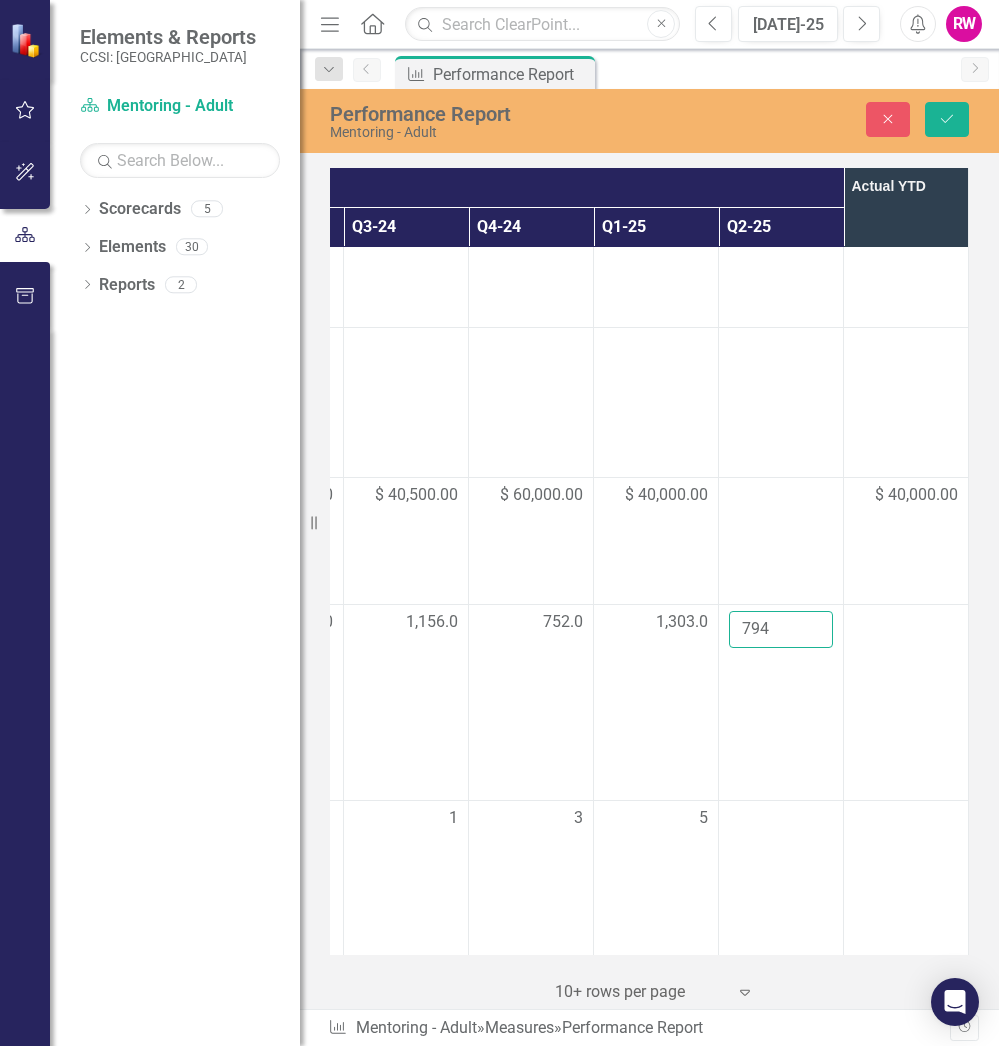 type on "794" 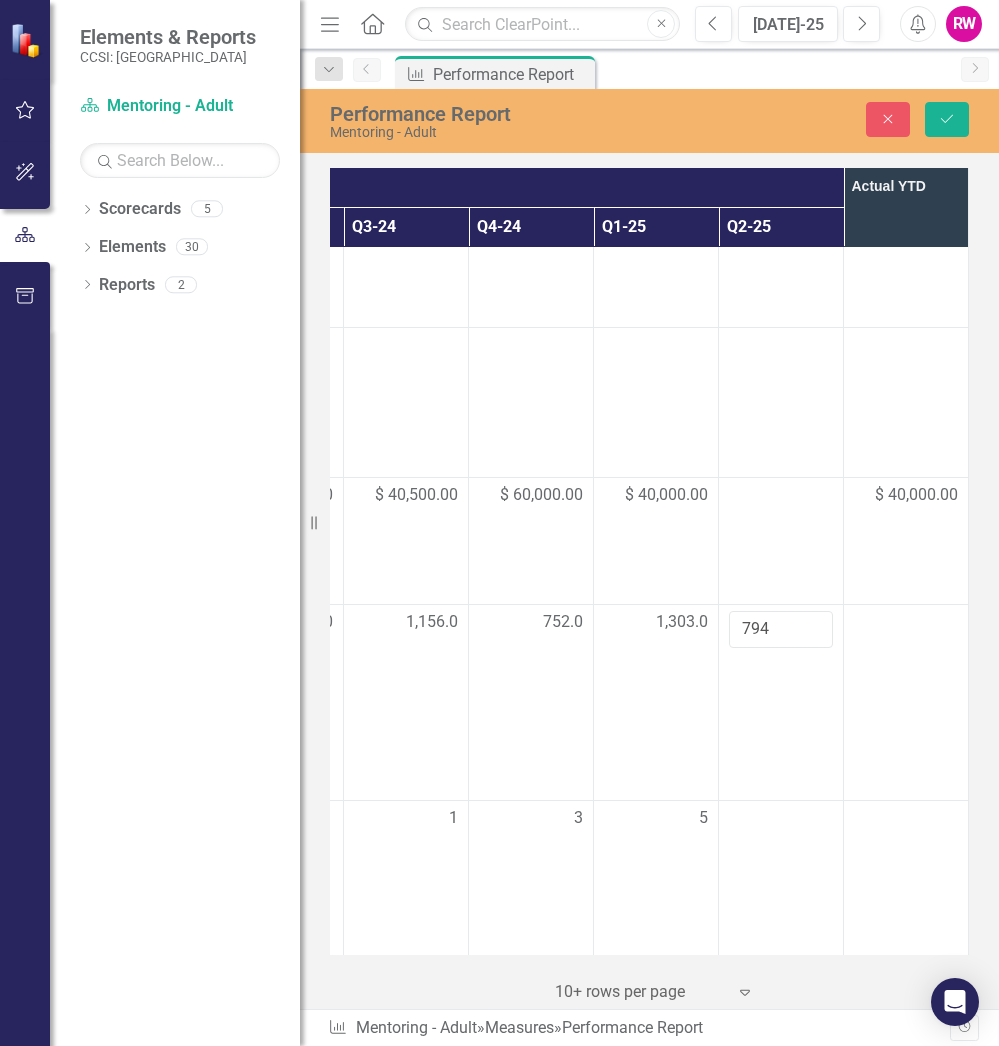 click at bounding box center (906, 703) 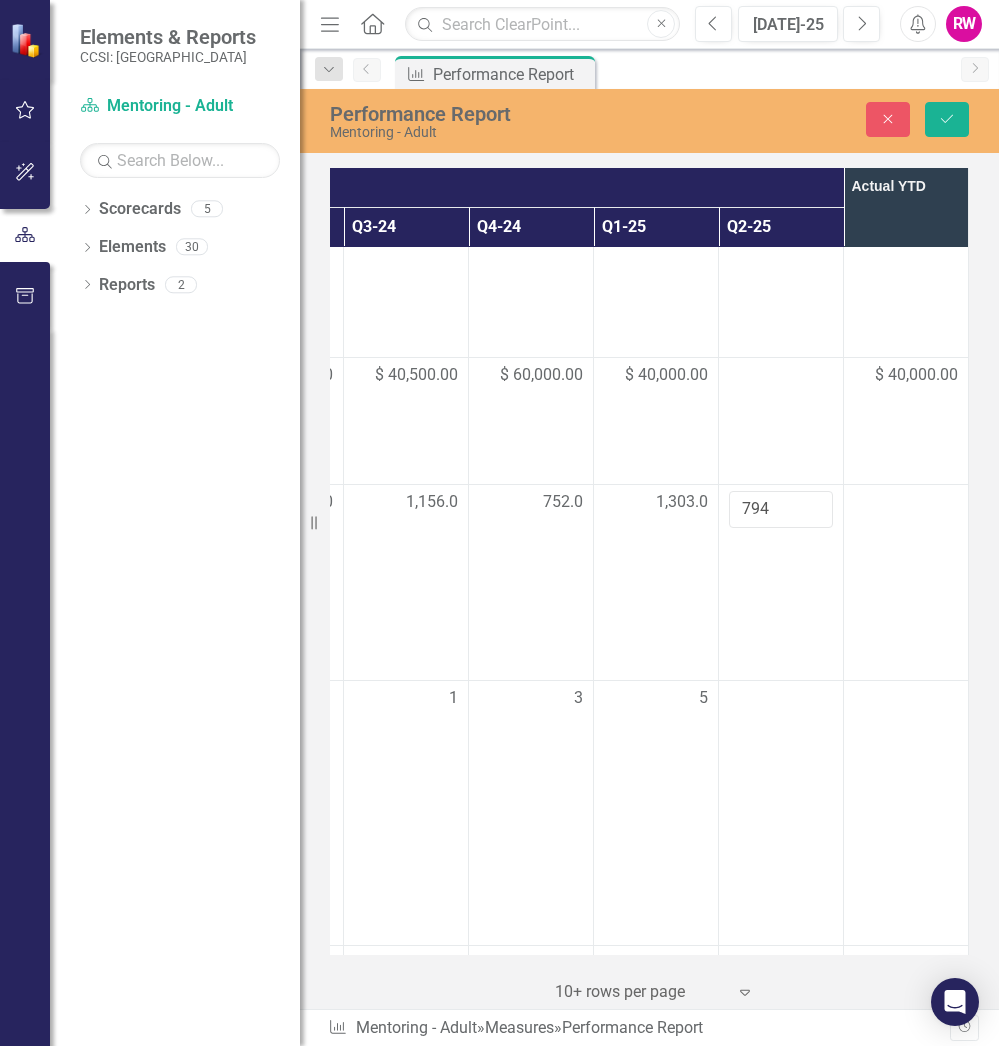 scroll, scrollTop: 2906, scrollLeft: 627, axis: both 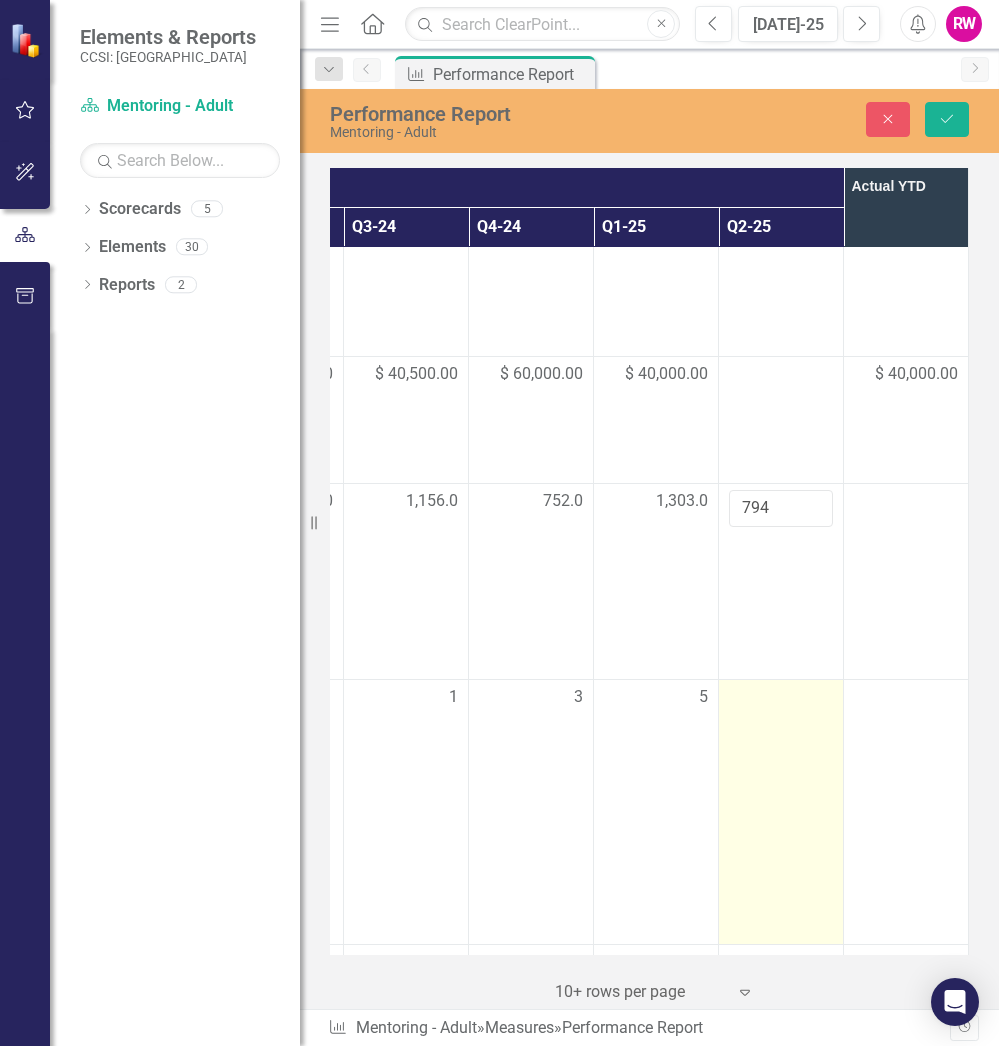 click at bounding box center [781, 698] 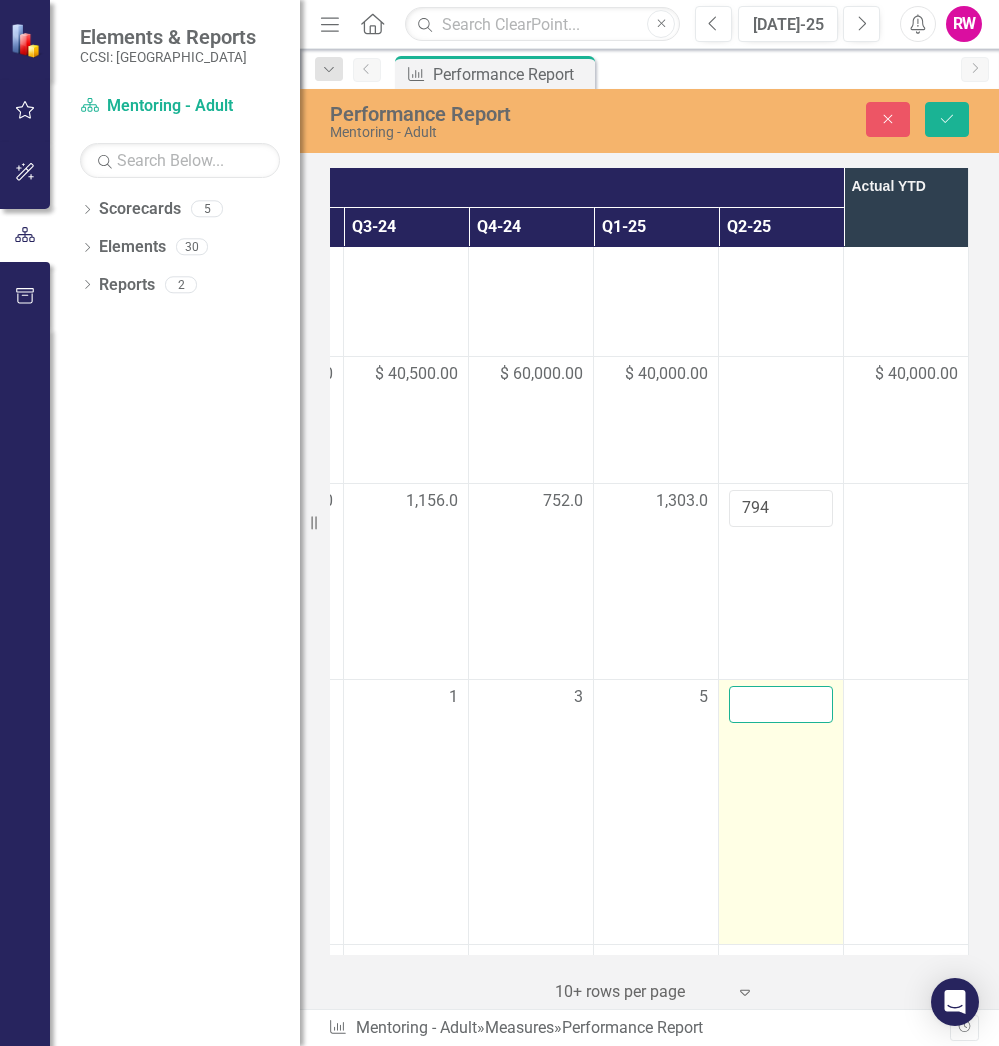 click at bounding box center [781, 704] 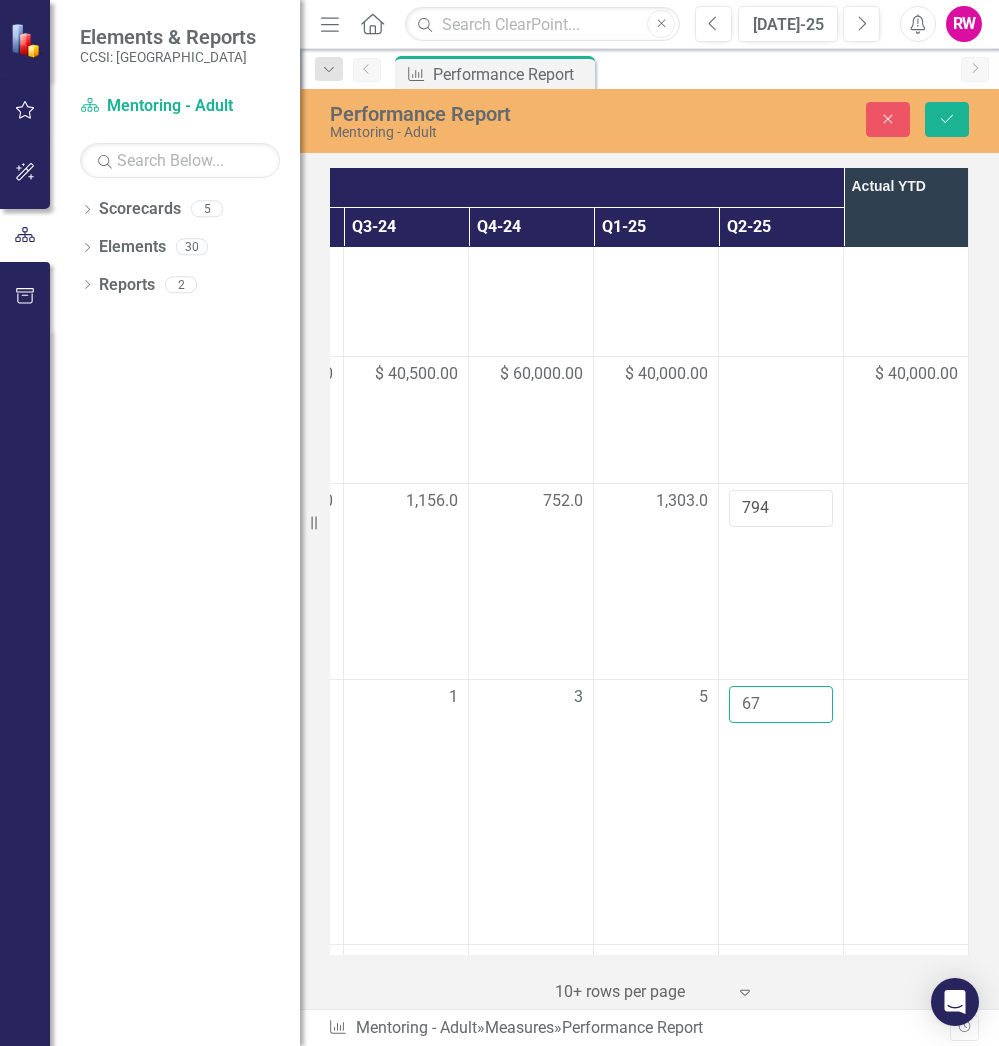 type on "6" 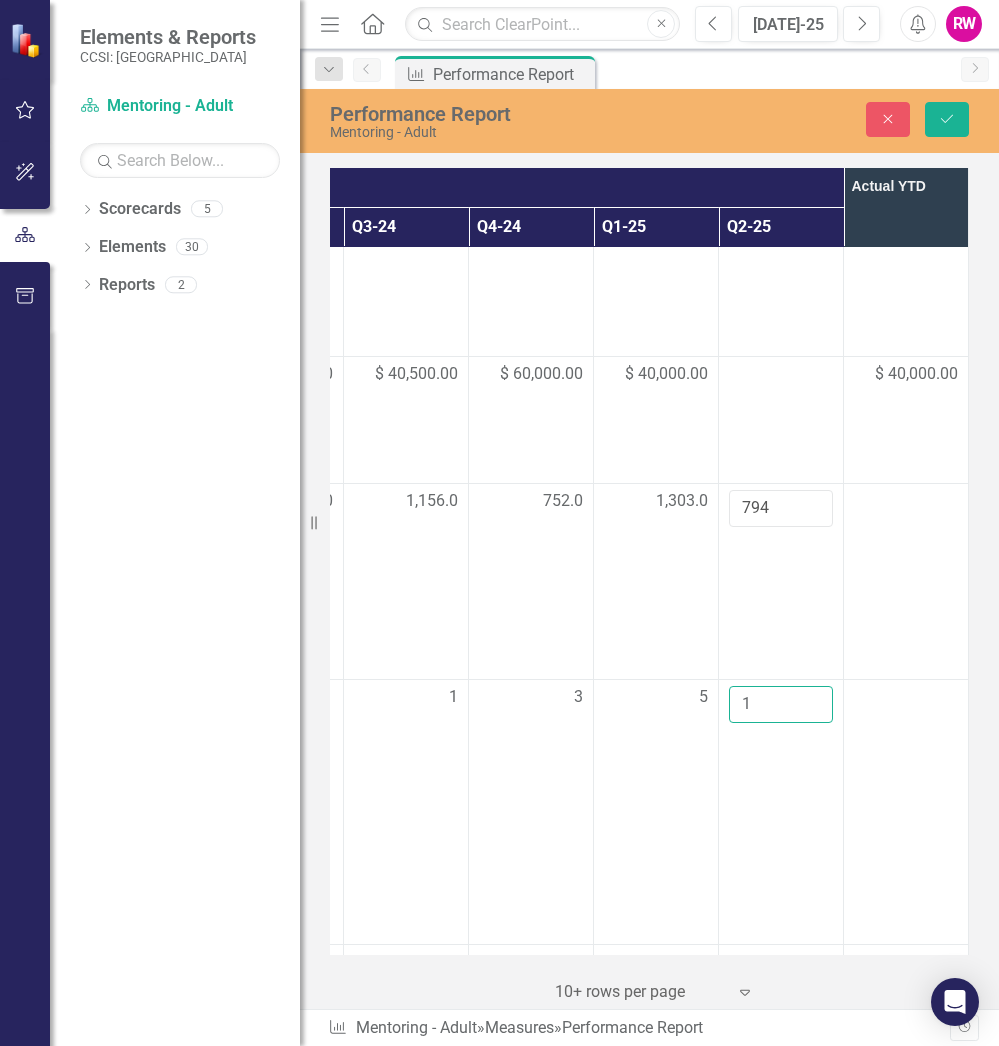 type on "1" 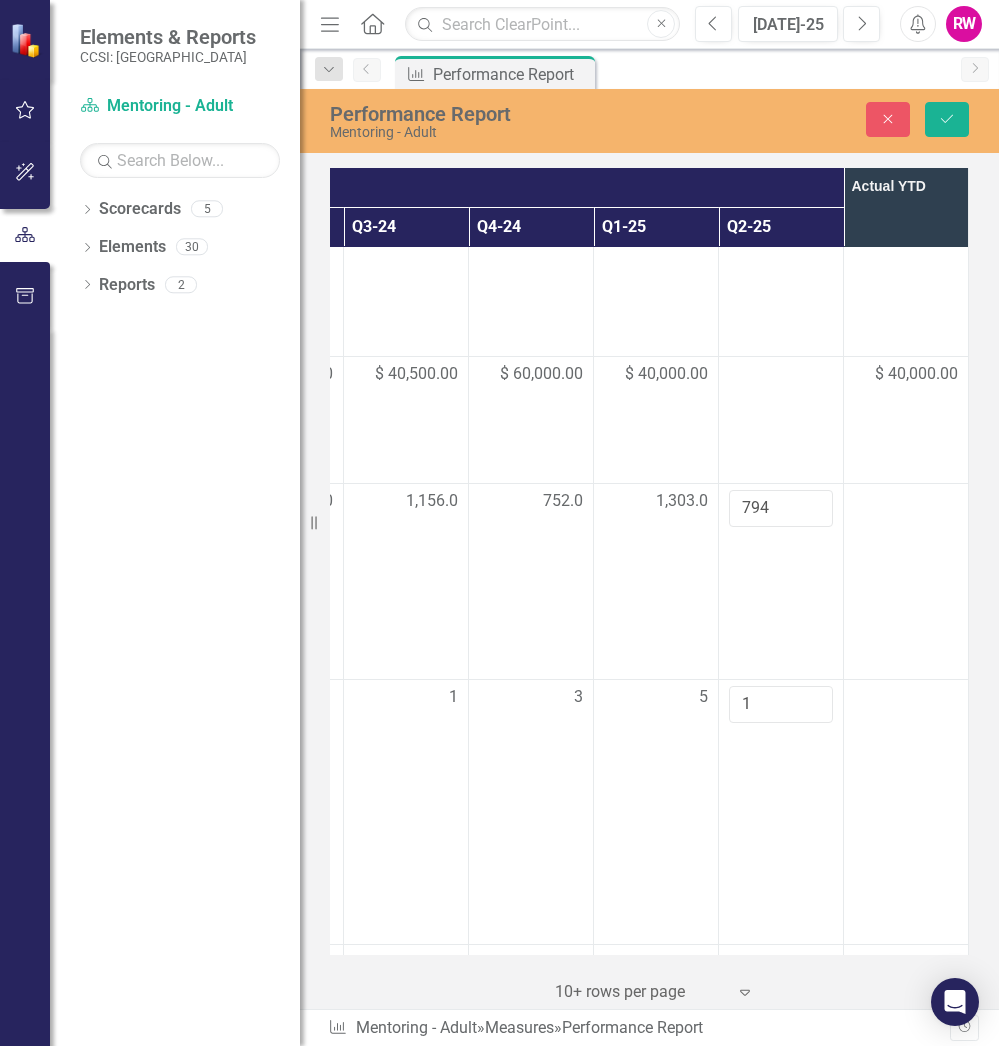 click at bounding box center [906, 812] 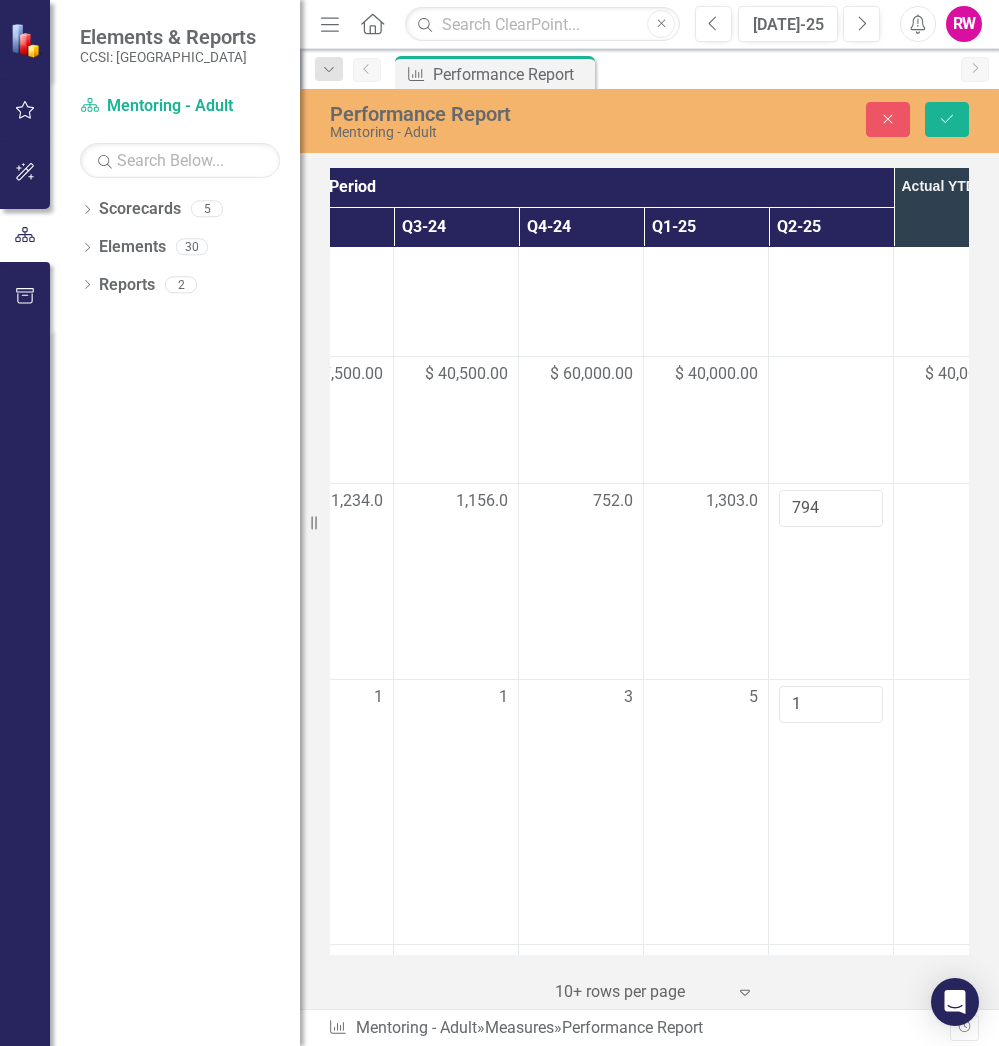 scroll, scrollTop: 2906, scrollLeft: 627, axis: both 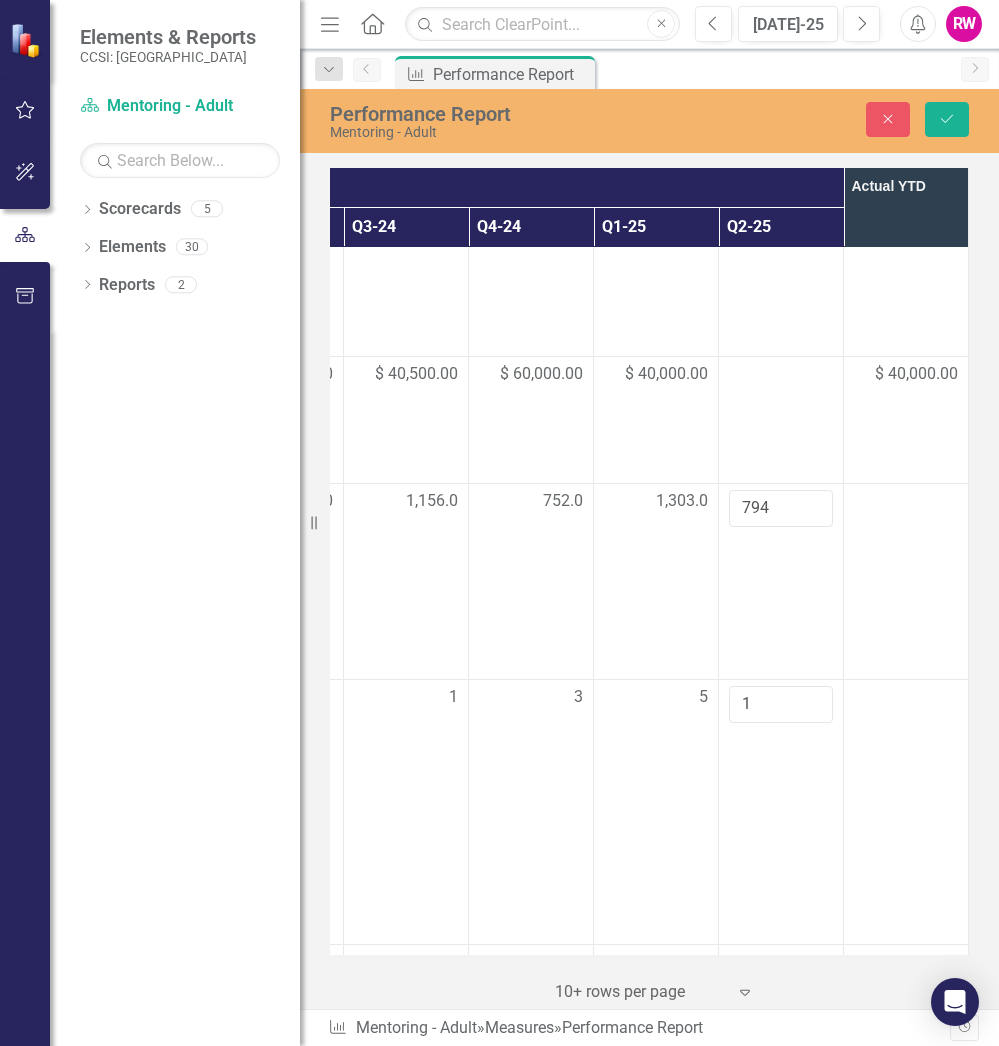 click at bounding box center (906, 812) 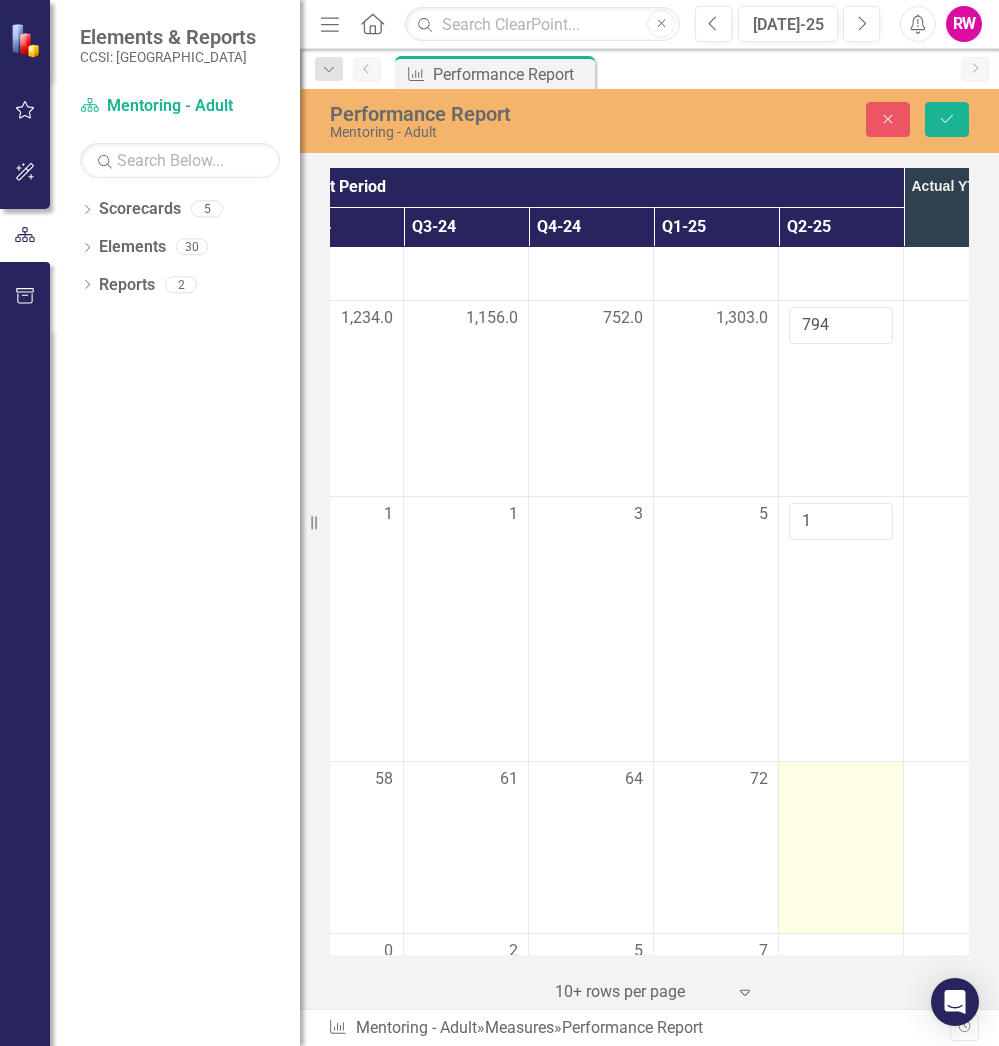 scroll, scrollTop: 3089, scrollLeft: 556, axis: both 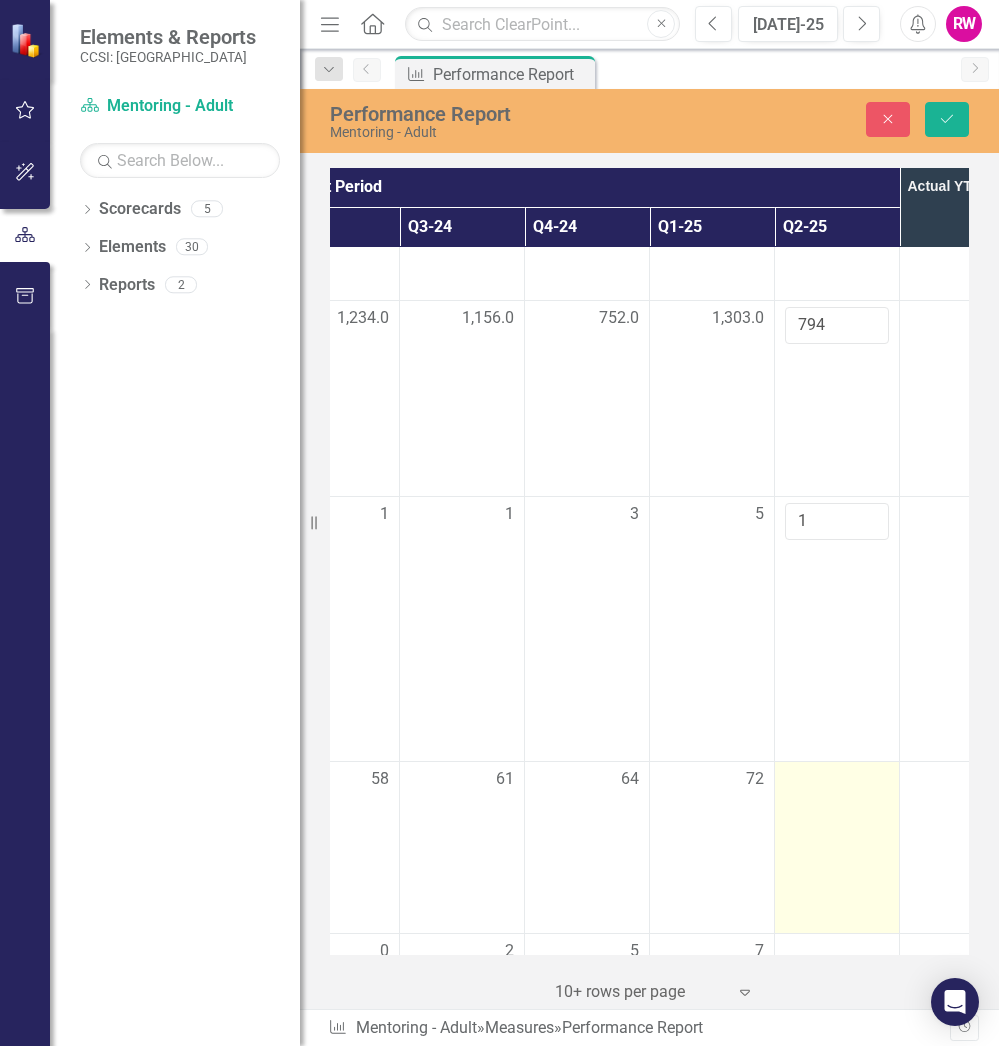 click at bounding box center [837, 847] 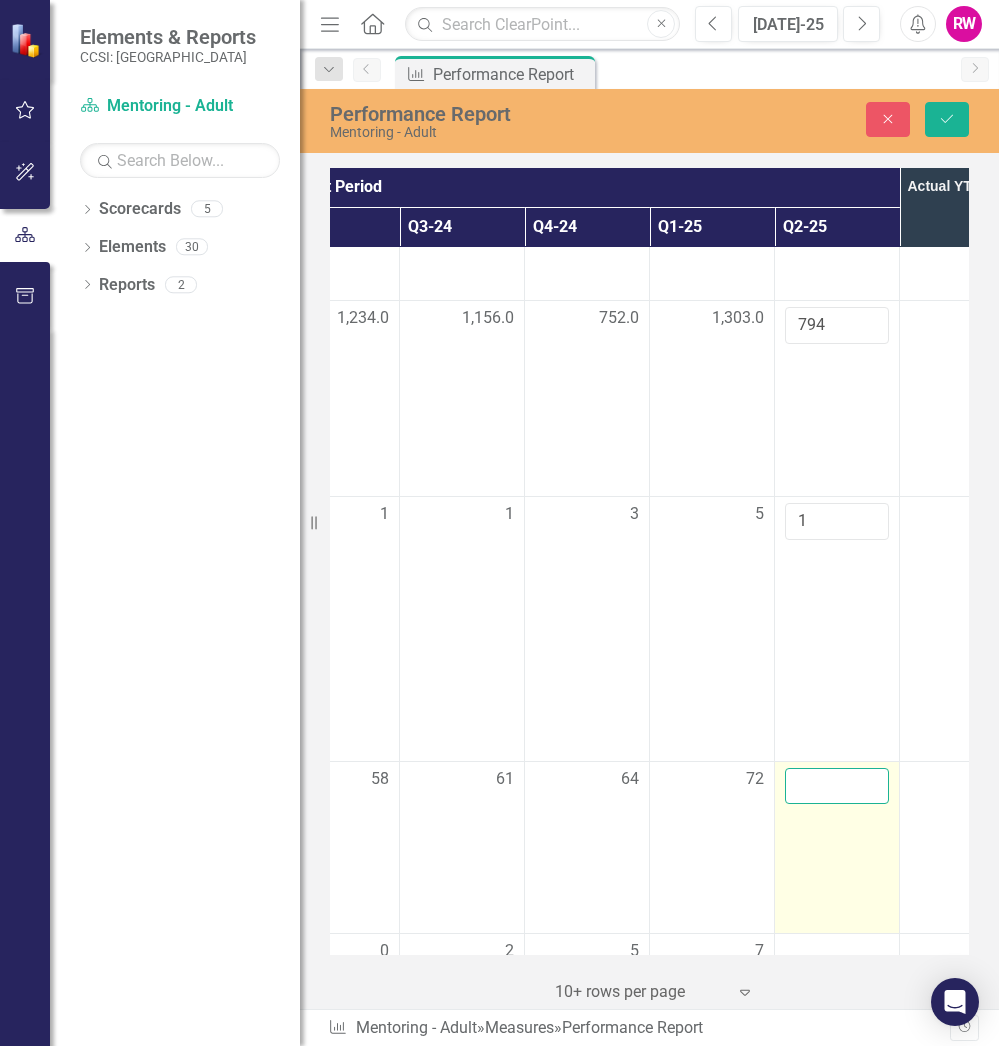 click at bounding box center [837, 786] 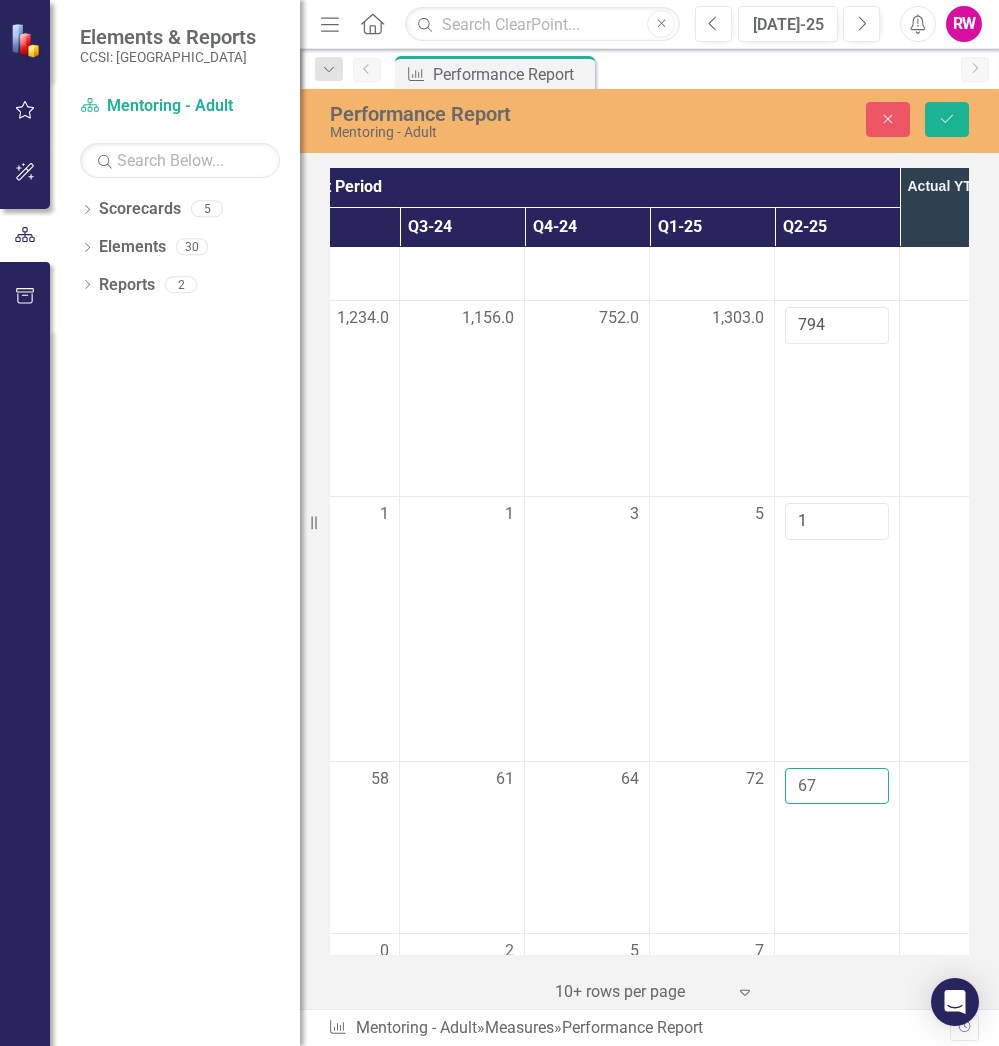 type on "67" 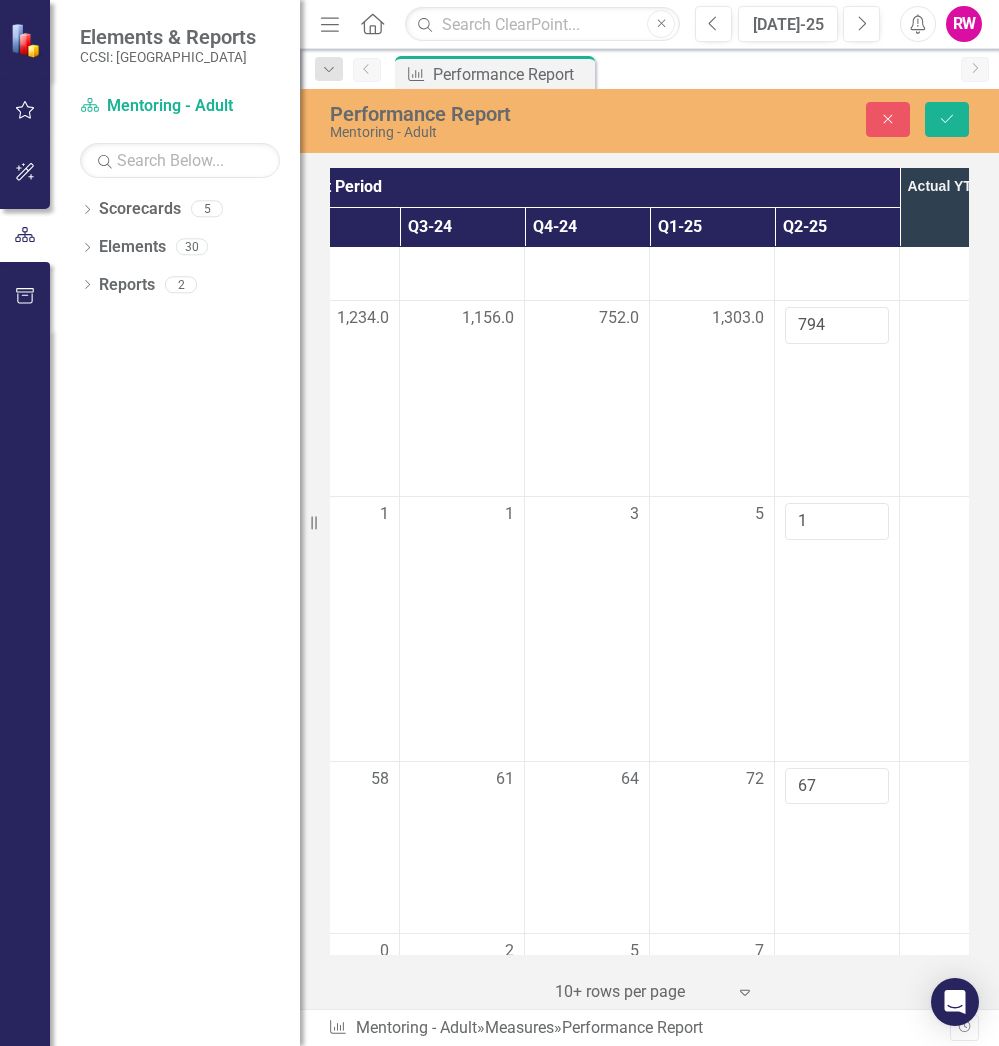 click at bounding box center [962, 847] 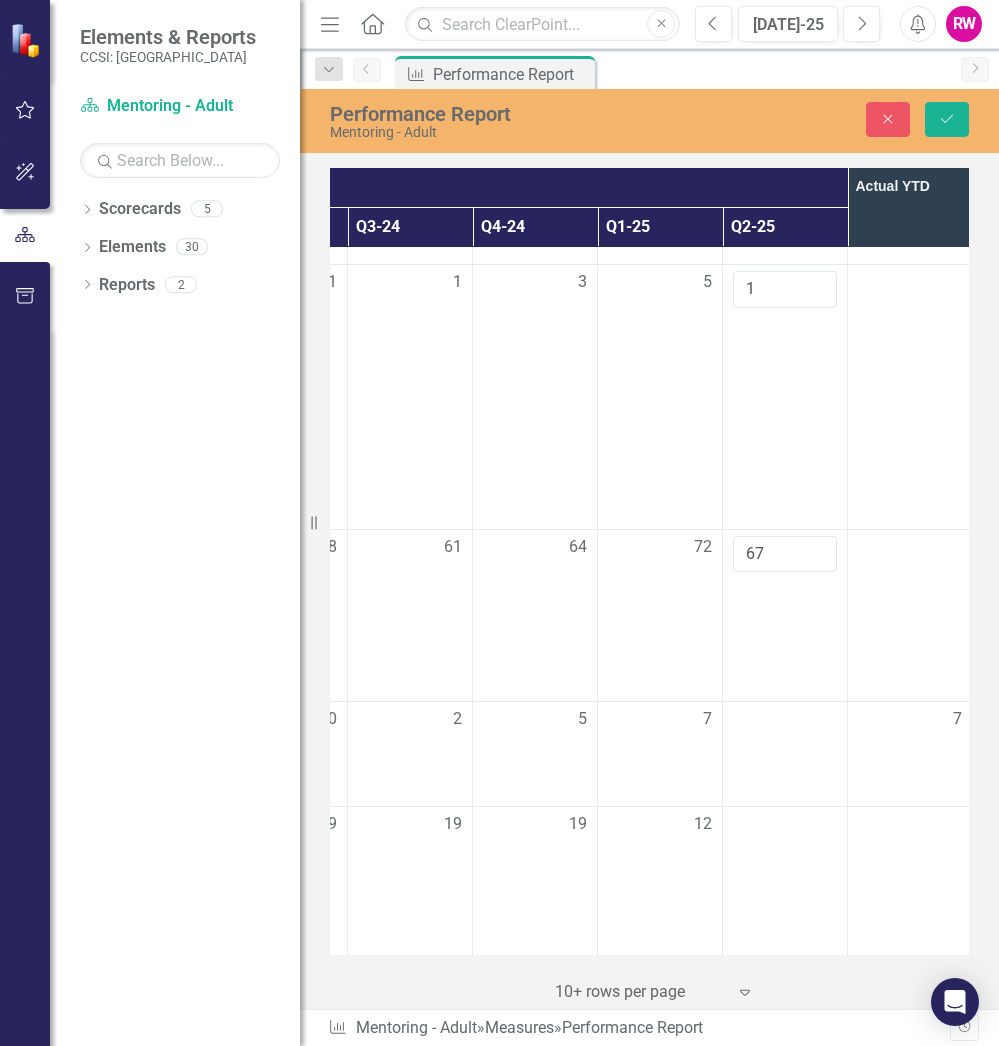 scroll, scrollTop: 3321, scrollLeft: 627, axis: both 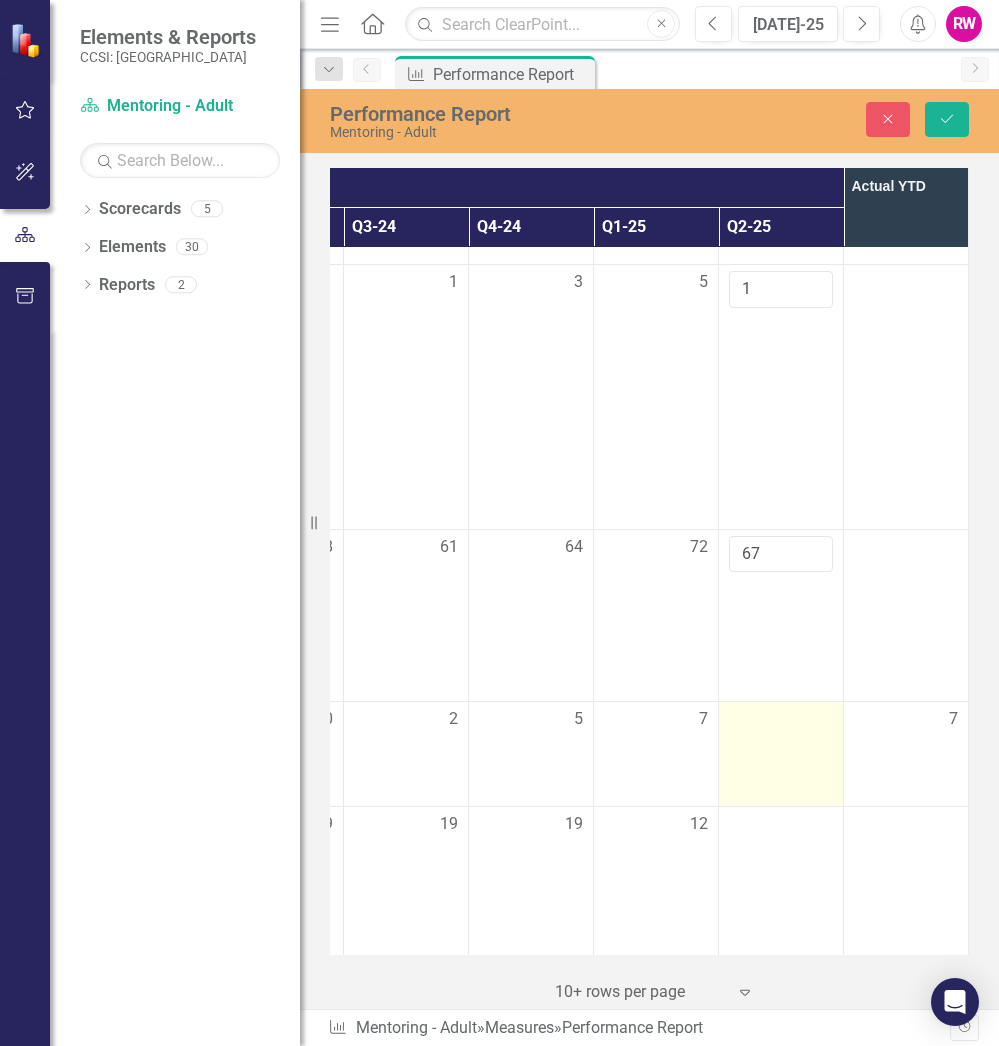 click at bounding box center (781, 754) 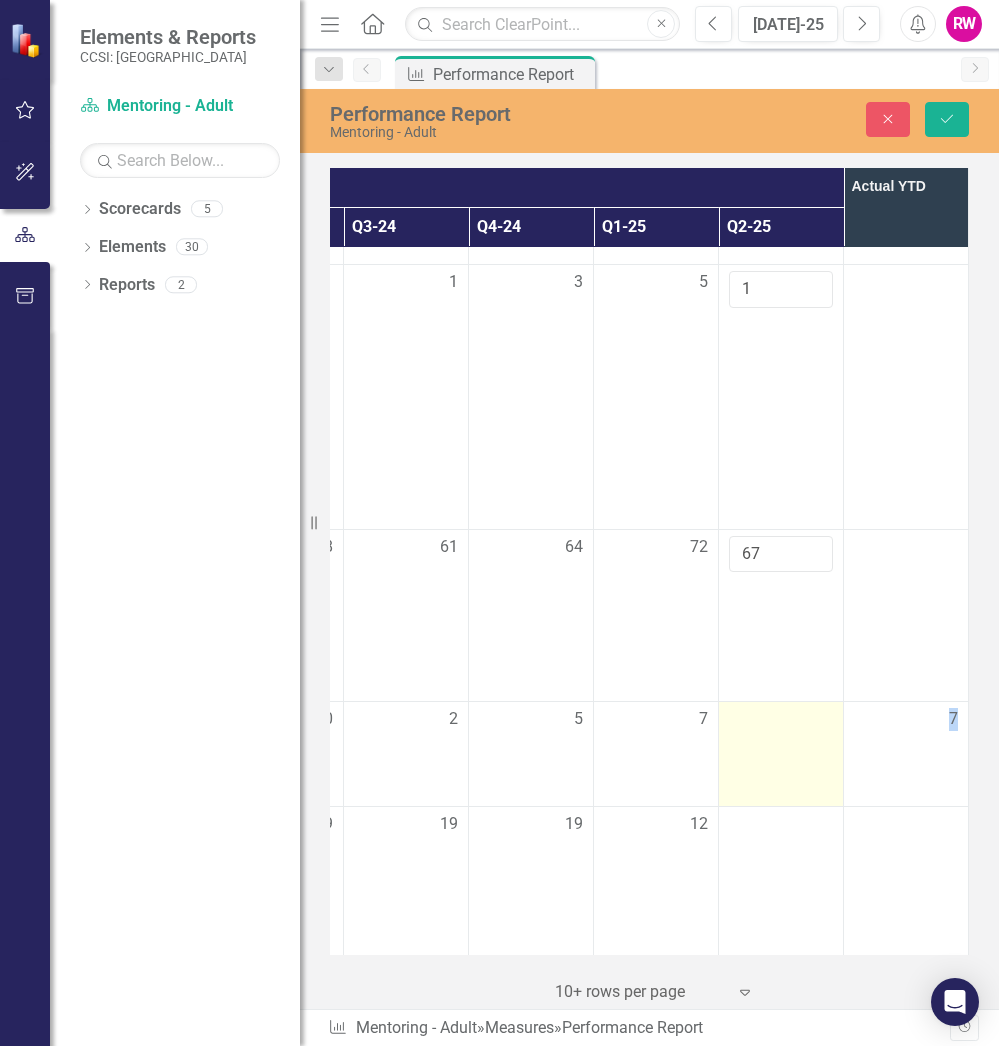 click at bounding box center (781, 754) 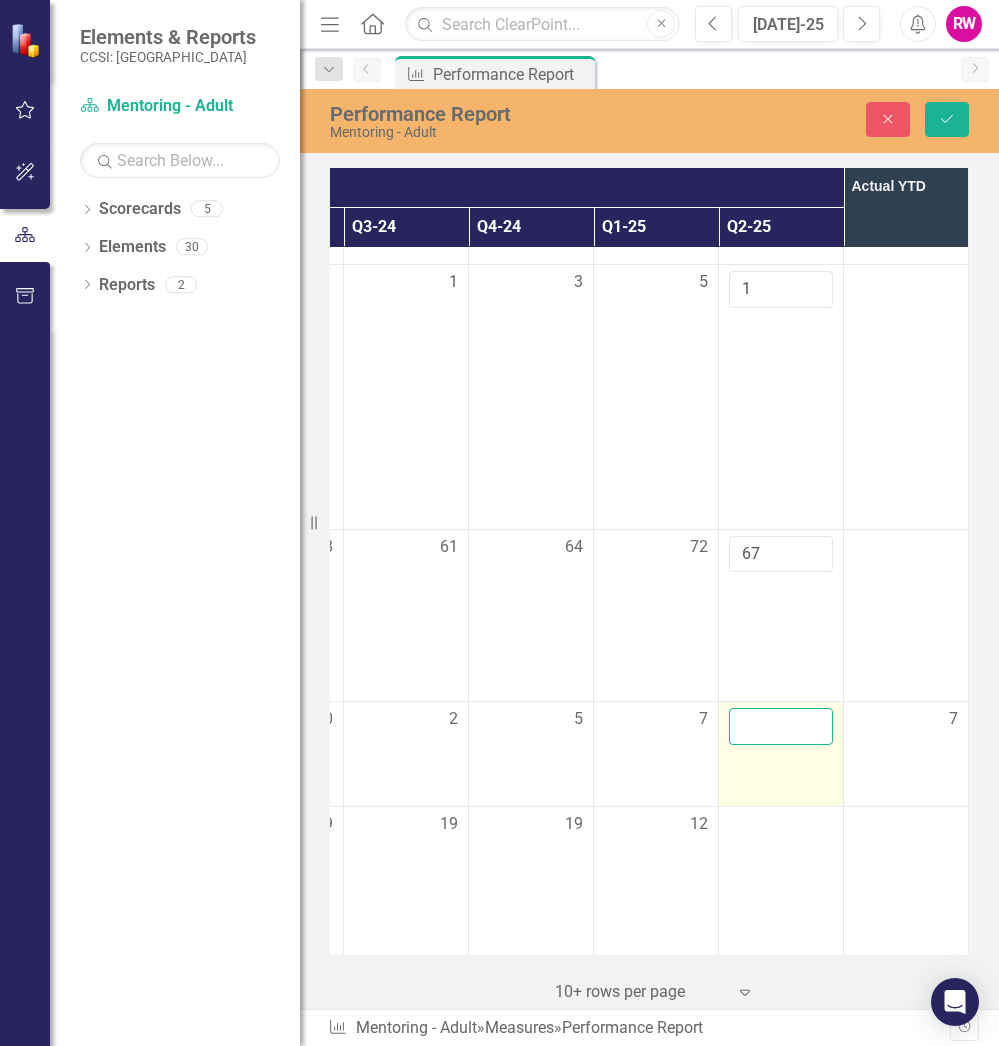 click at bounding box center (781, 726) 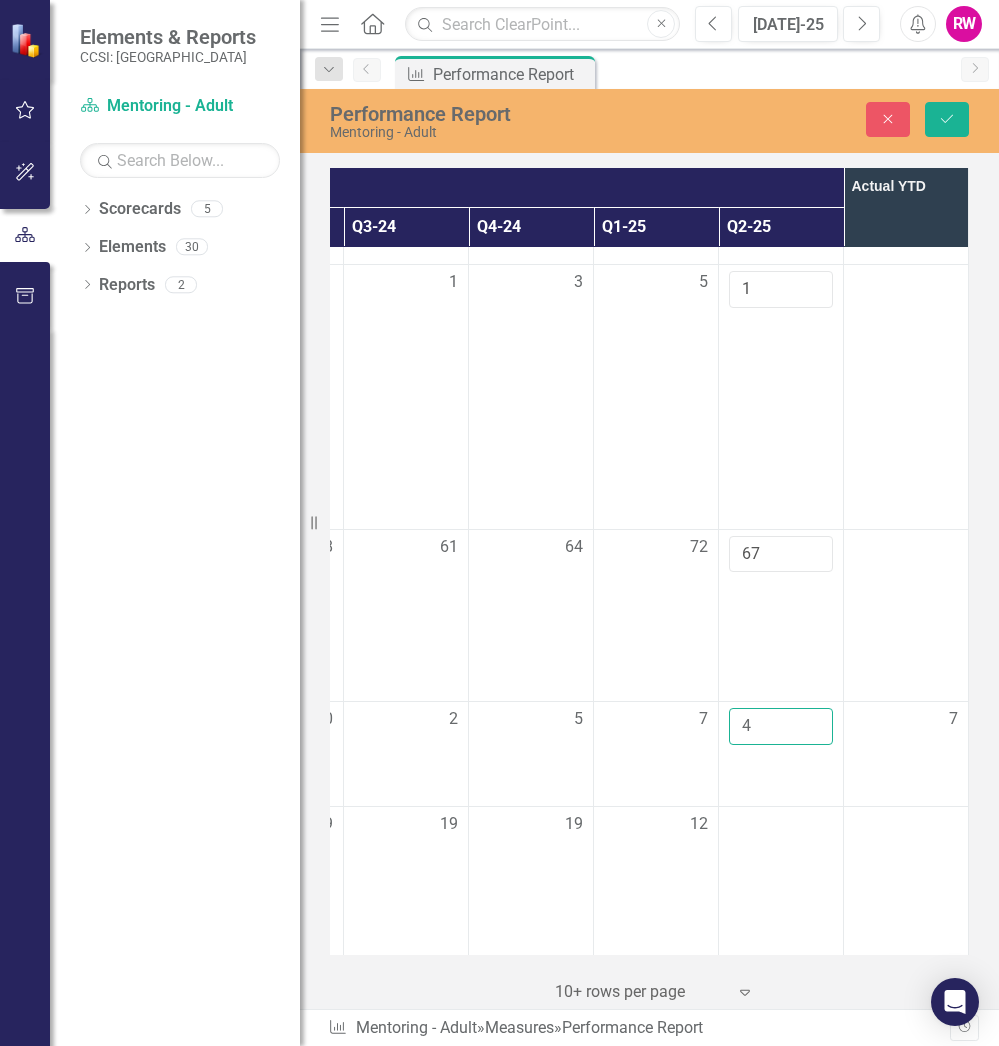 type on "4" 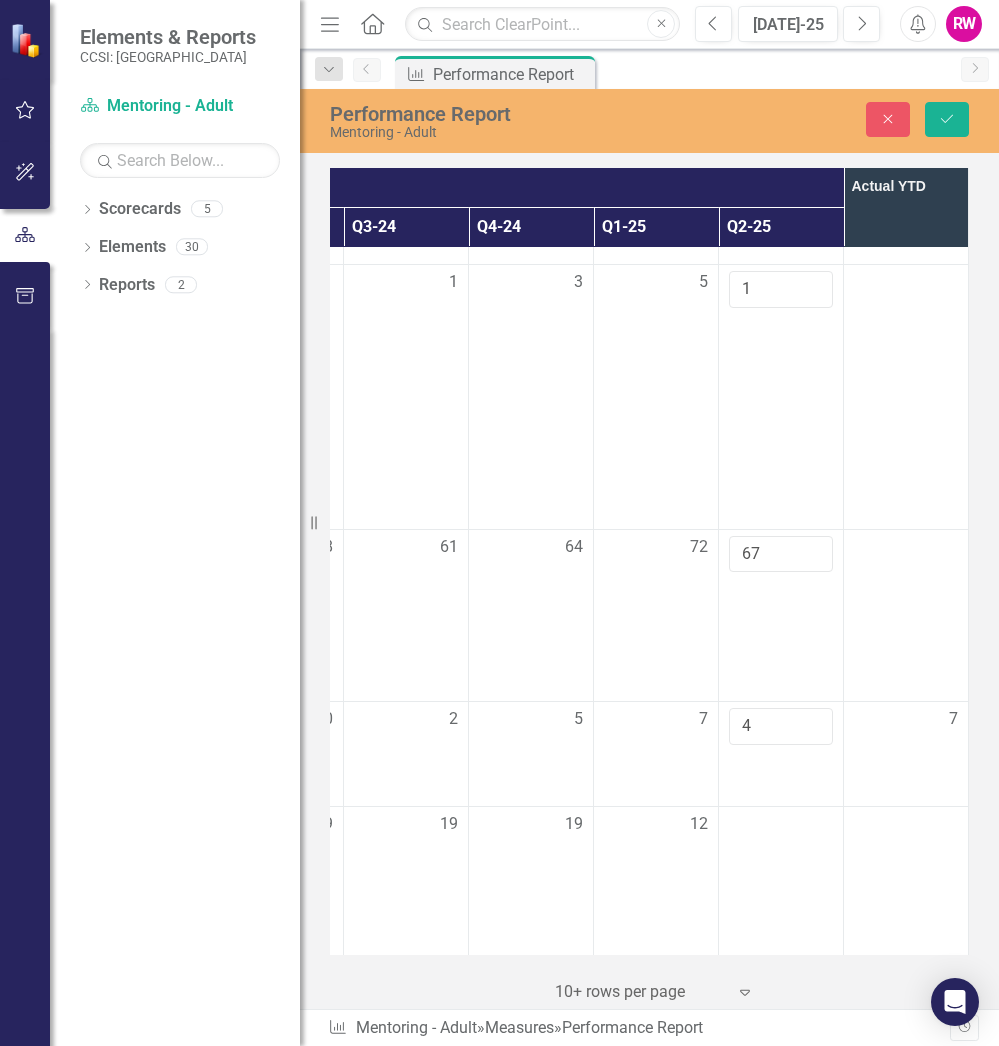 click at bounding box center (906, 915) 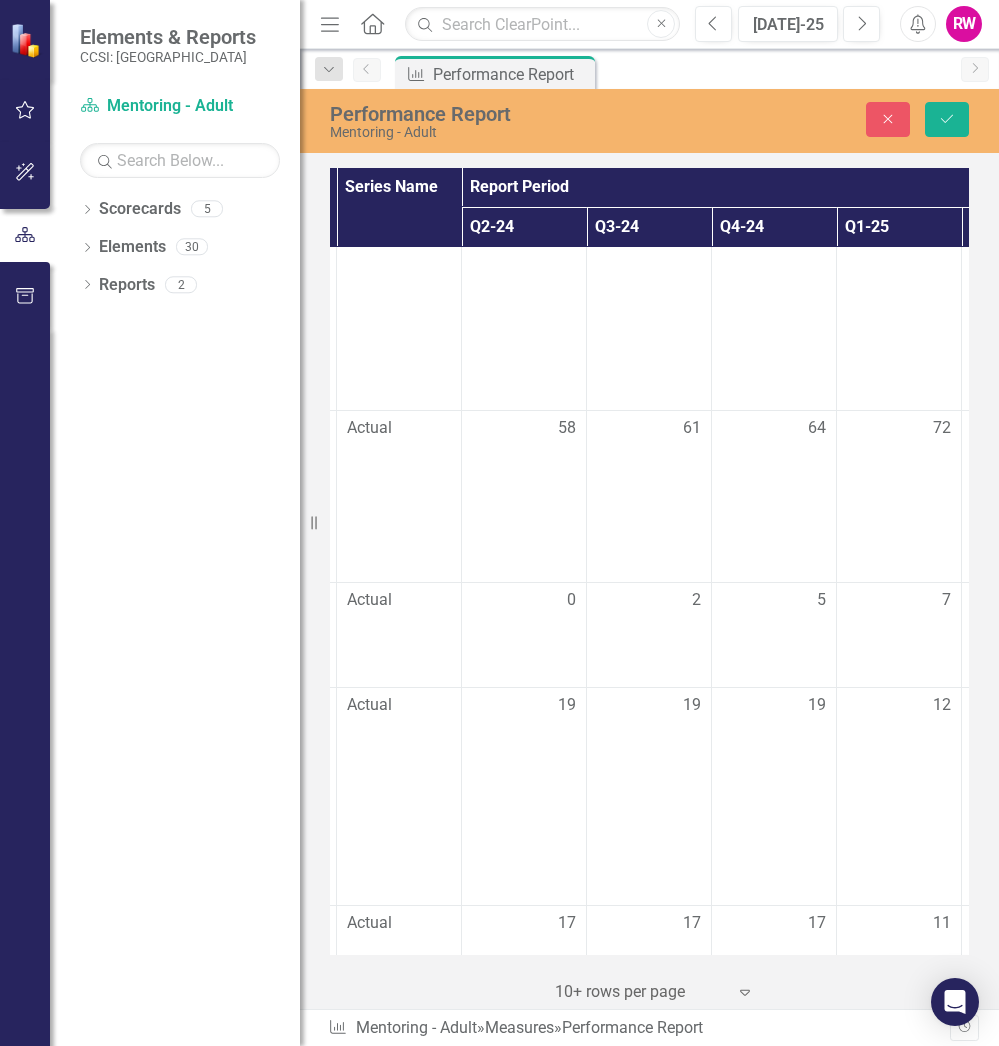 scroll, scrollTop: 3440, scrollLeft: 627, axis: both 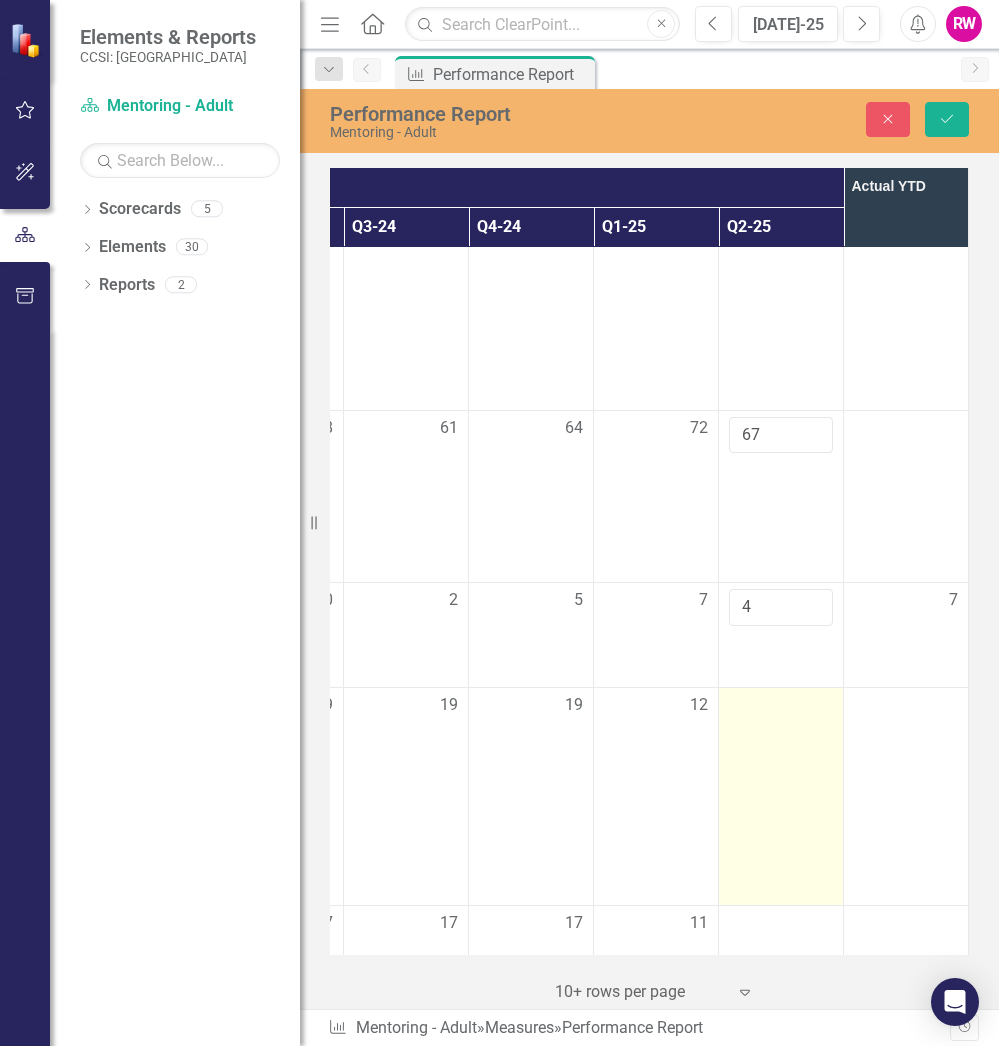 click at bounding box center (781, 706) 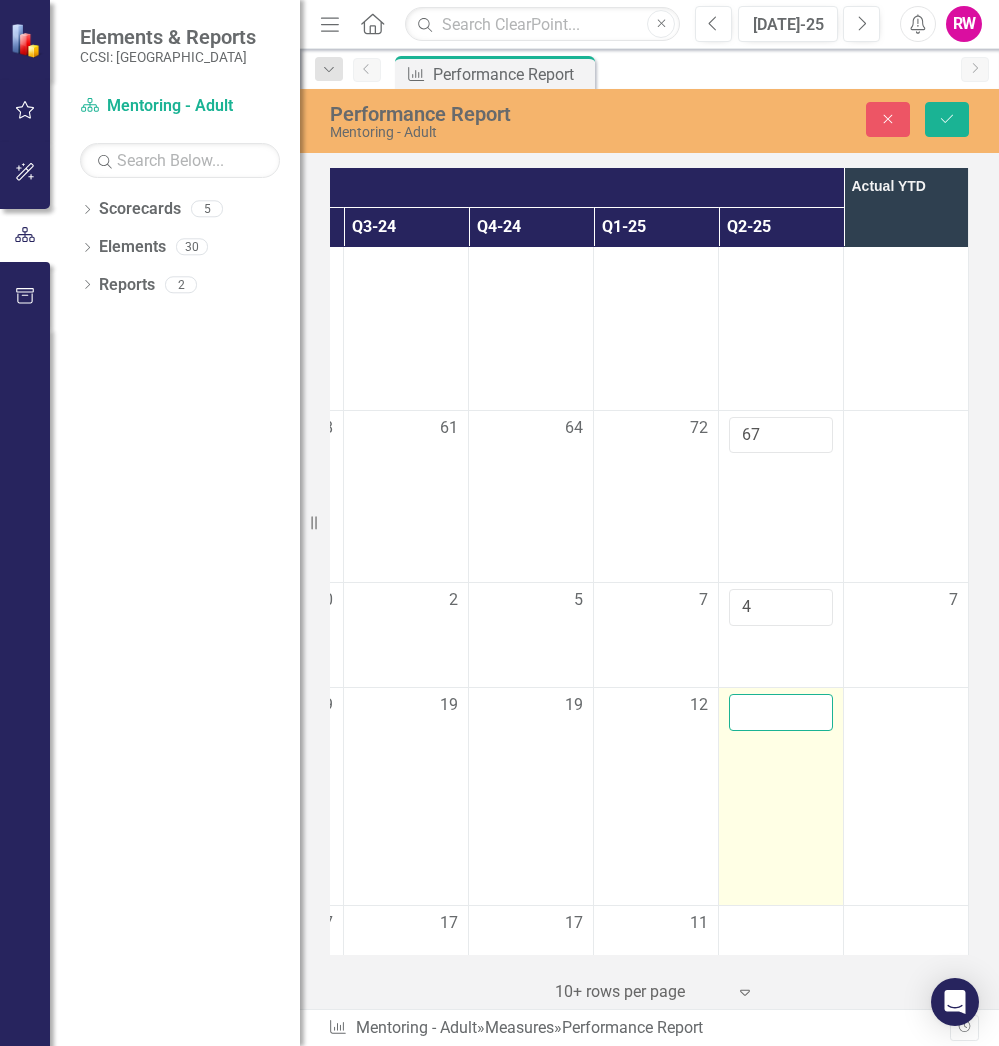 click at bounding box center [781, 712] 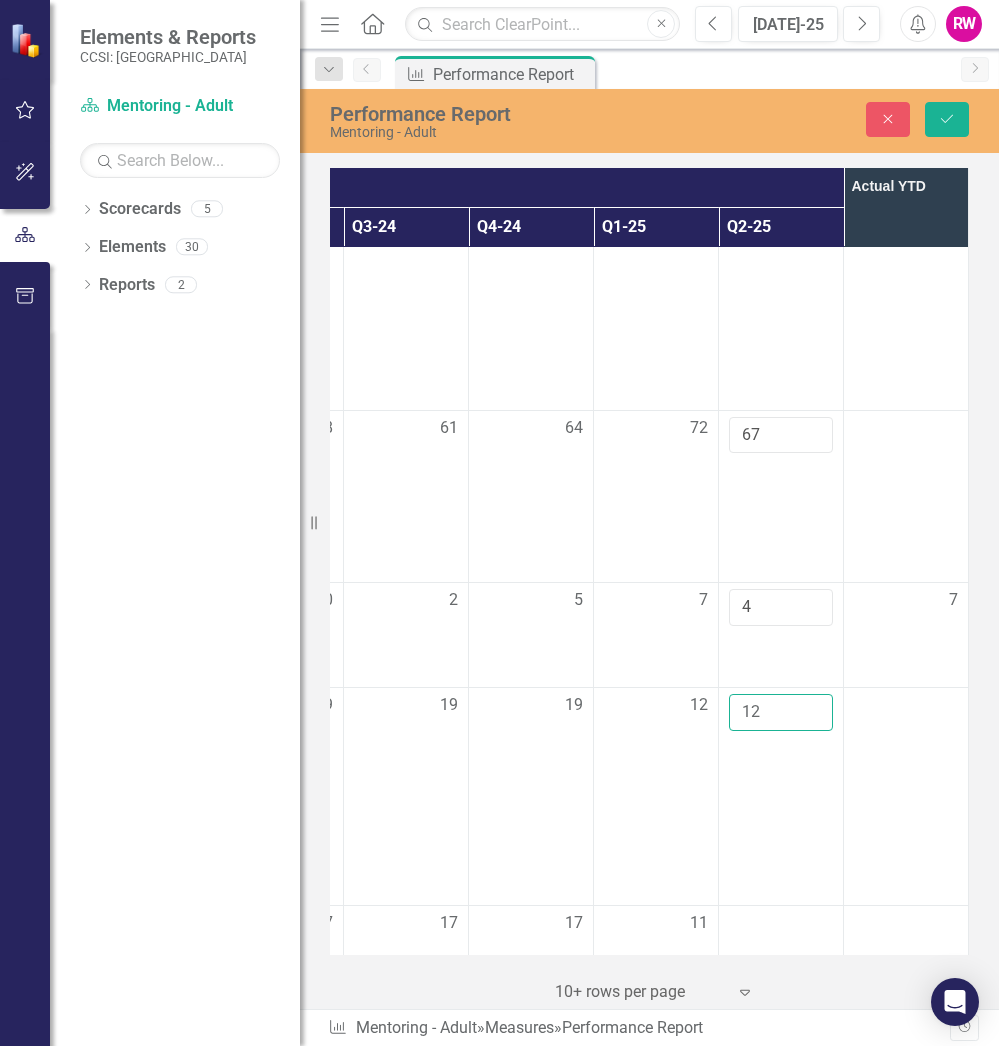 type on "12" 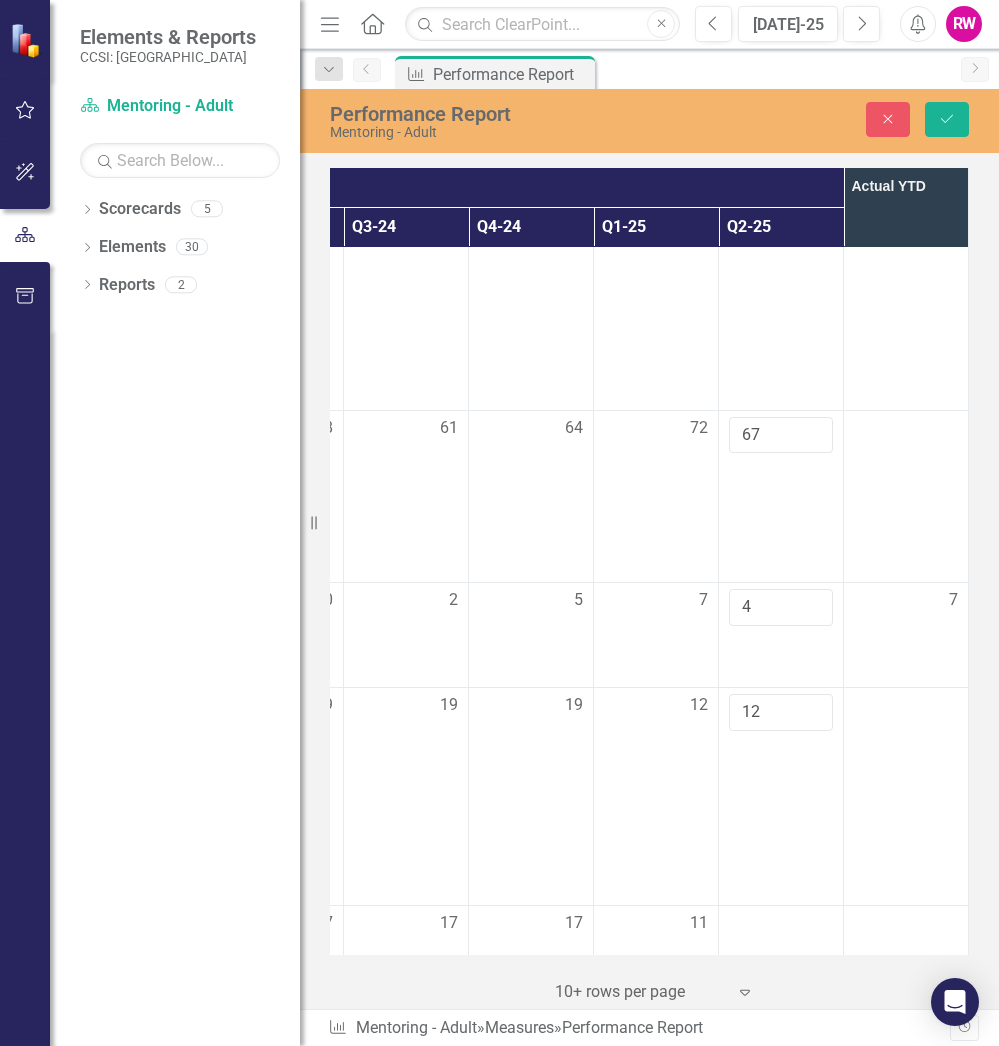 click at bounding box center (906, 796) 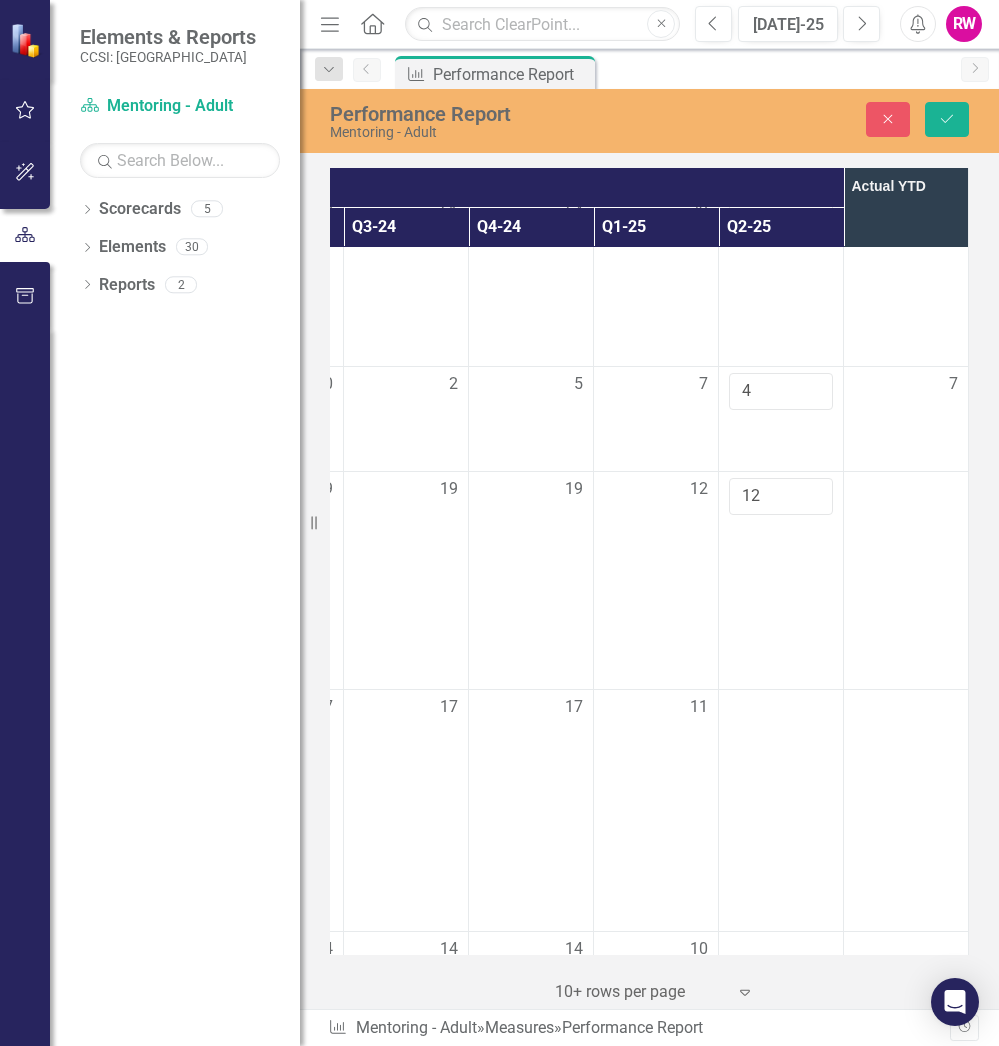 scroll, scrollTop: 3676, scrollLeft: 627, axis: both 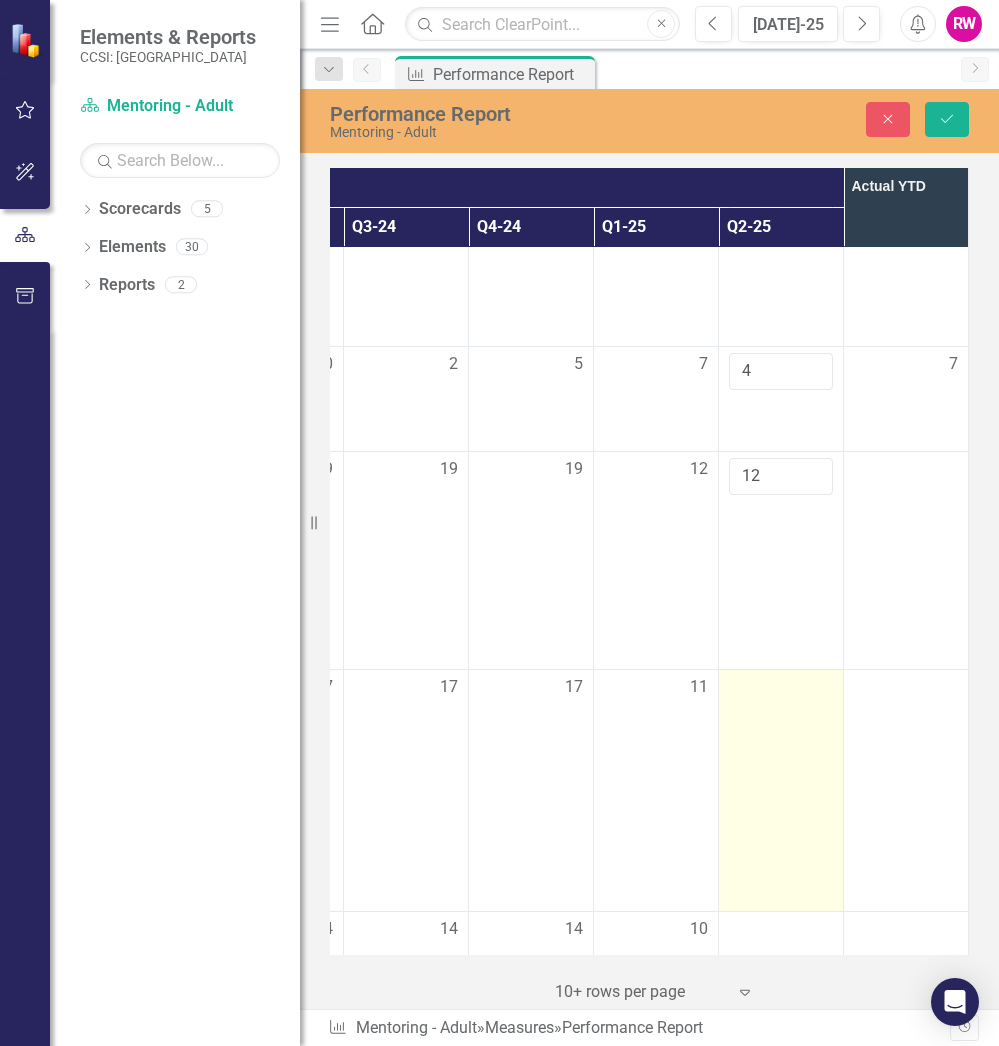 click at bounding box center [781, 688] 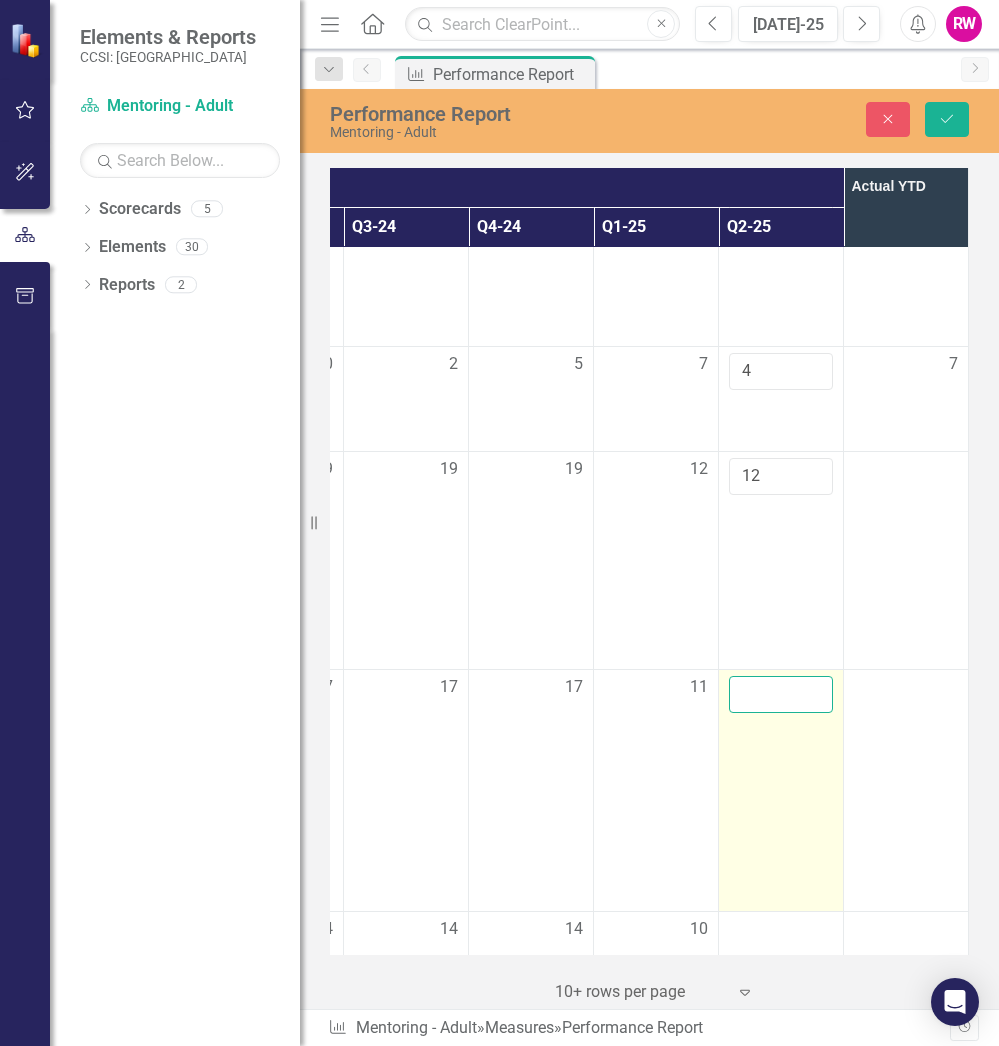 click at bounding box center (781, 694) 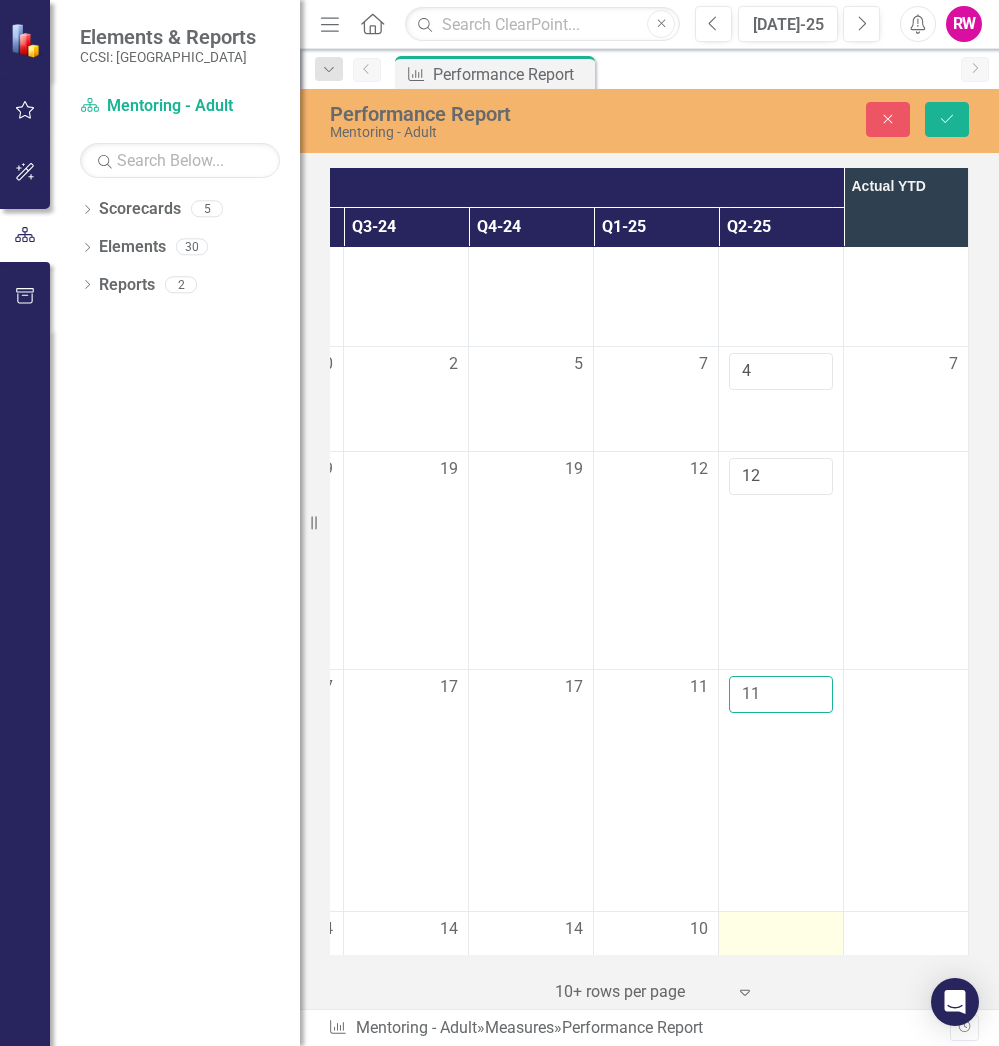 type on "11" 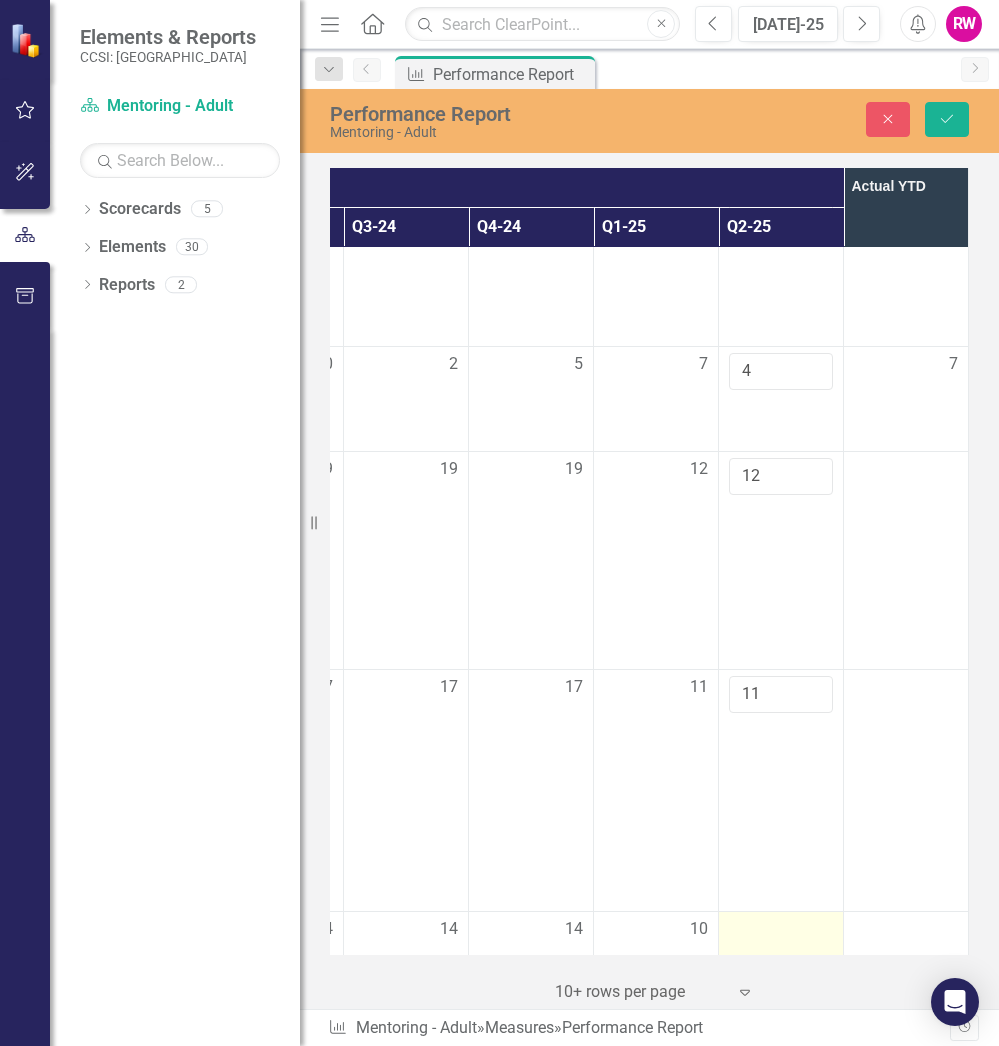 click at bounding box center [781, 1031] 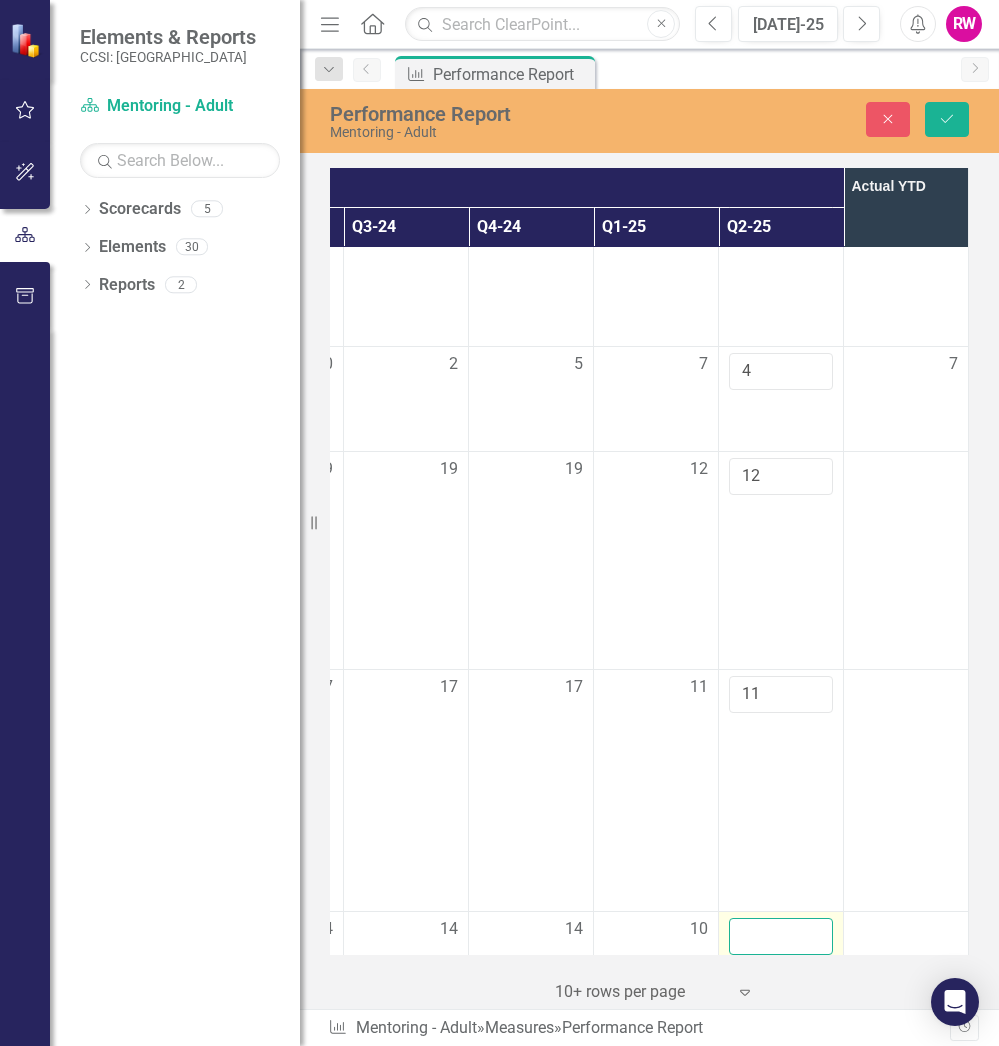 click at bounding box center [781, 936] 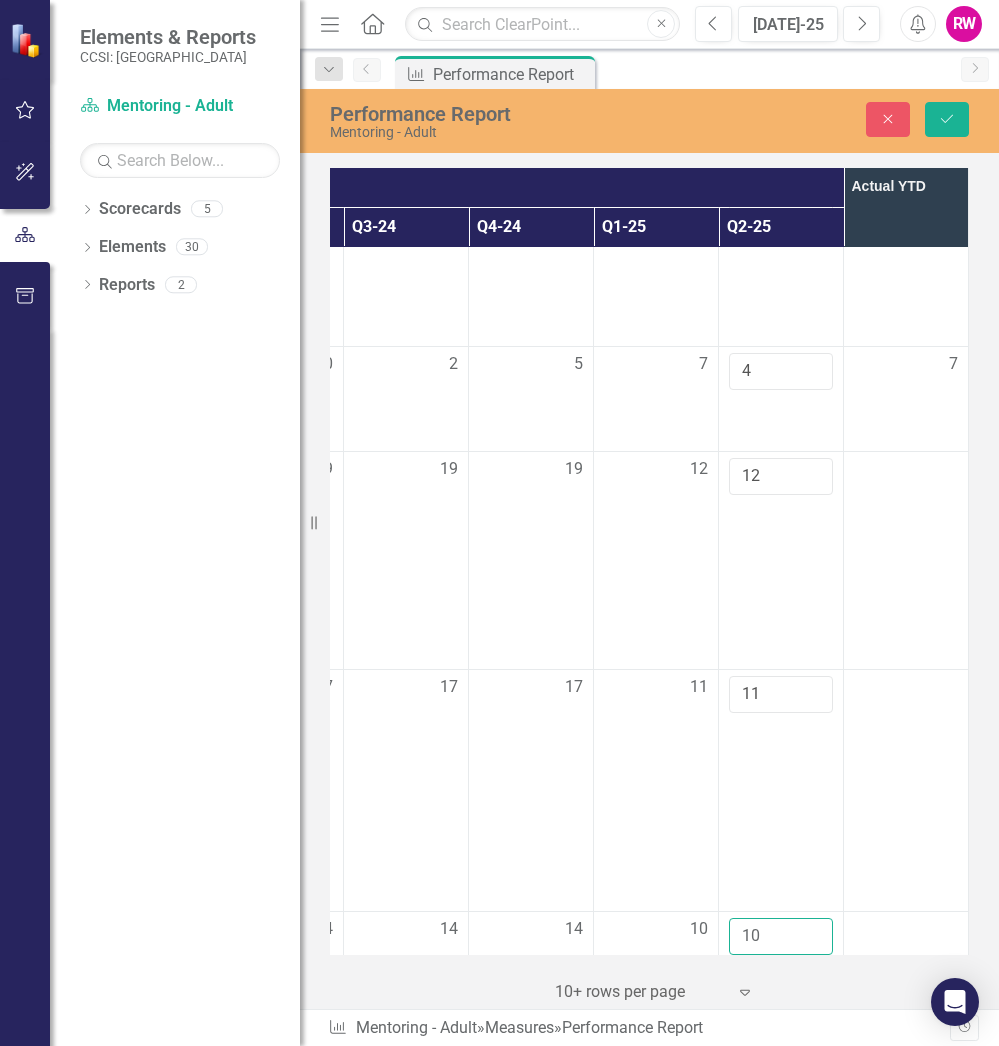 type on "10" 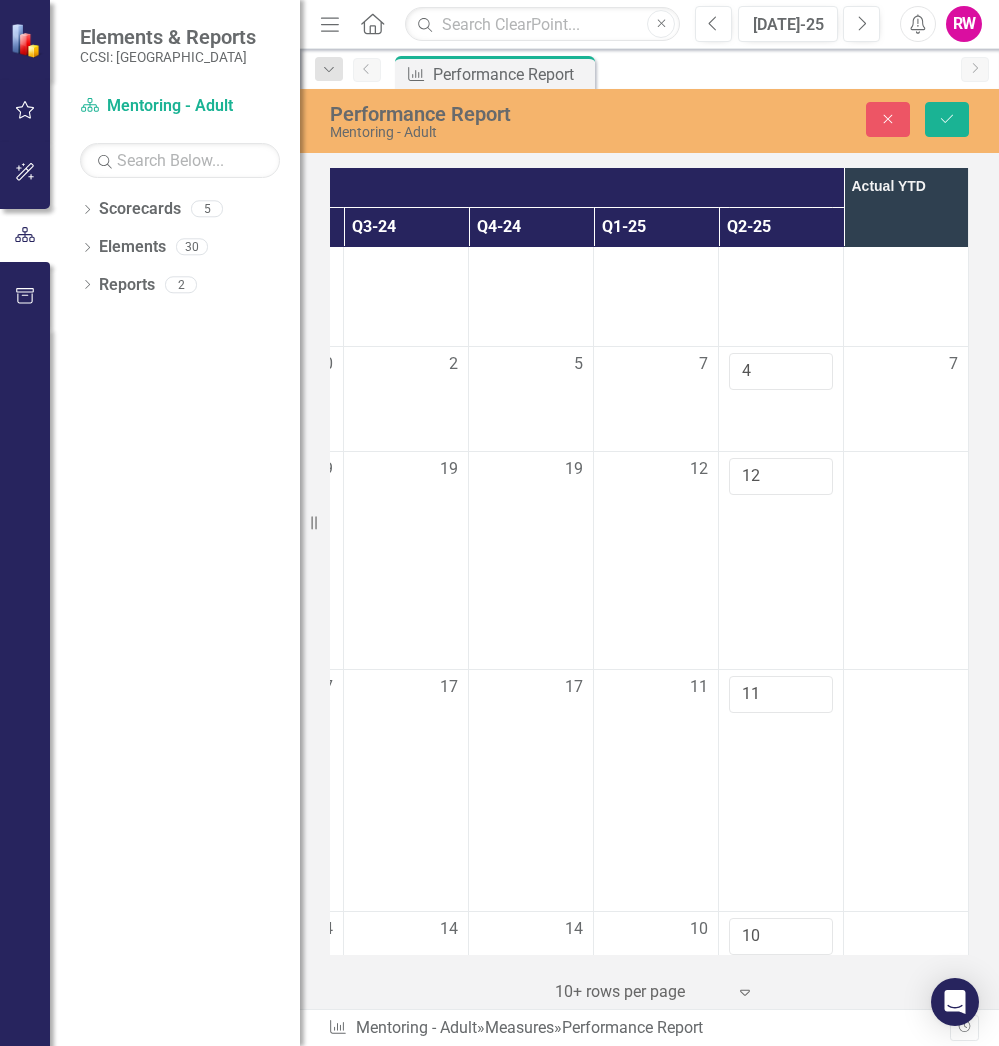 click at bounding box center [906, 930] 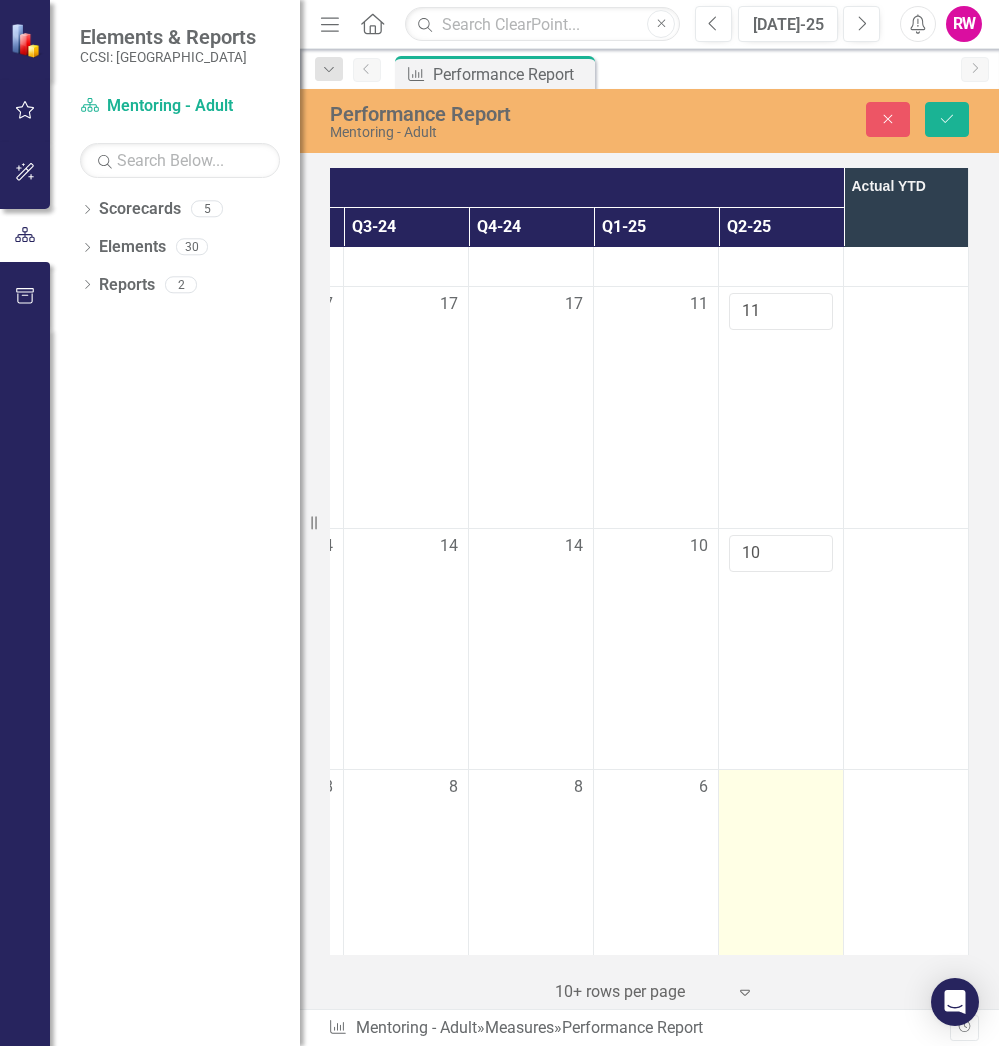 scroll, scrollTop: 4074, scrollLeft: 627, axis: both 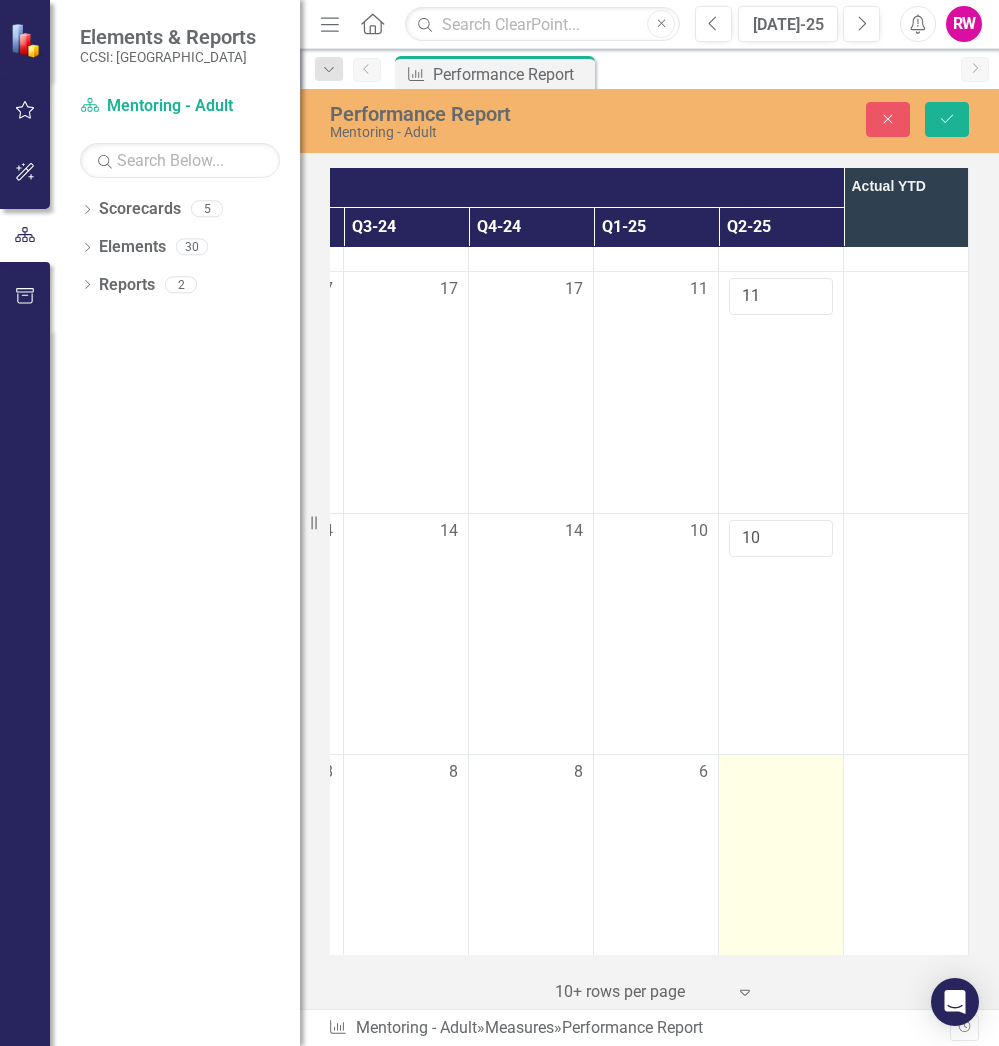 click at bounding box center [781, 773] 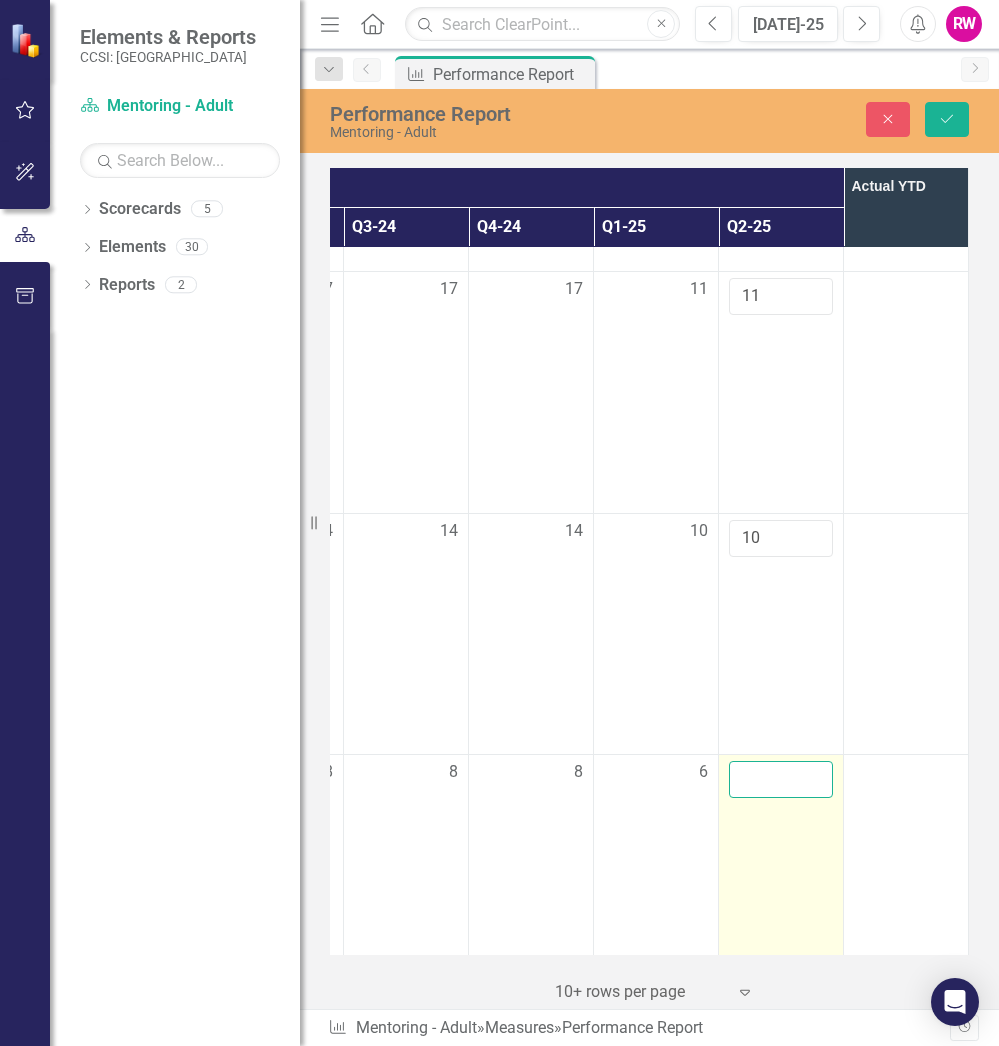 click at bounding box center (781, 779) 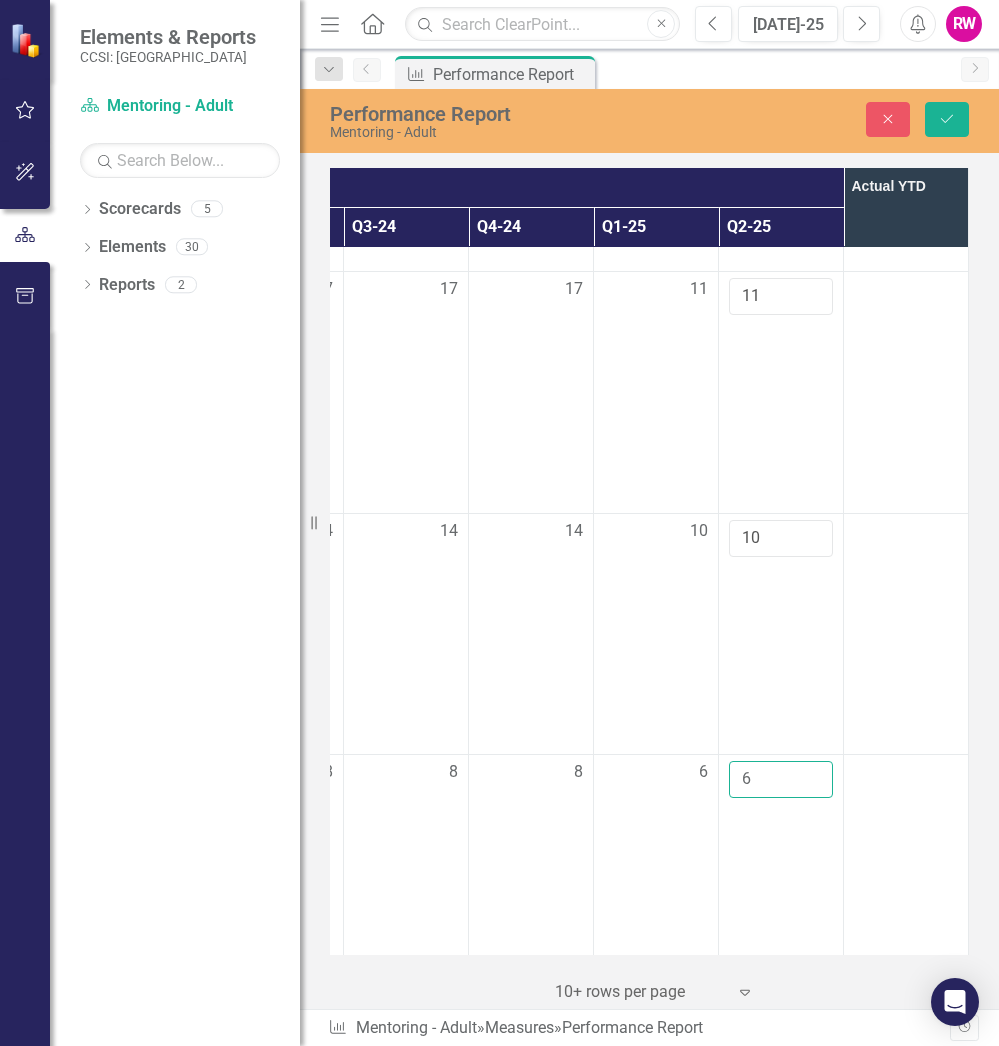type on "6" 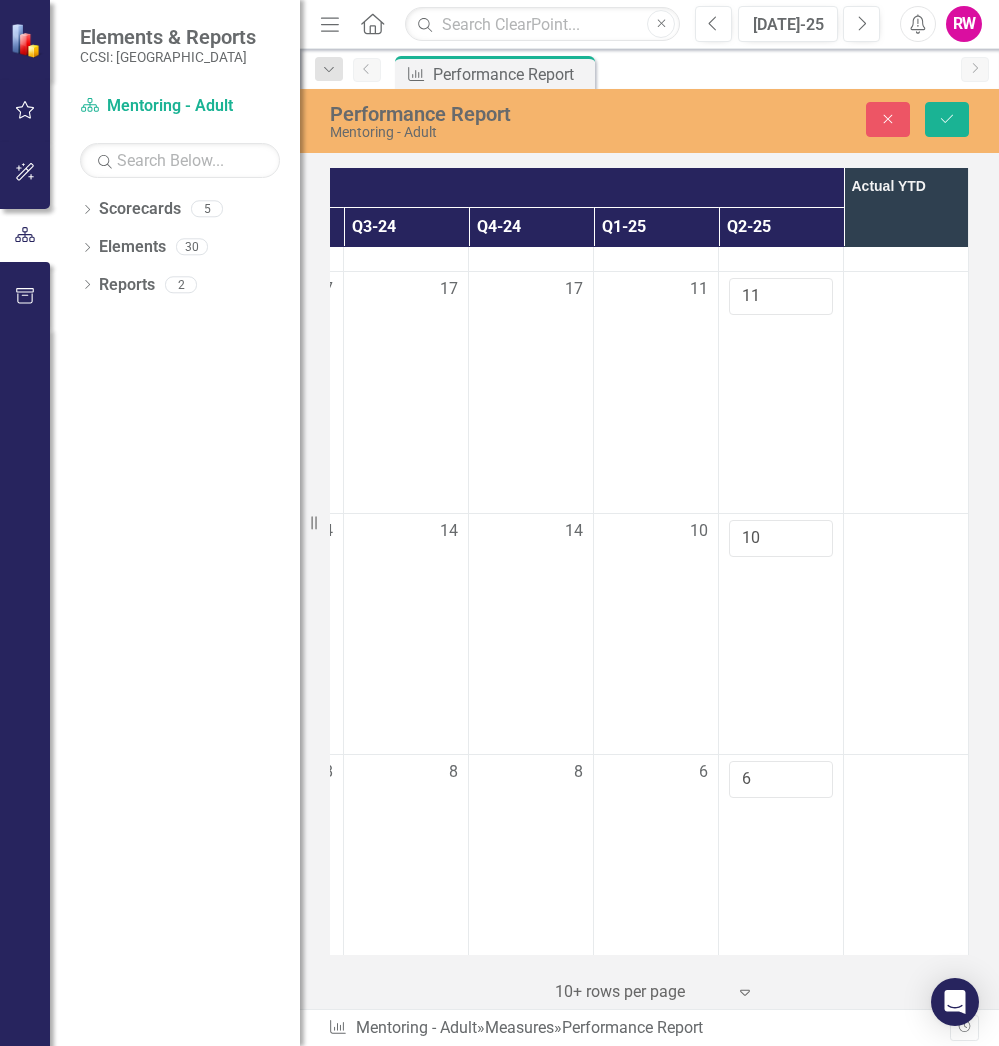 click at bounding box center (906, 875) 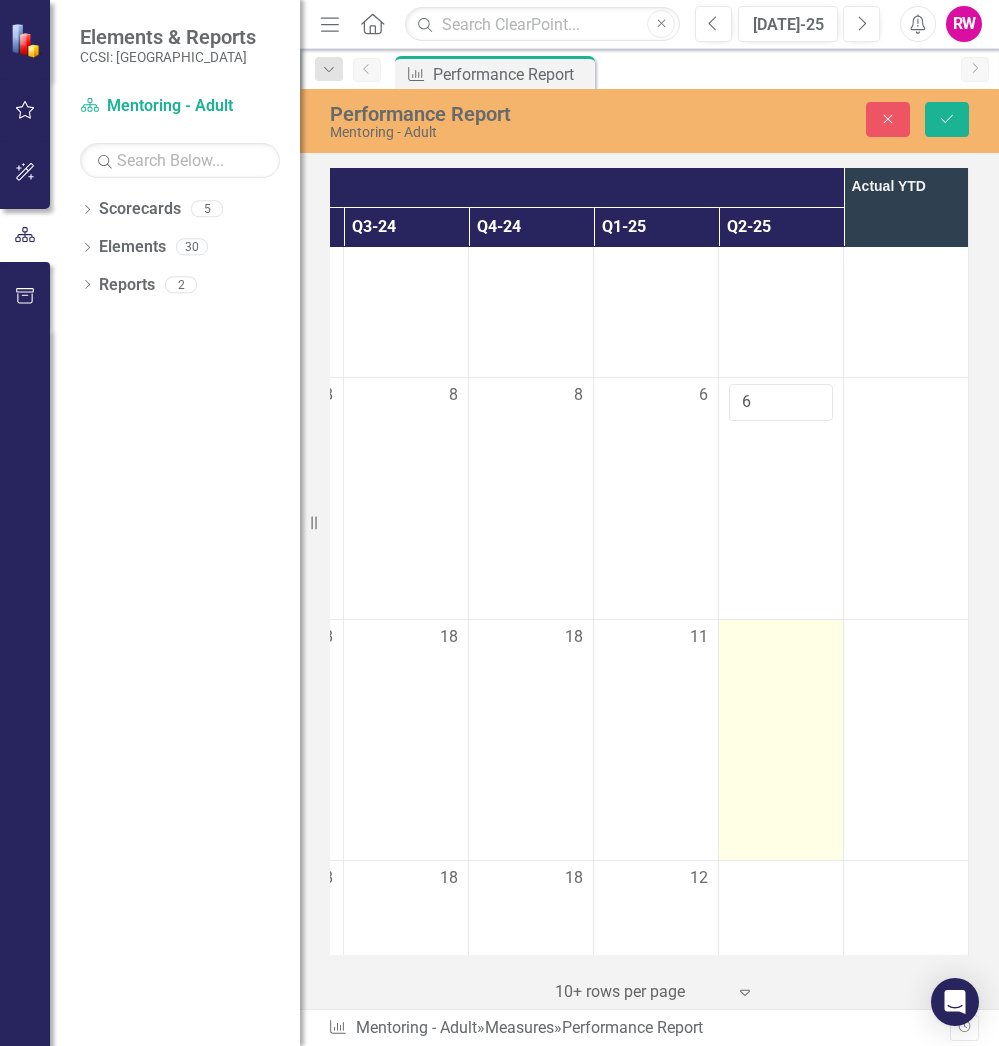 click at bounding box center [781, 739] 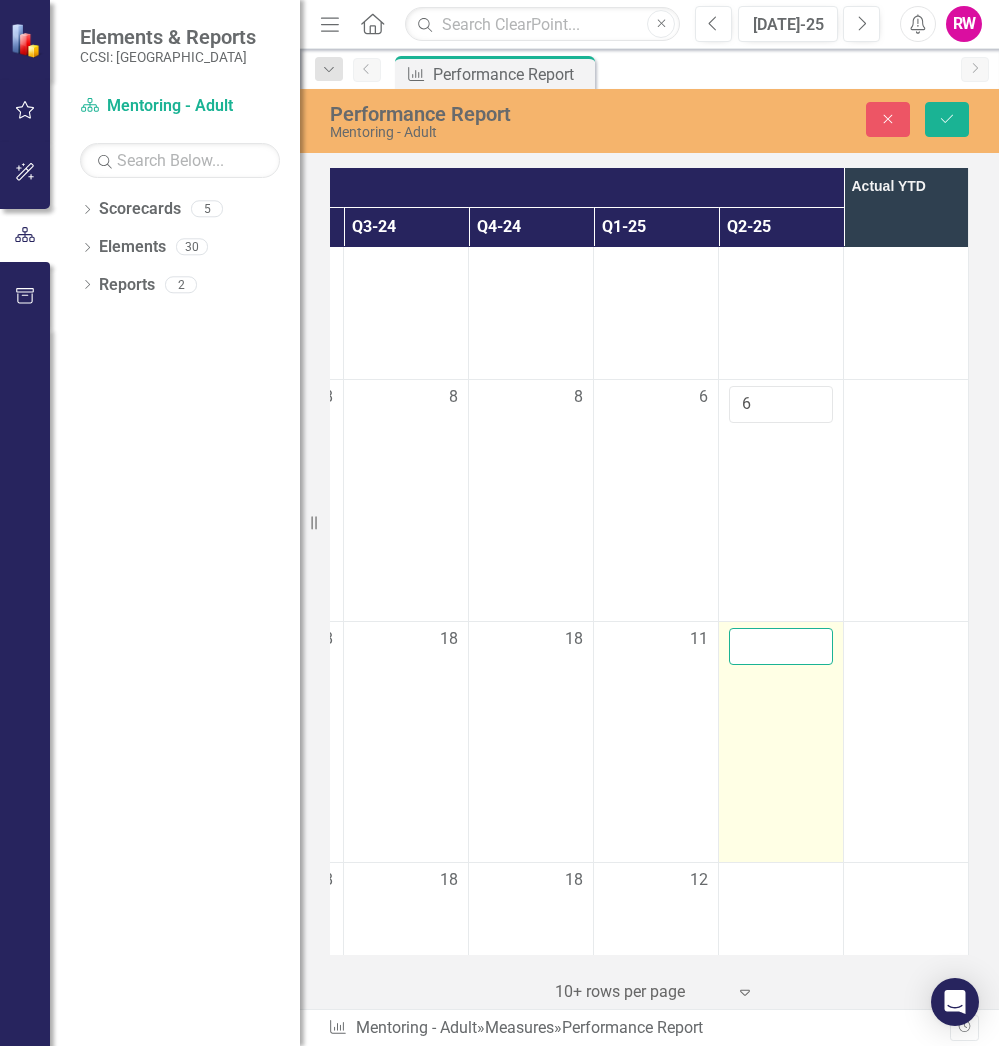 click at bounding box center [781, 646] 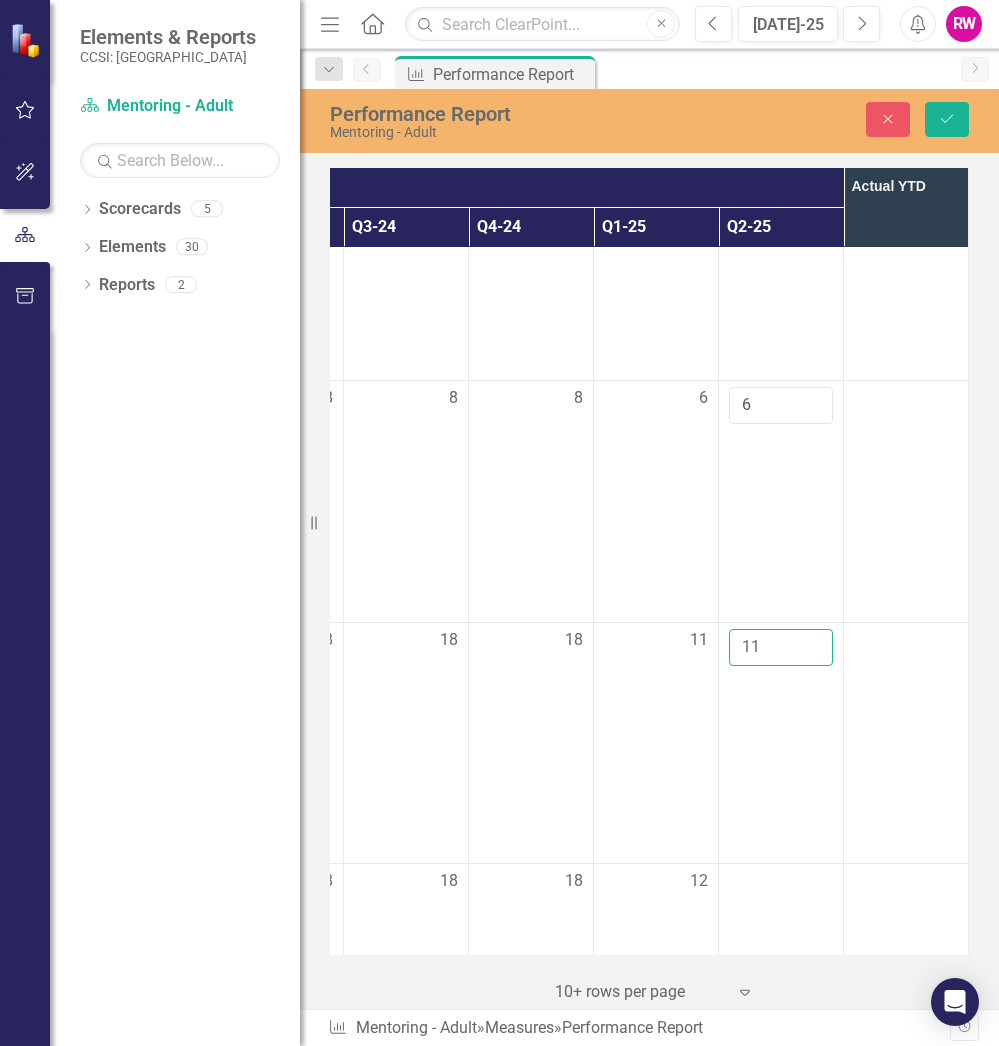 type on "11" 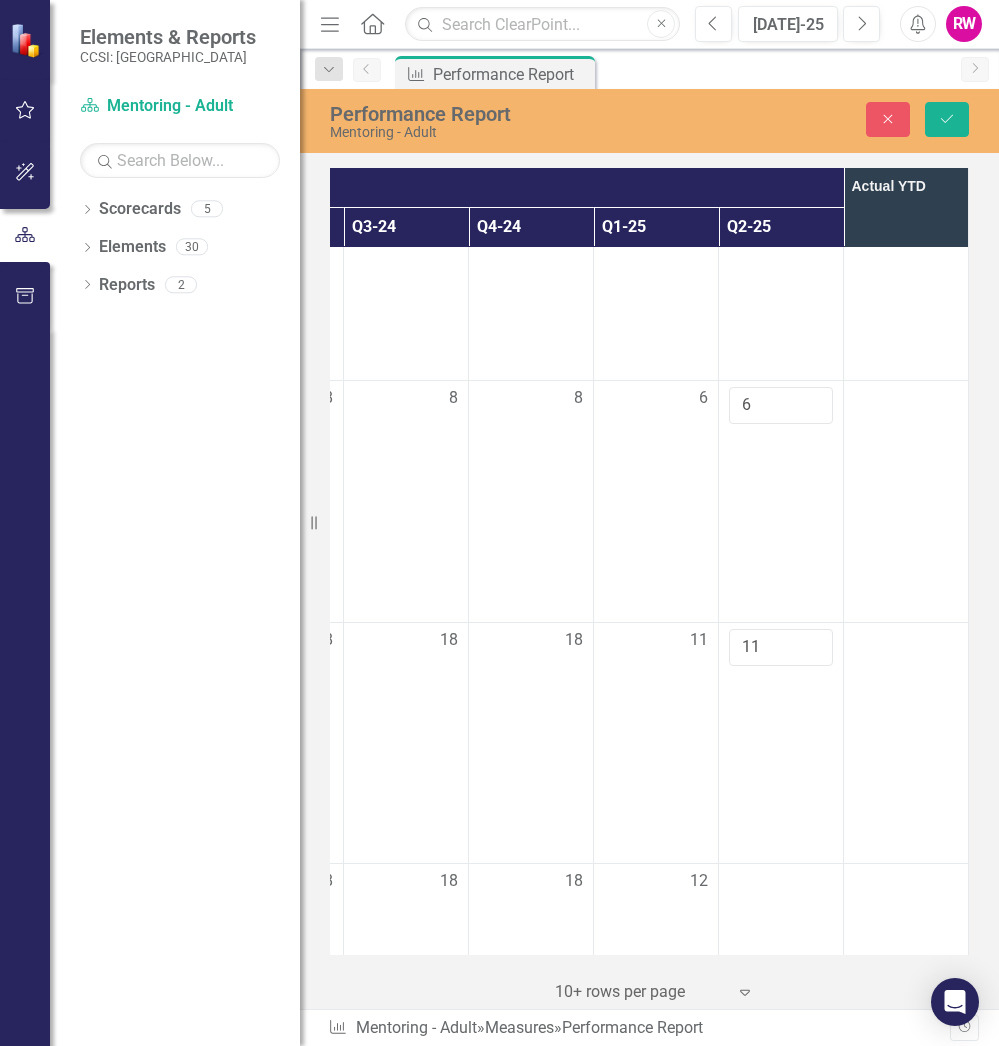 click at bounding box center (906, 742) 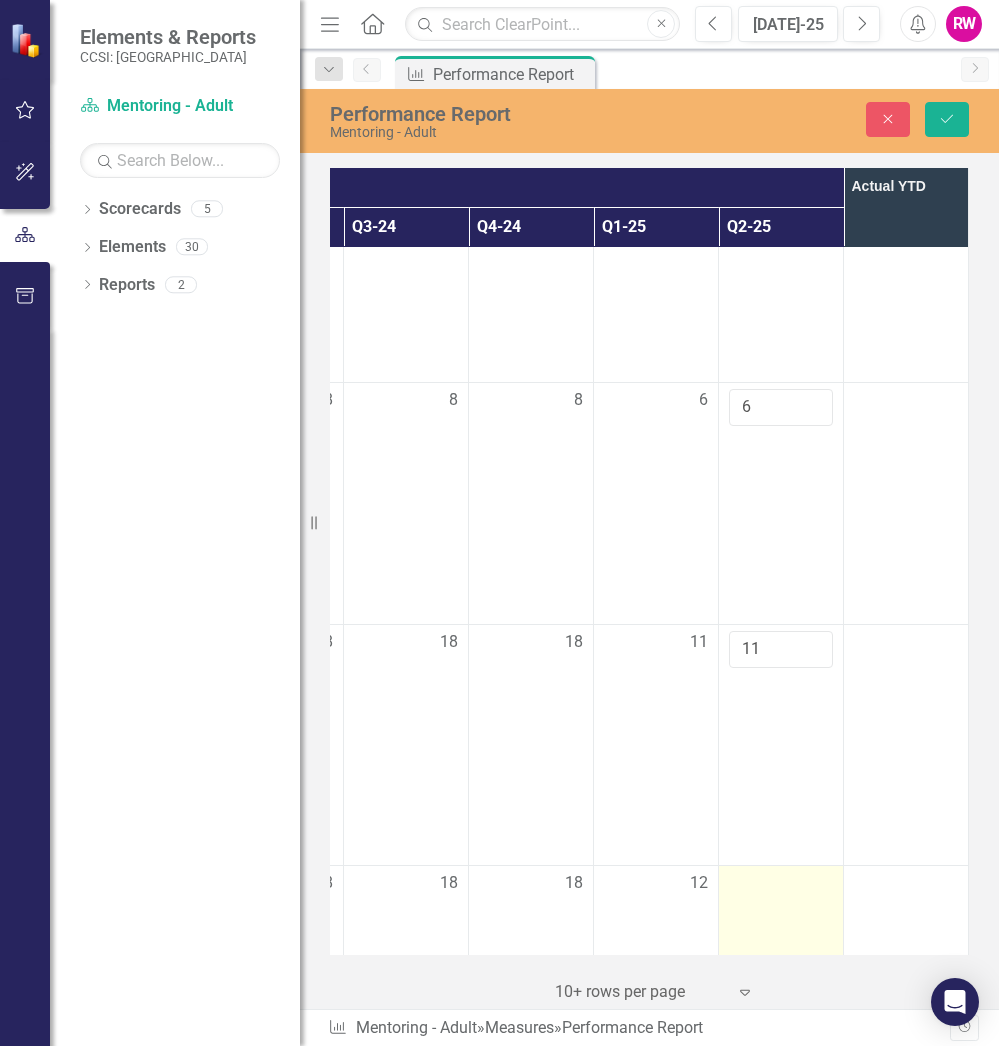 click at bounding box center [781, 986] 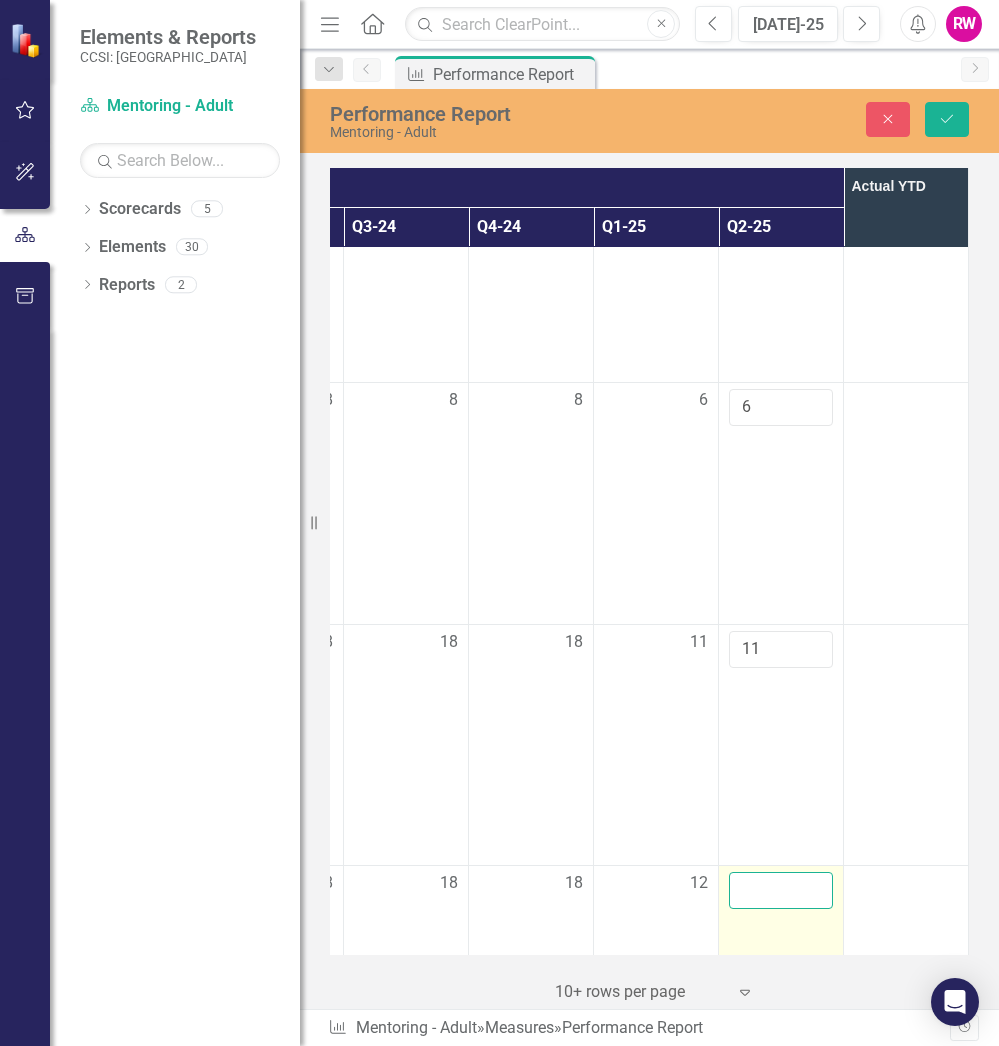 click at bounding box center (781, 890) 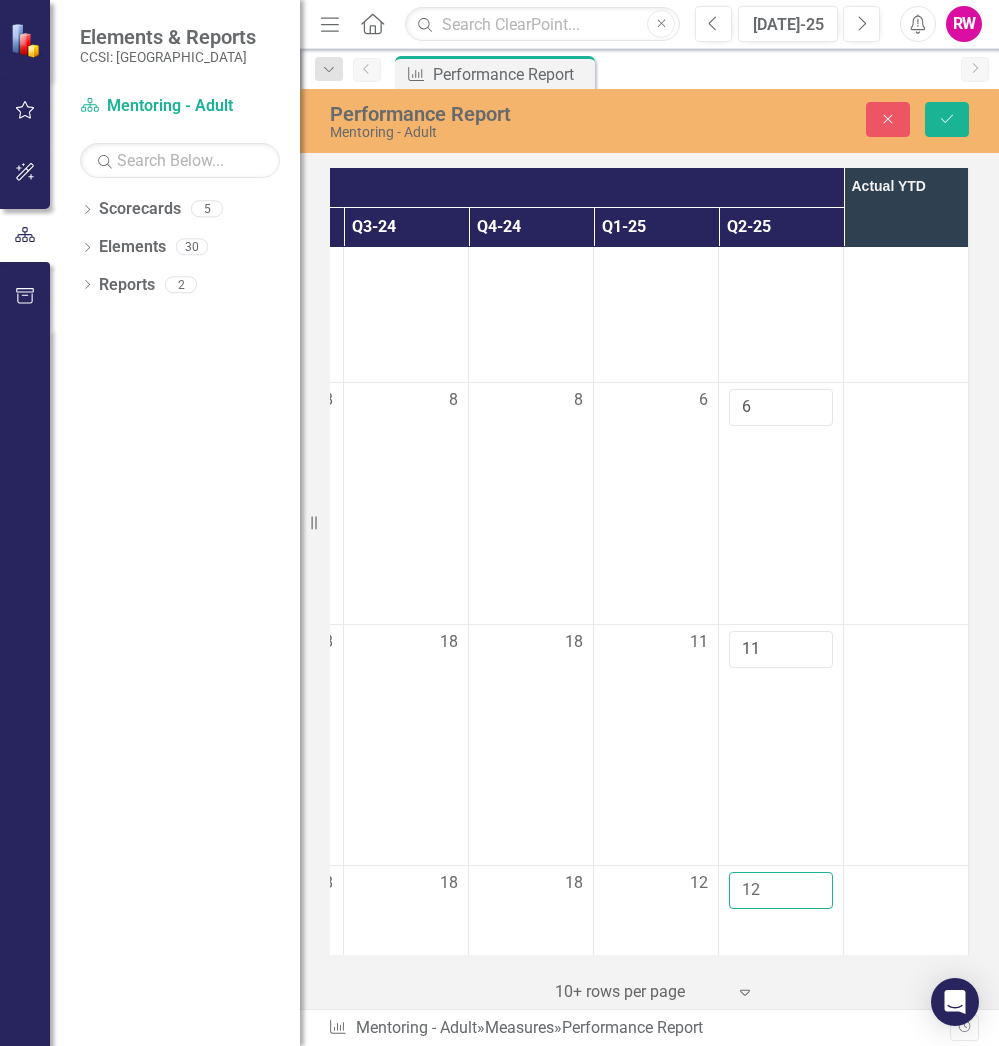 type on "12" 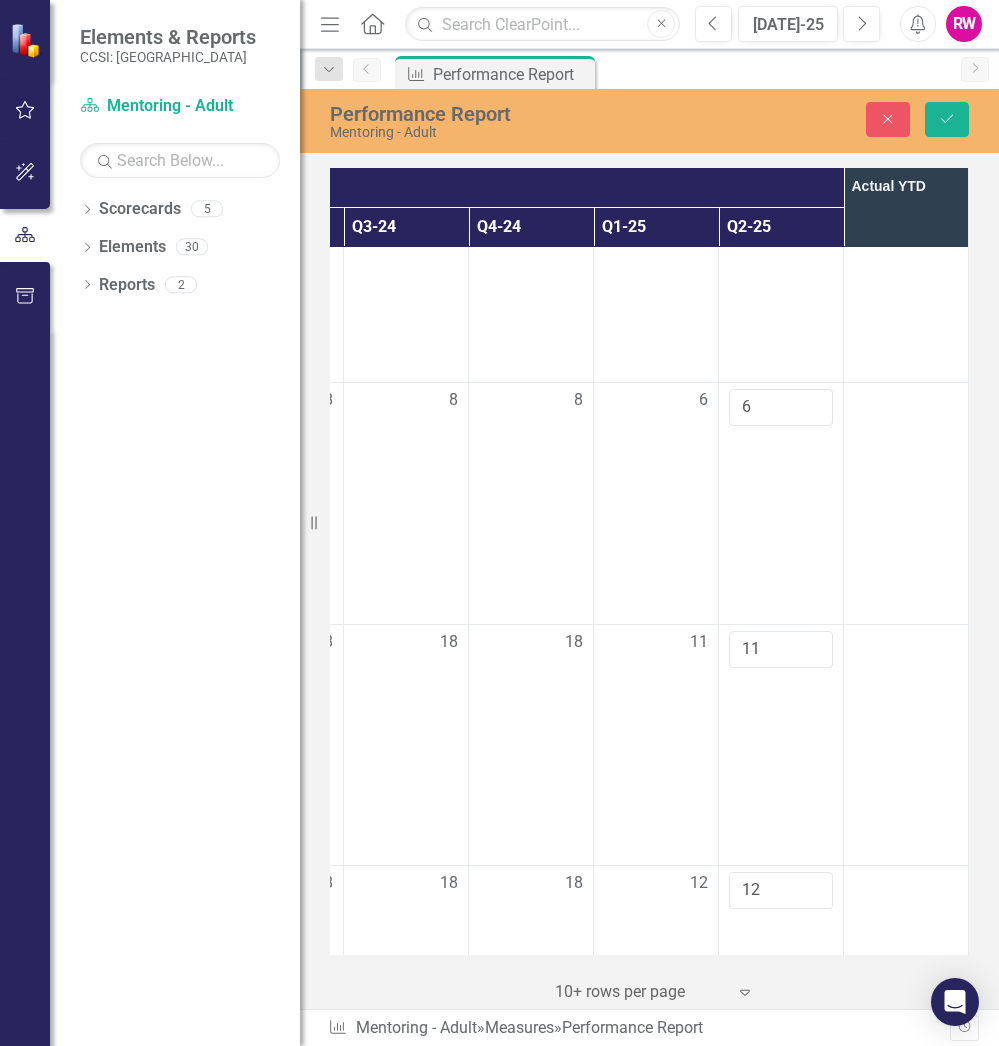 click at bounding box center [906, 986] 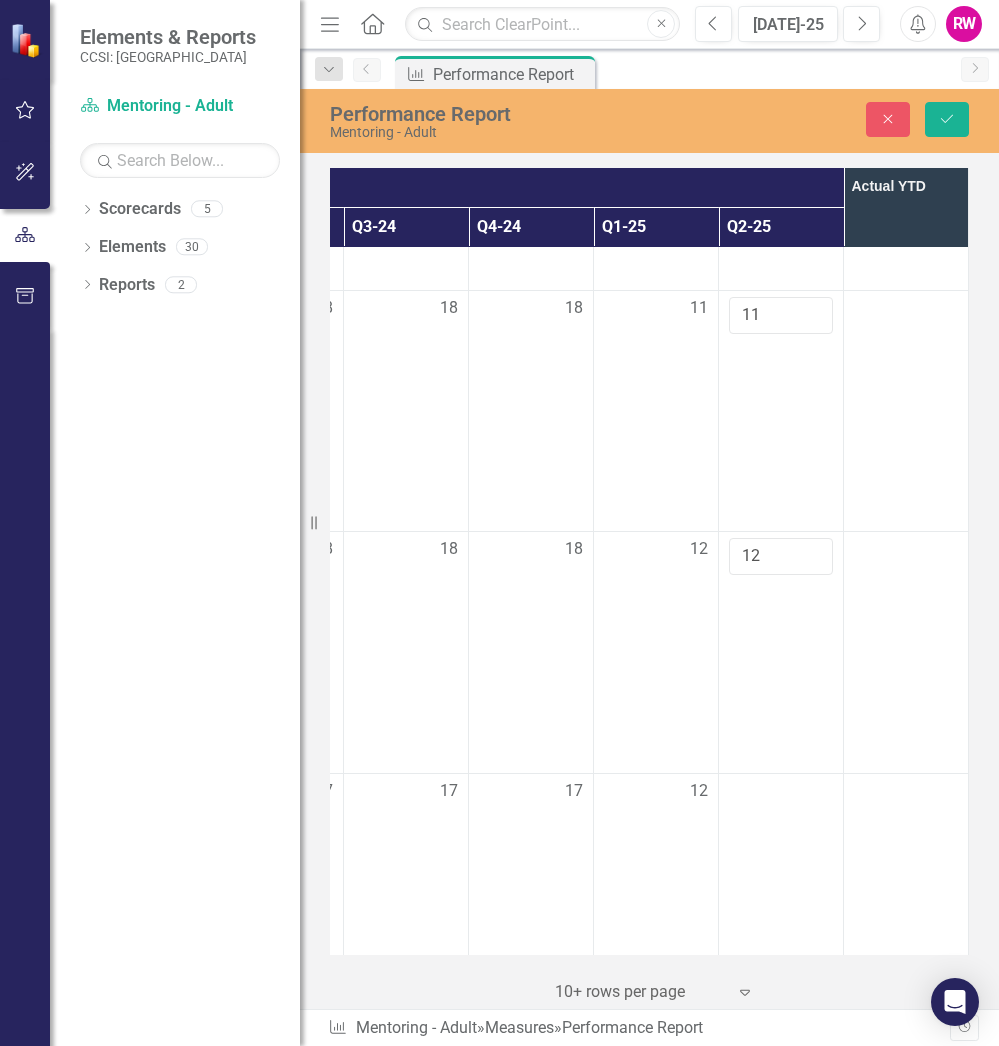 scroll, scrollTop: 4790, scrollLeft: 627, axis: both 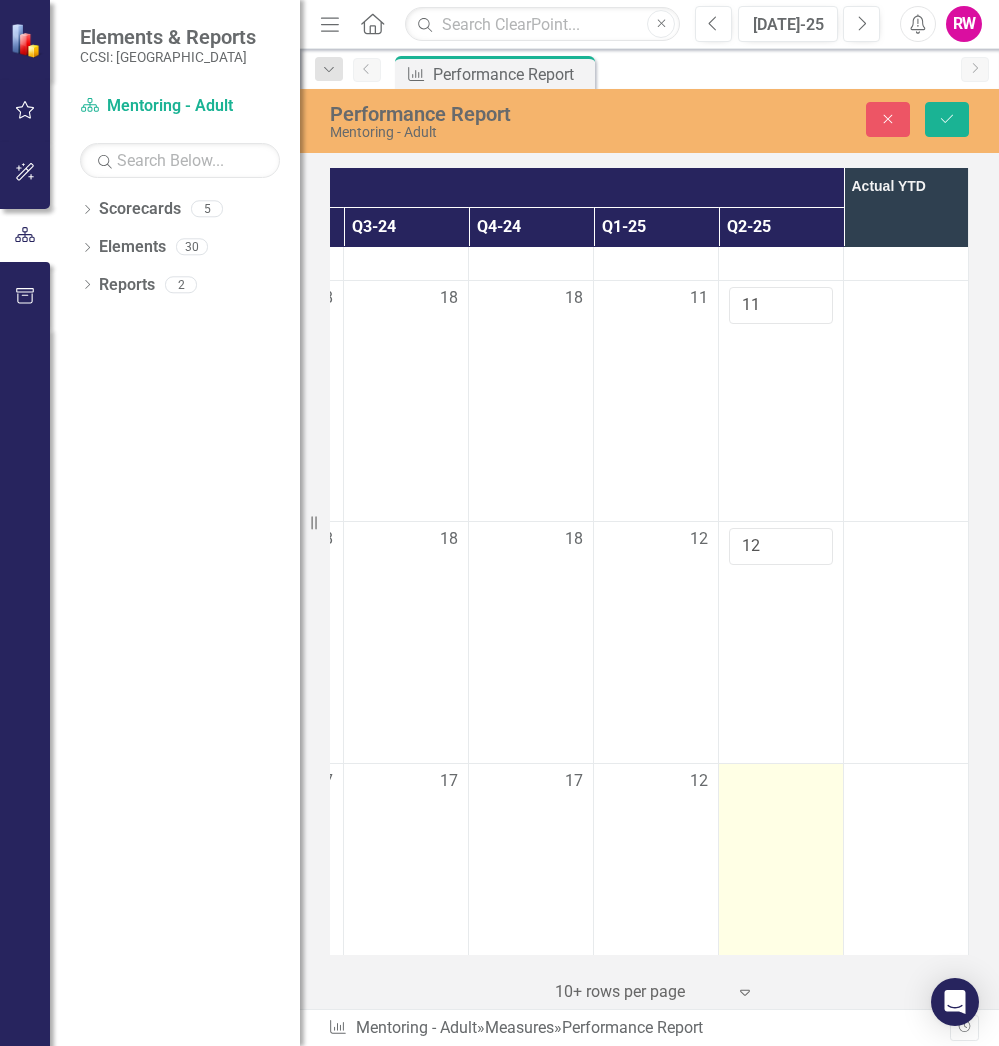 click at bounding box center (781, 883) 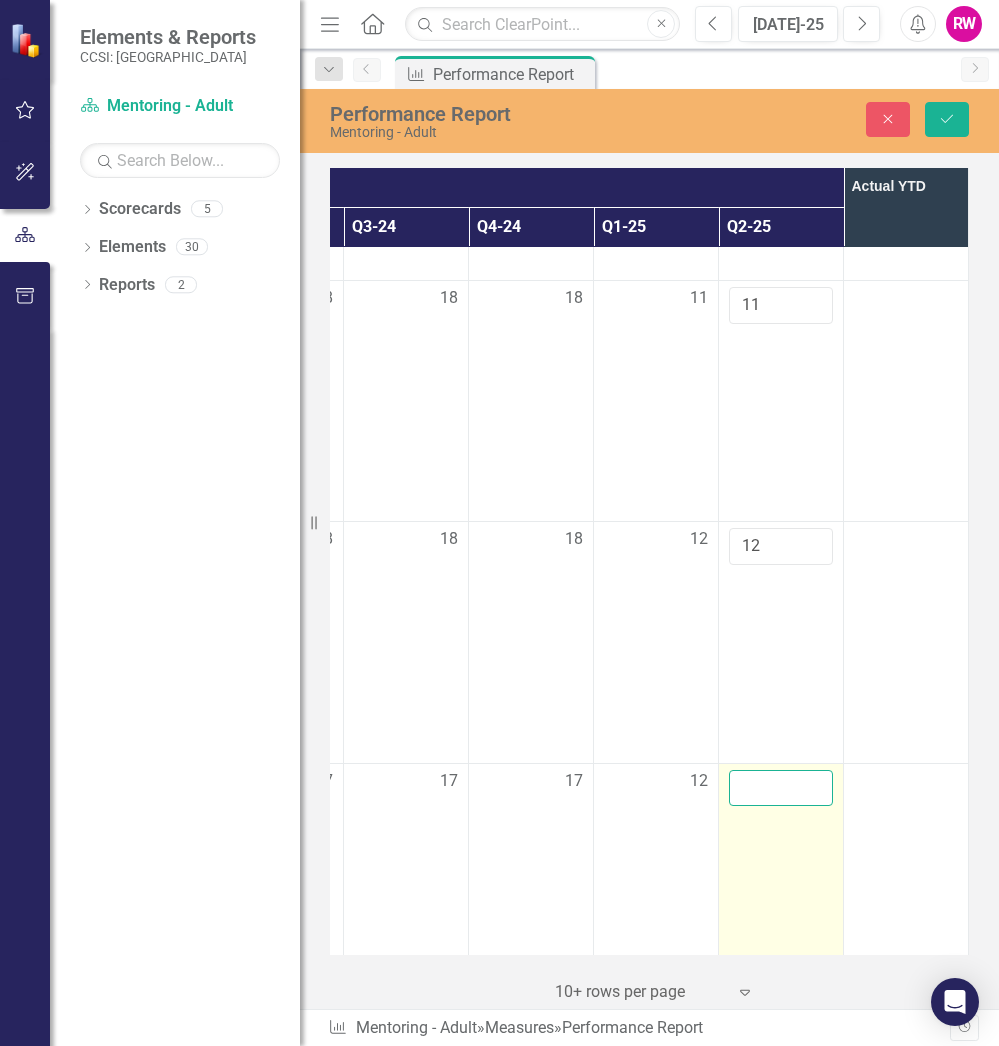 click at bounding box center [781, 788] 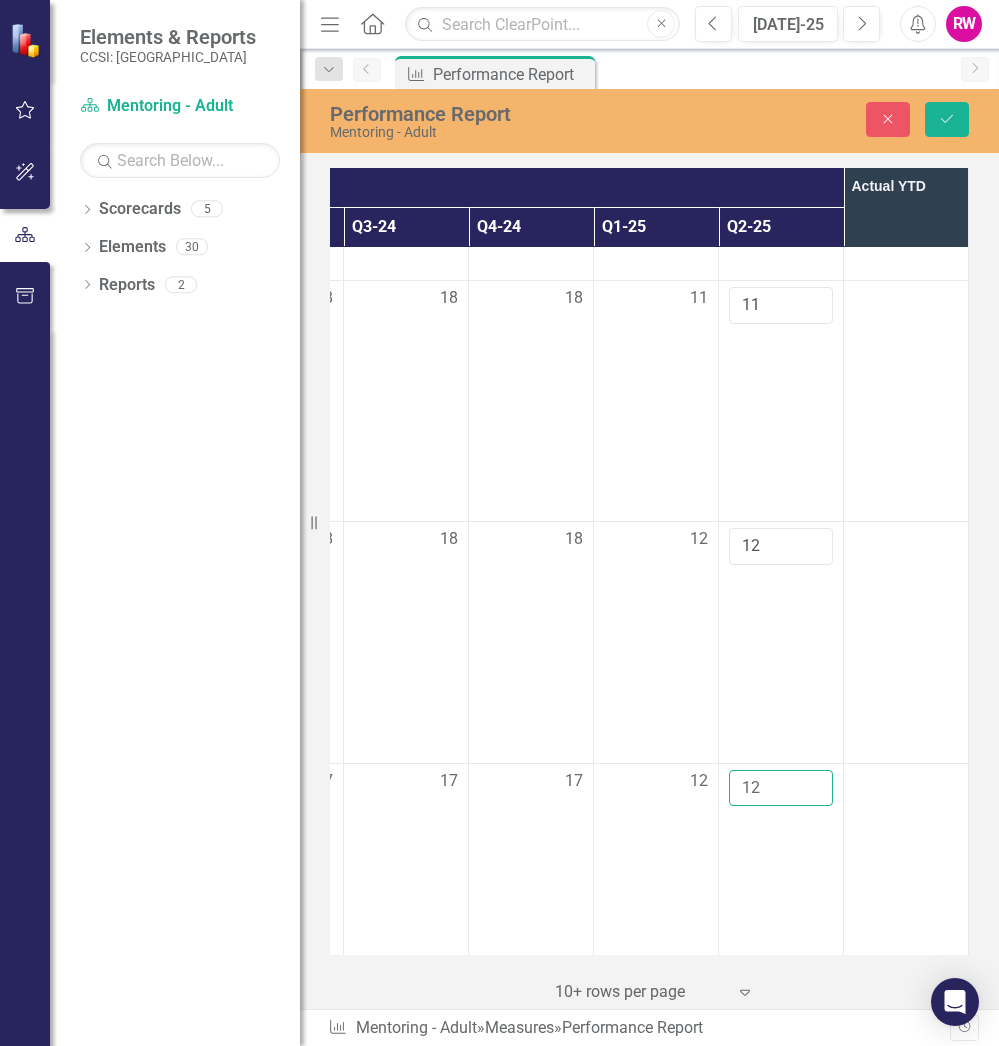 type on "12" 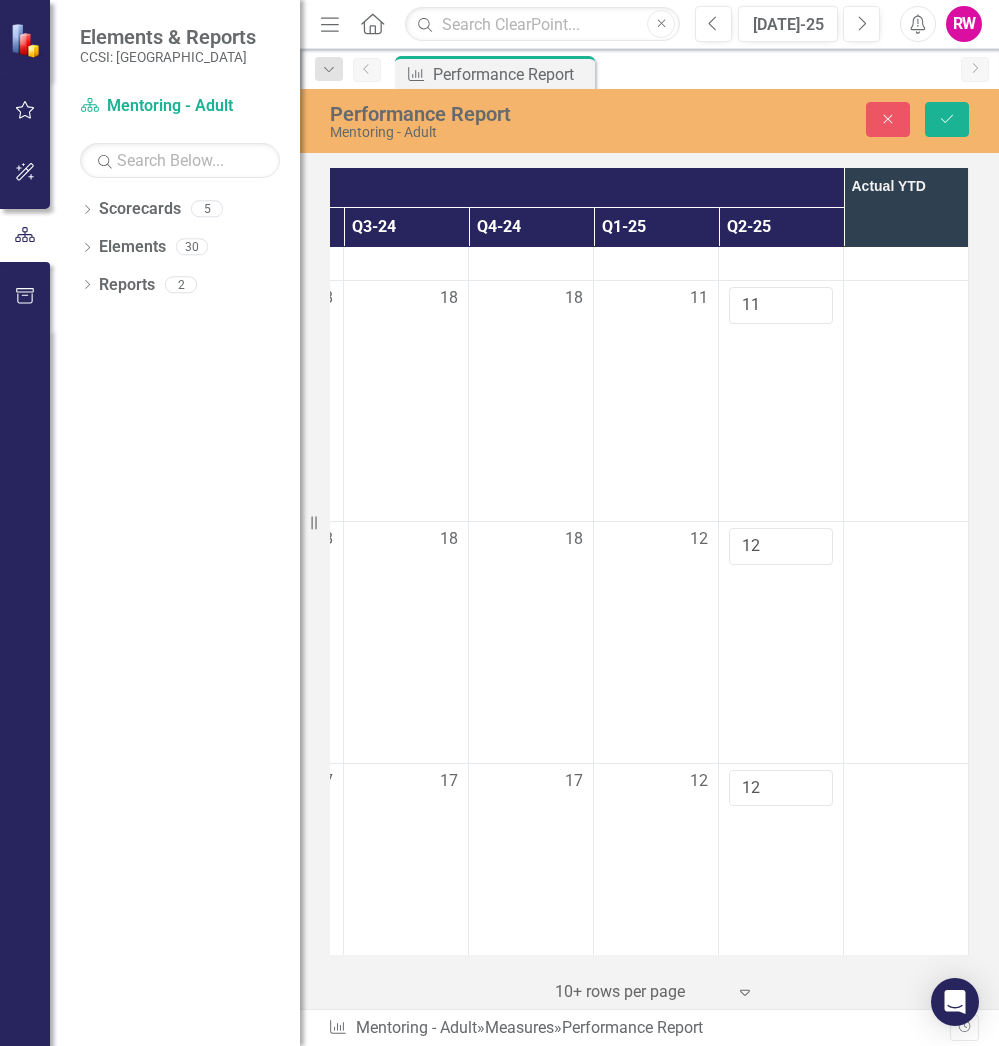 click at bounding box center [906, 883] 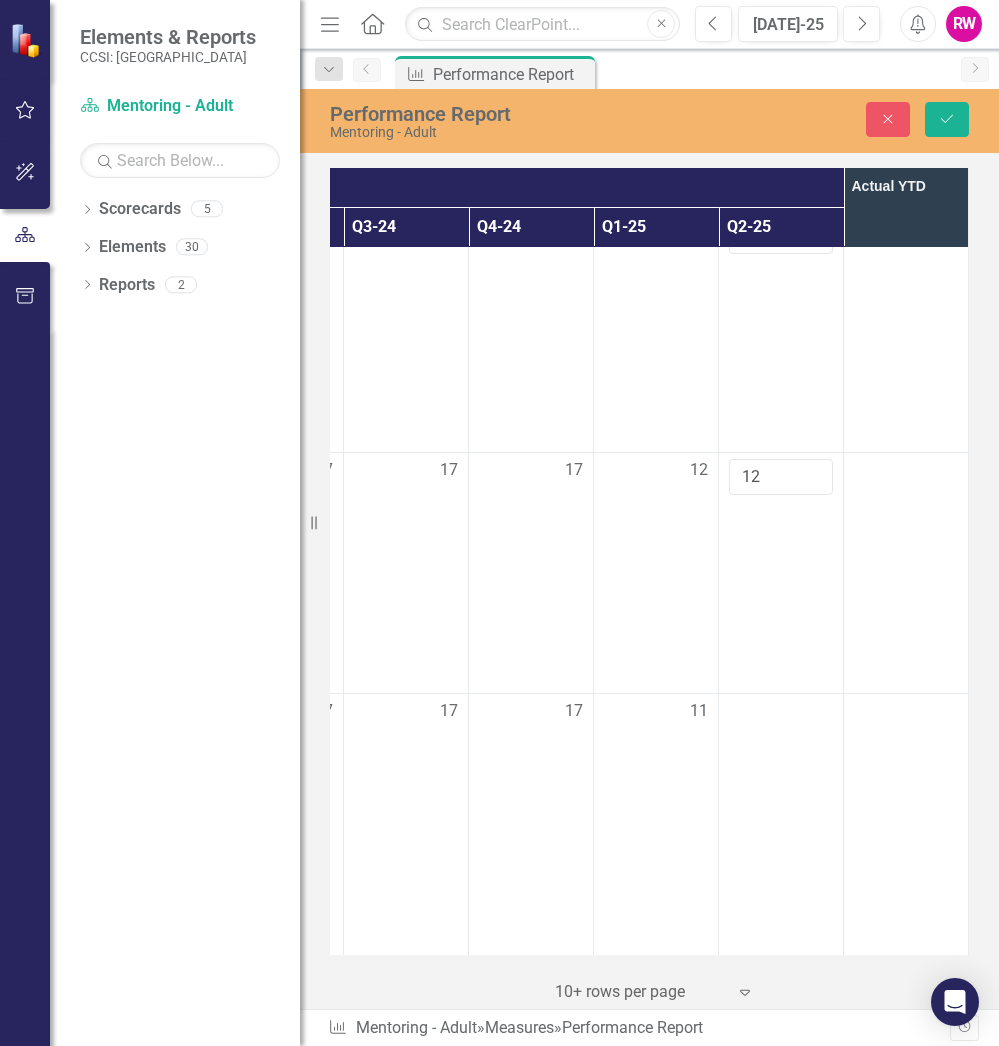 scroll, scrollTop: 5194, scrollLeft: 627, axis: both 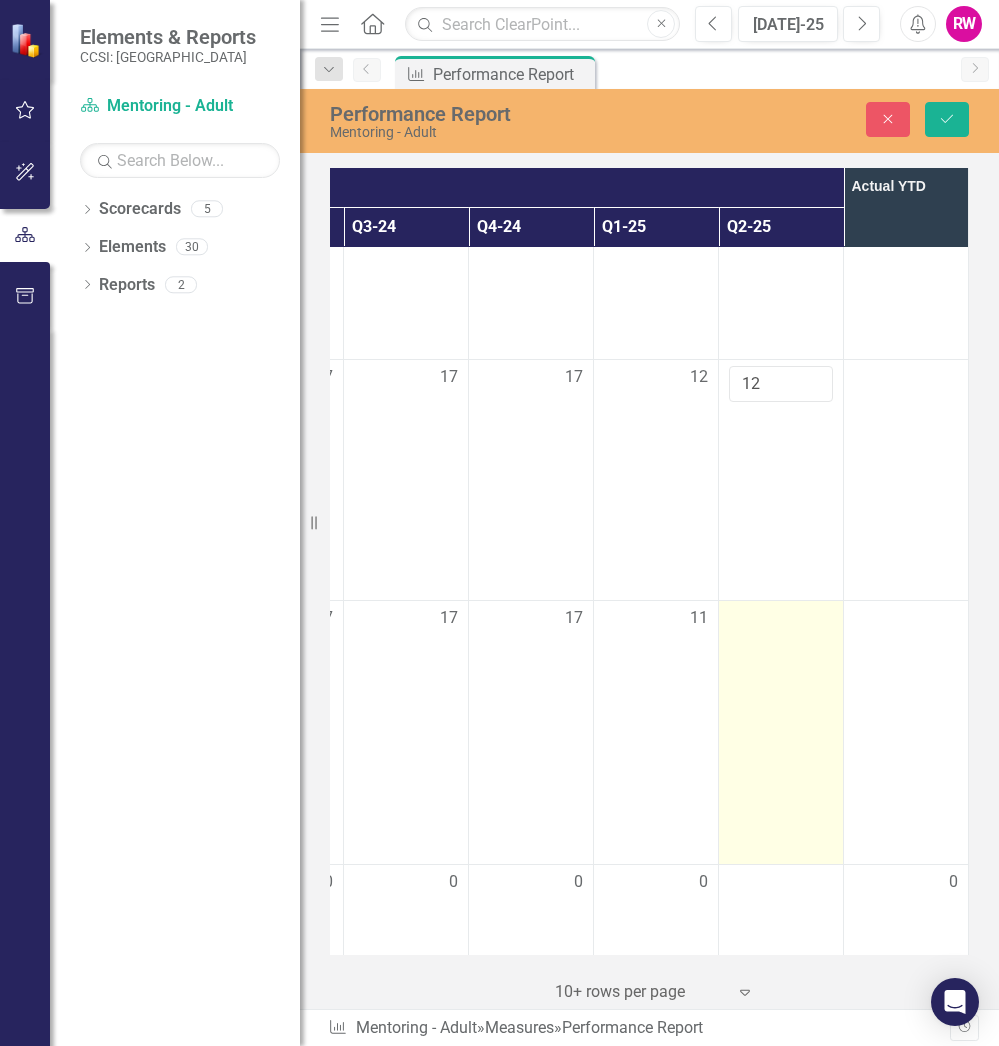click at bounding box center [781, 733] 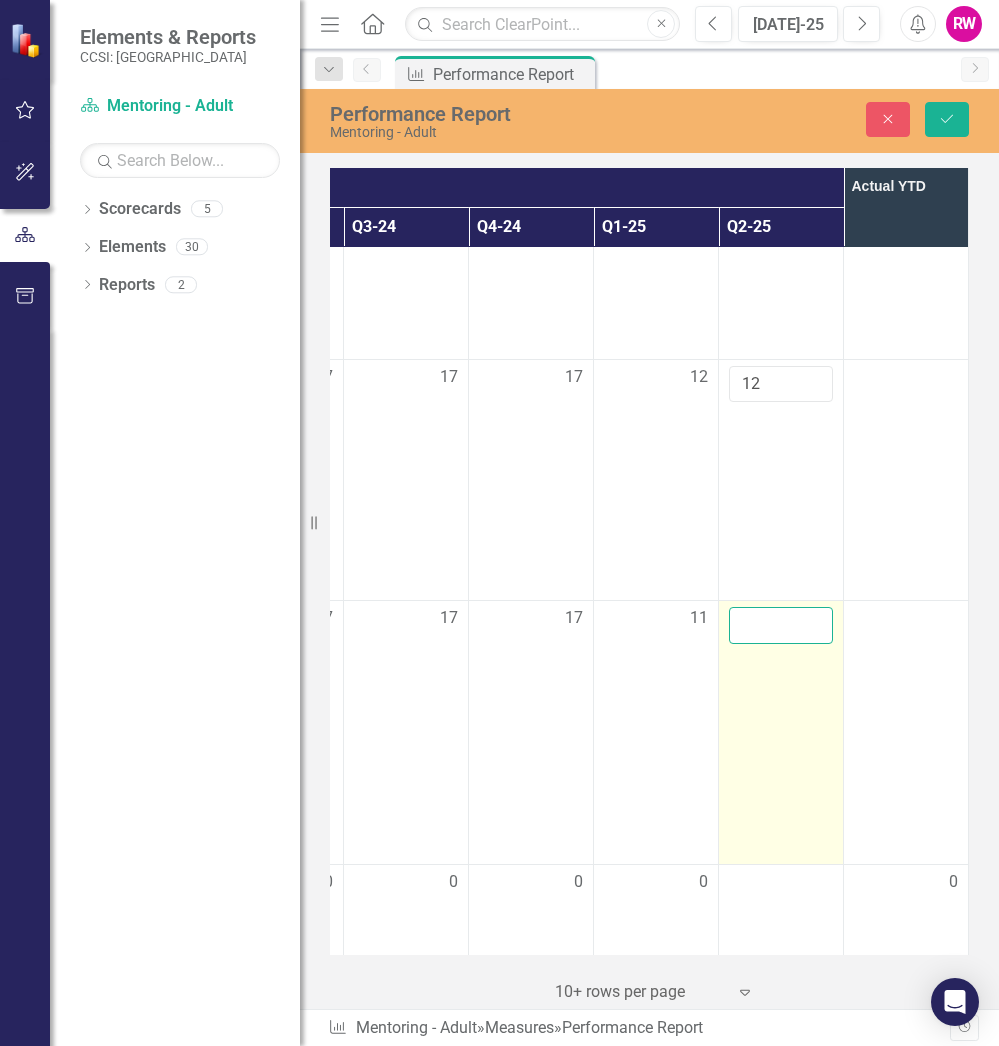 click at bounding box center [781, 625] 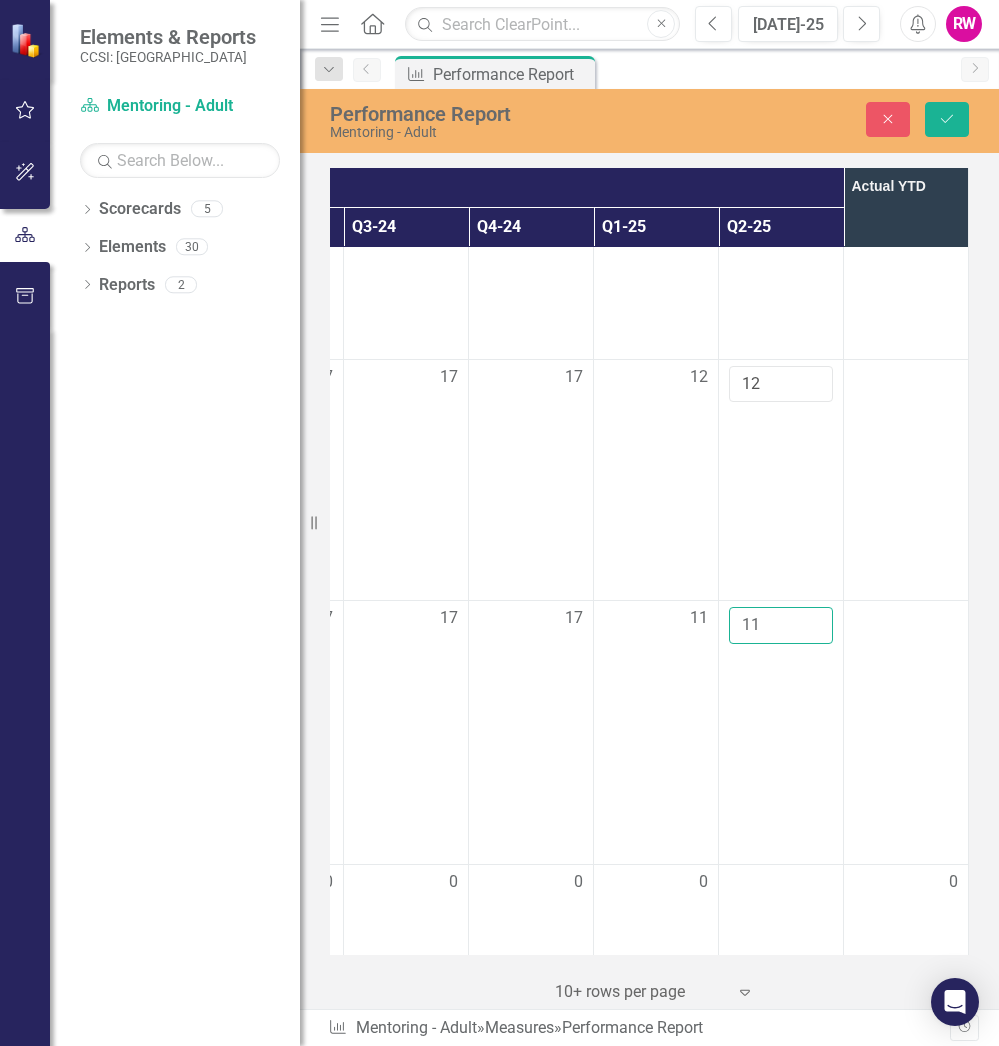 type on "11" 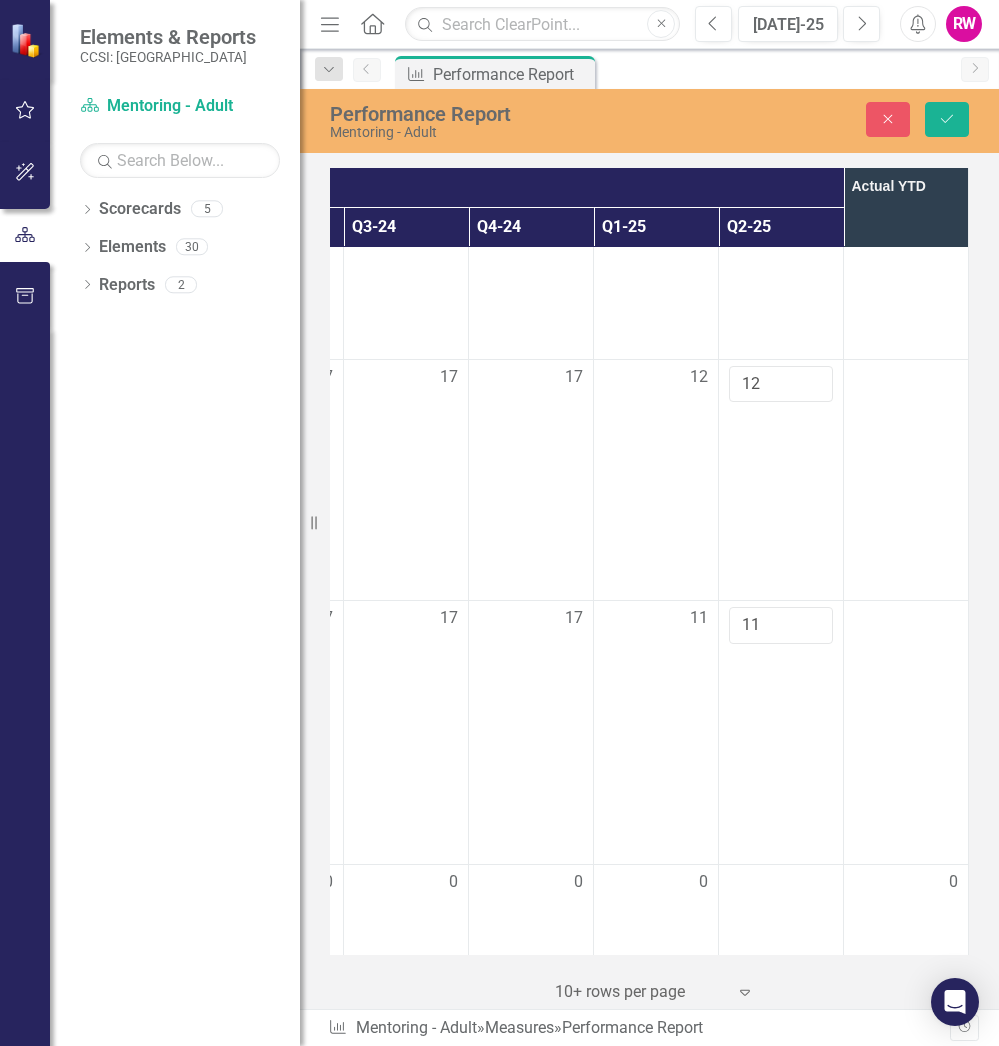 drag, startPoint x: 914, startPoint y: 690, endPoint x: 877, endPoint y: 767, distance: 85.42833 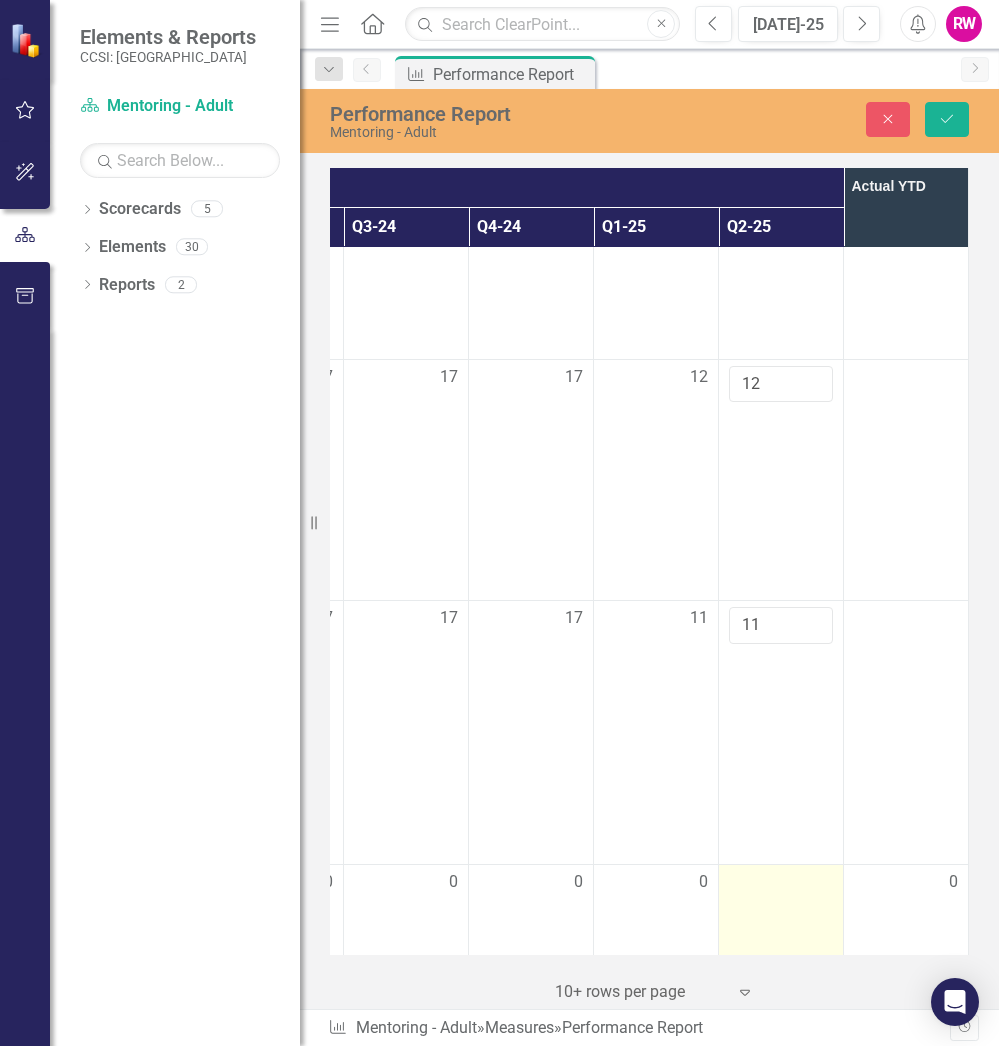 click at bounding box center (781, 974) 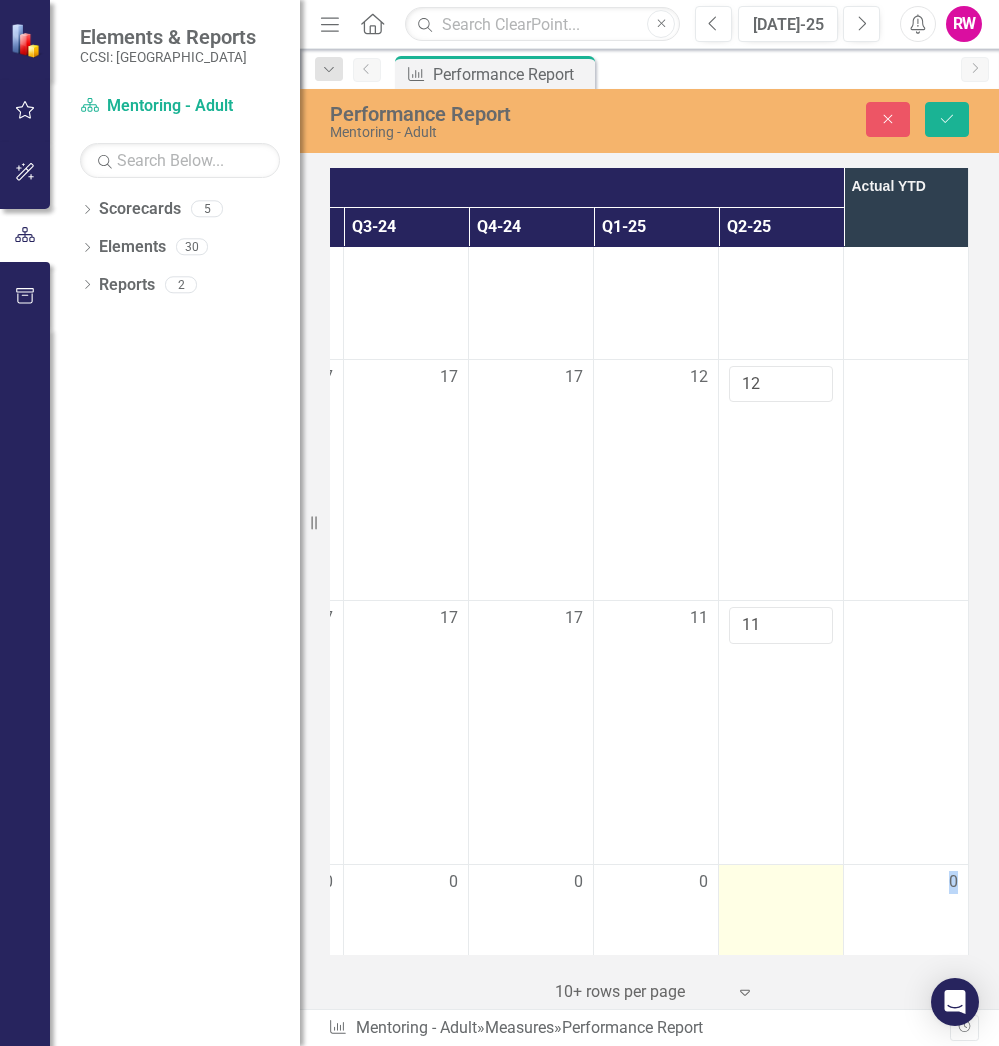 click at bounding box center [781, 974] 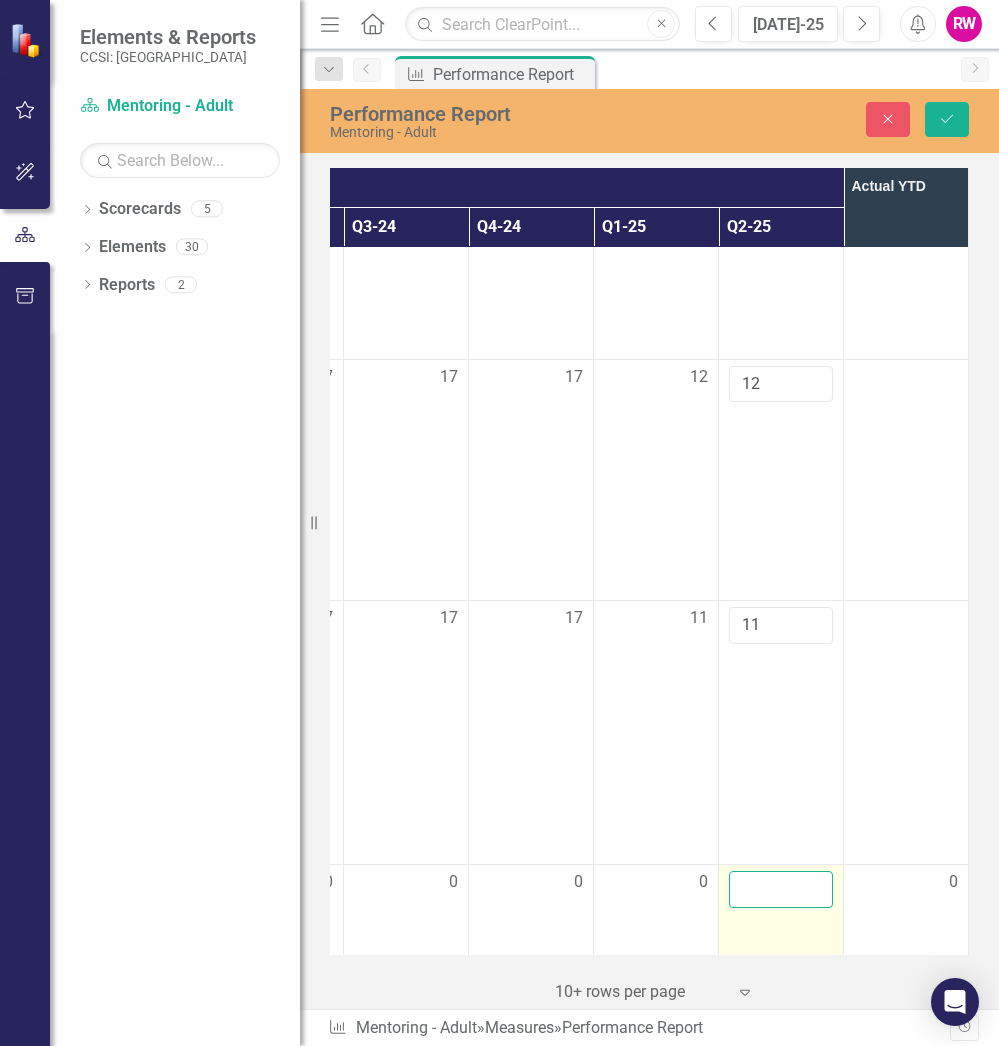 click at bounding box center (781, 889) 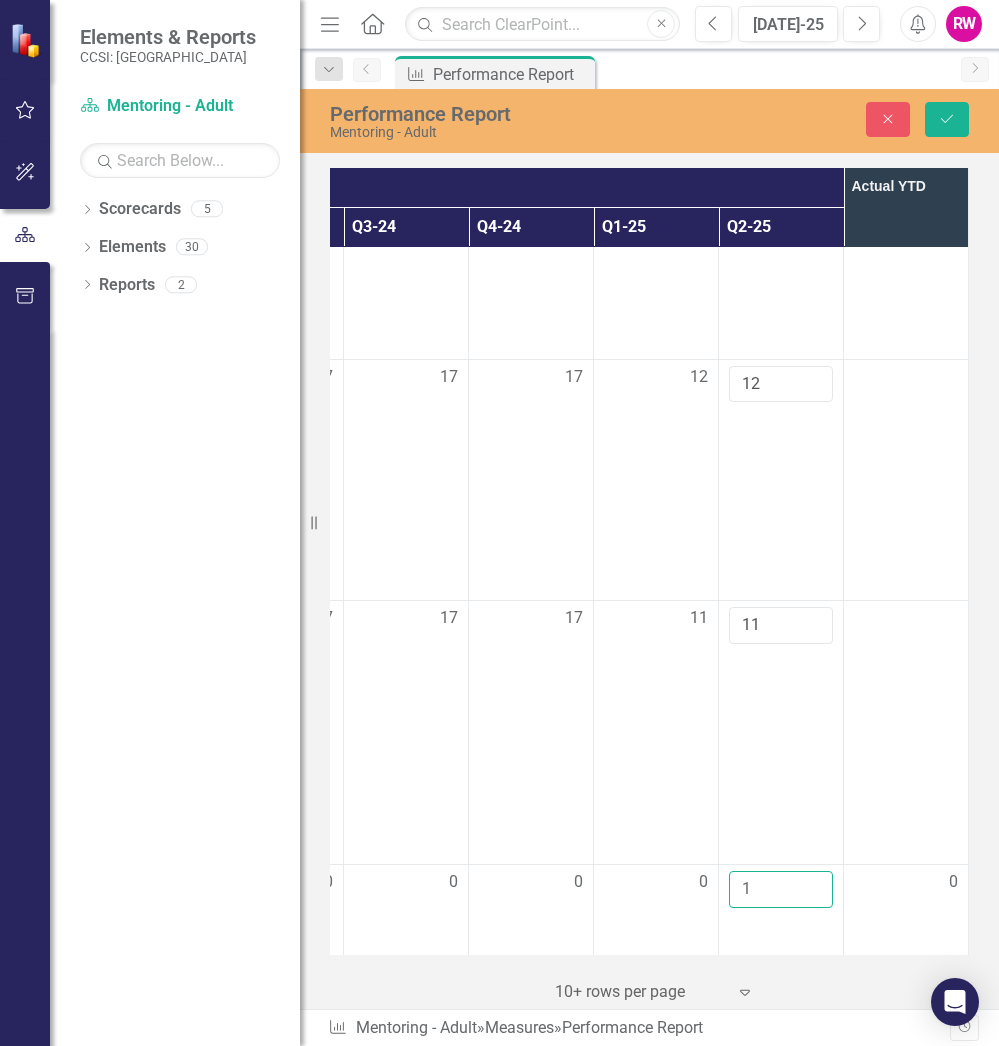 type on "1" 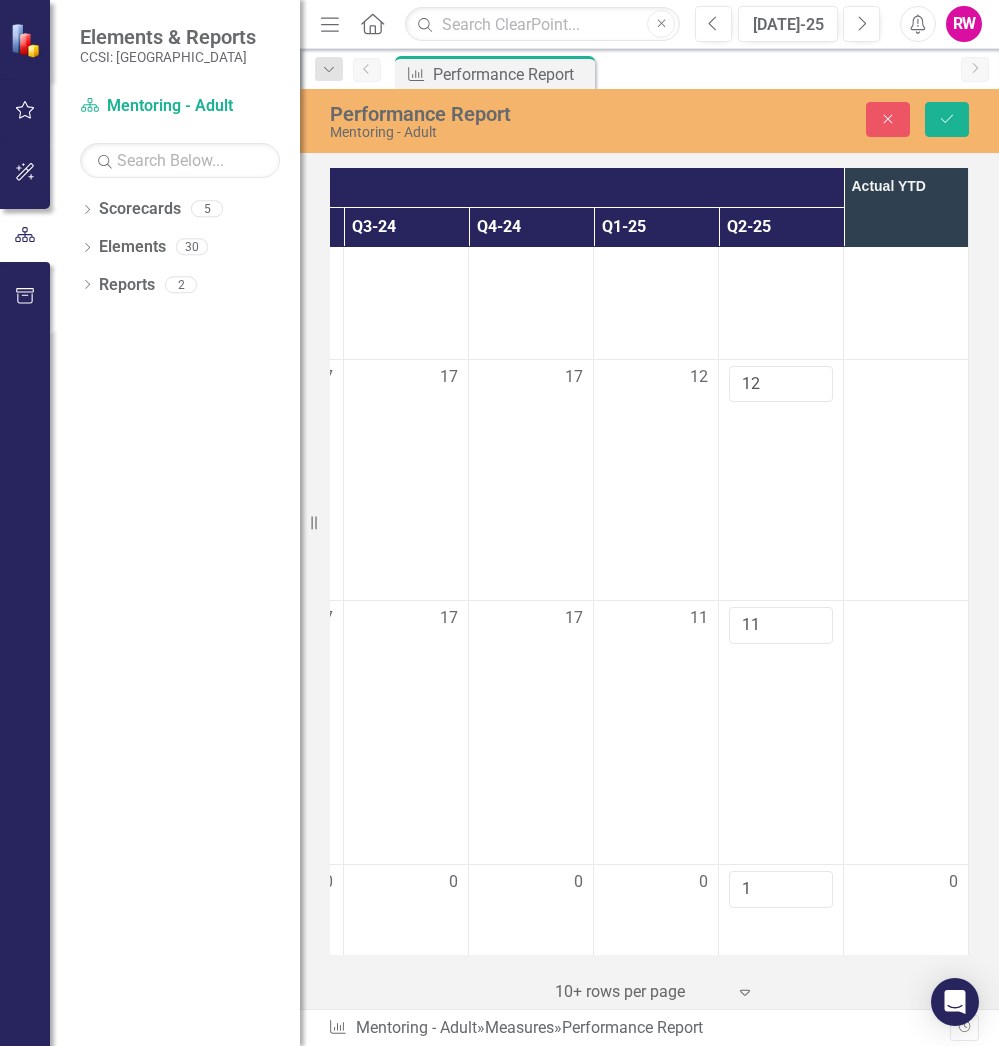 click at bounding box center (906, 733) 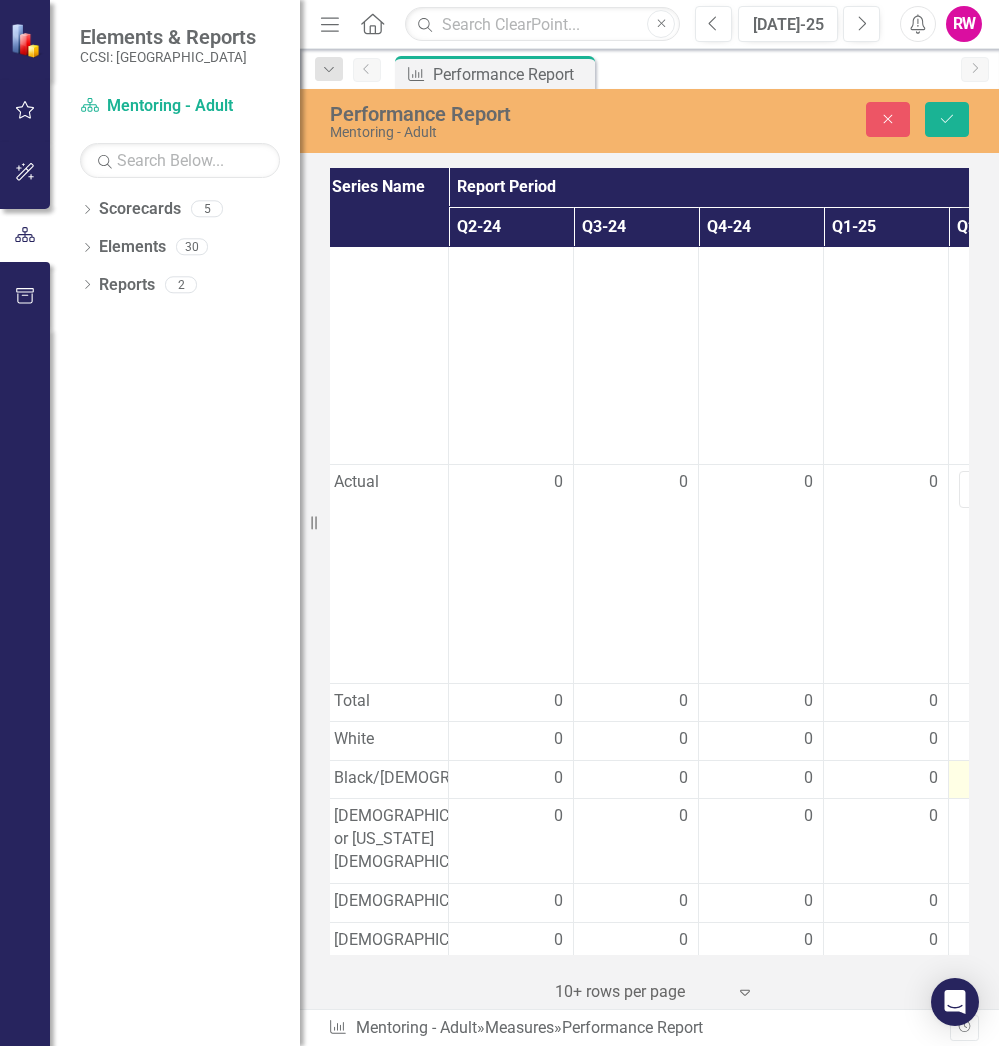 scroll, scrollTop: 5594, scrollLeft: 627, axis: both 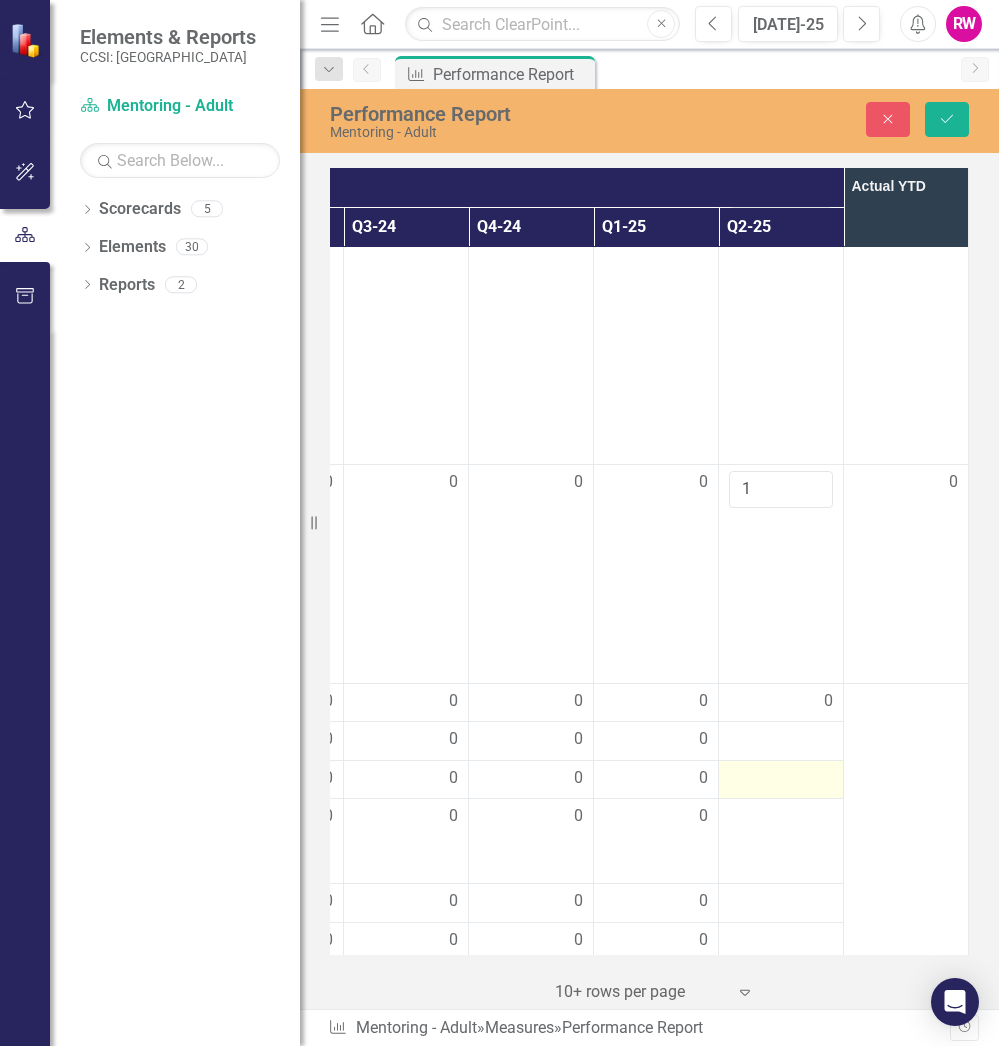click at bounding box center [781, 779] 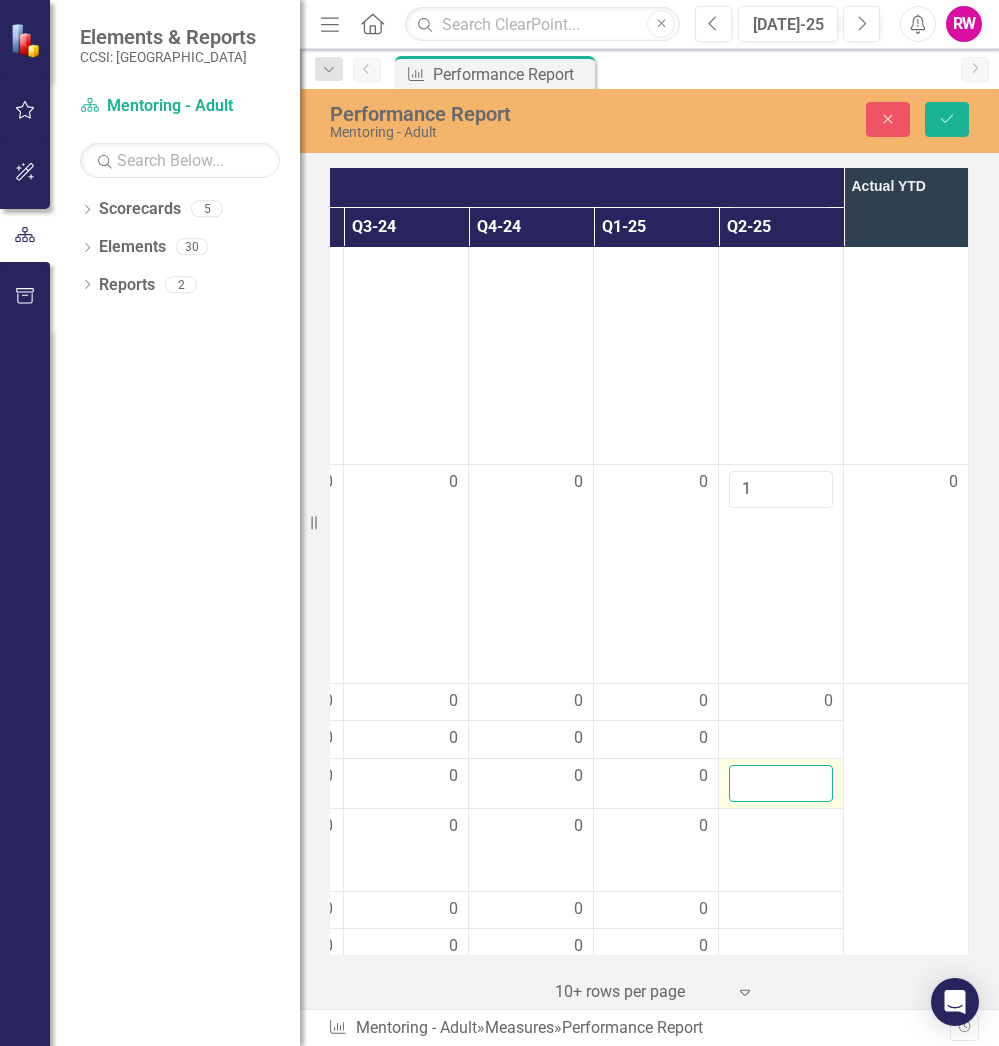 click at bounding box center [781, 783] 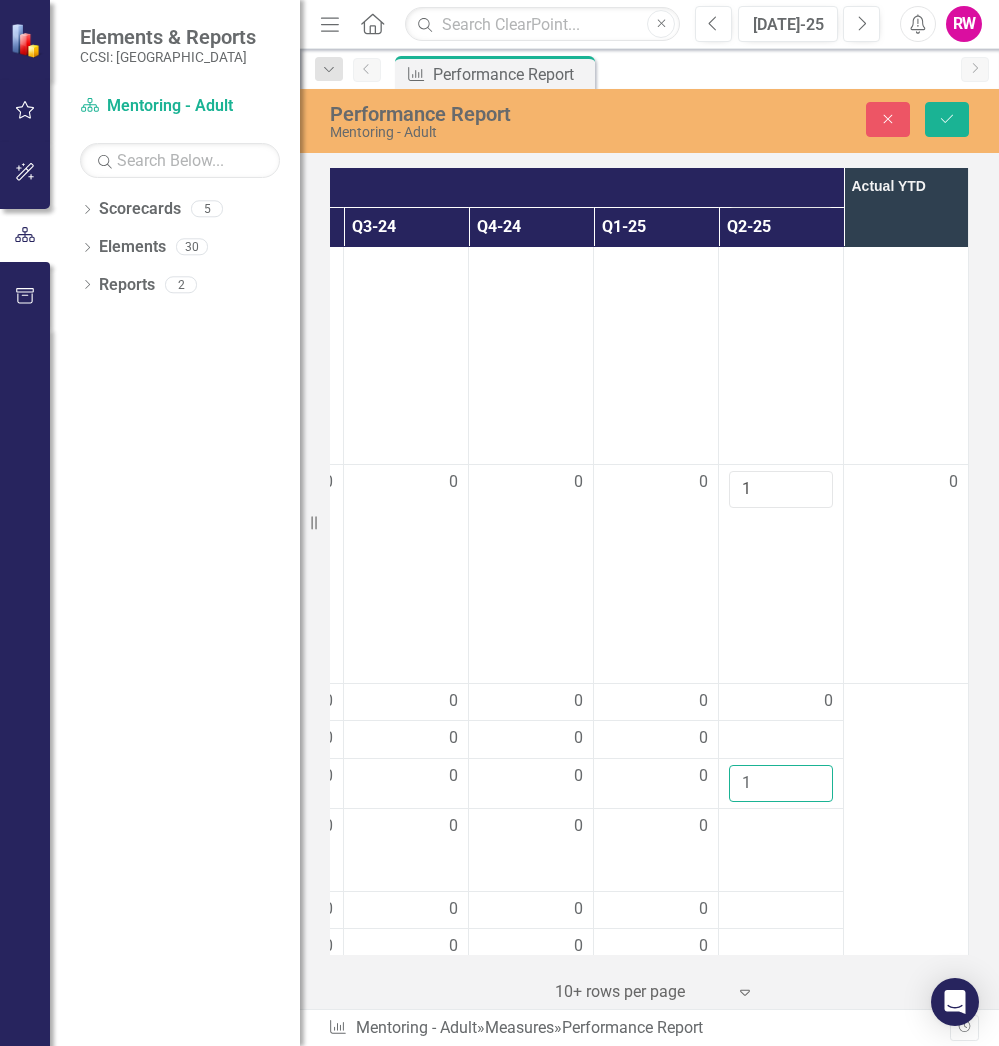 type on "1" 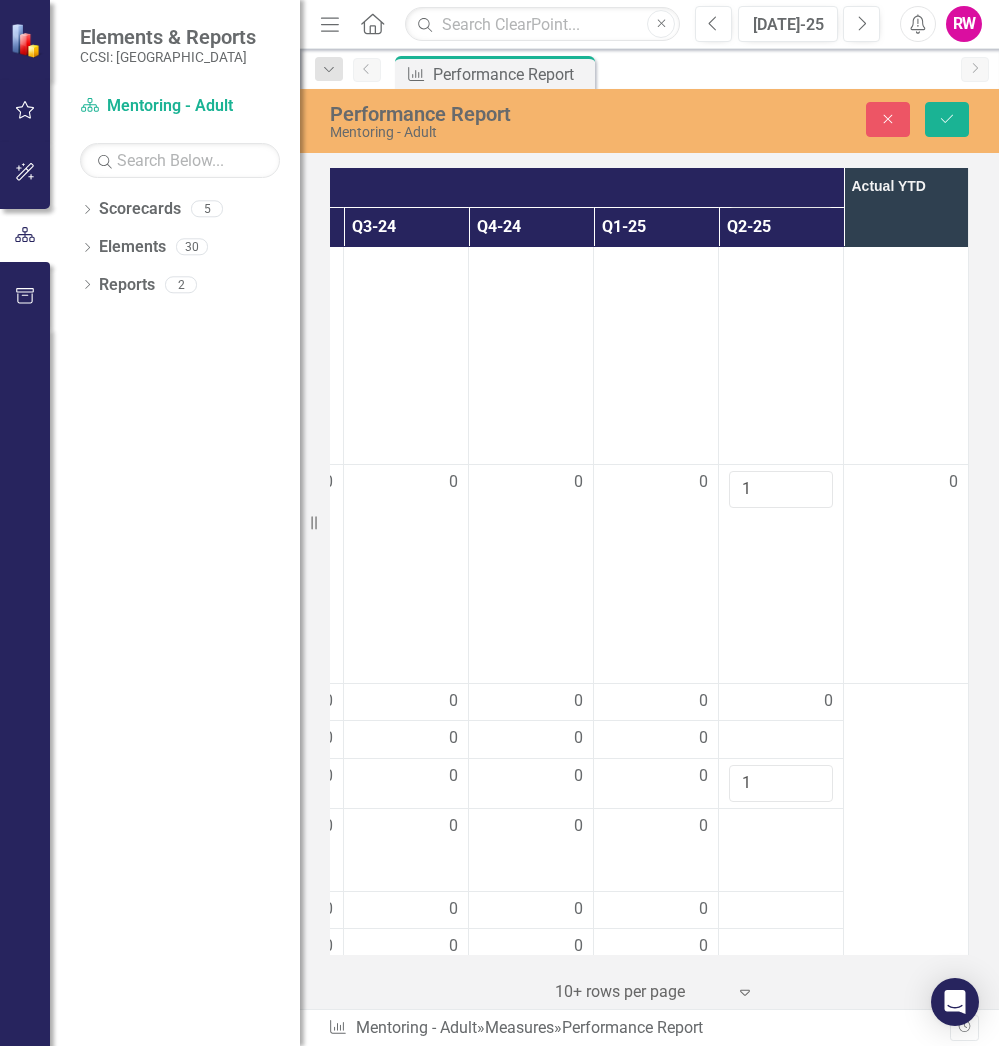click at bounding box center (906, 918) 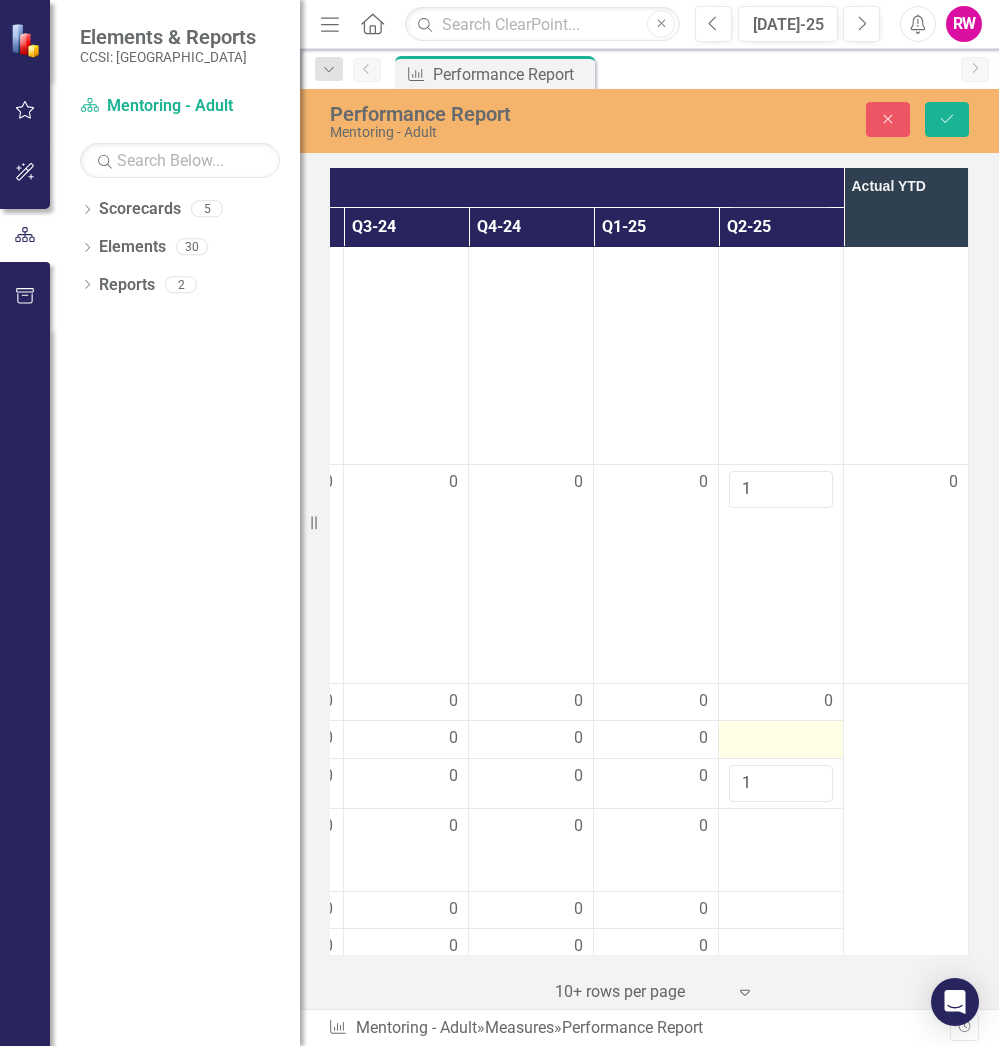 click at bounding box center [781, 739] 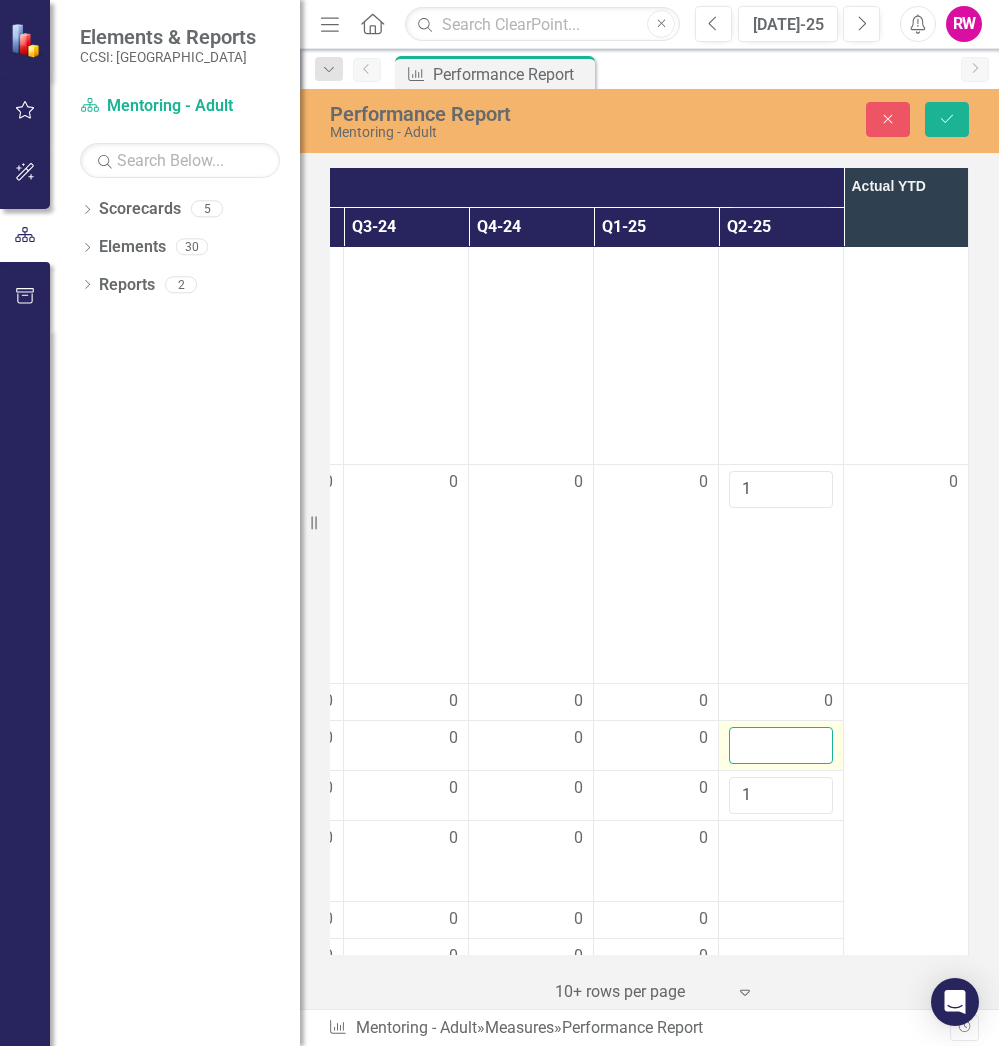 click at bounding box center (781, 745) 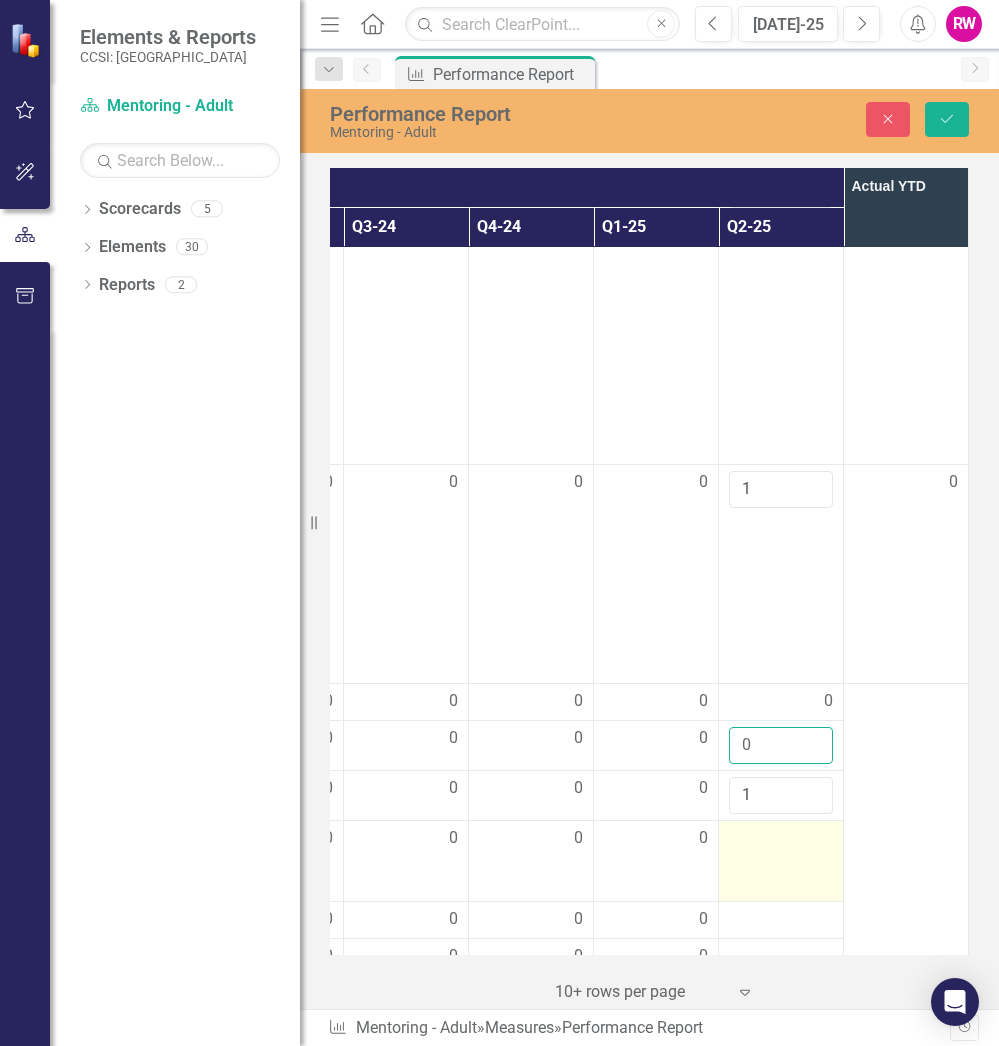 type on "0" 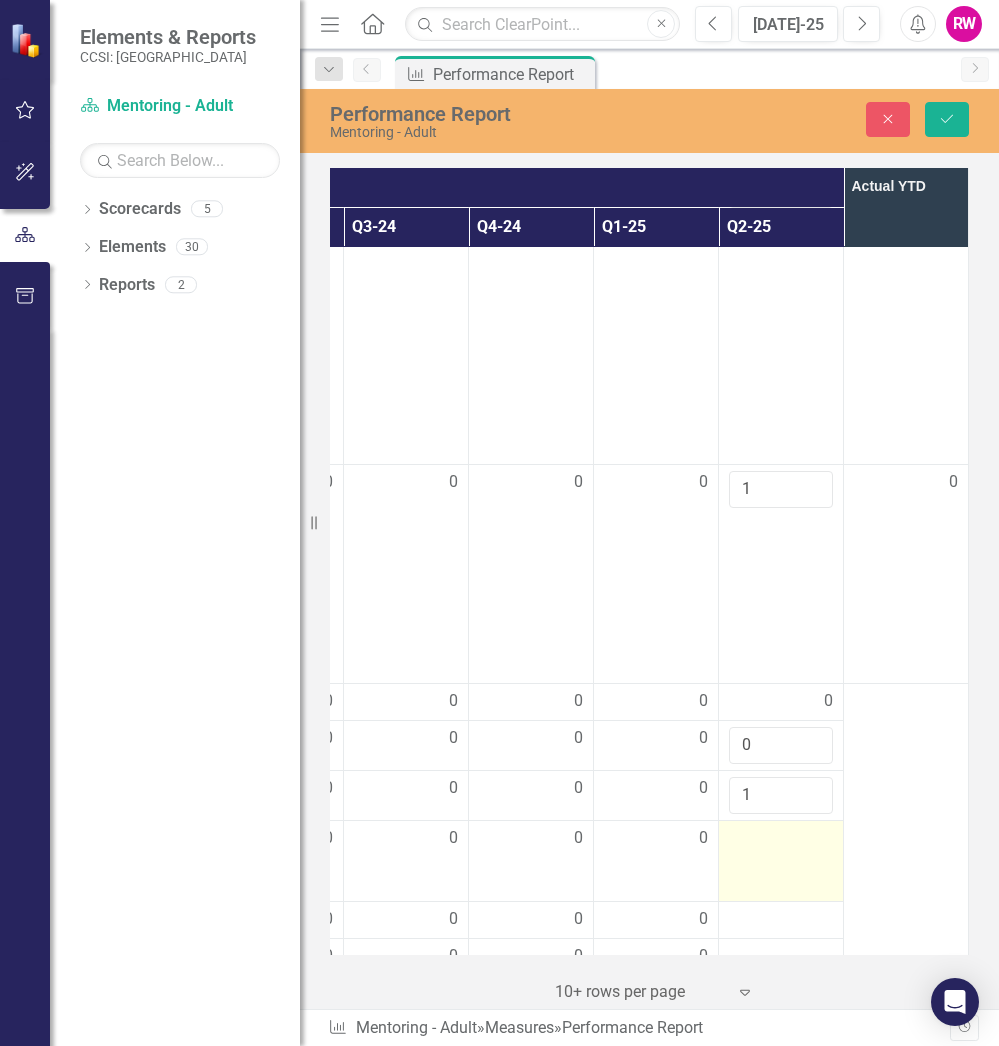 click at bounding box center [781, 861] 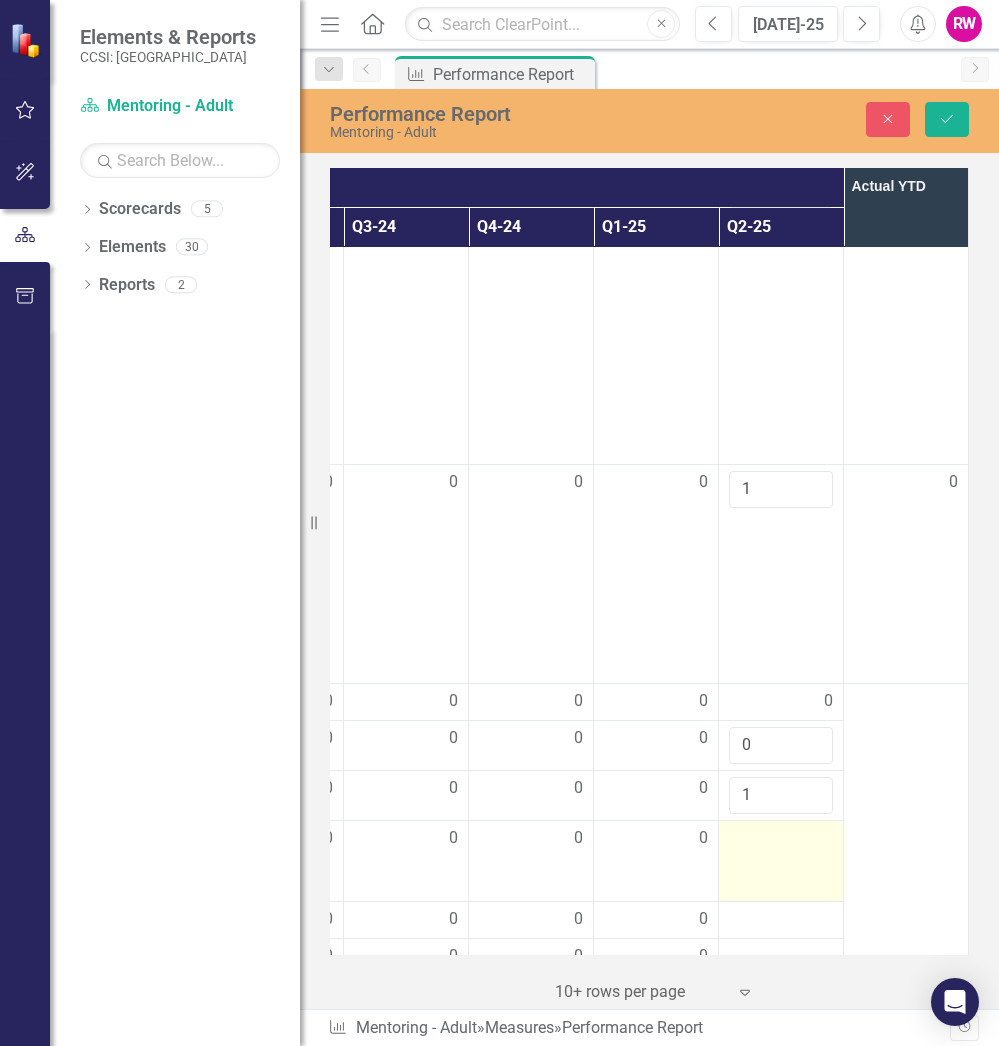 click at bounding box center [781, 861] 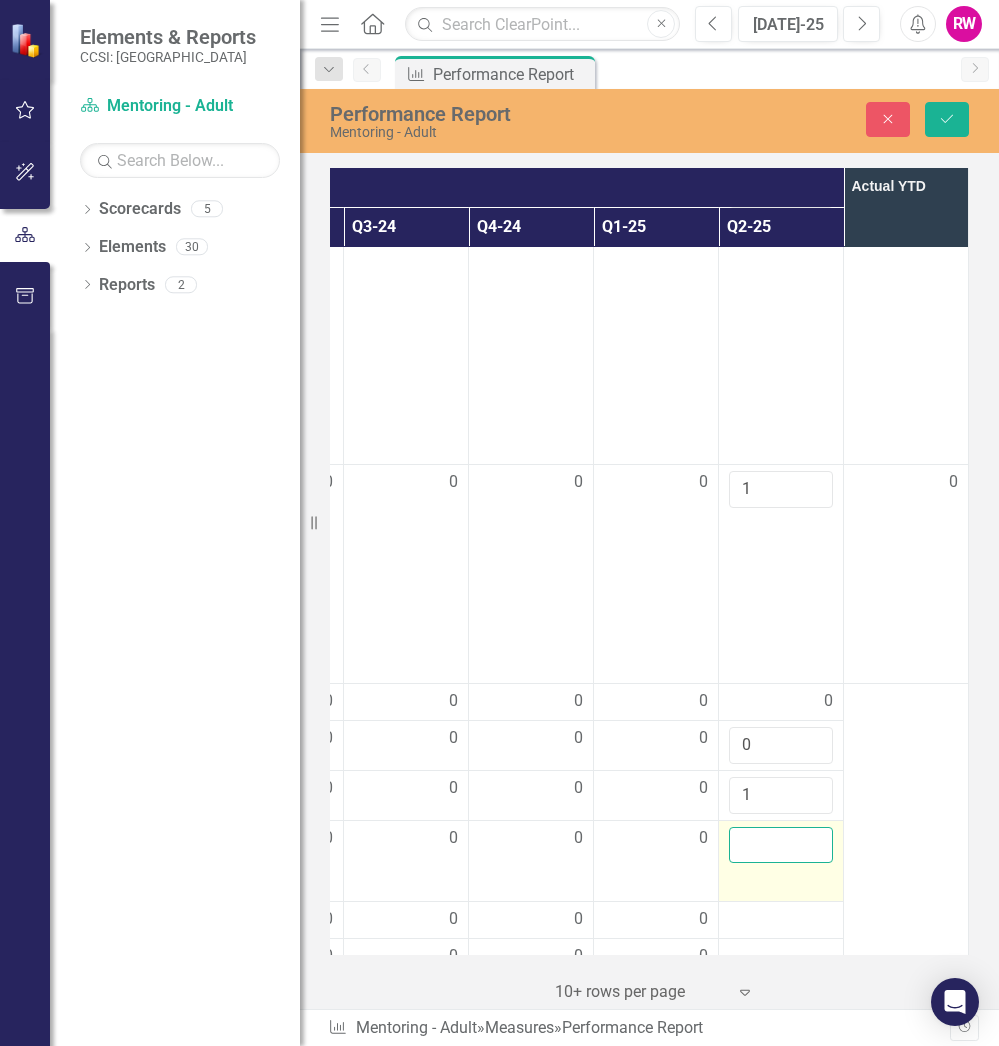 click at bounding box center [781, 845] 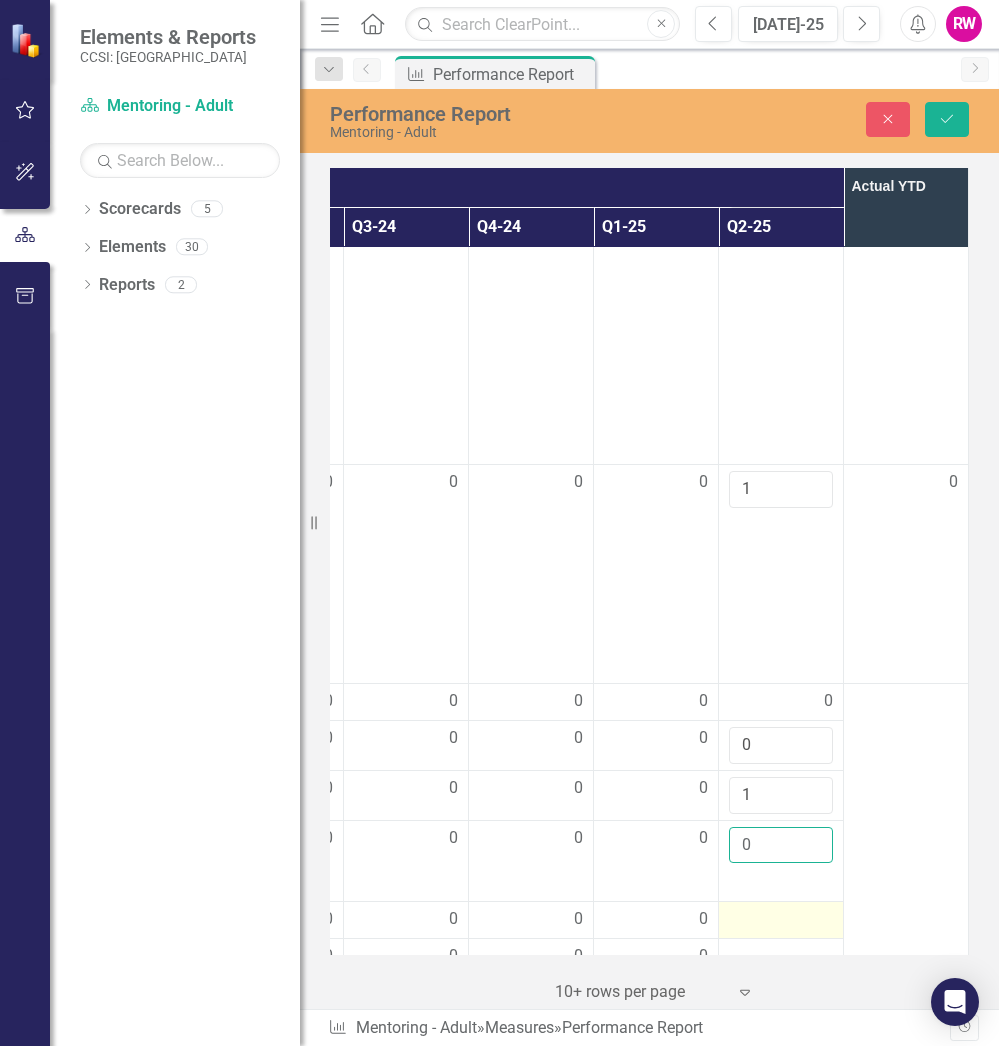 type on "0" 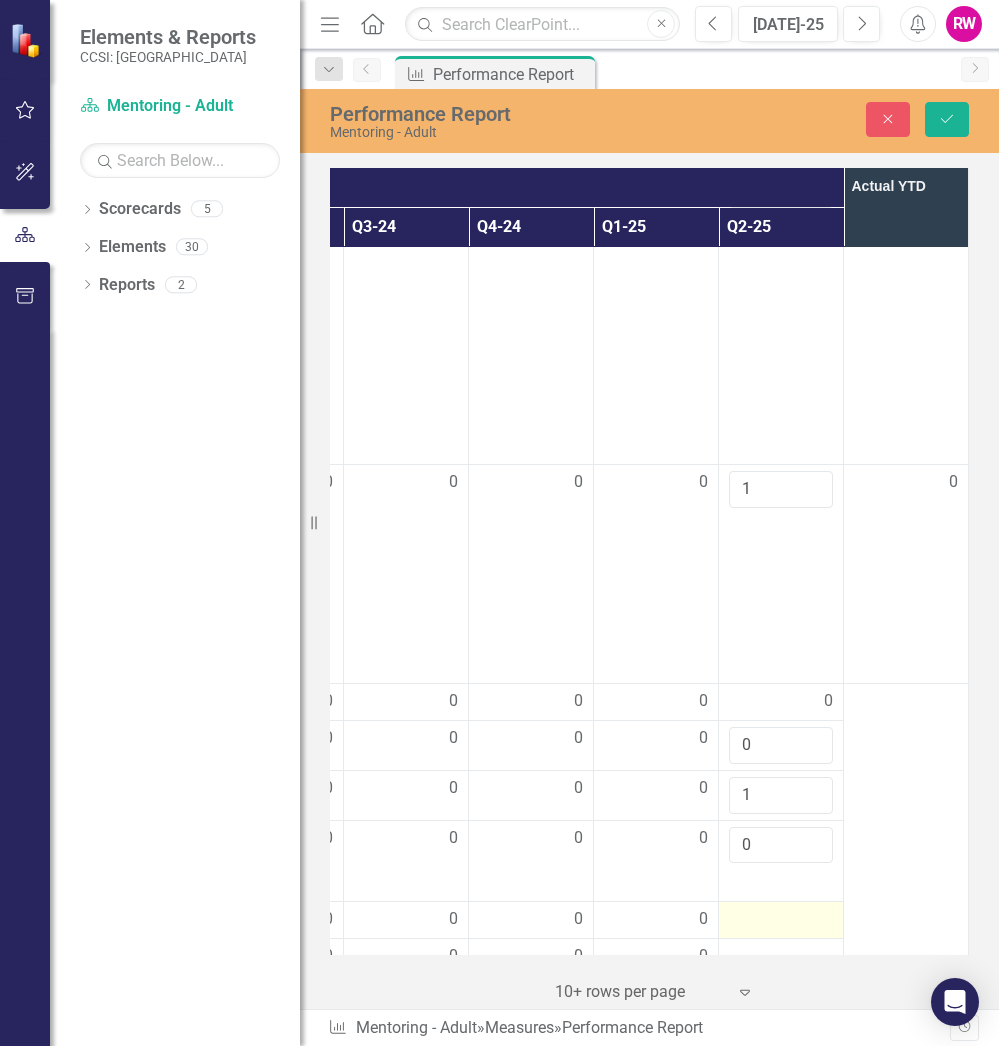 click at bounding box center [781, 920] 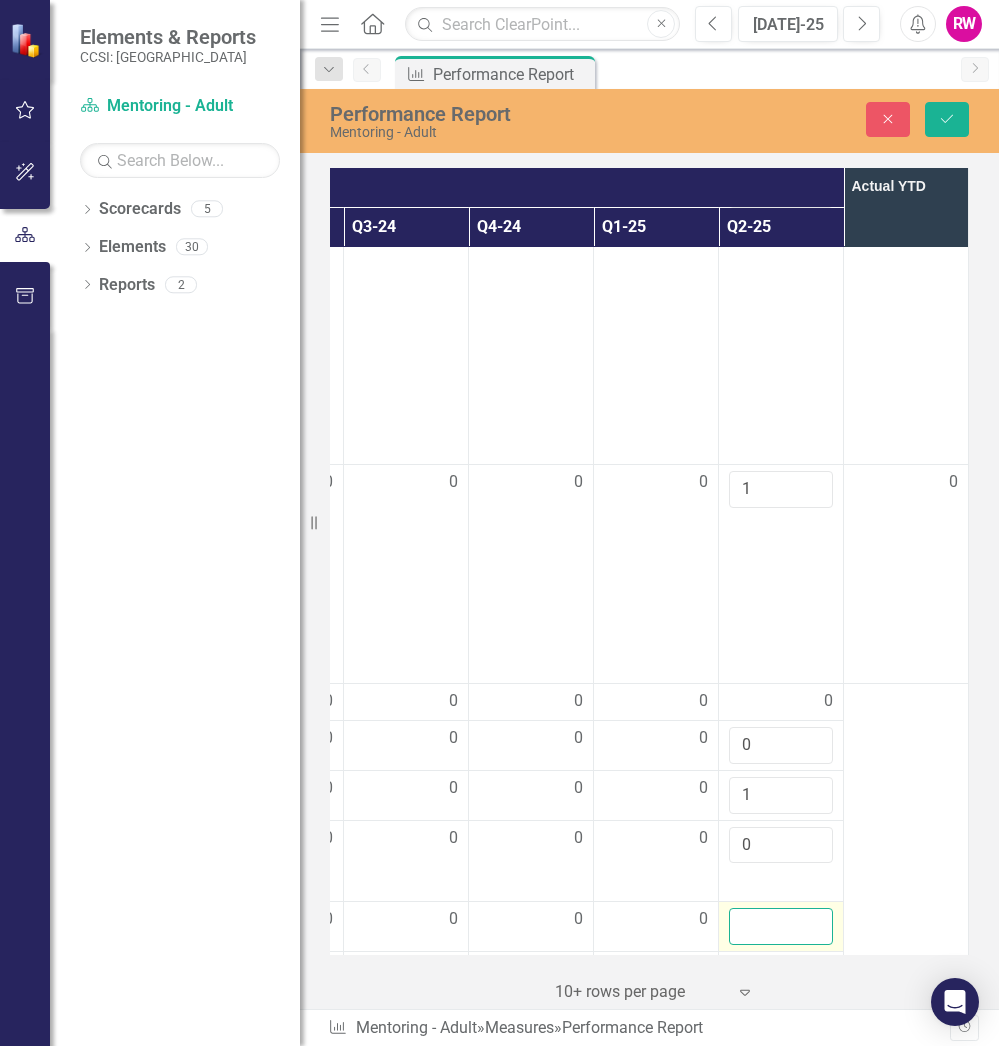 click at bounding box center (781, 926) 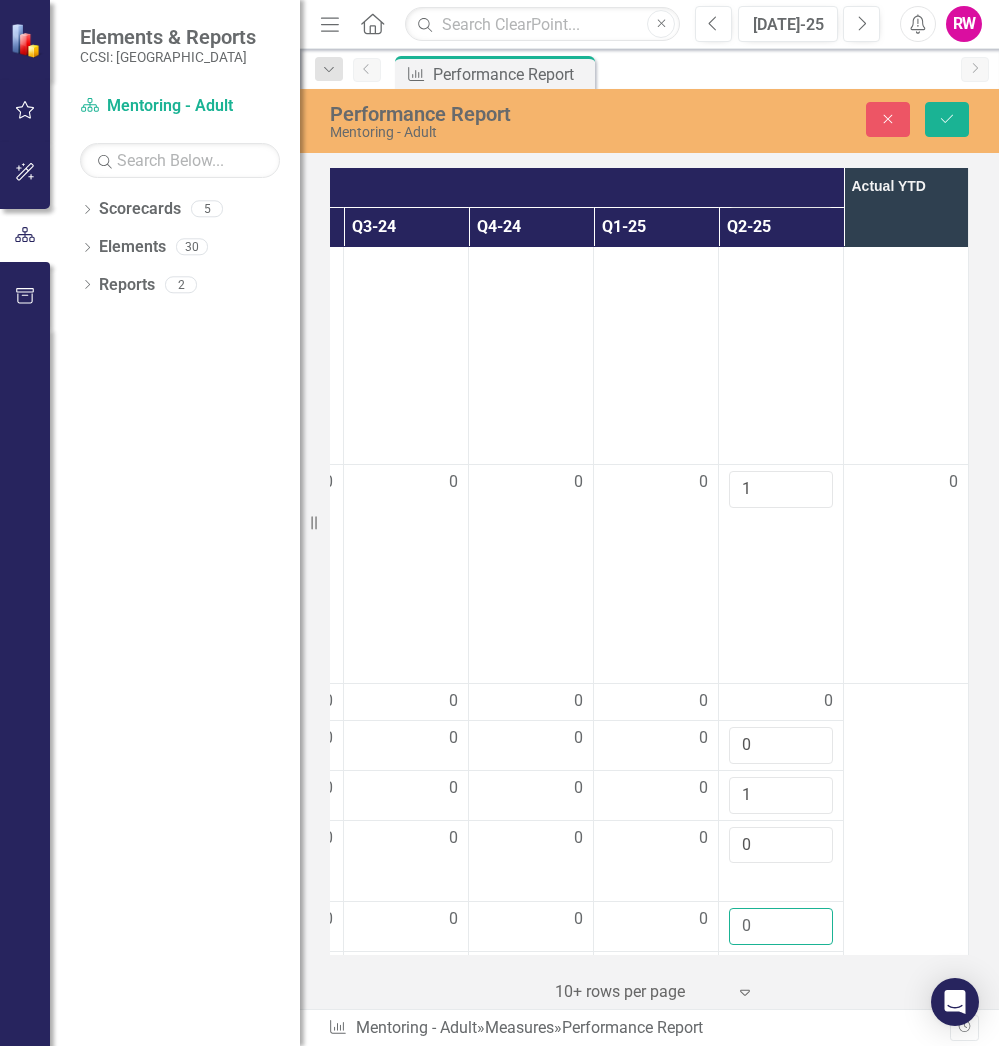 type on "0" 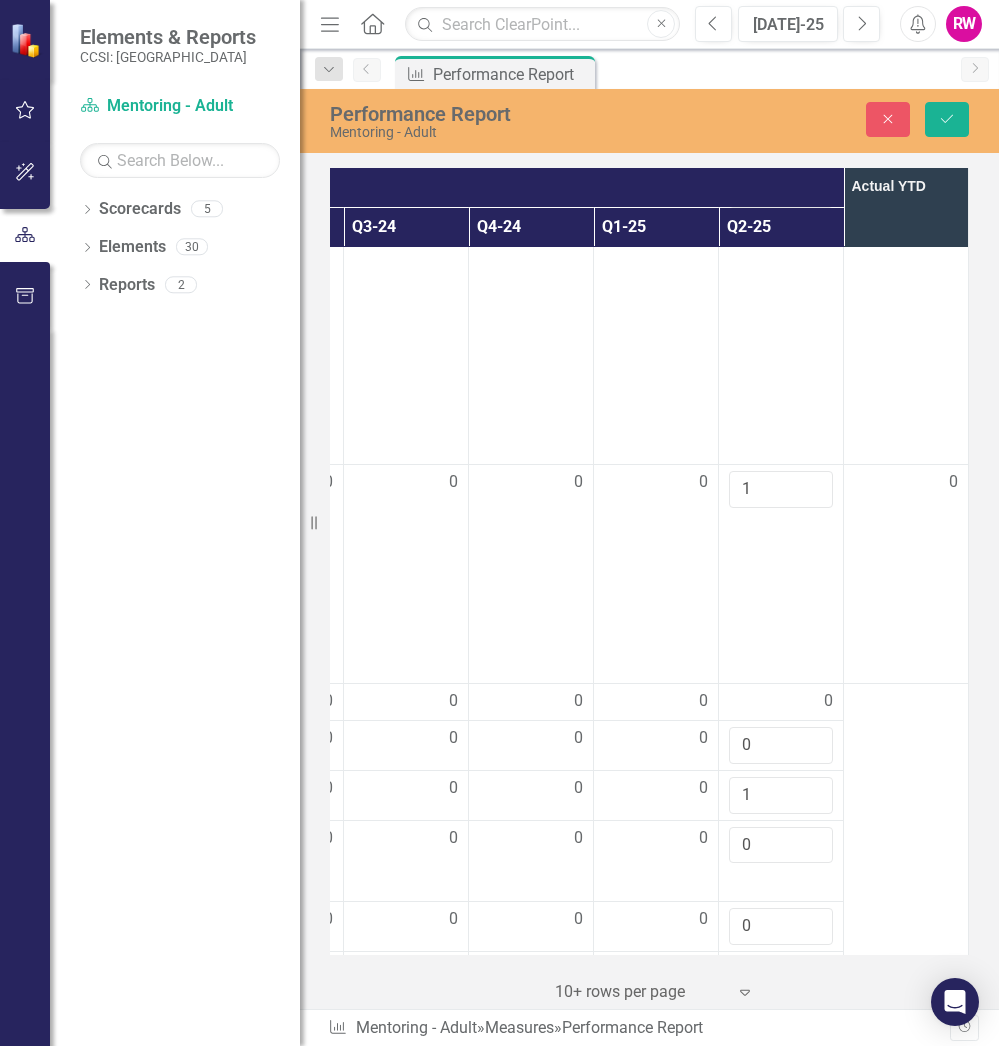 click at bounding box center (906, 928) 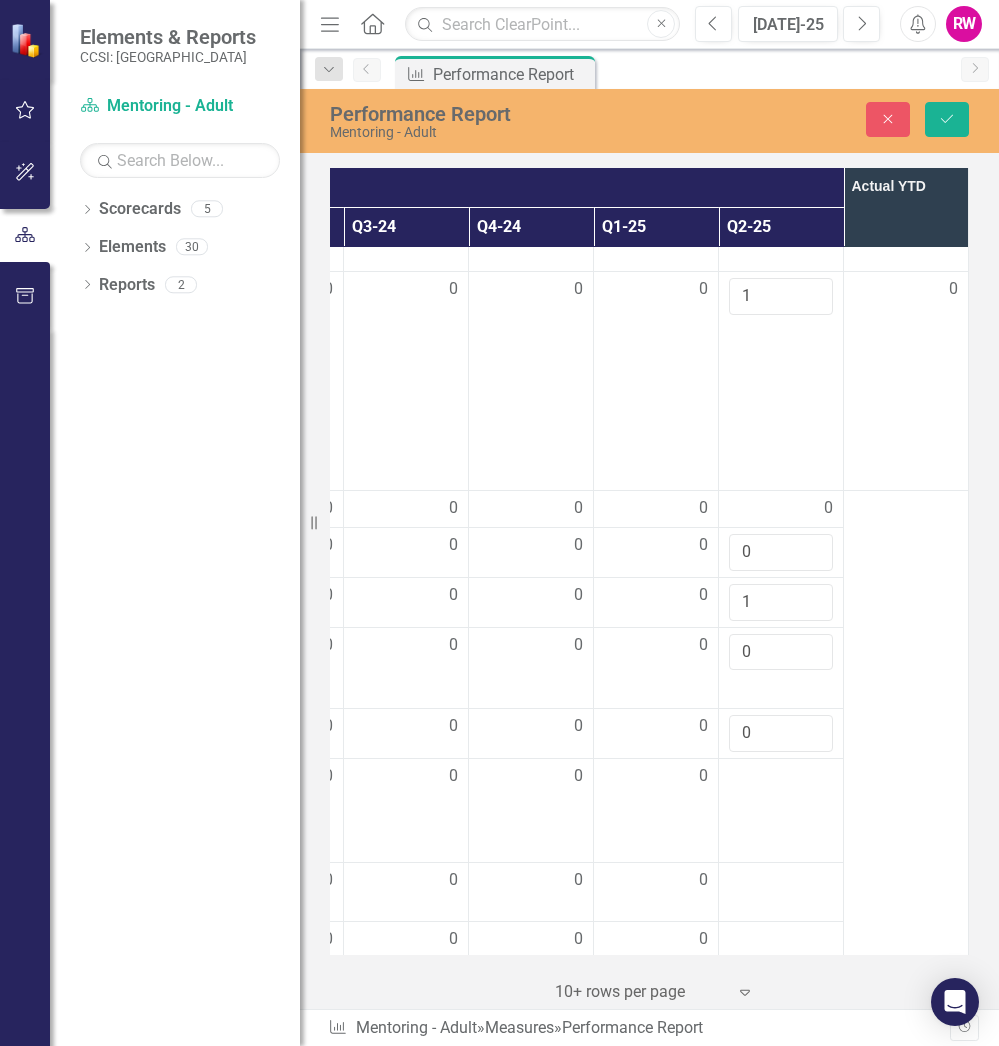 scroll, scrollTop: 5793, scrollLeft: 627, axis: both 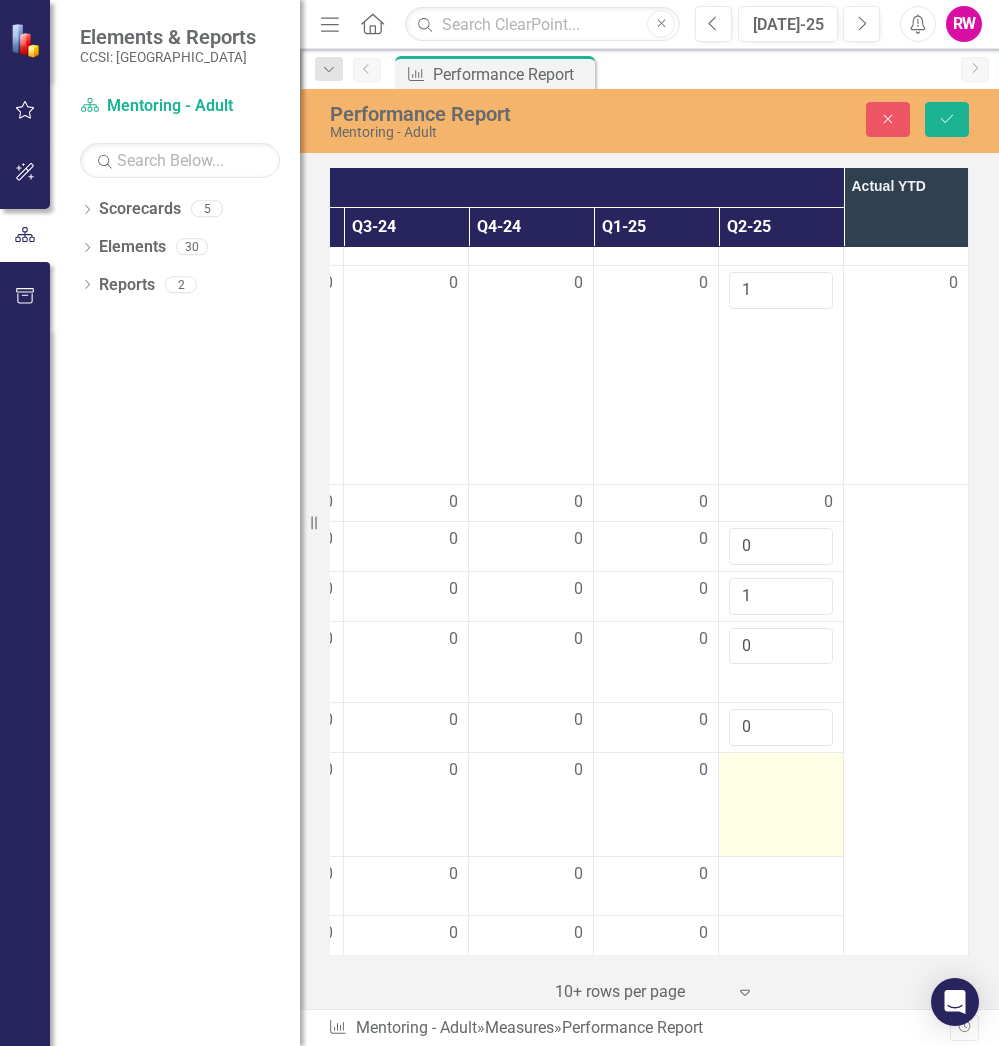 click at bounding box center (781, 771) 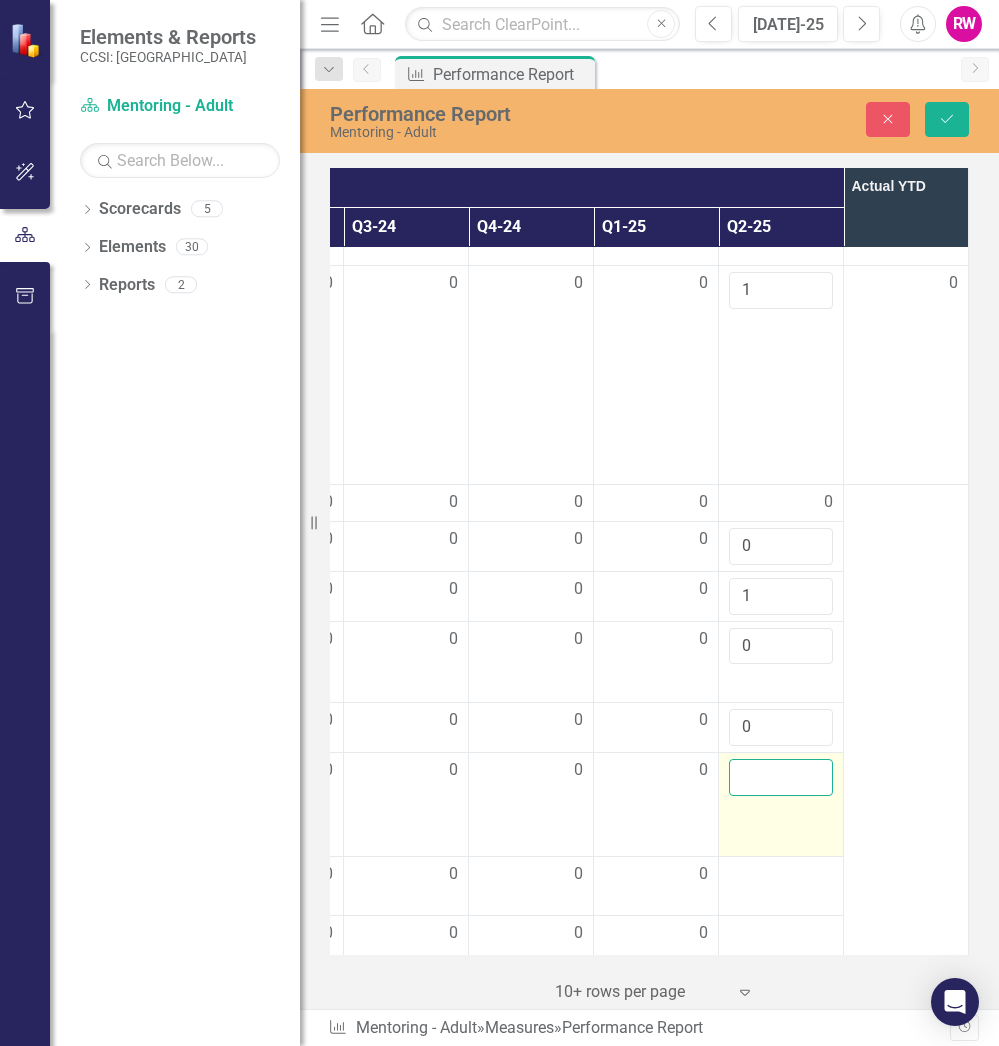 click at bounding box center (781, 777) 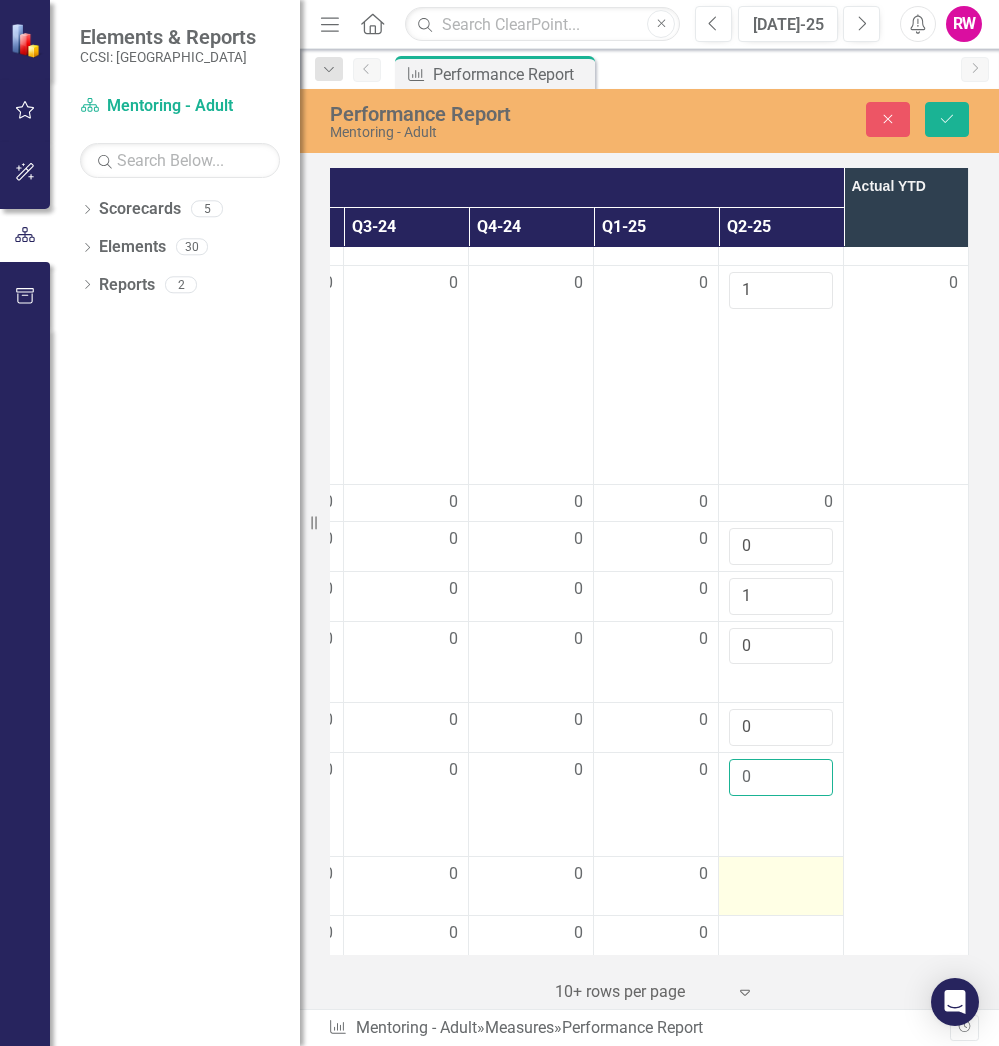 type on "0" 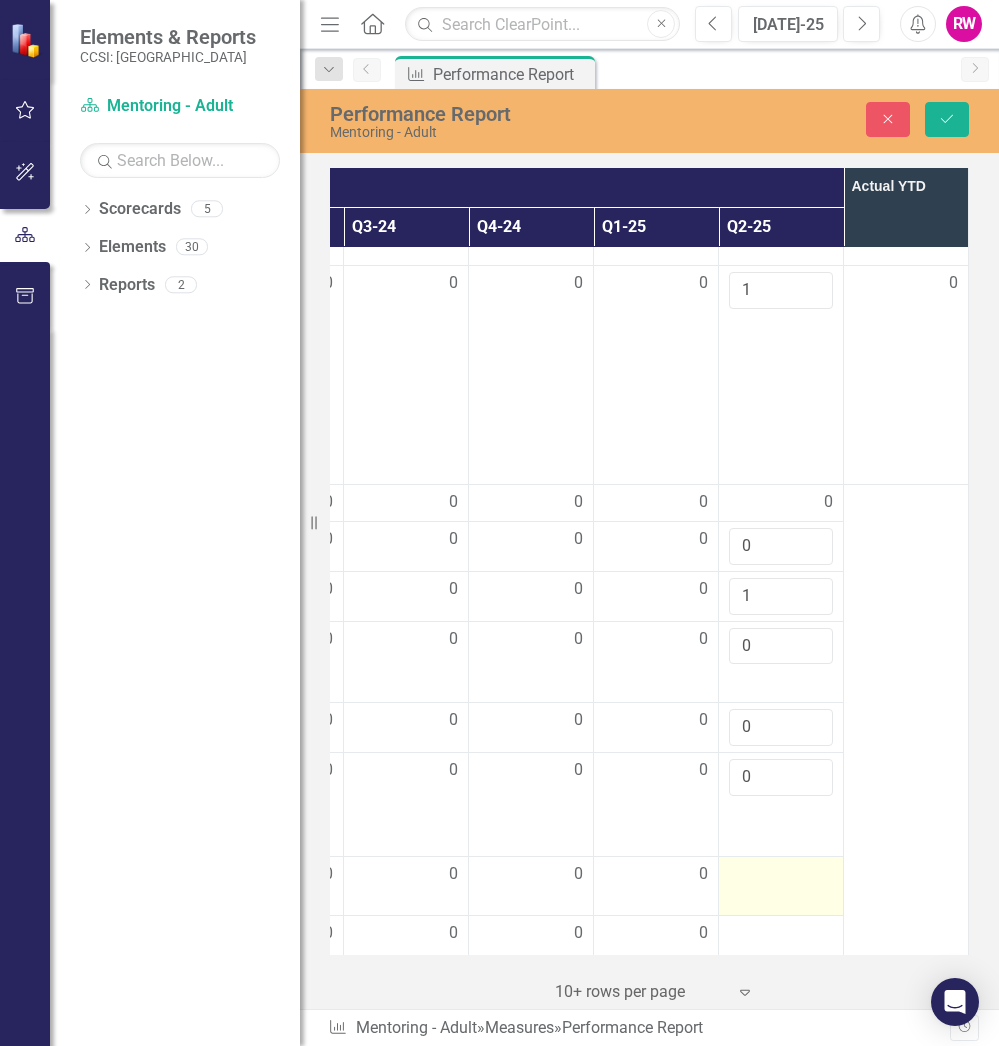 click at bounding box center (781, 886) 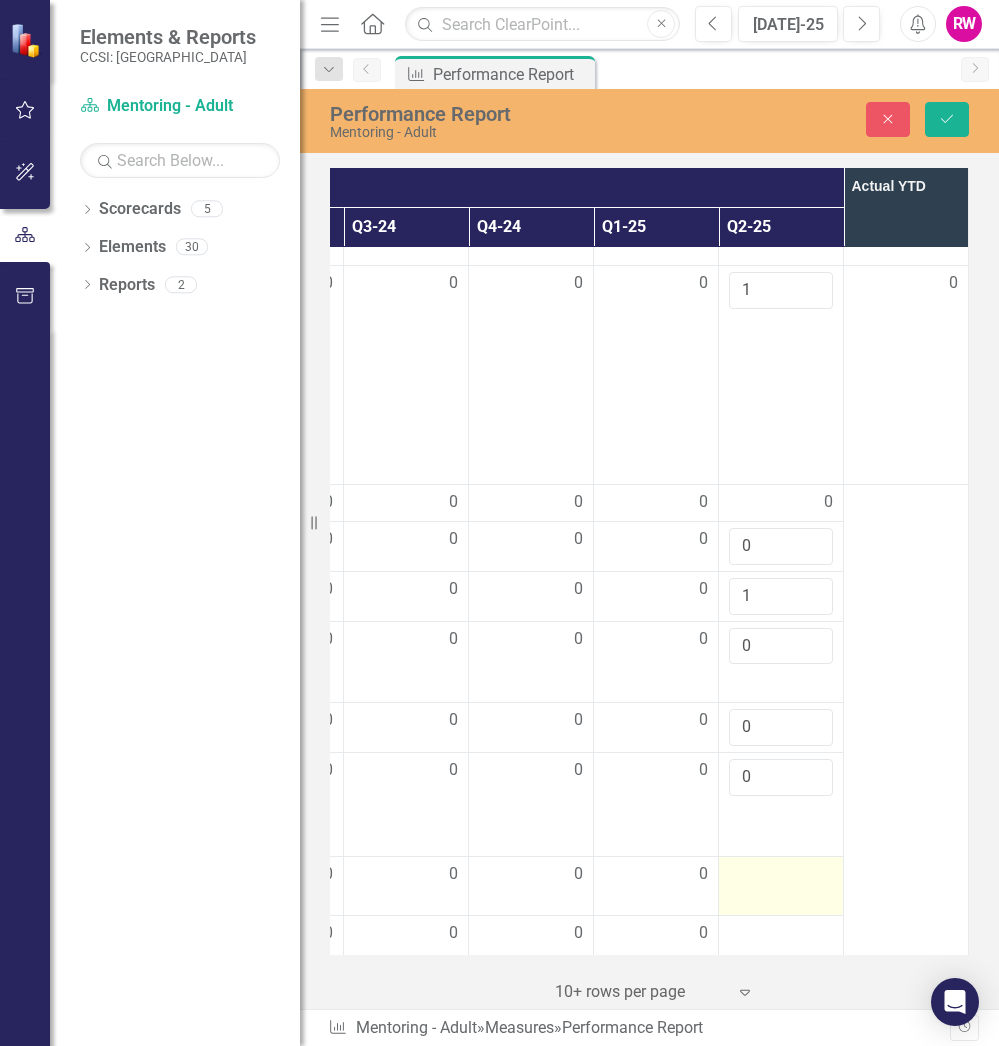 click at bounding box center [781, 886] 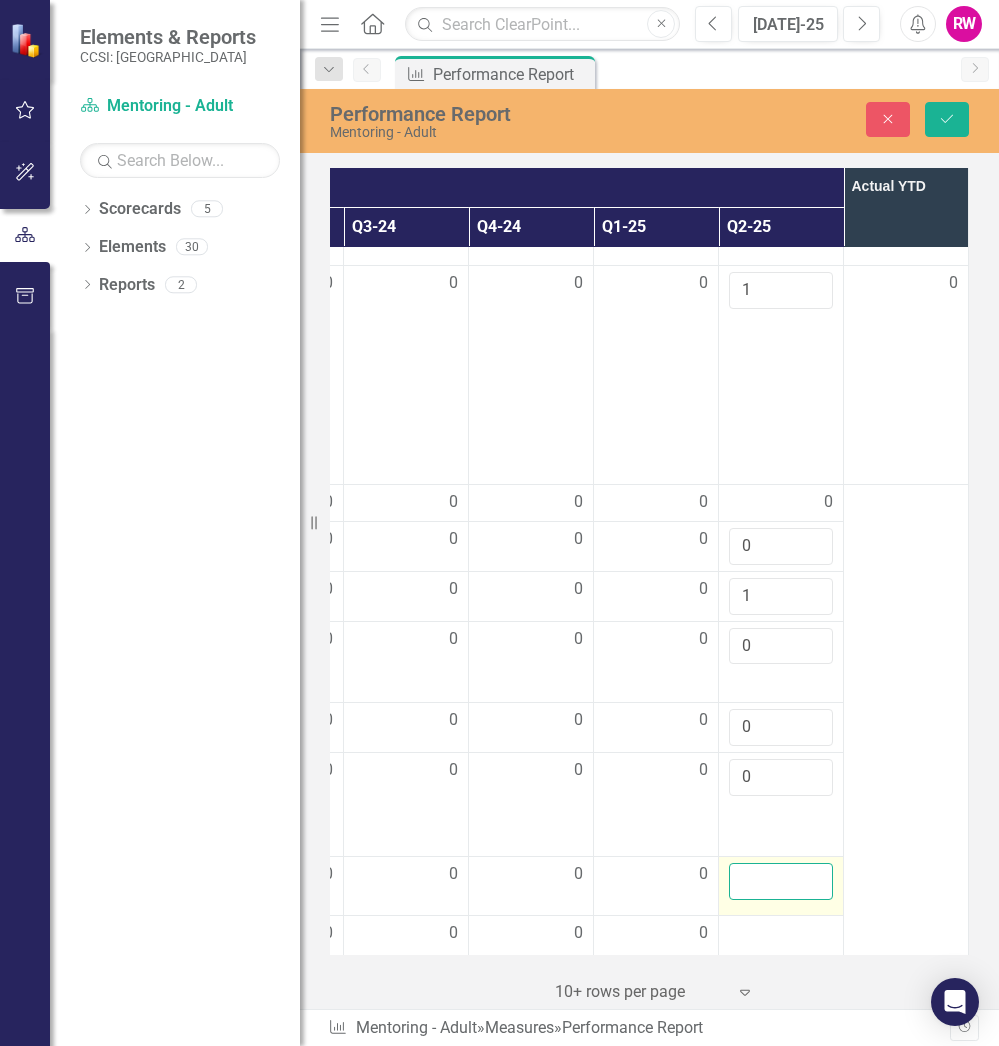 click at bounding box center [781, 881] 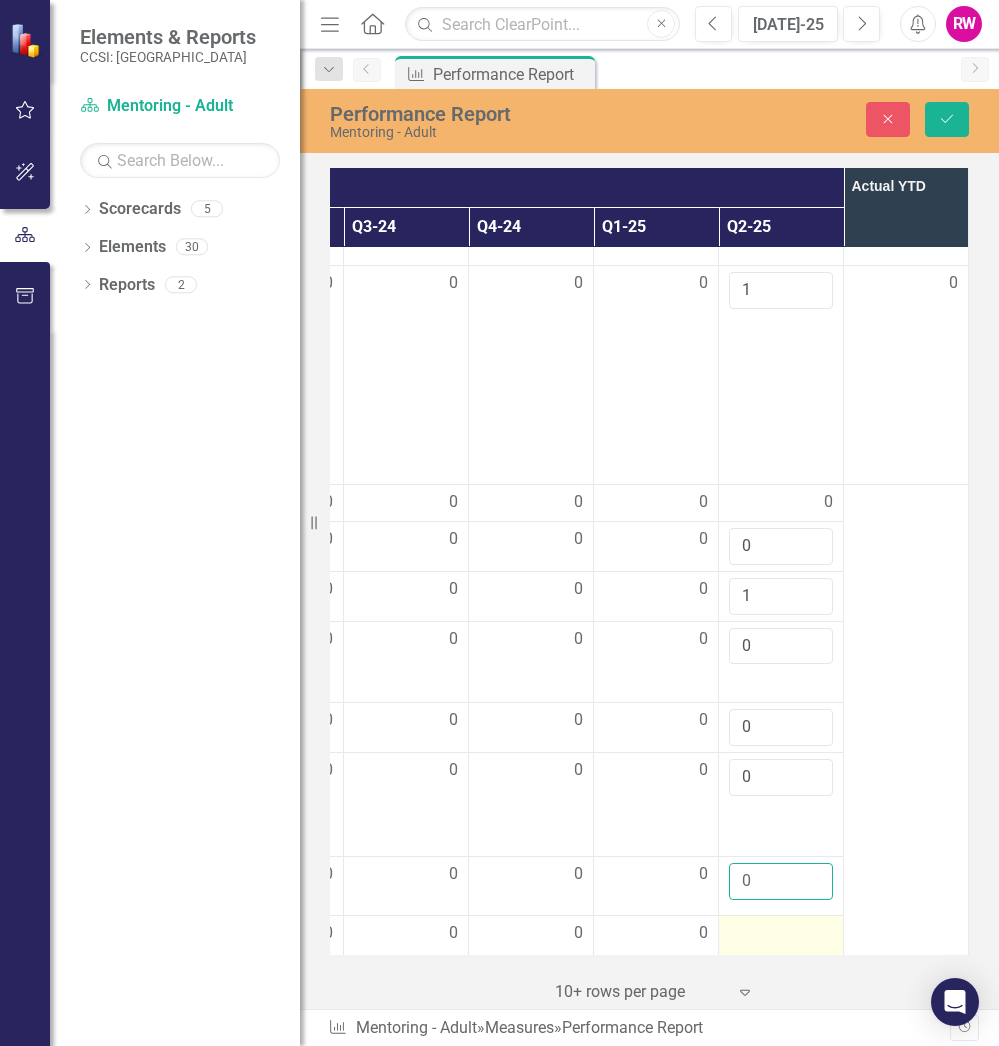 type on "0" 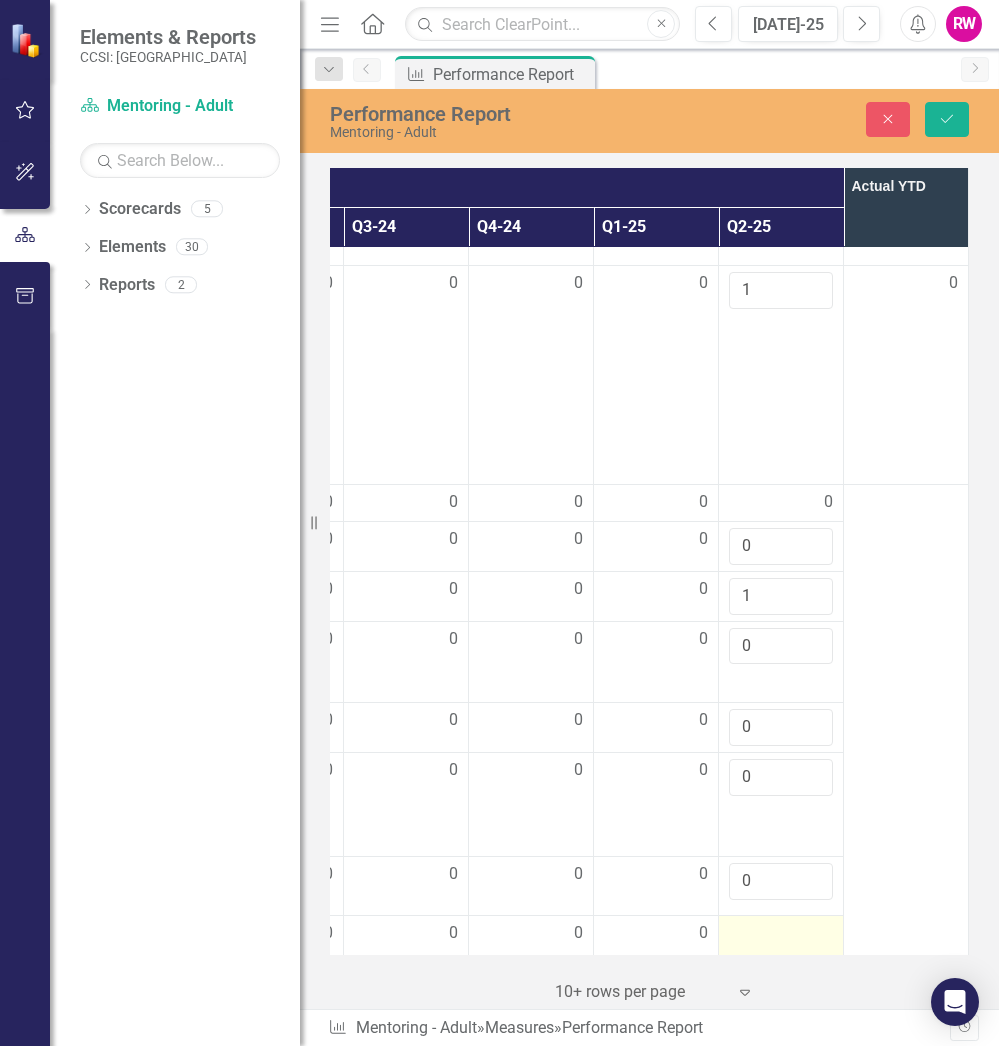 click at bounding box center (781, 934) 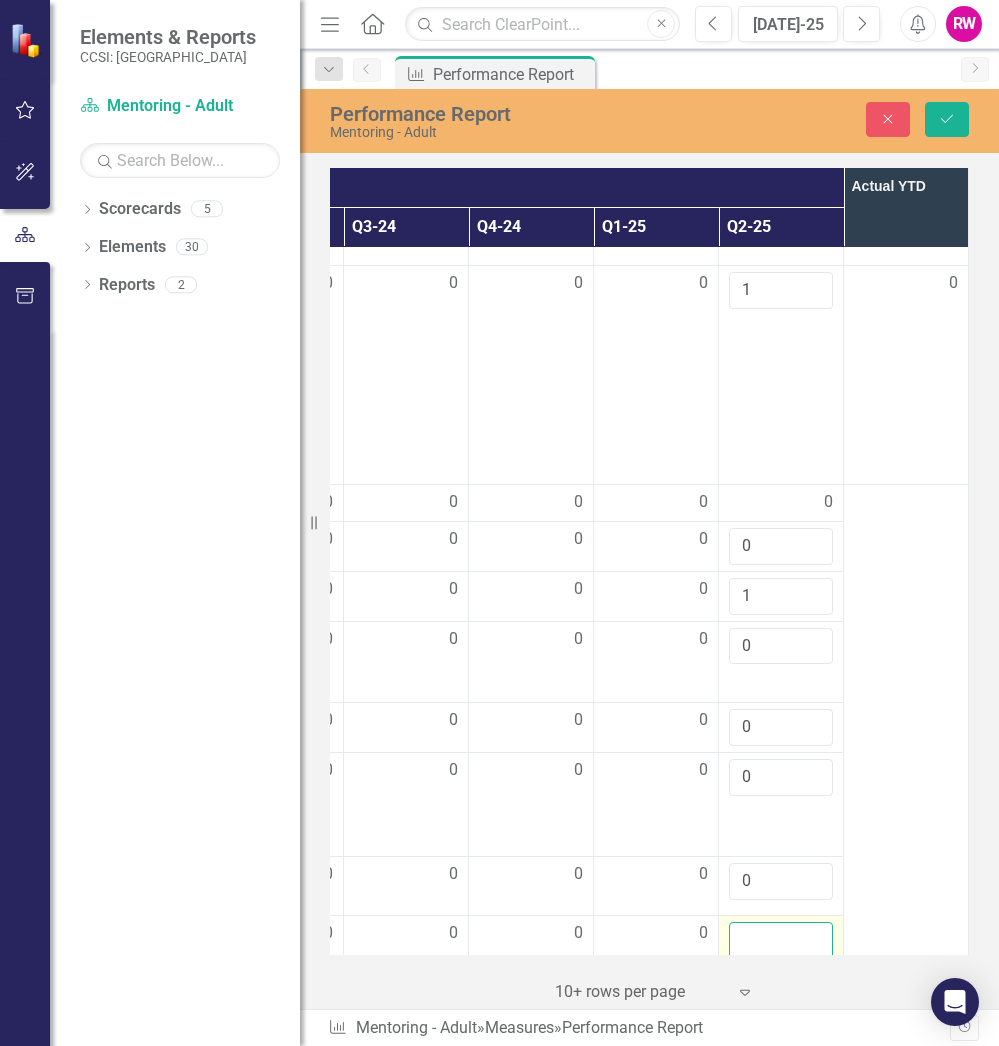 click at bounding box center [781, 940] 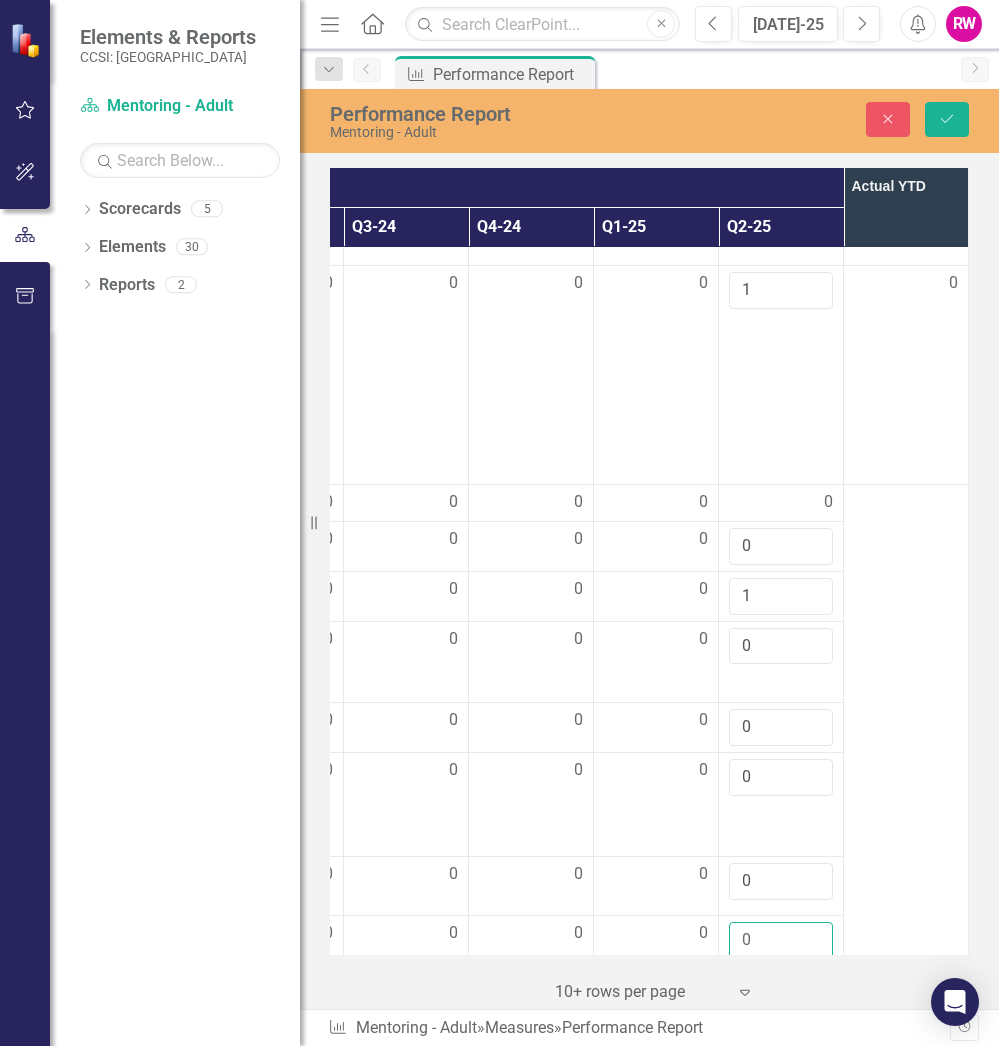 type on "0" 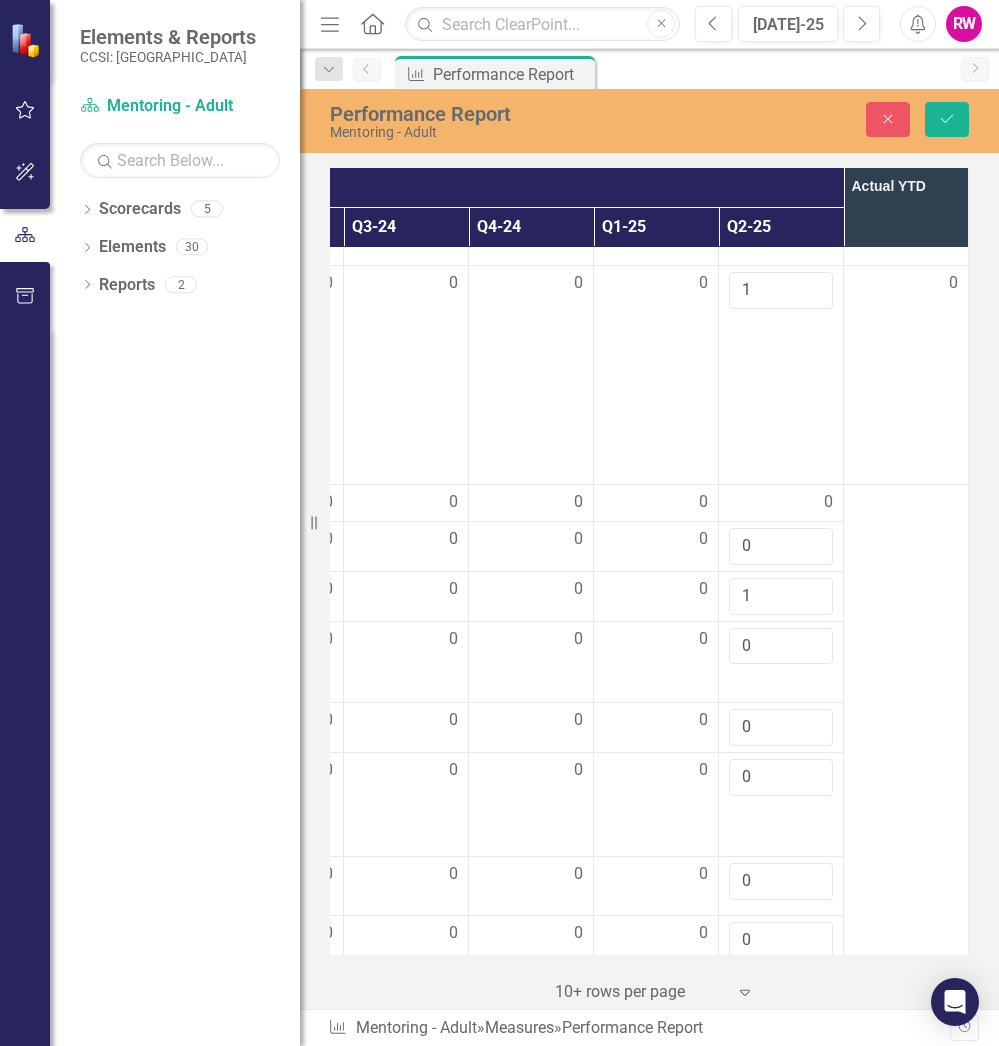 click at bounding box center (906, 729) 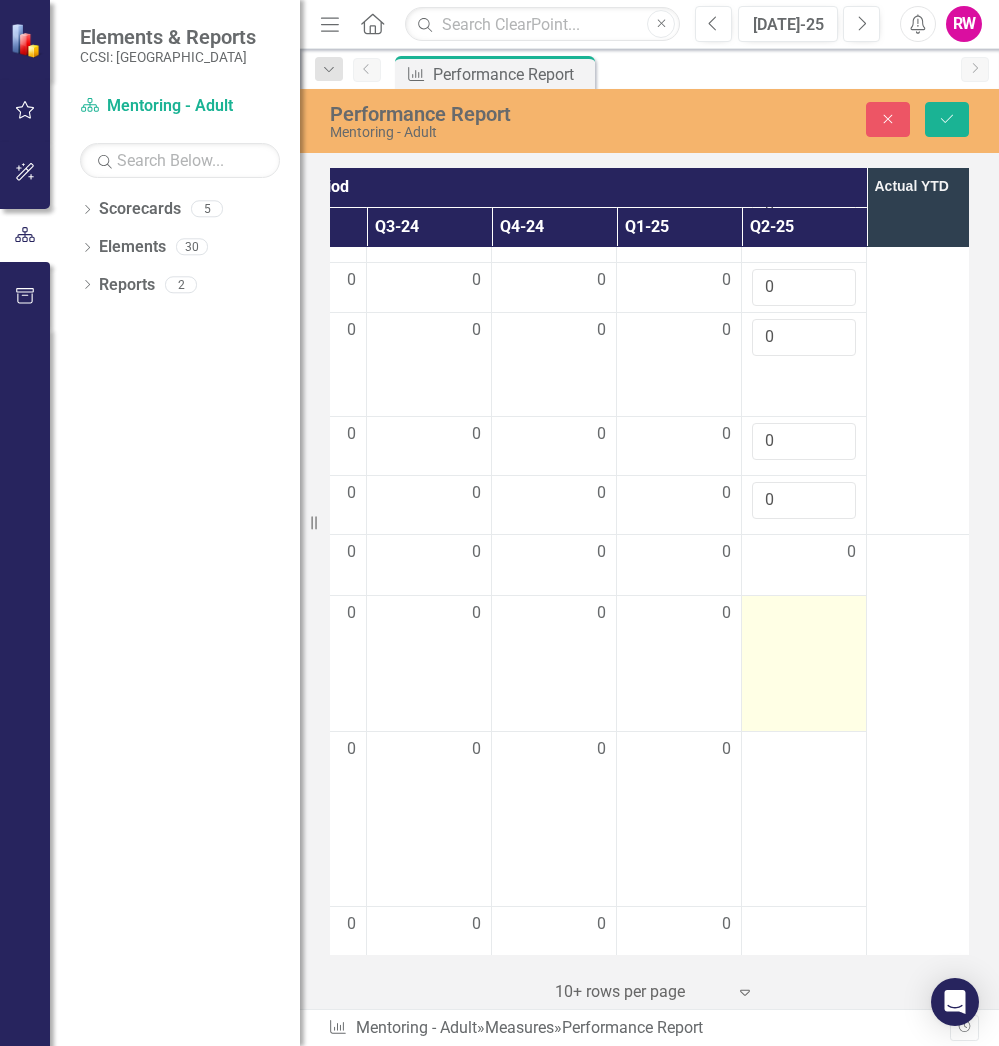 scroll, scrollTop: 6233, scrollLeft: 592, axis: both 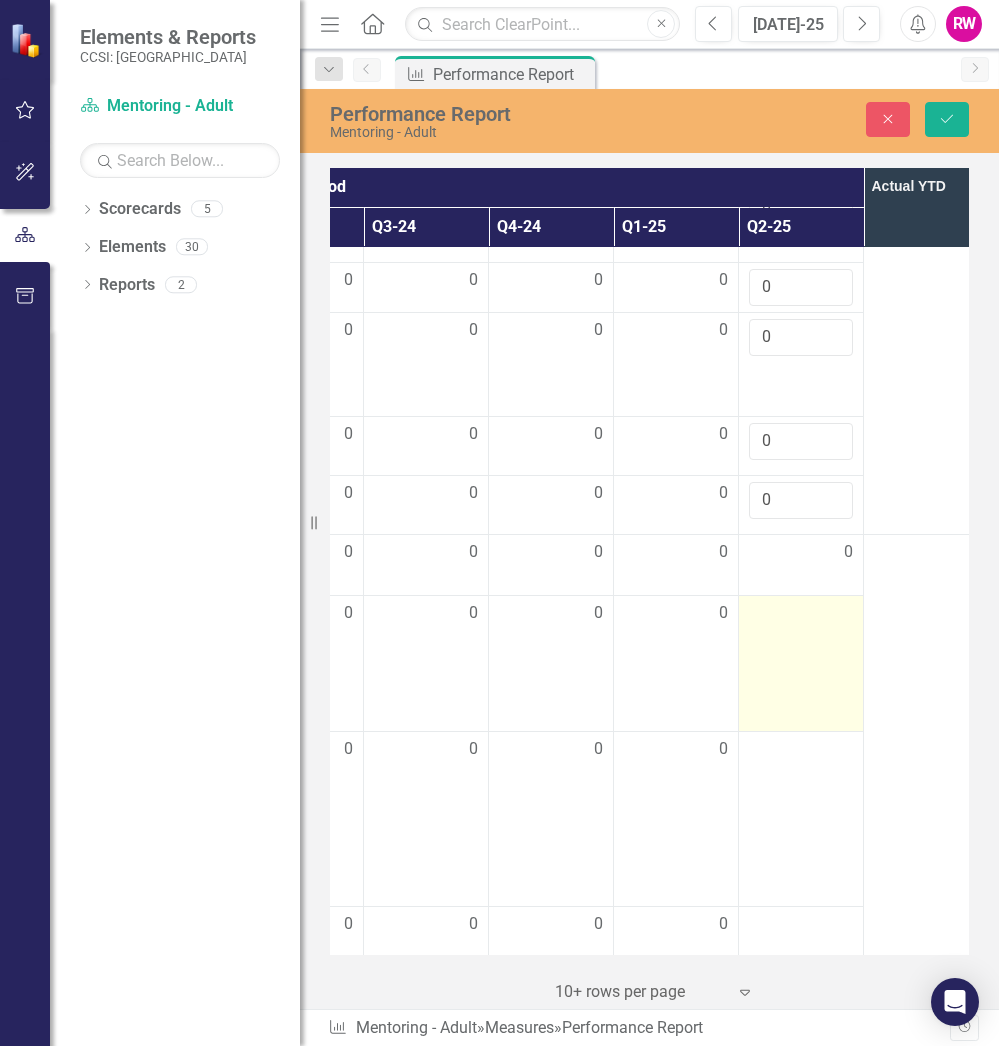 click at bounding box center (801, 664) 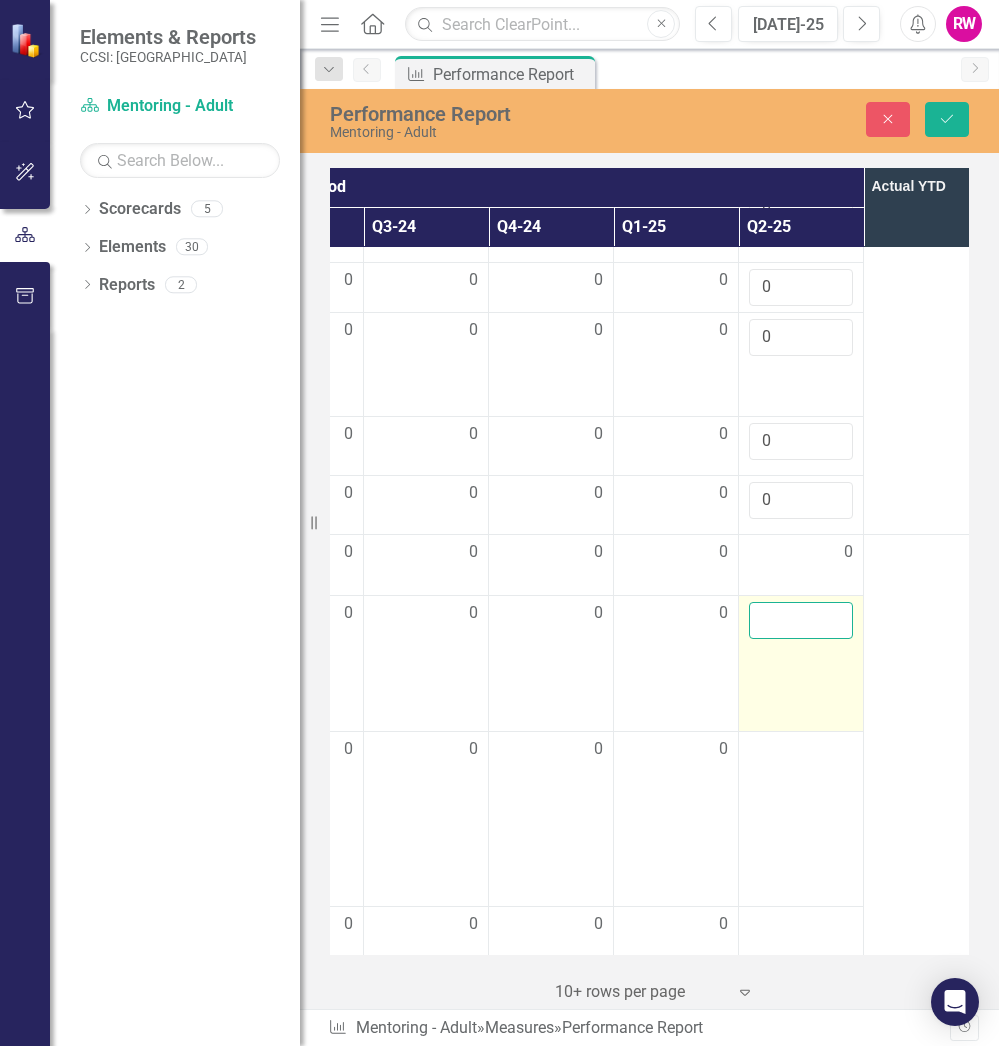 click at bounding box center [801, 620] 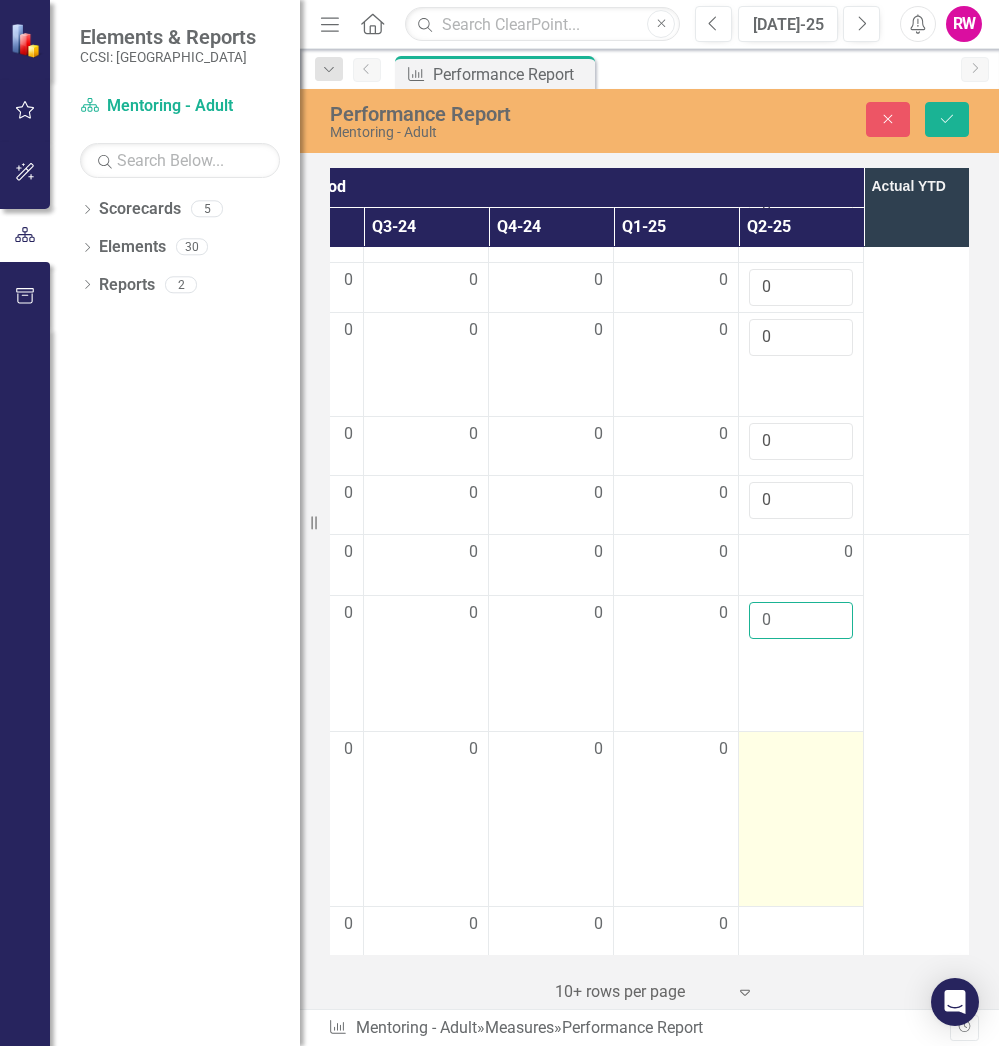 type on "0" 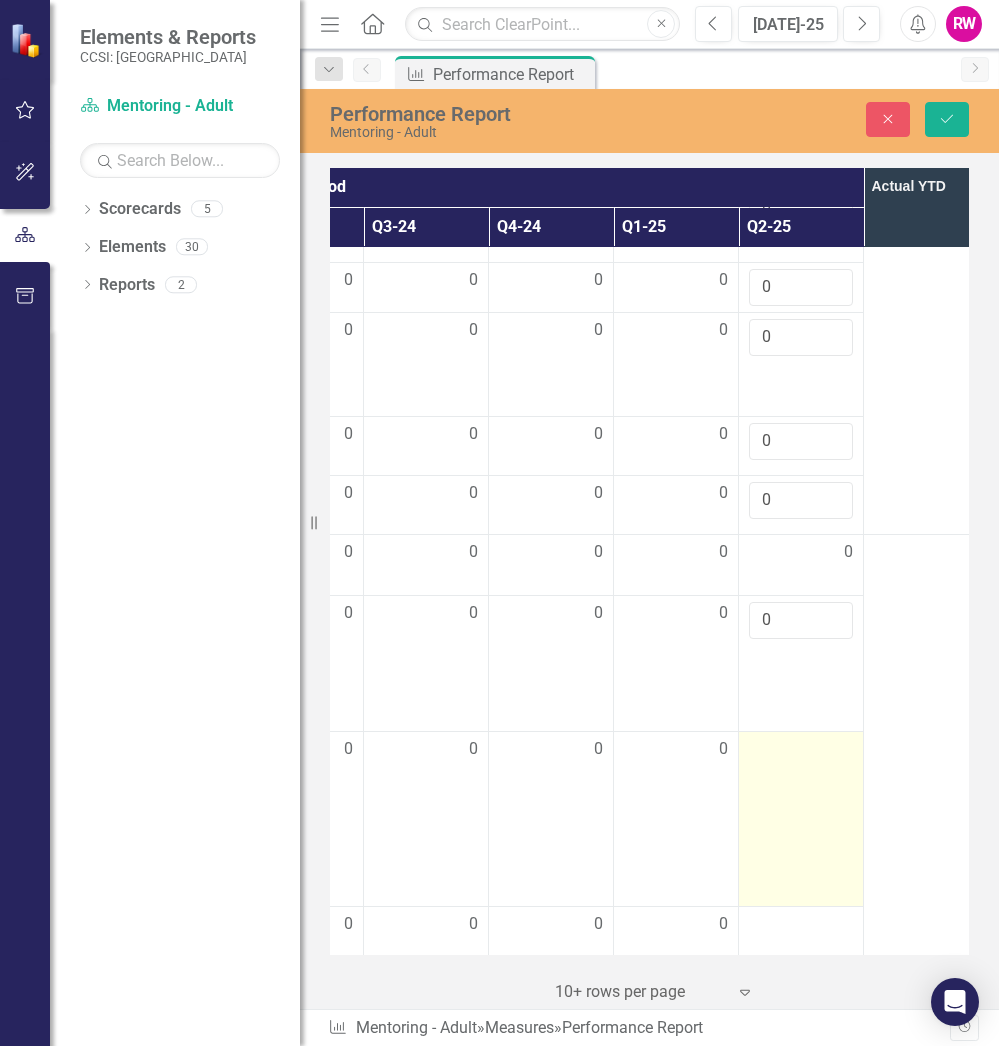 click at bounding box center [801, 819] 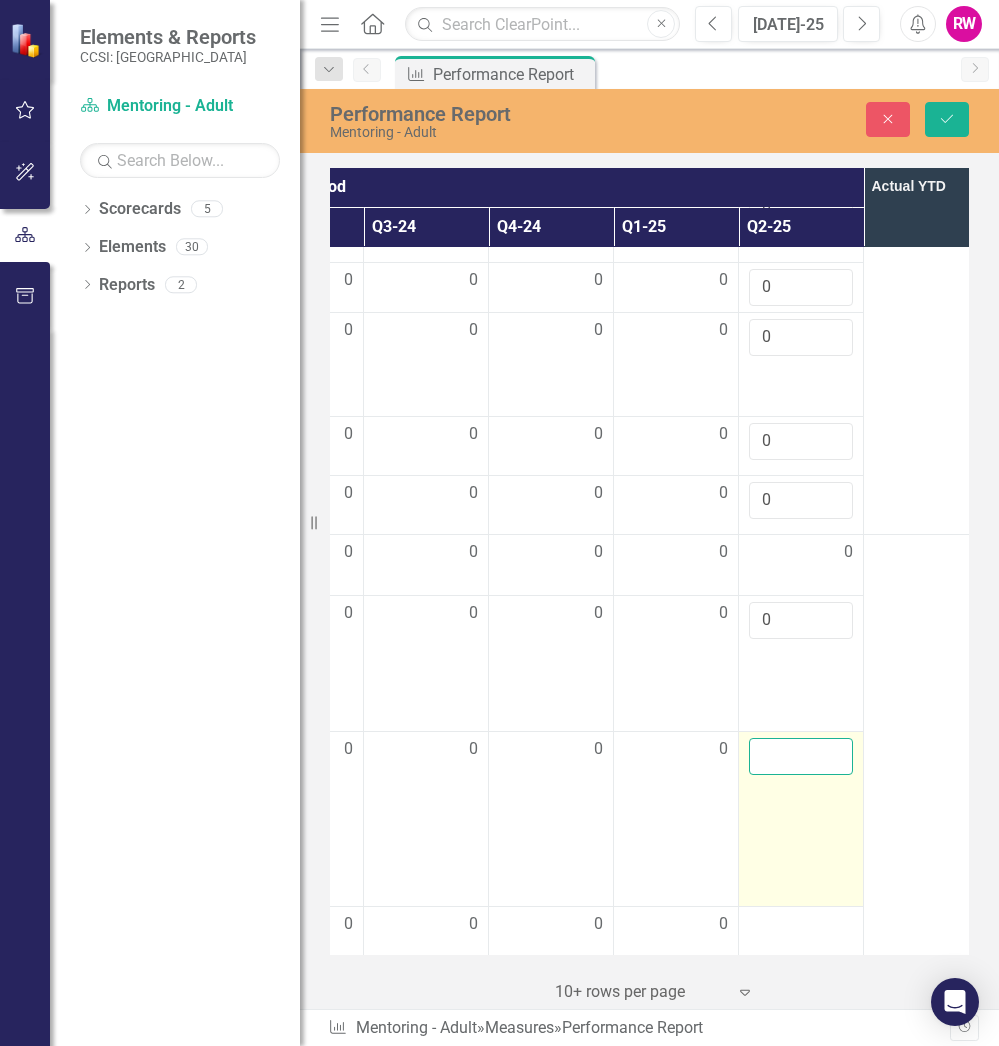 click at bounding box center (801, 756) 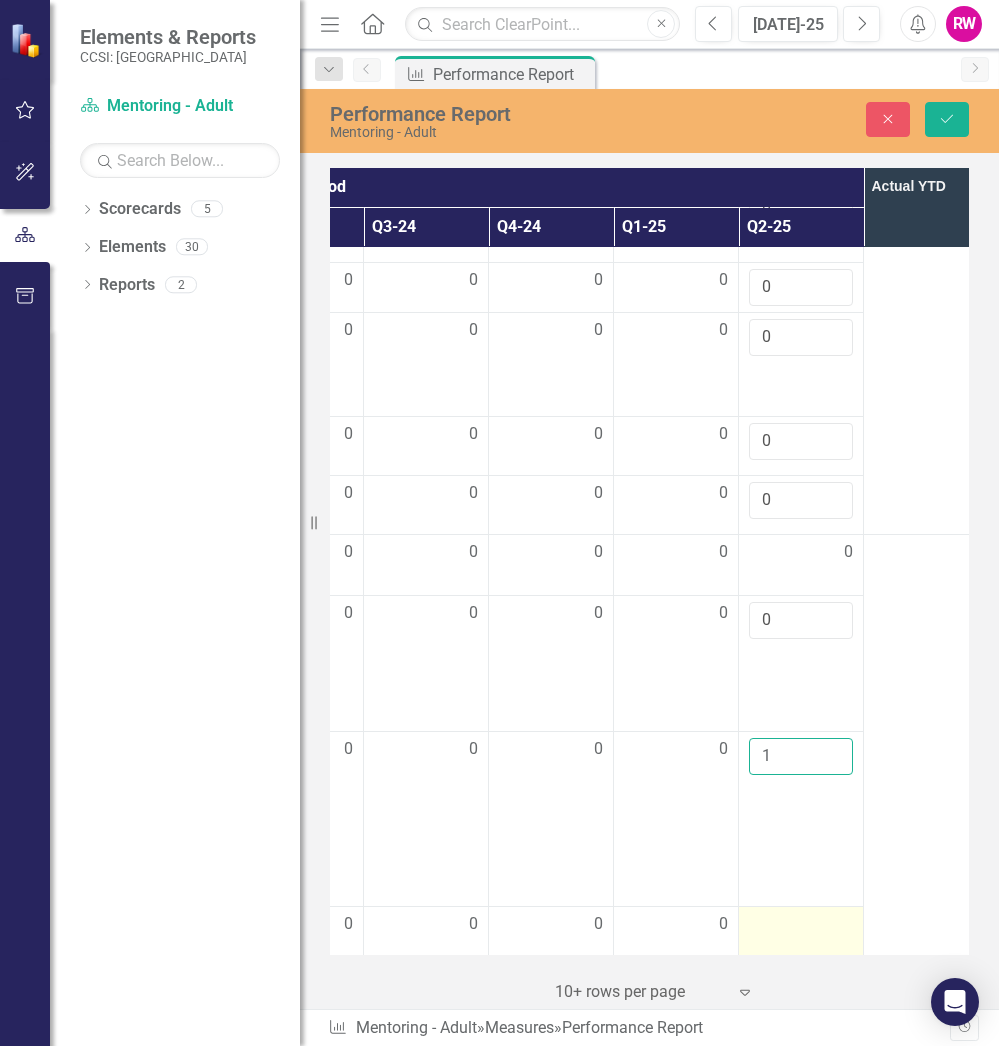 type on "1" 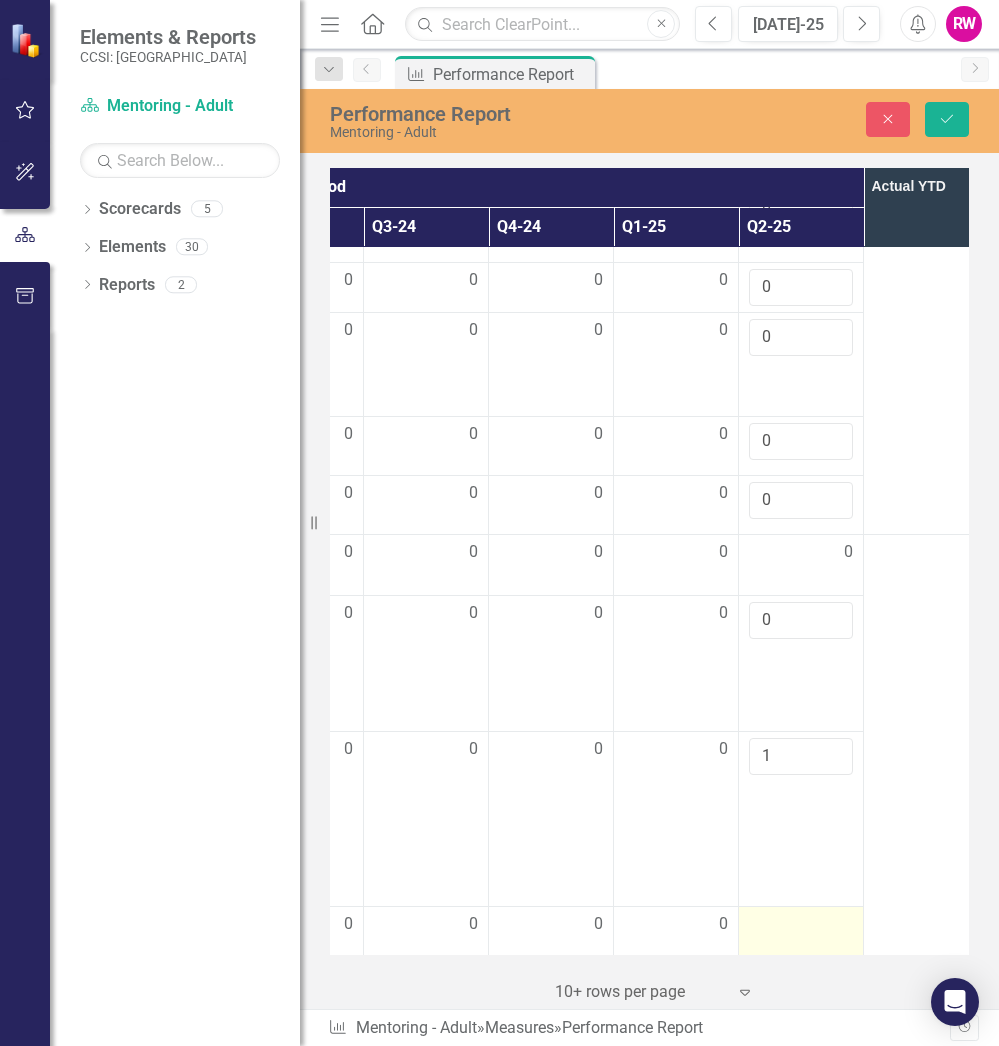 click at bounding box center [801, 955] 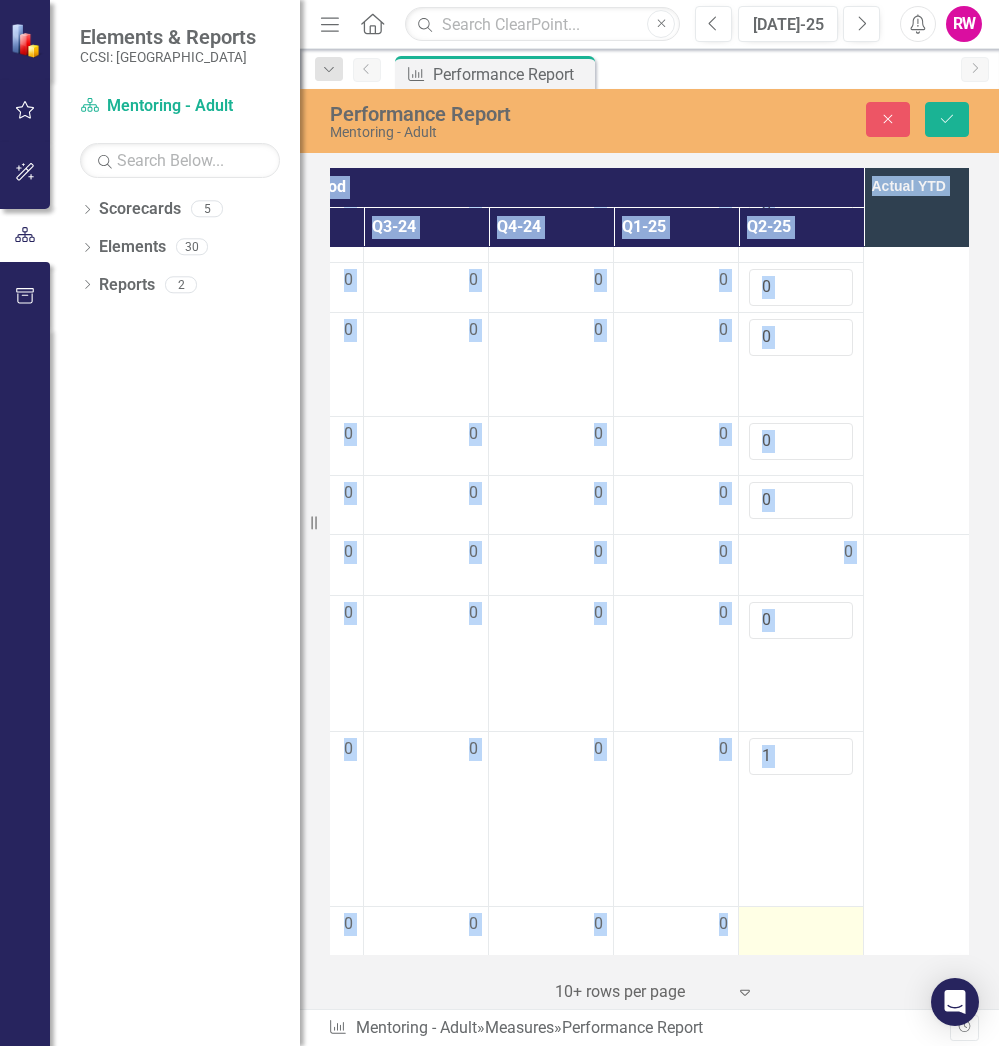 click at bounding box center [801, 955] 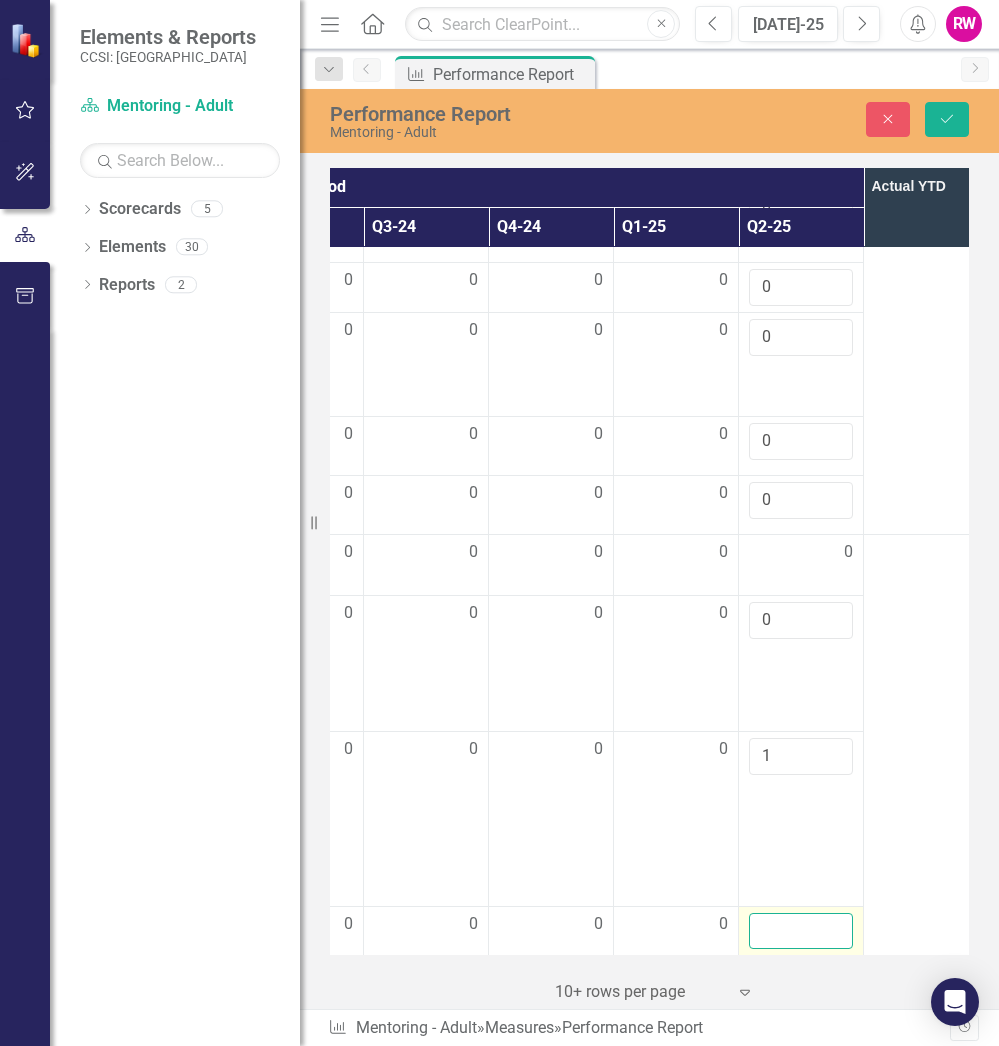 click at bounding box center [801, 931] 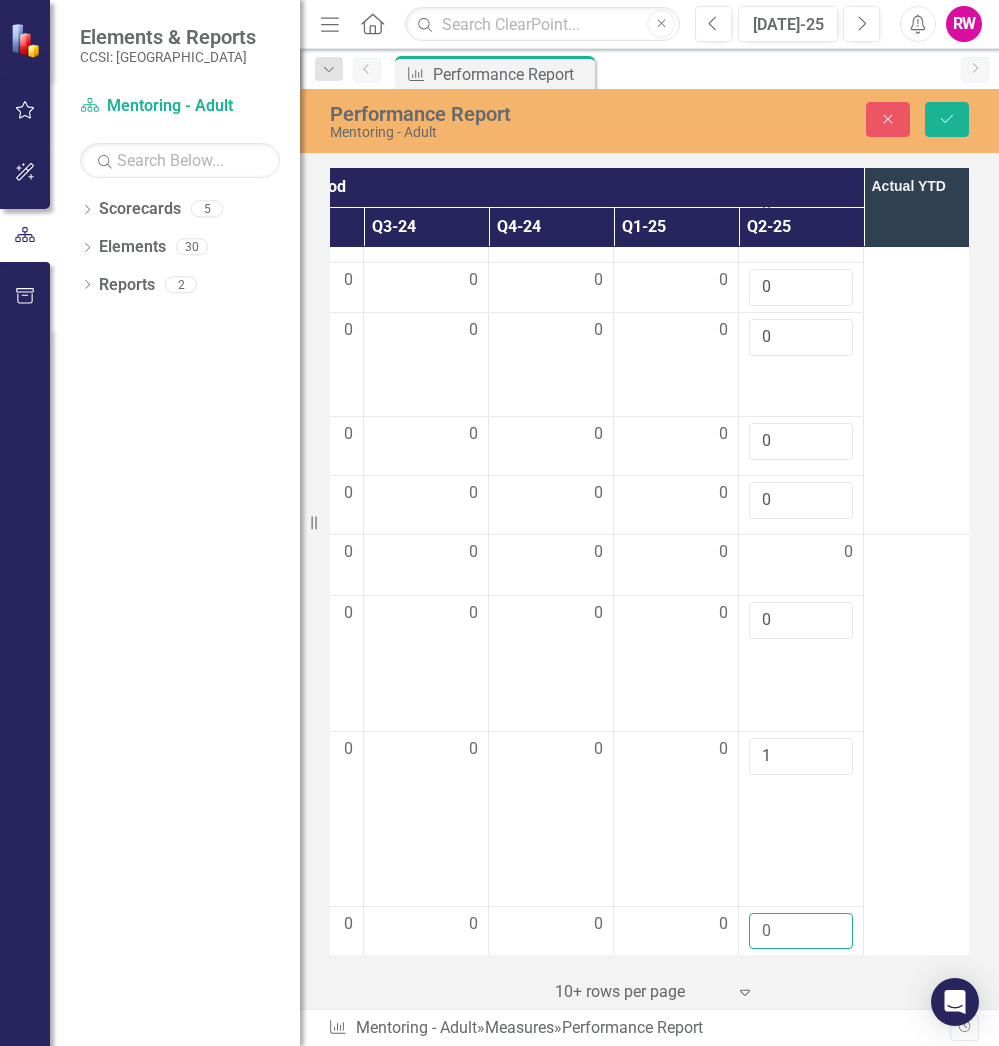 type on "0" 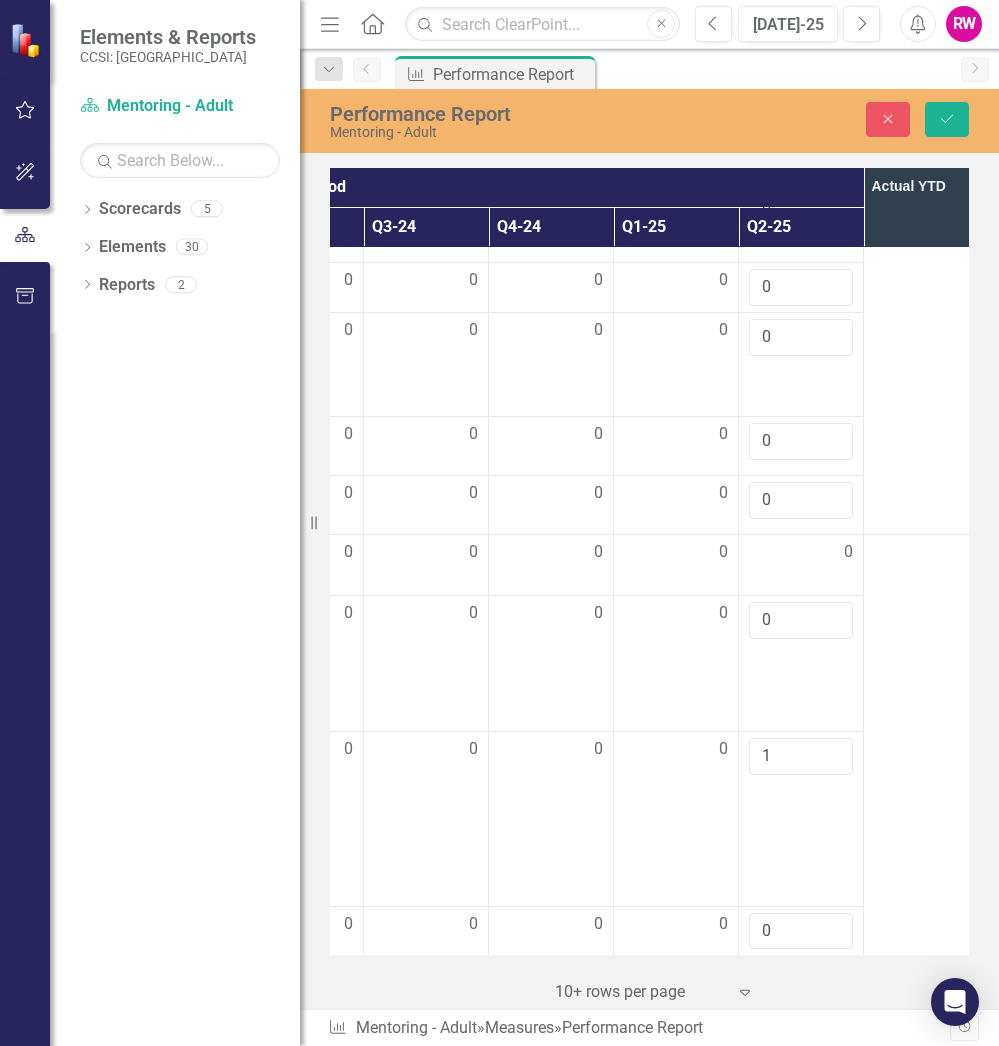 click at bounding box center [926, 769] 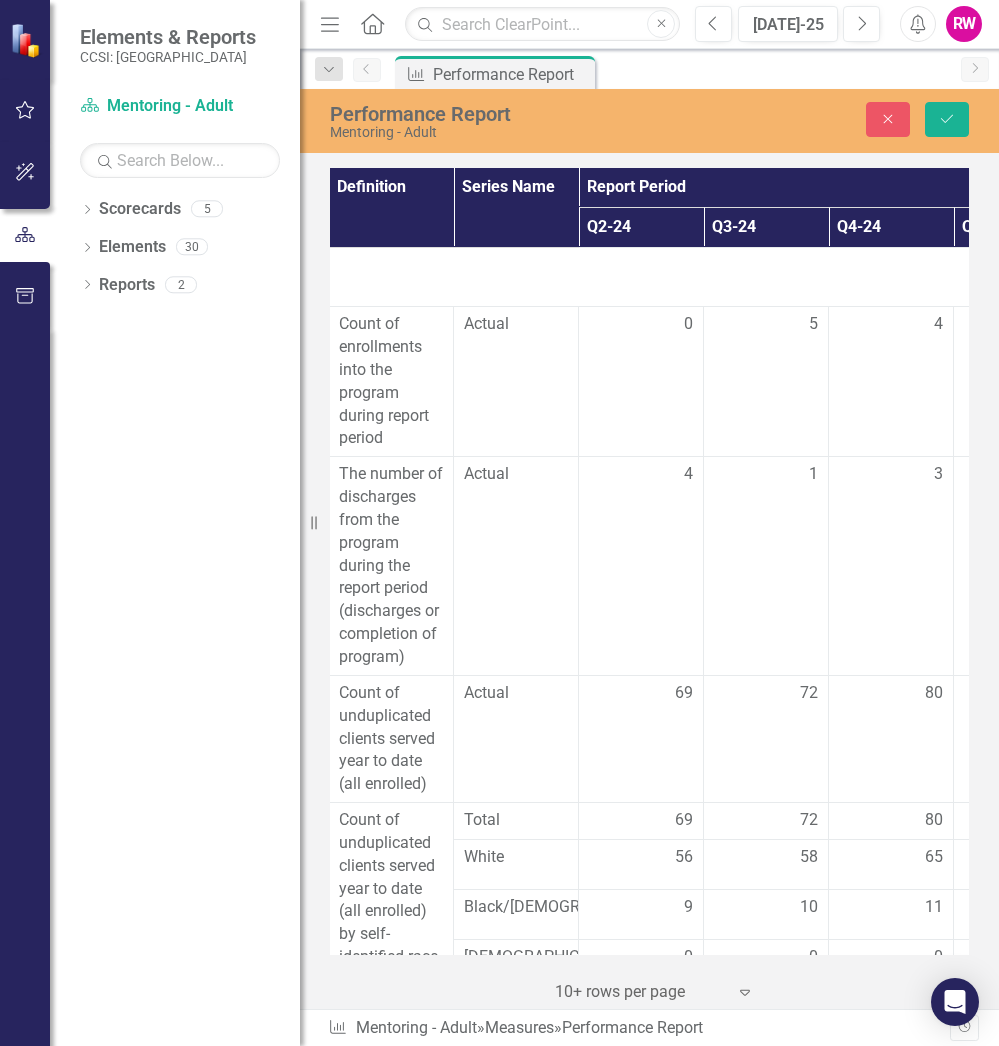 scroll, scrollTop: 0, scrollLeft: 0, axis: both 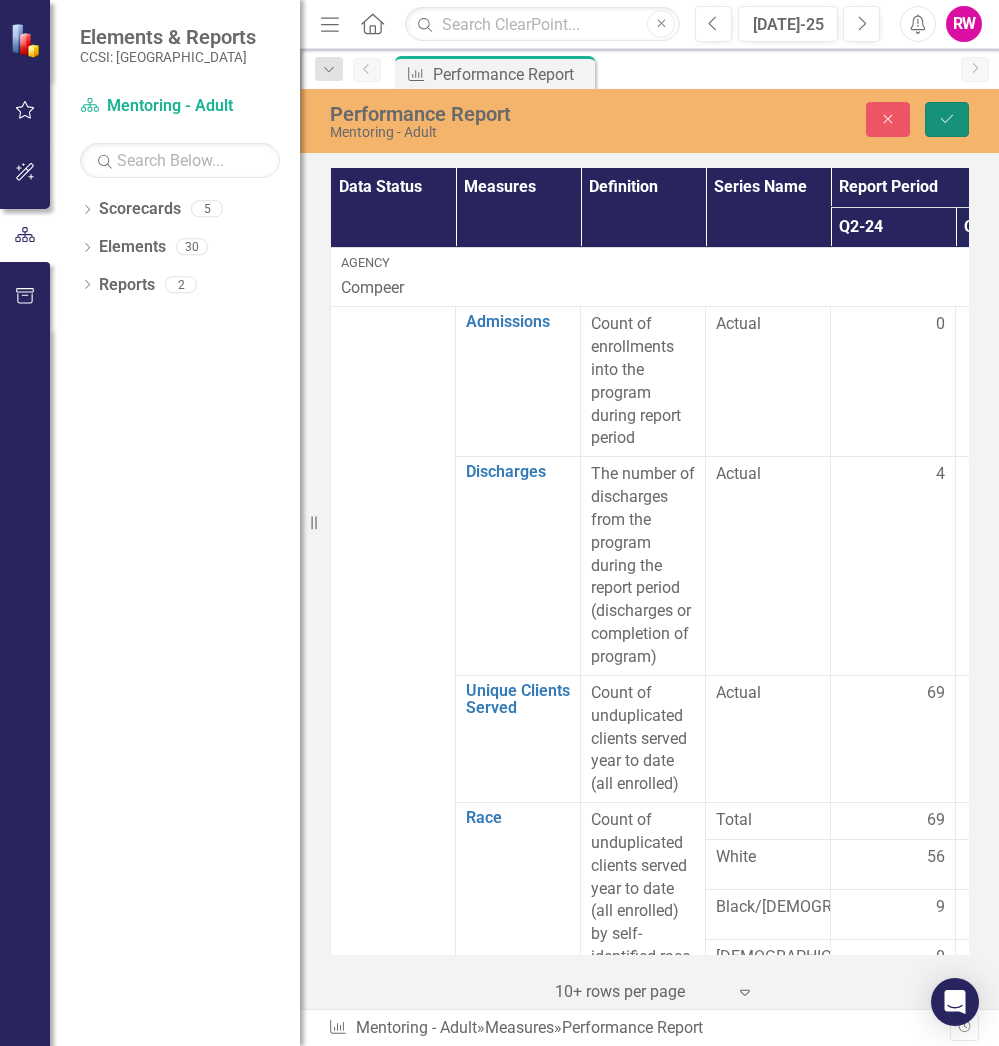 click on "Save" 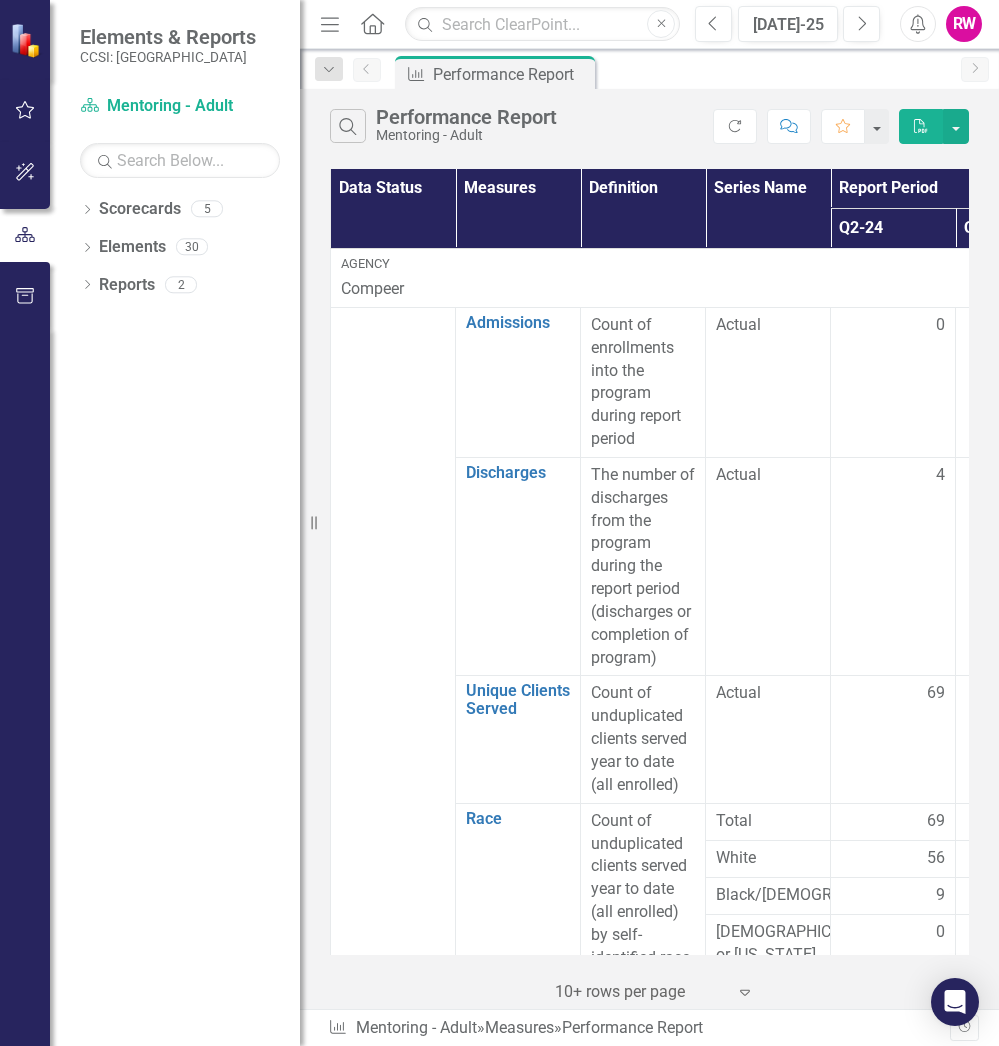 click on "Home" 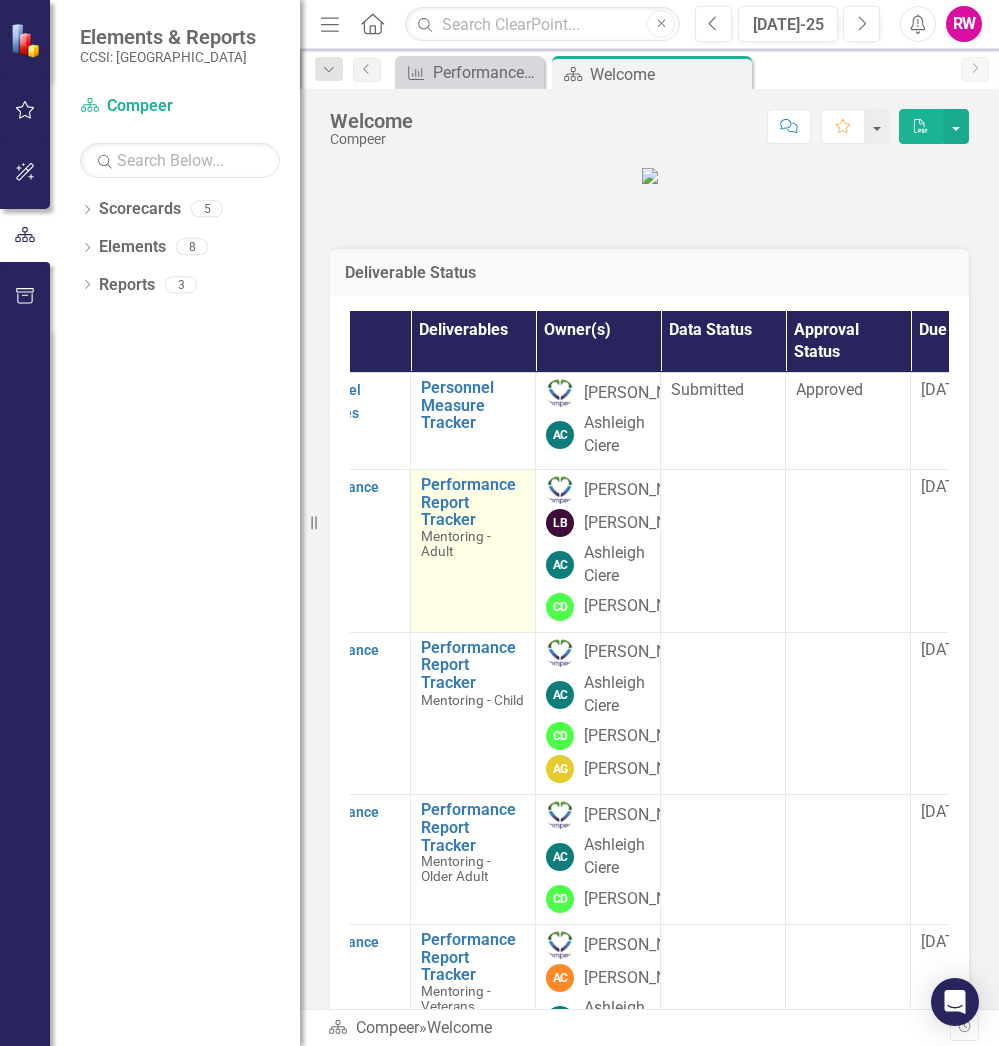 scroll, scrollTop: 0, scrollLeft: 338, axis: horizontal 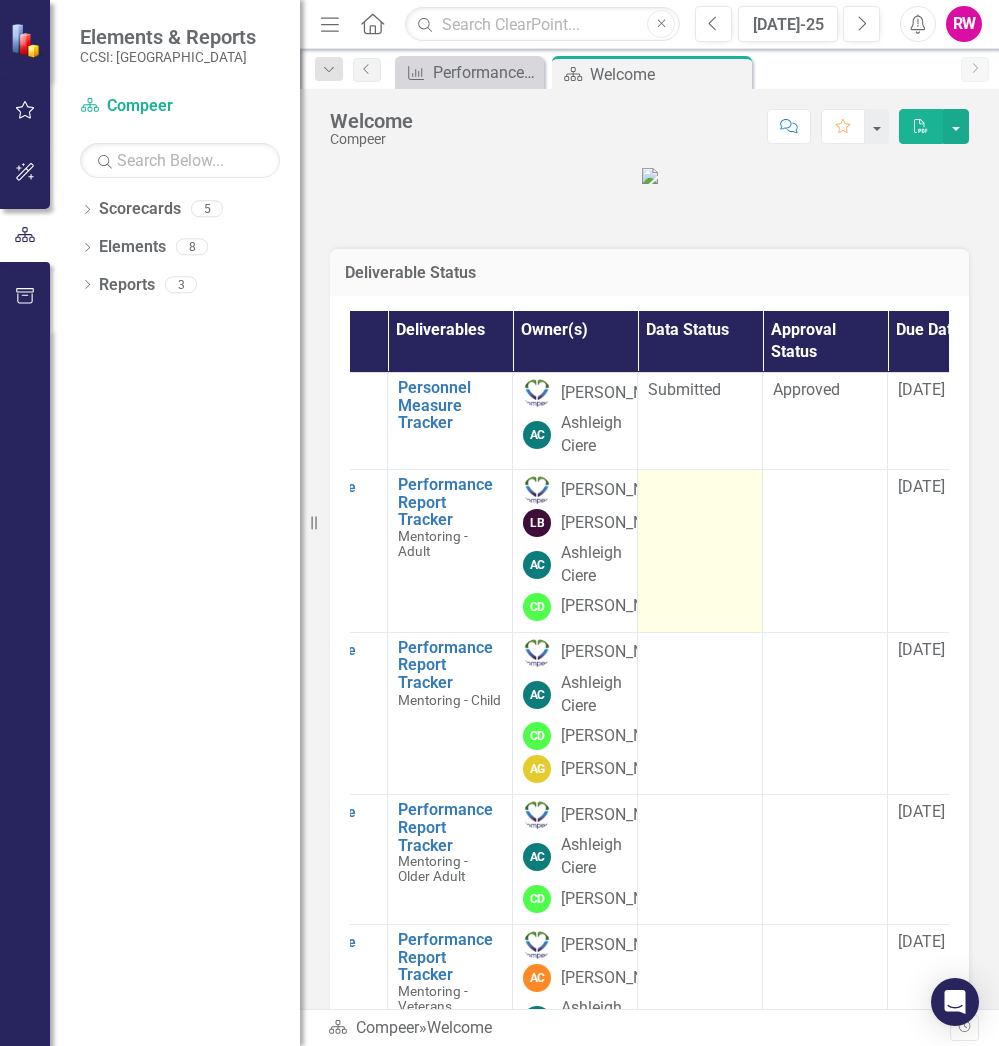 click at bounding box center [700, 550] 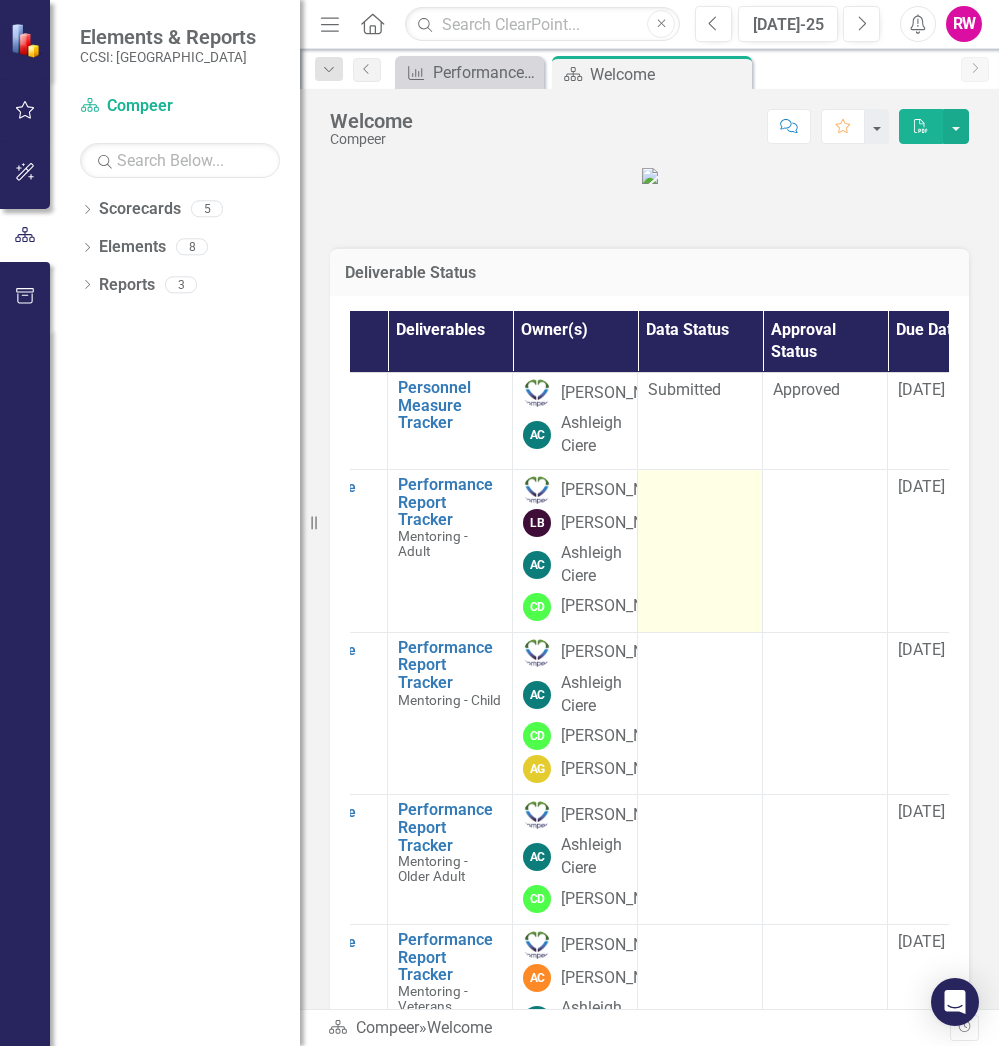 click at bounding box center [700, 550] 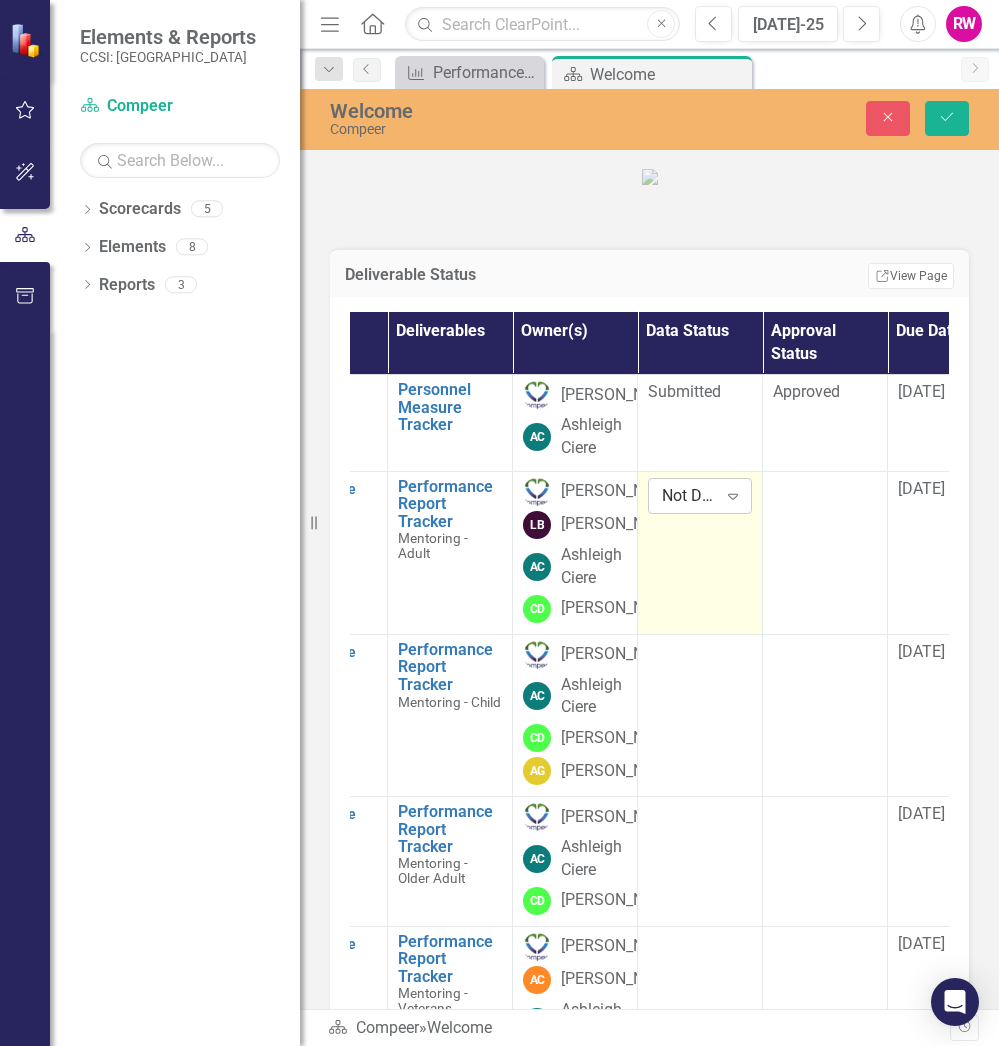 click on "Expand" at bounding box center (733, 496) 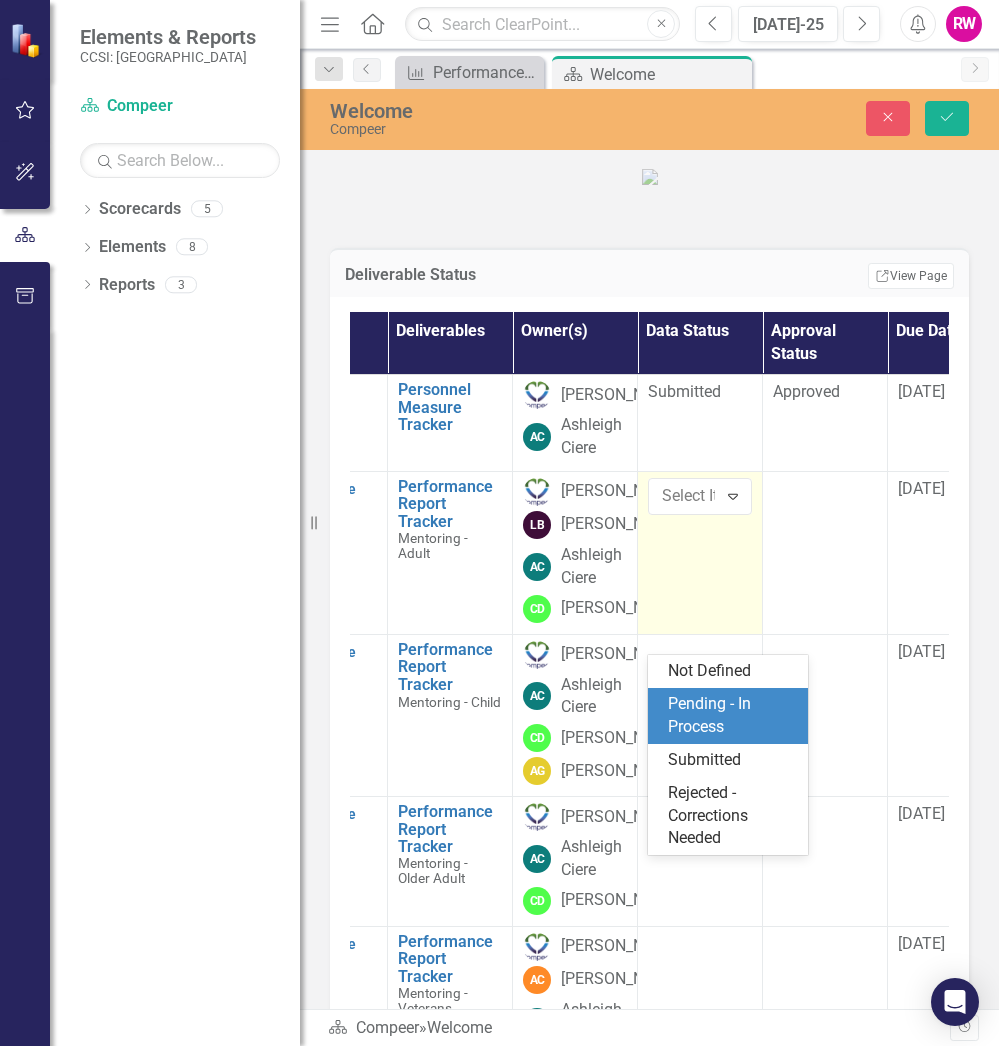 click on "Pending - In Process" at bounding box center (732, 716) 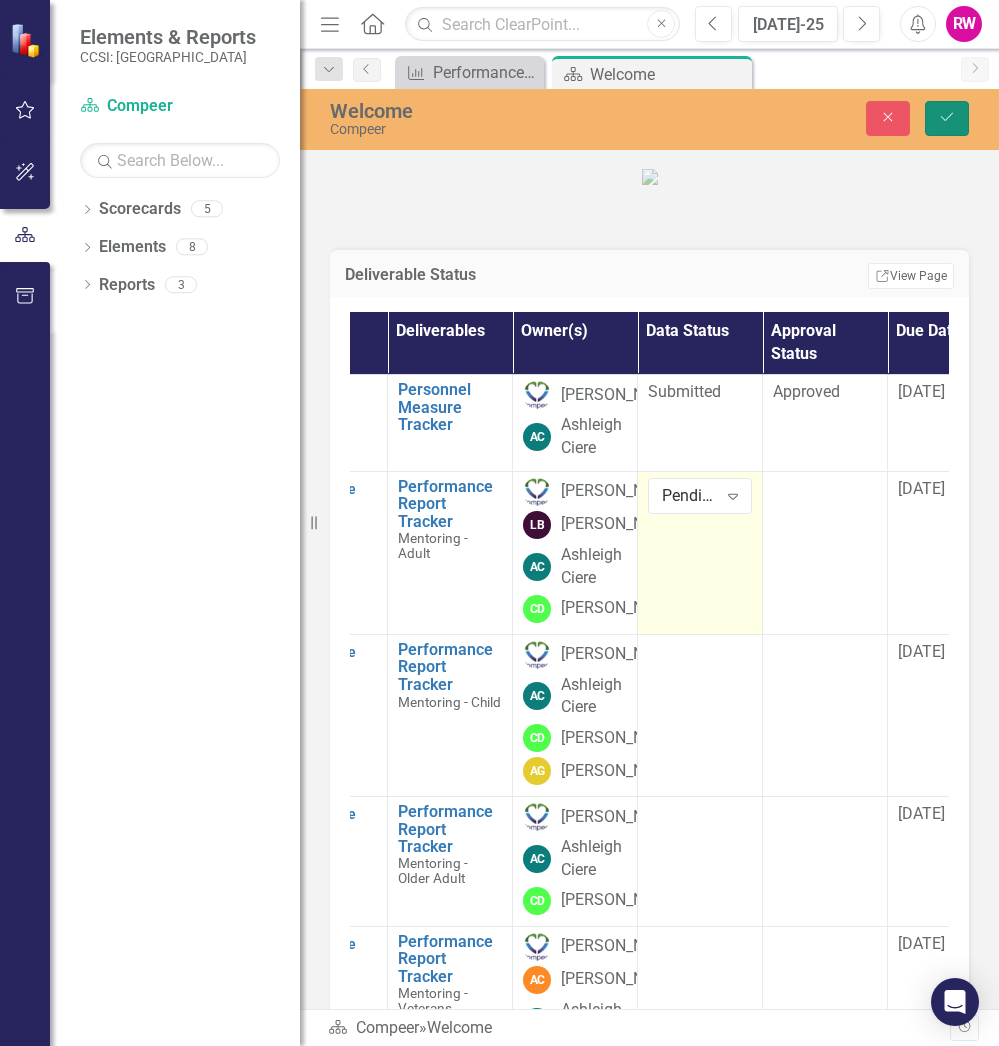 click on "Save" at bounding box center [947, 118] 